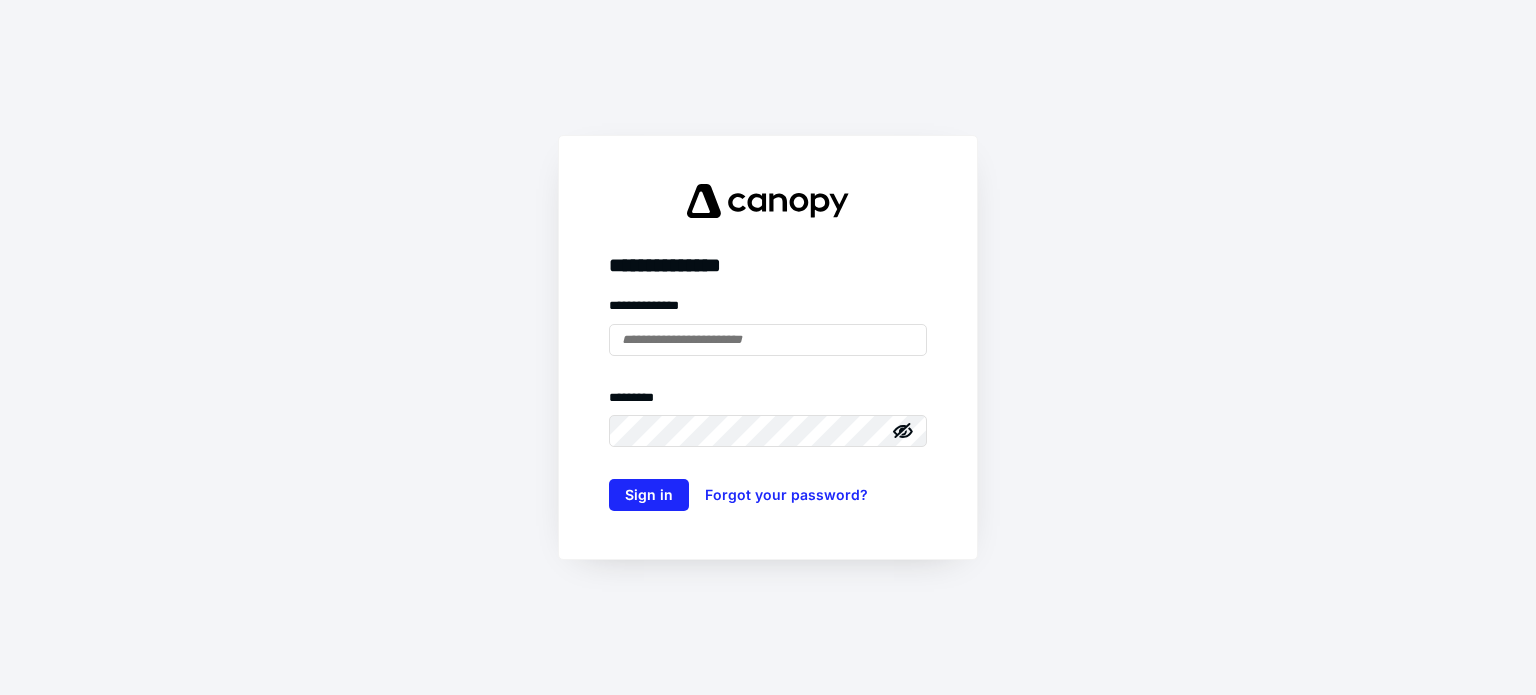 scroll, scrollTop: 0, scrollLeft: 0, axis: both 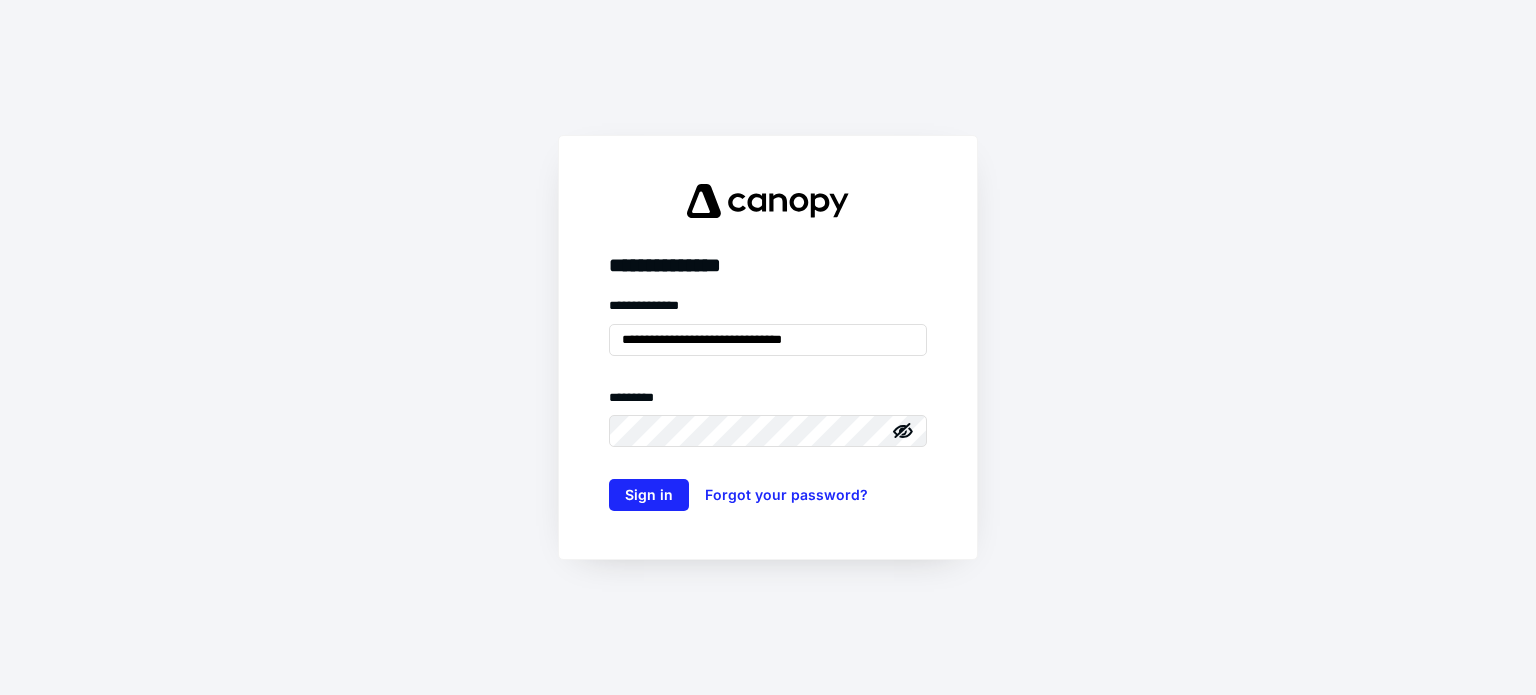 type on "**********" 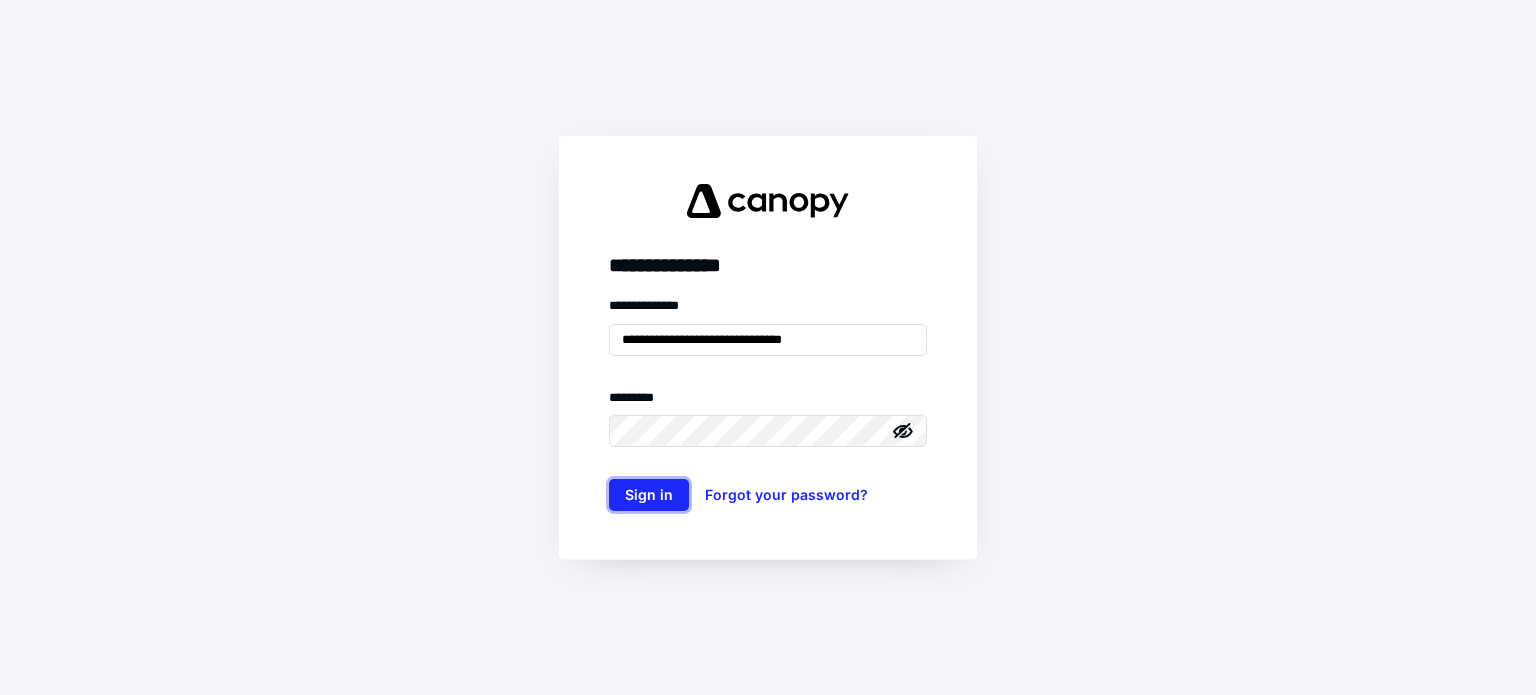 click on "Sign in" at bounding box center (649, 495) 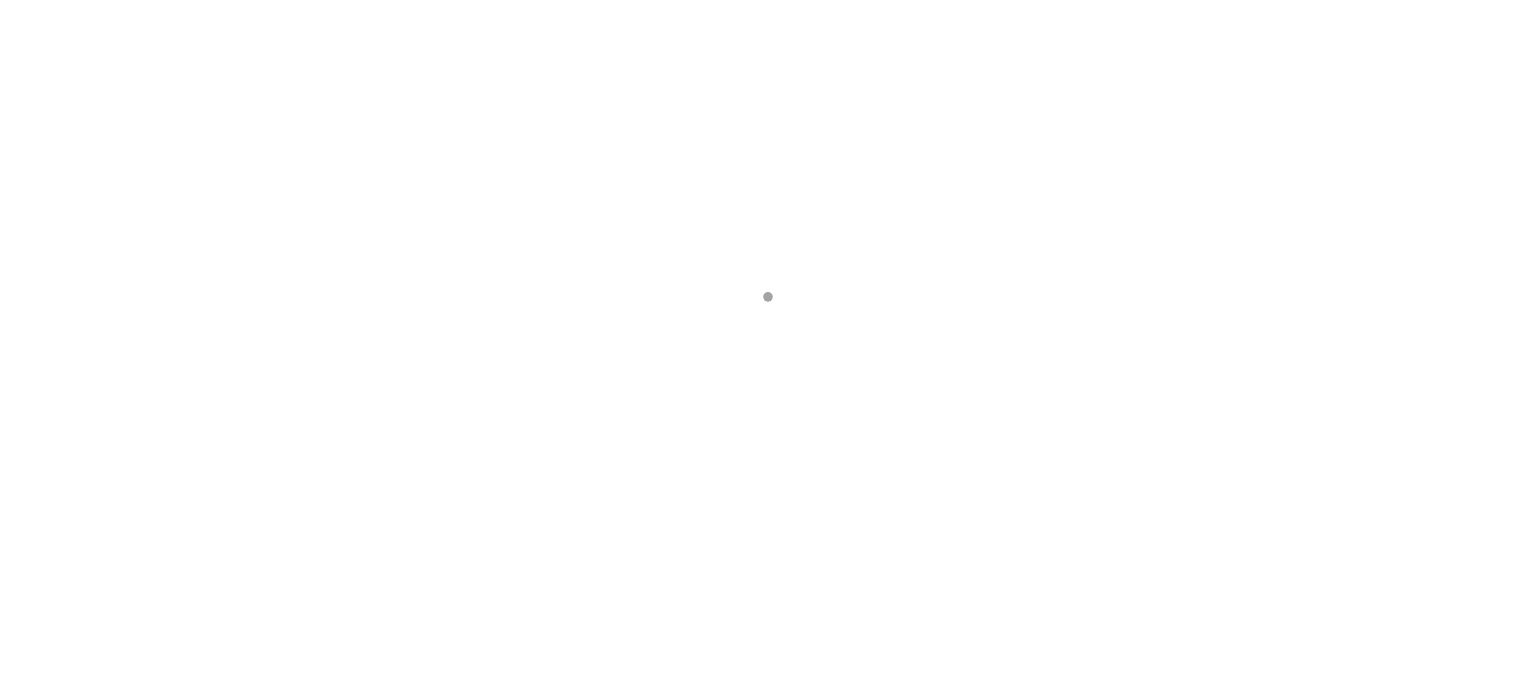 scroll, scrollTop: 0, scrollLeft: 0, axis: both 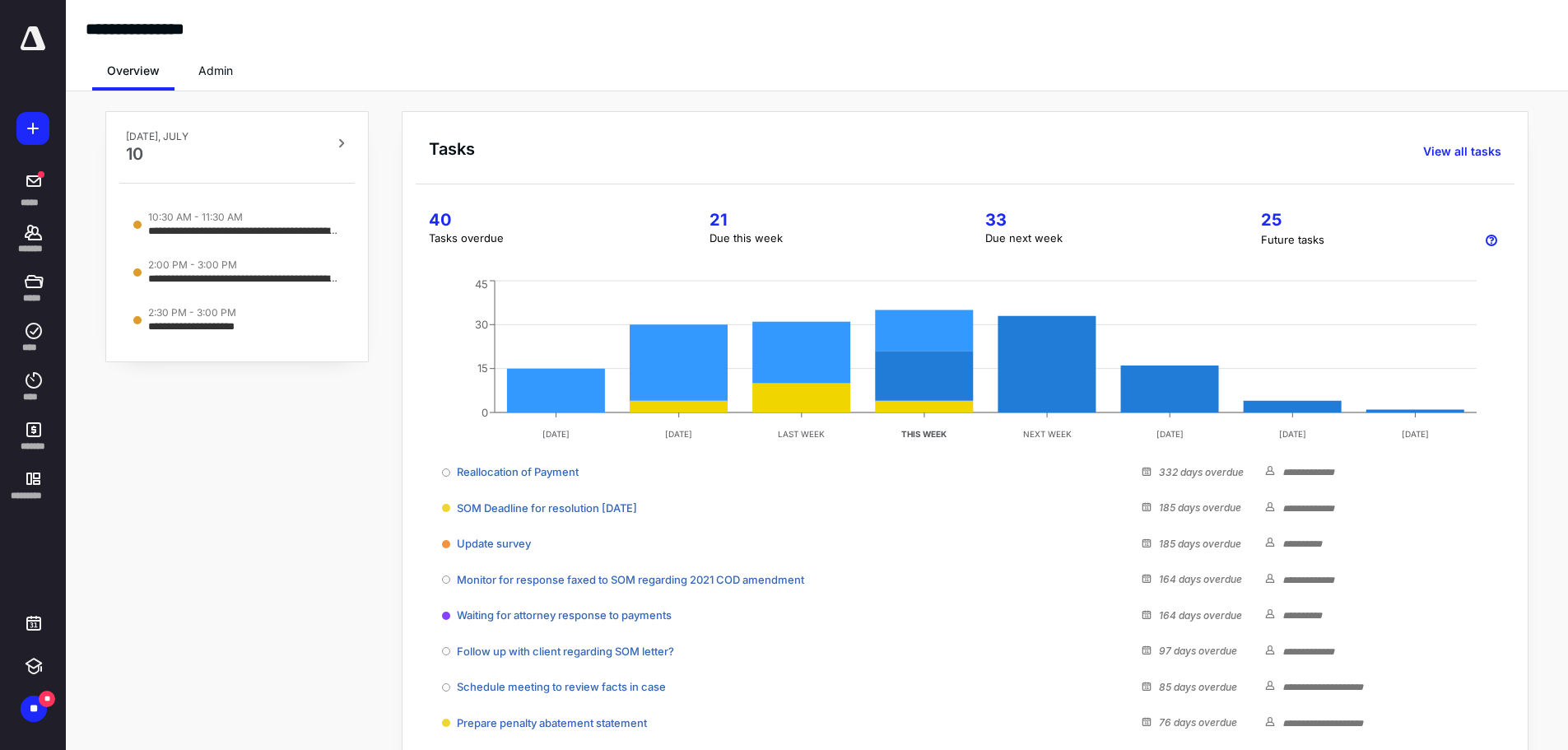 click 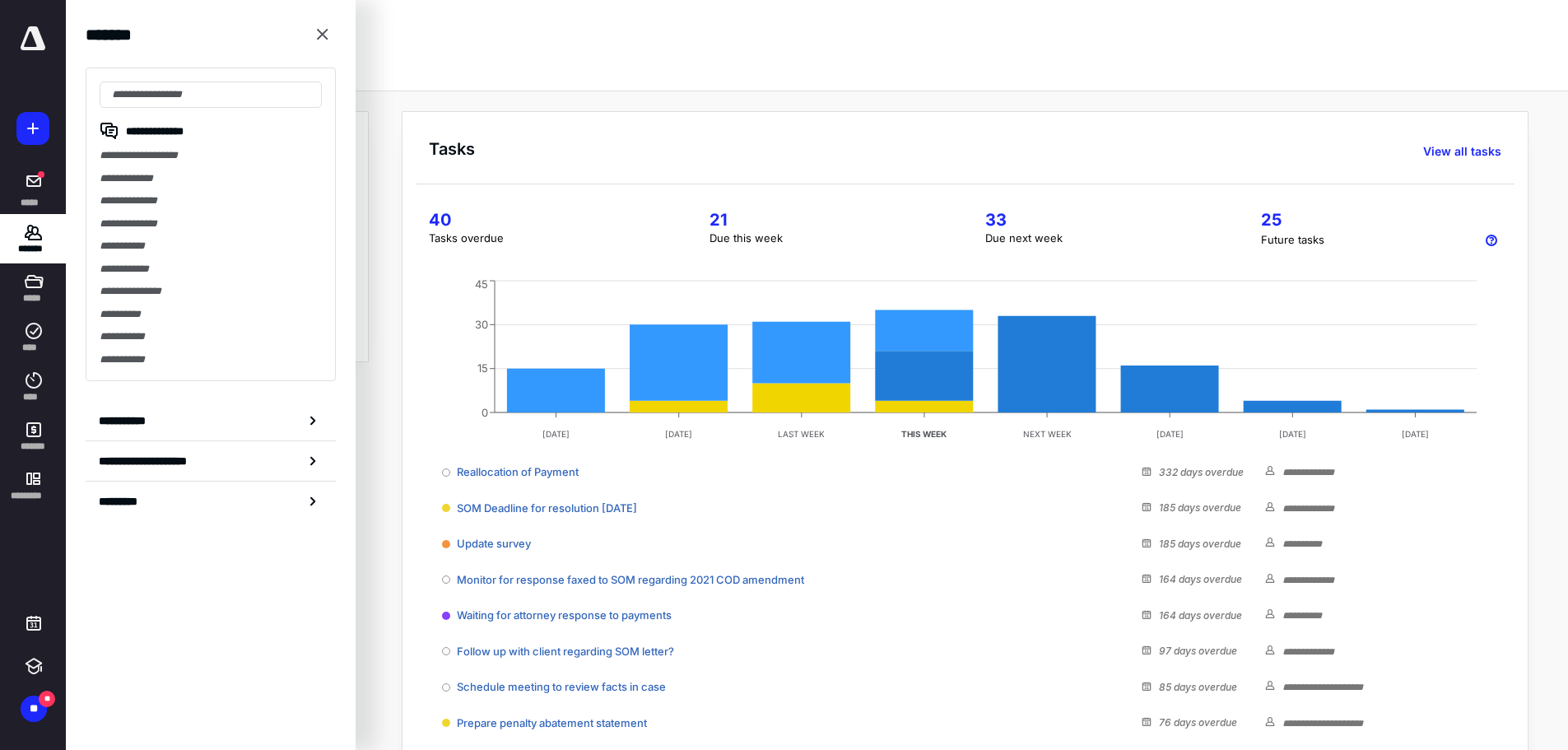 click 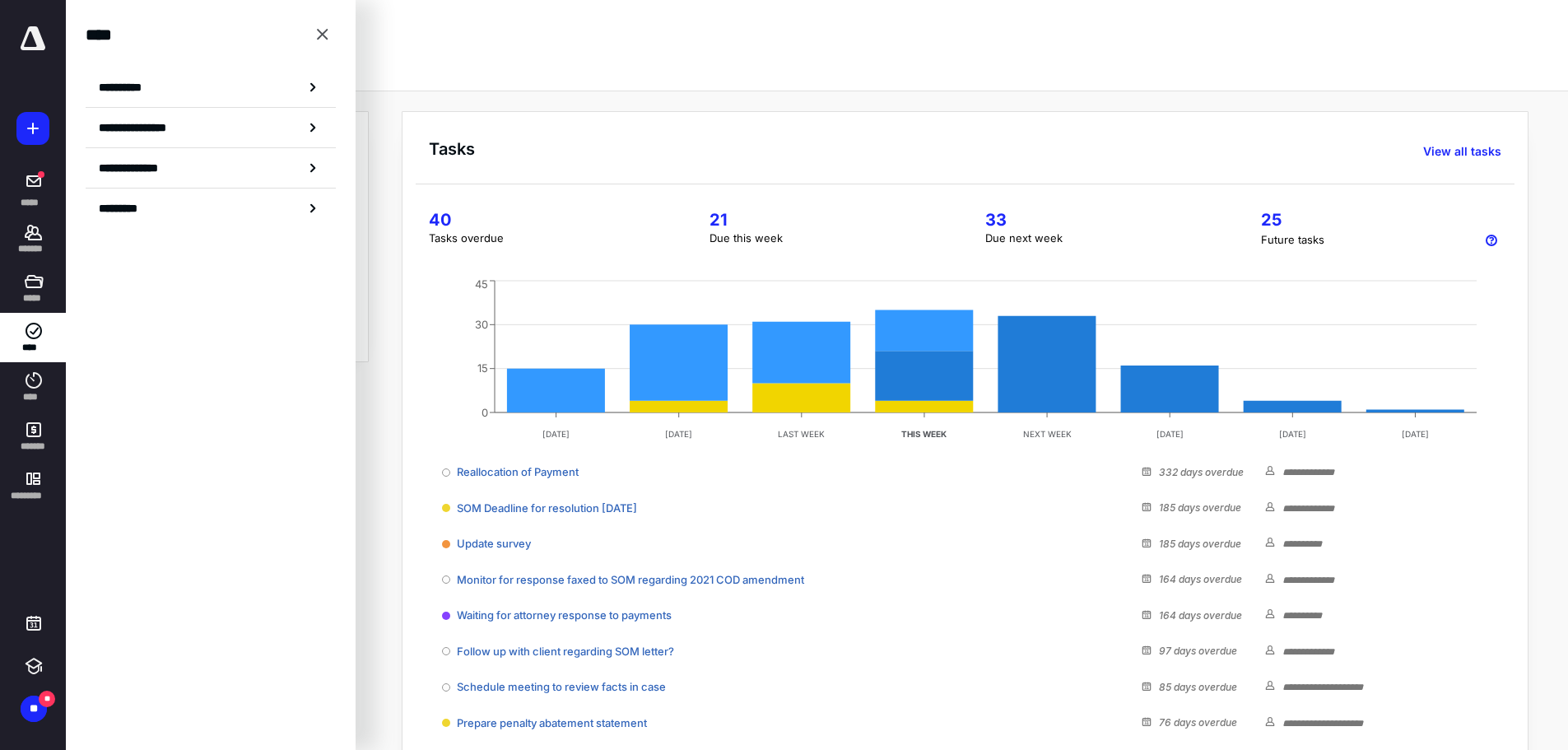 click on "**********" at bounding box center (126, 87) 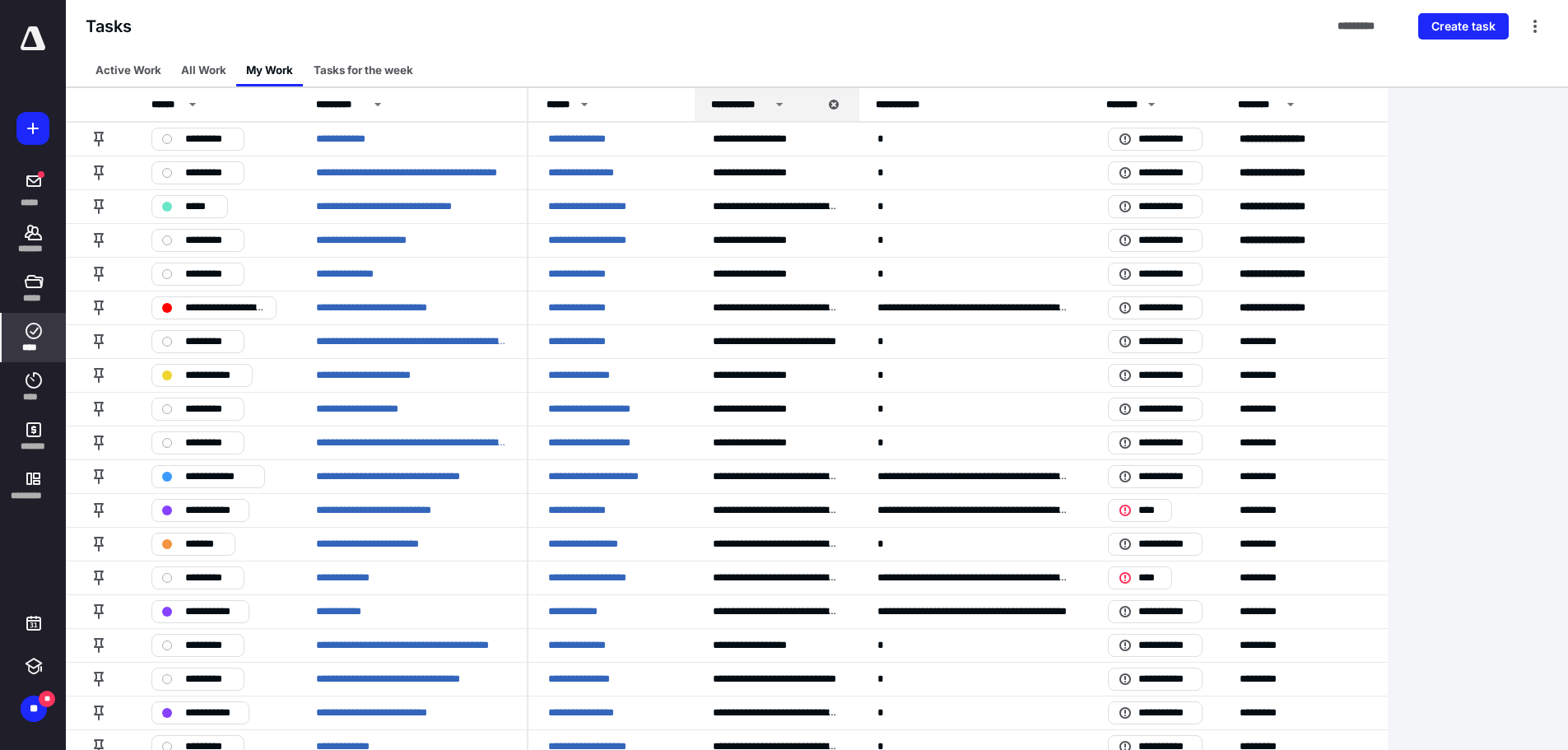 scroll, scrollTop: 1153, scrollLeft: 0, axis: vertical 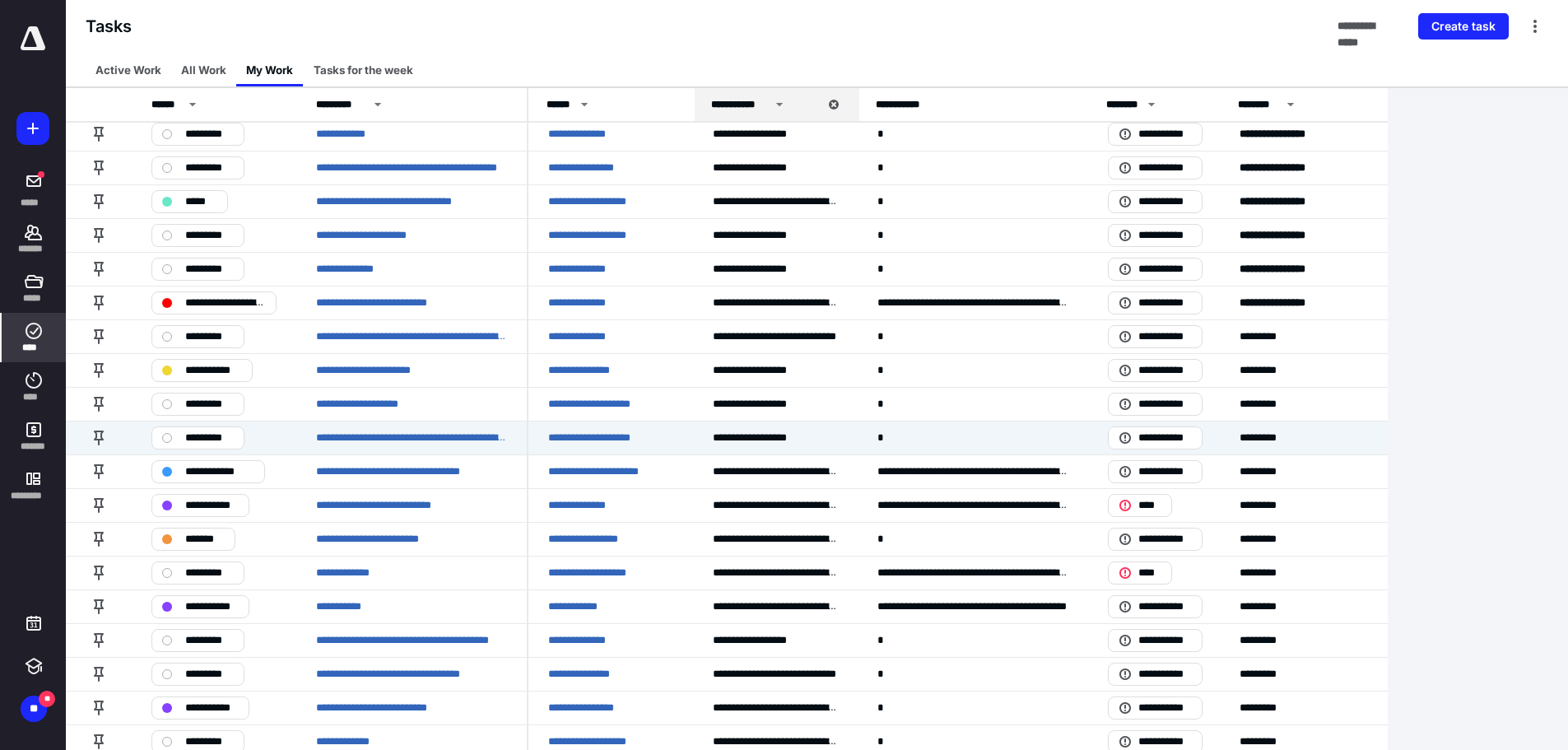 click at bounding box center (167, 438) 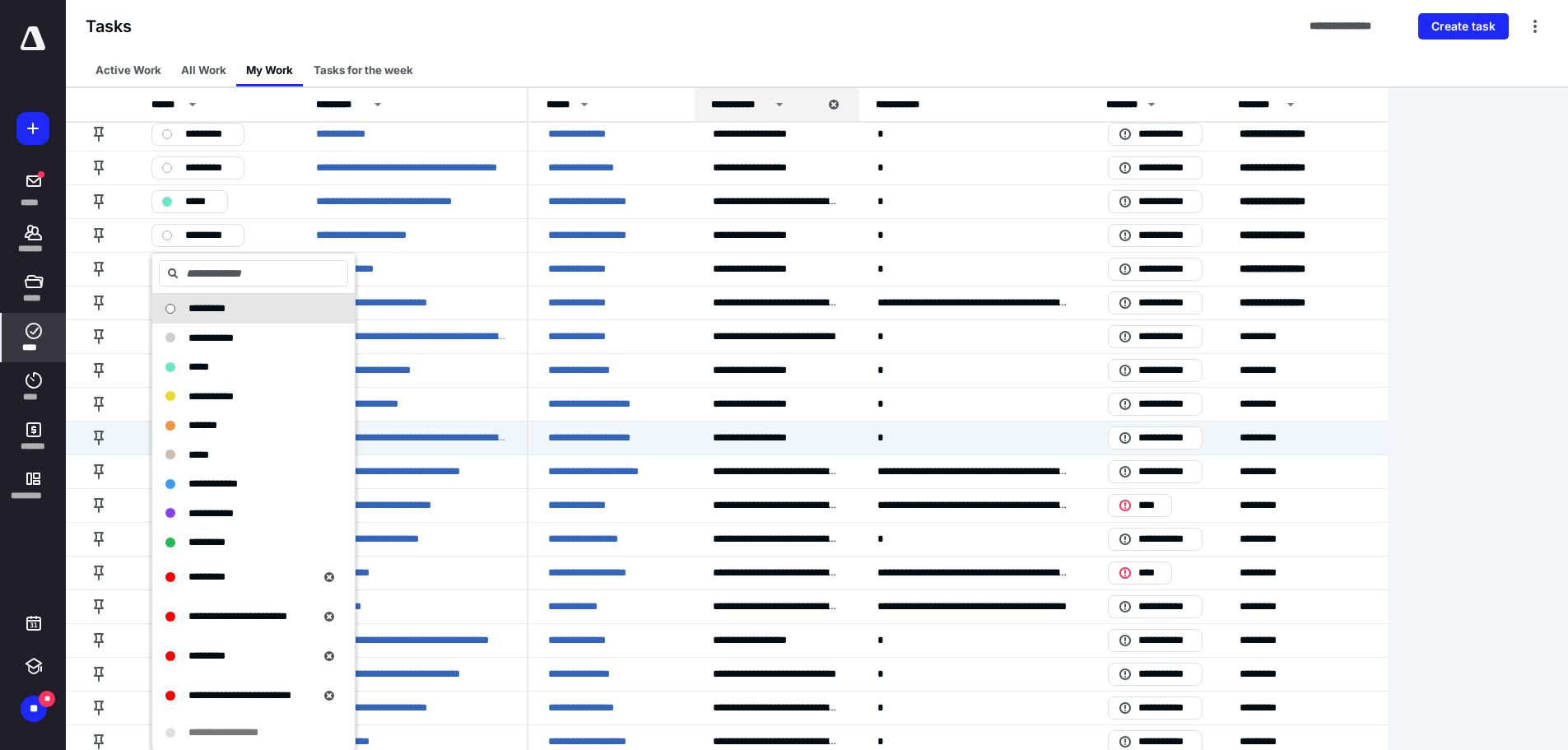 click on "*********" at bounding box center (207, 542) 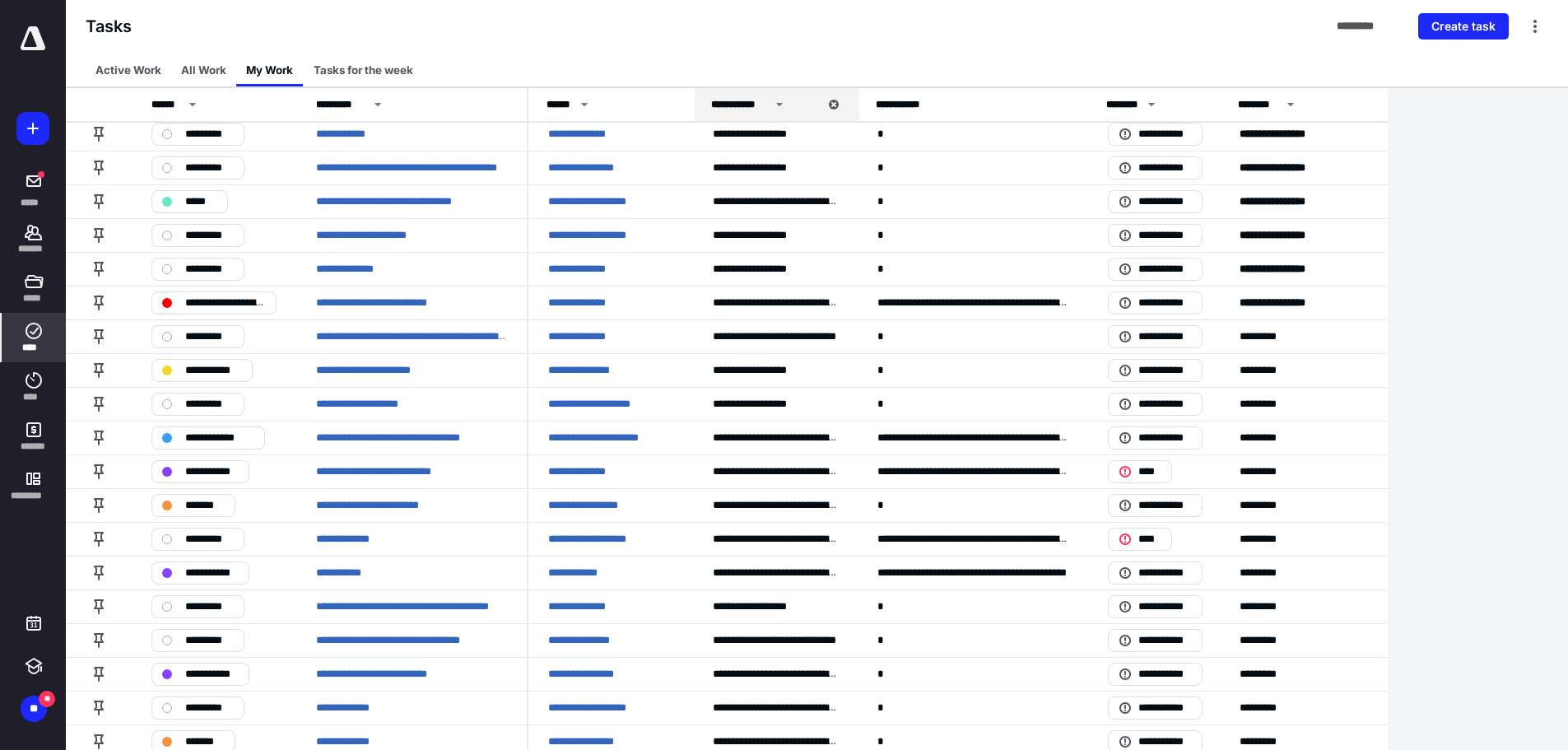 click at bounding box center (167, 404) 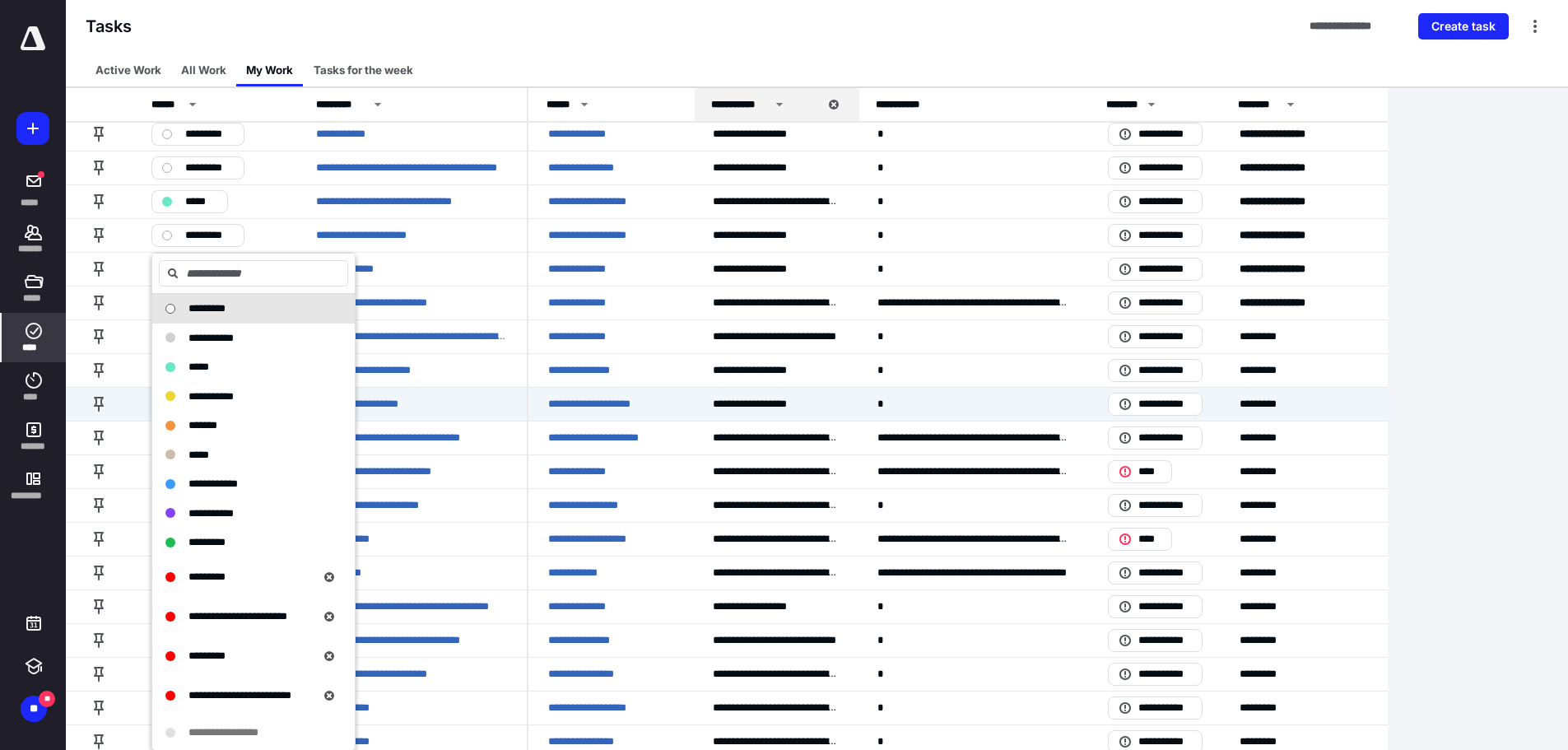 click on "*********" at bounding box center [207, 542] 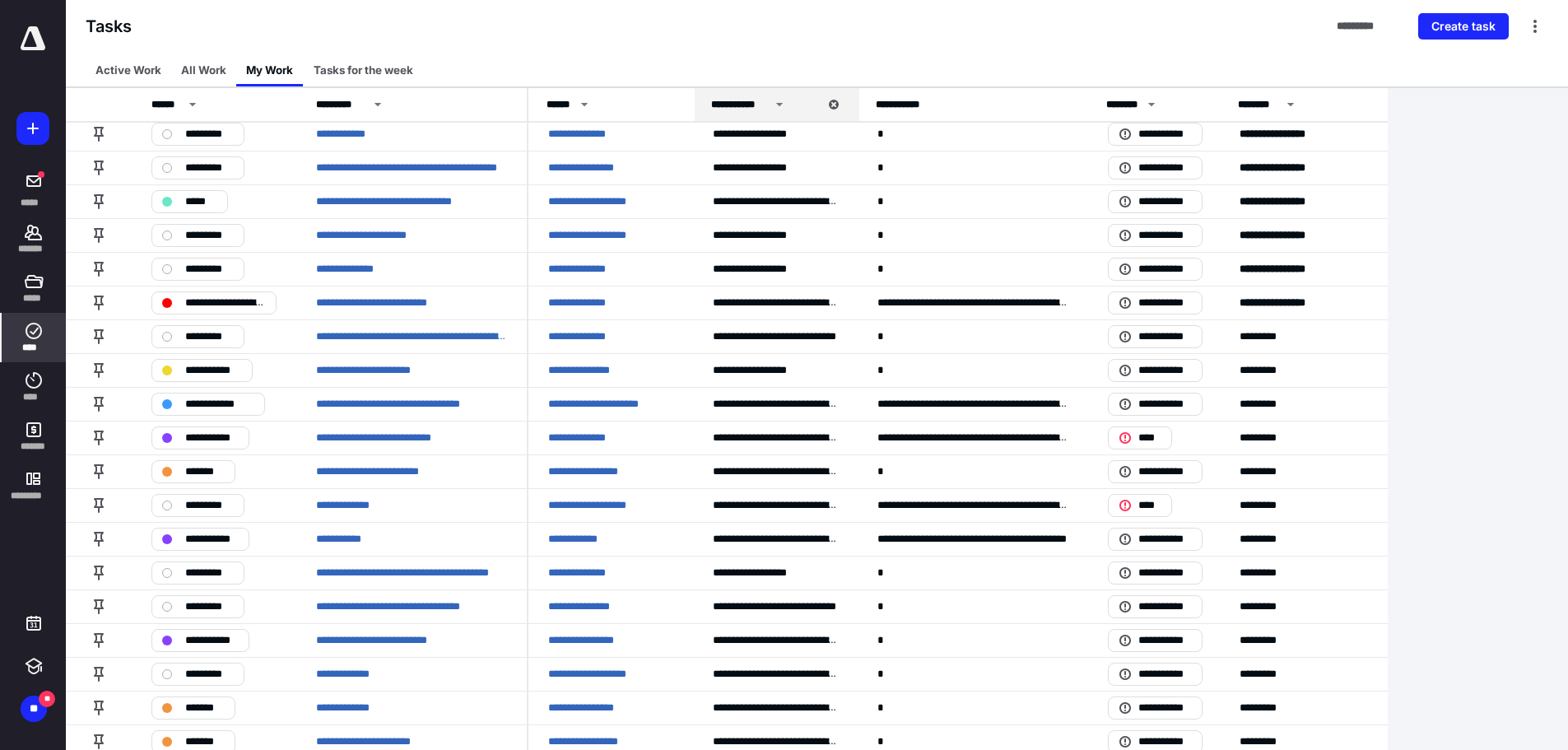 click on "**********" at bounding box center (584, 303) 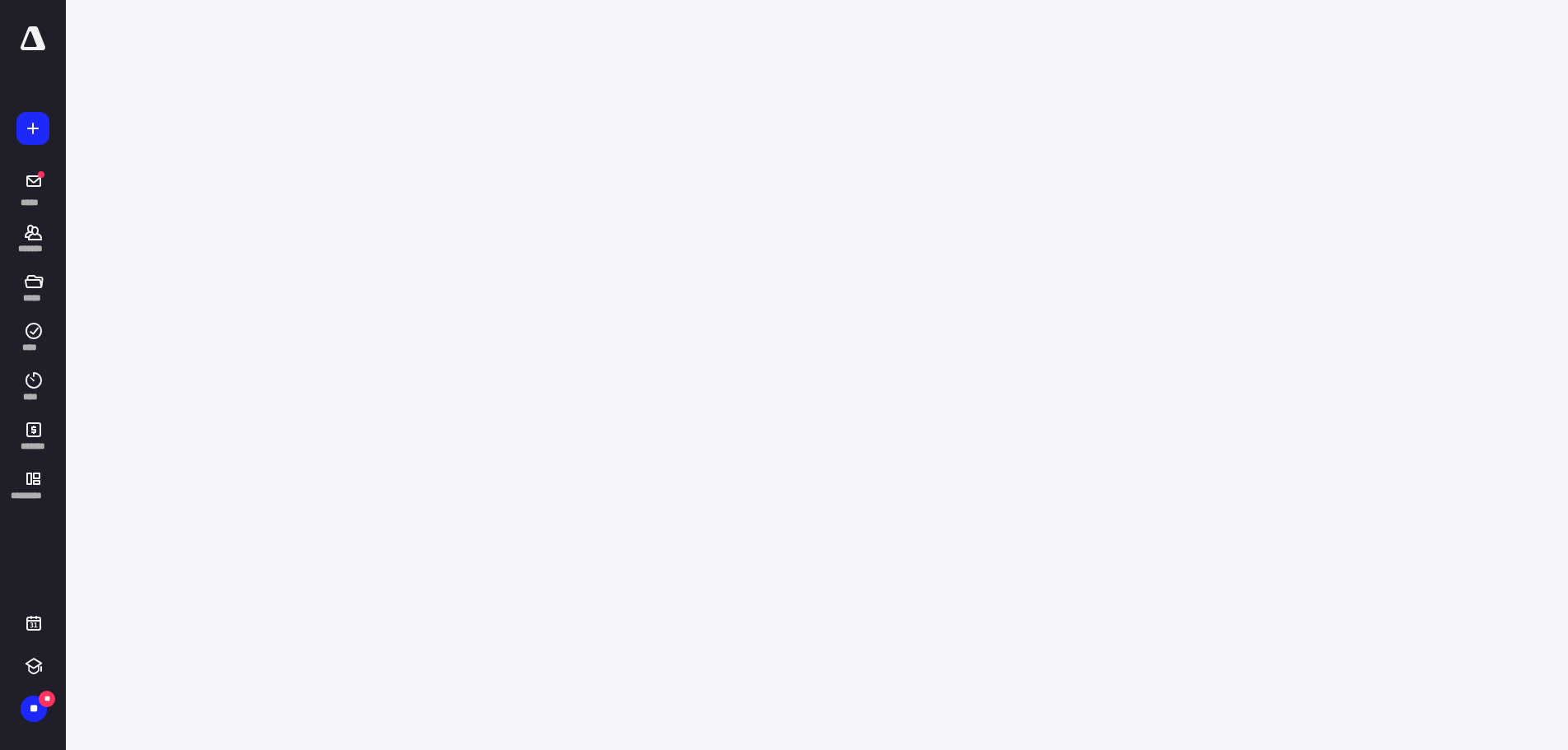 scroll, scrollTop: 0, scrollLeft: 0, axis: both 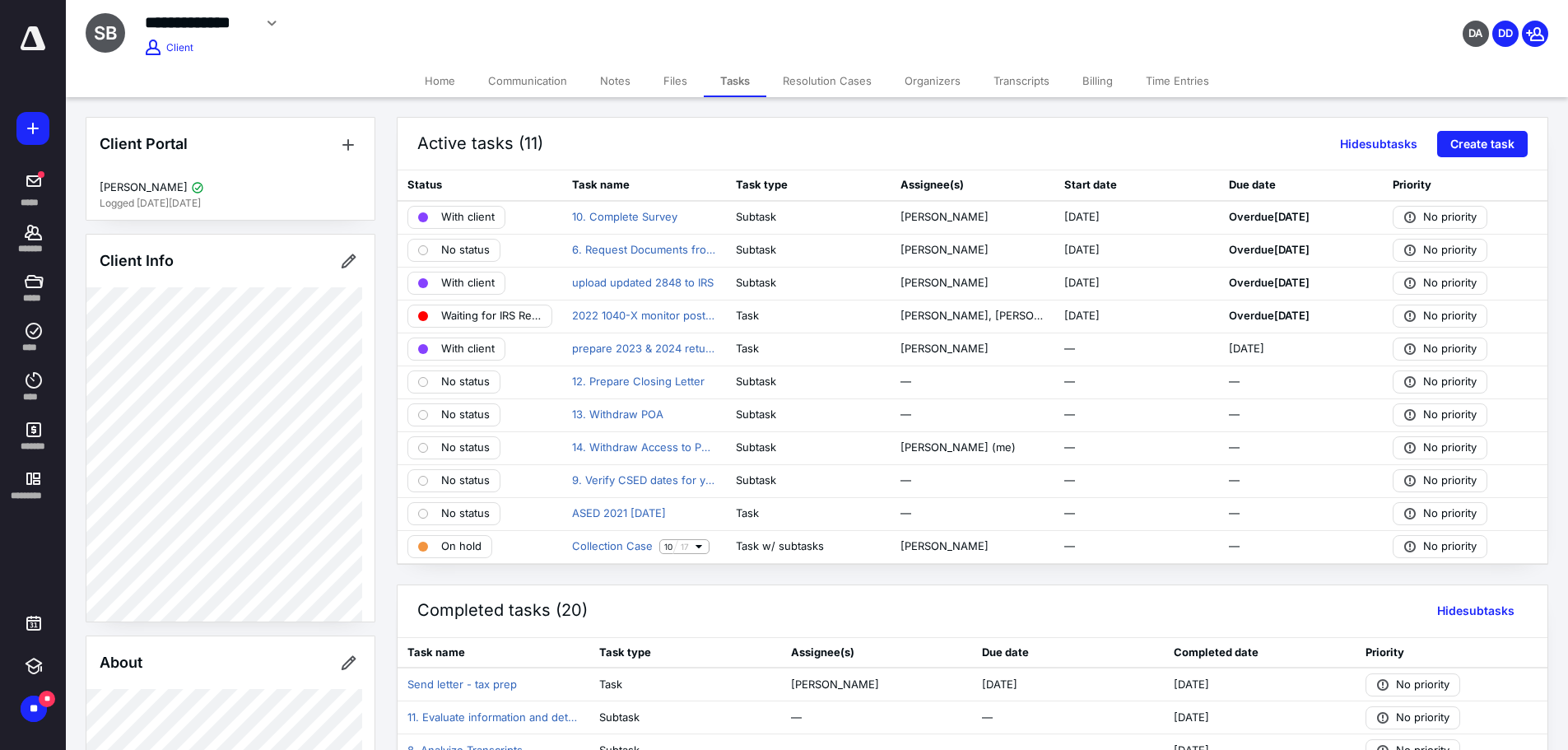 click on "Transcripts" at bounding box center [1021, 81] 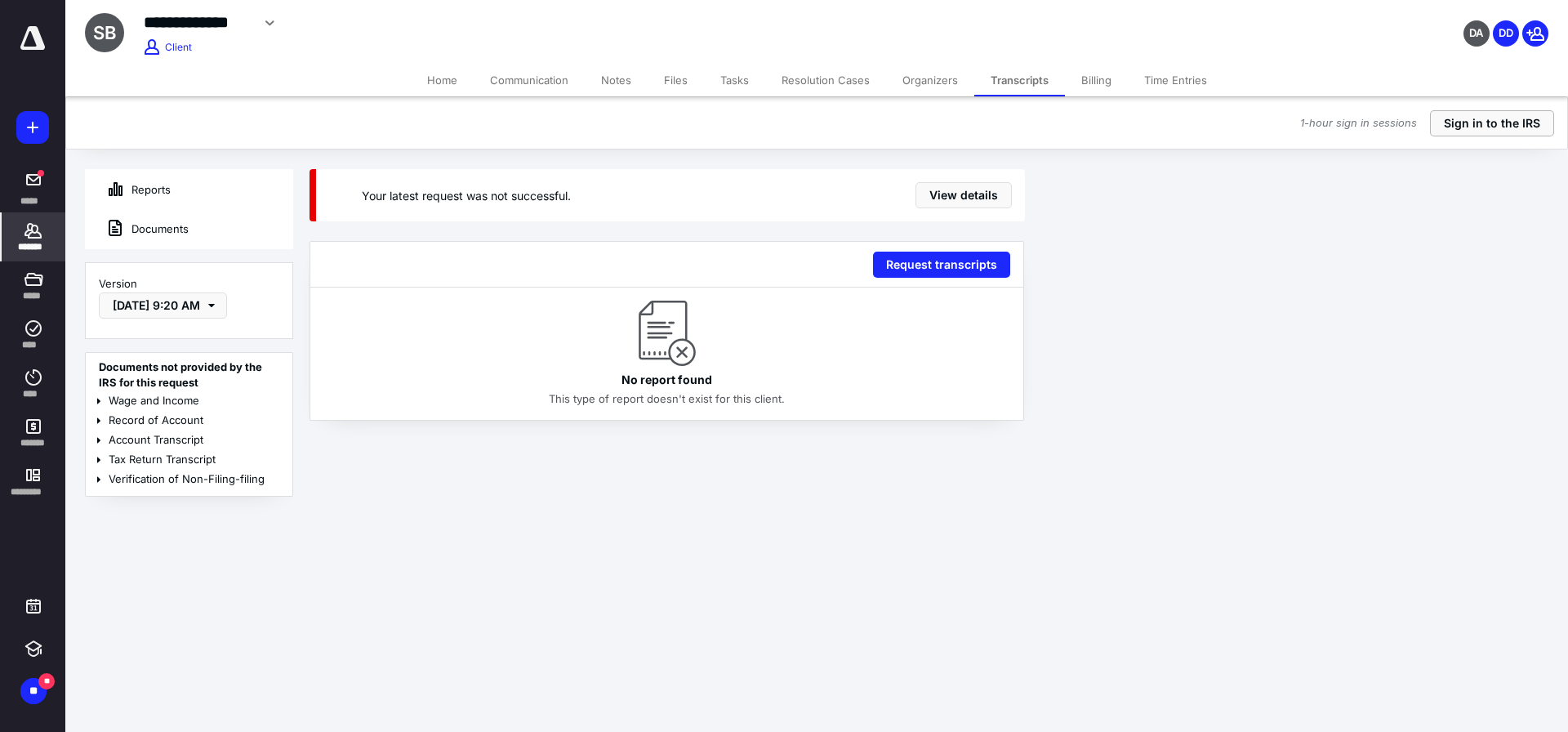 click on "Sign in to the IRS" at bounding box center [1492, 123] 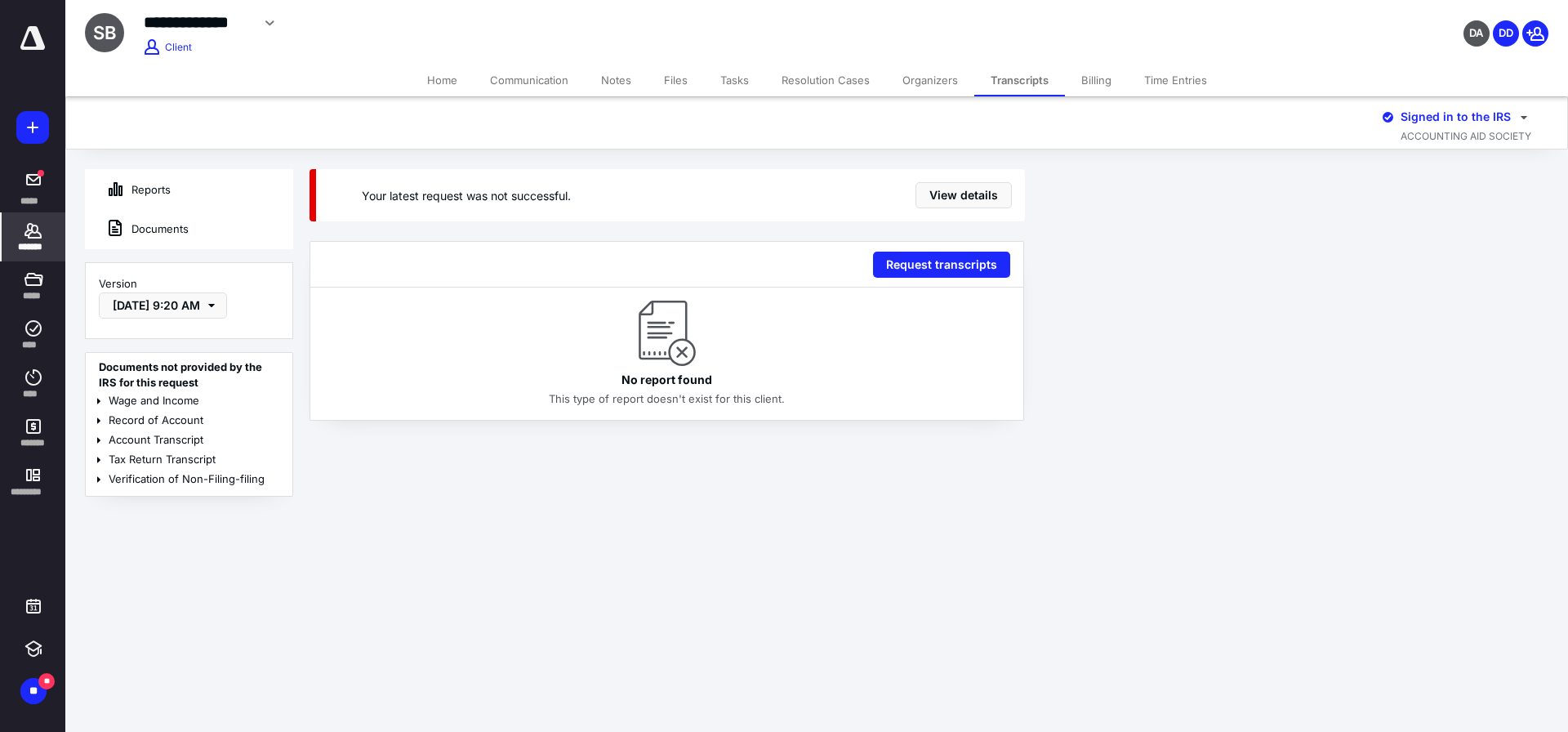 click on "Request transcripts" at bounding box center (942, 265) 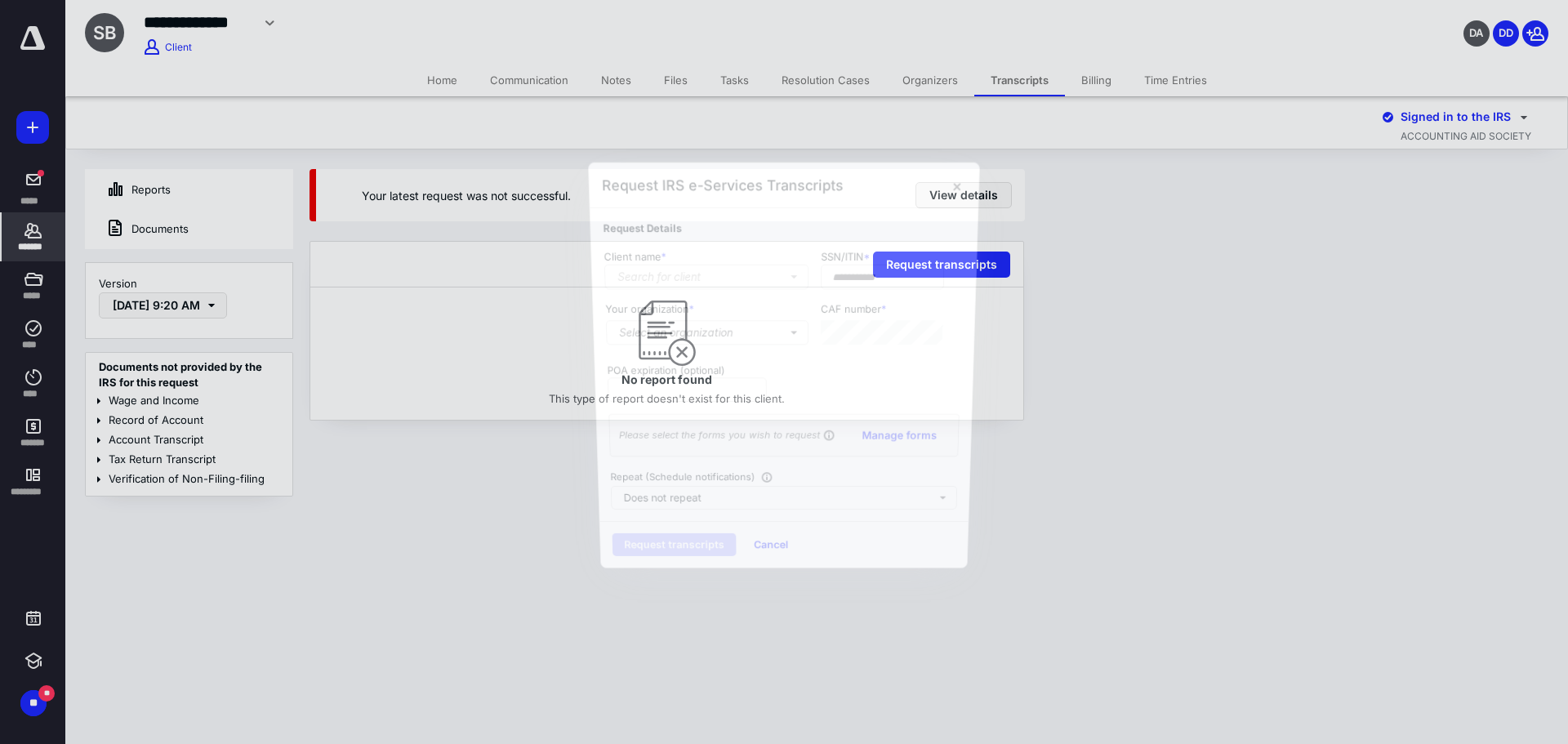type on "**********" 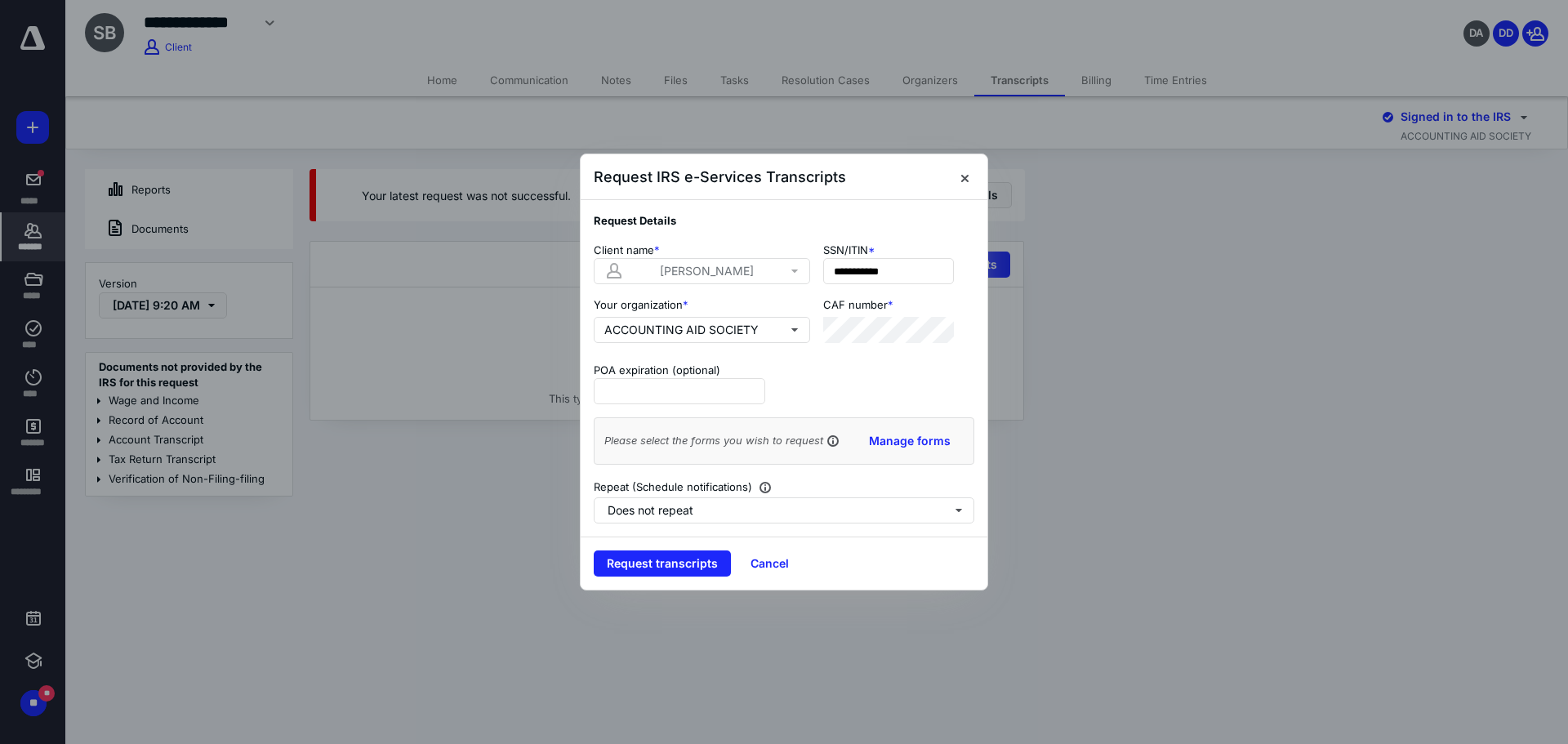 click on "Request transcripts" at bounding box center [662, 564] 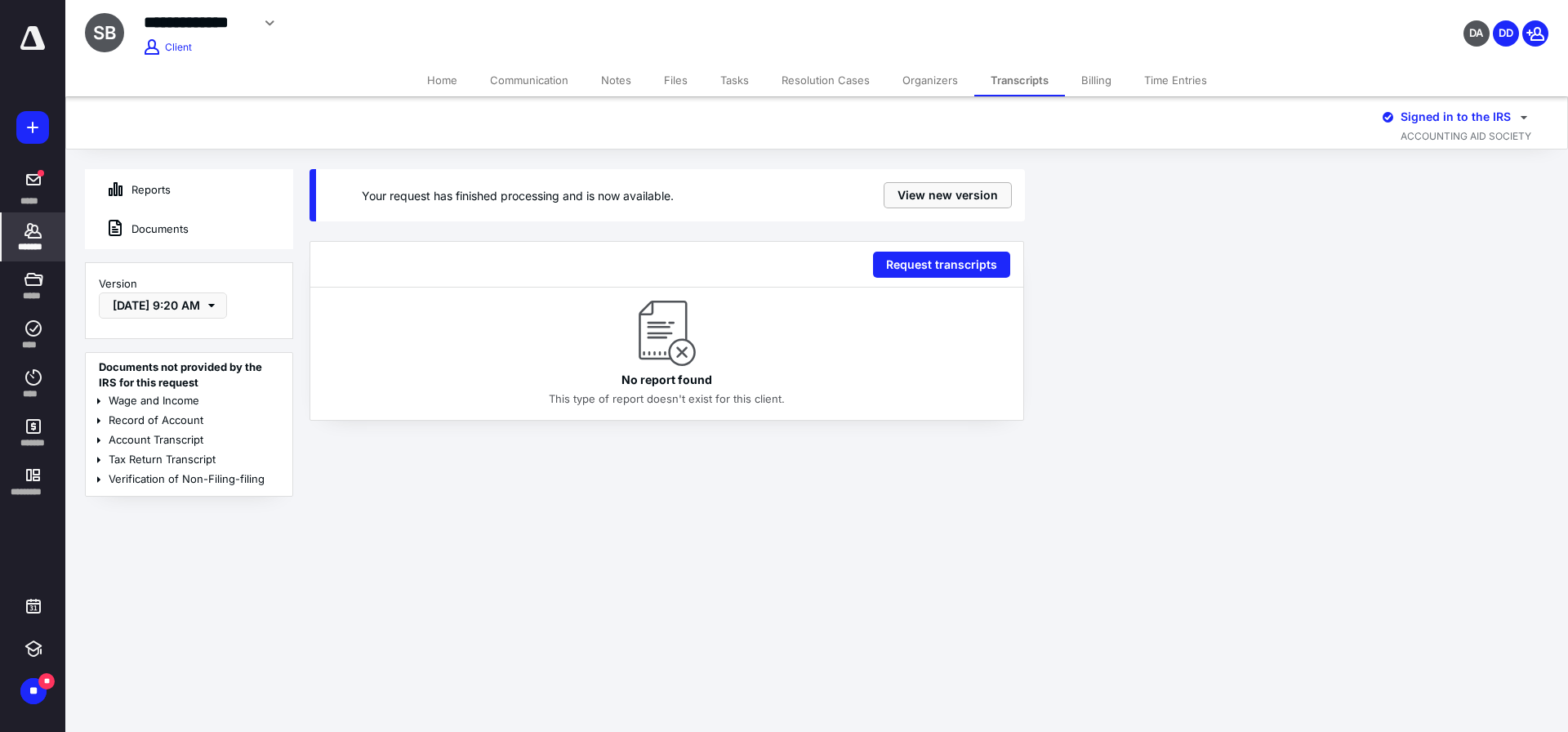 click on "View new version" at bounding box center [947, 195] 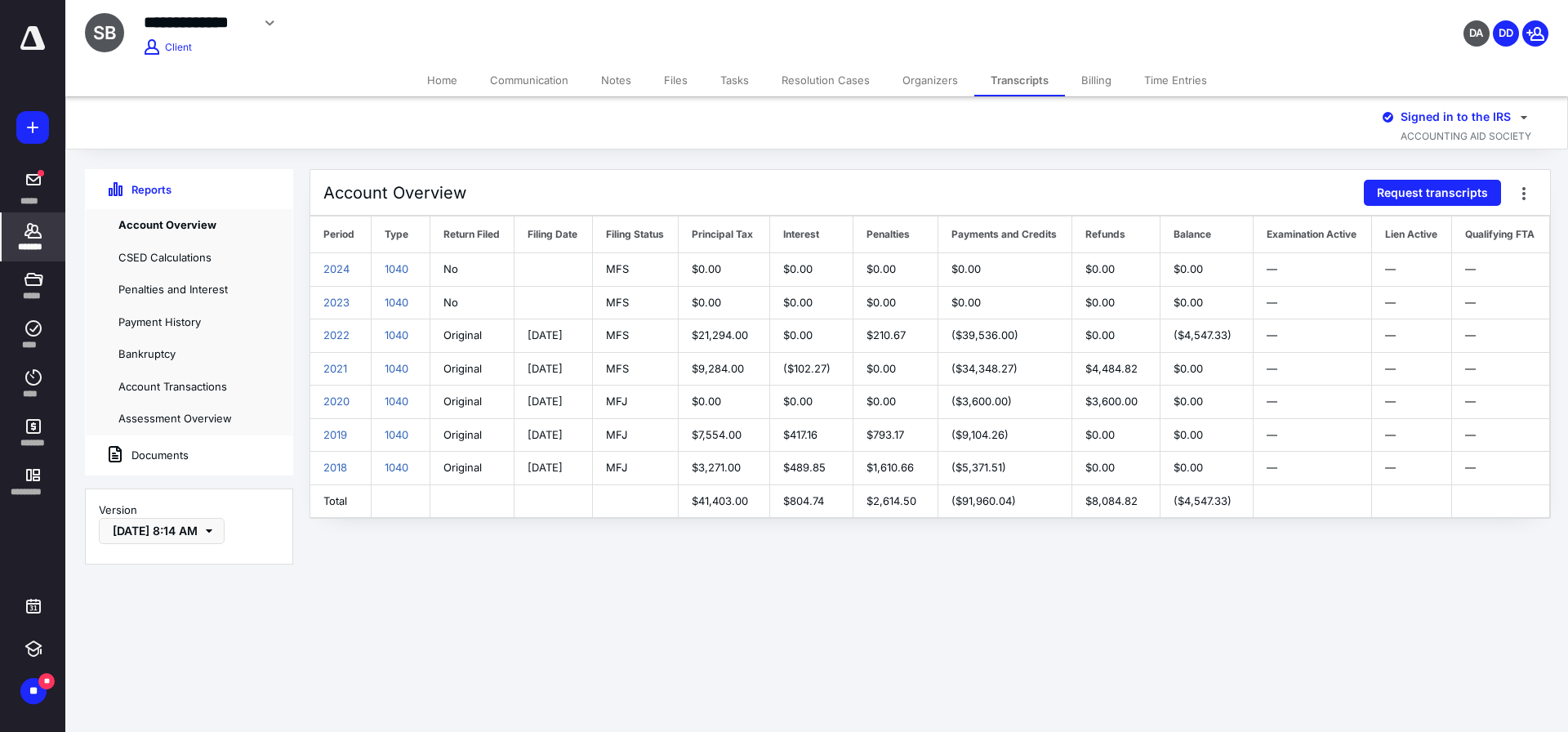 click on "Notes" at bounding box center [616, 80] 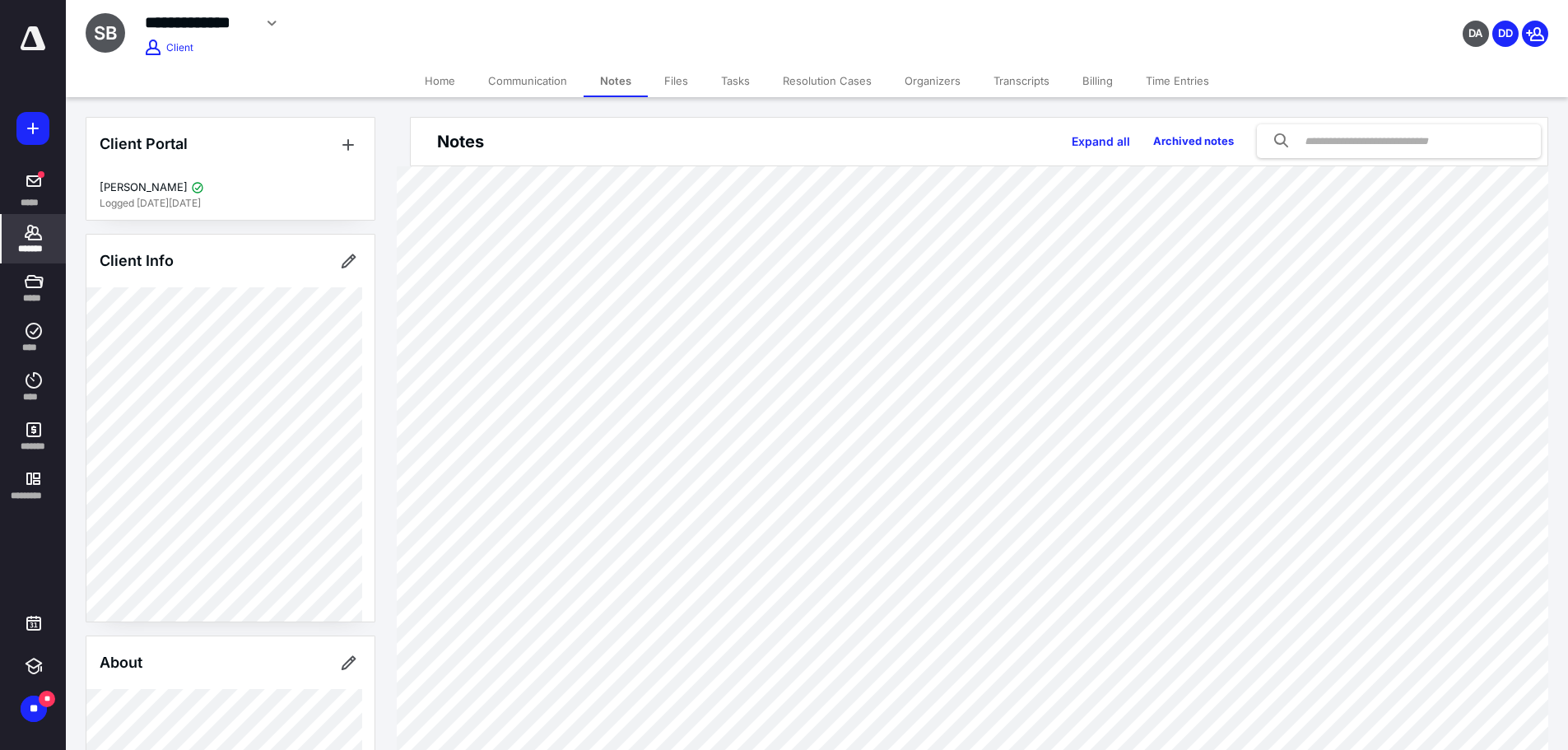 click on "Tasks" at bounding box center (735, 81) 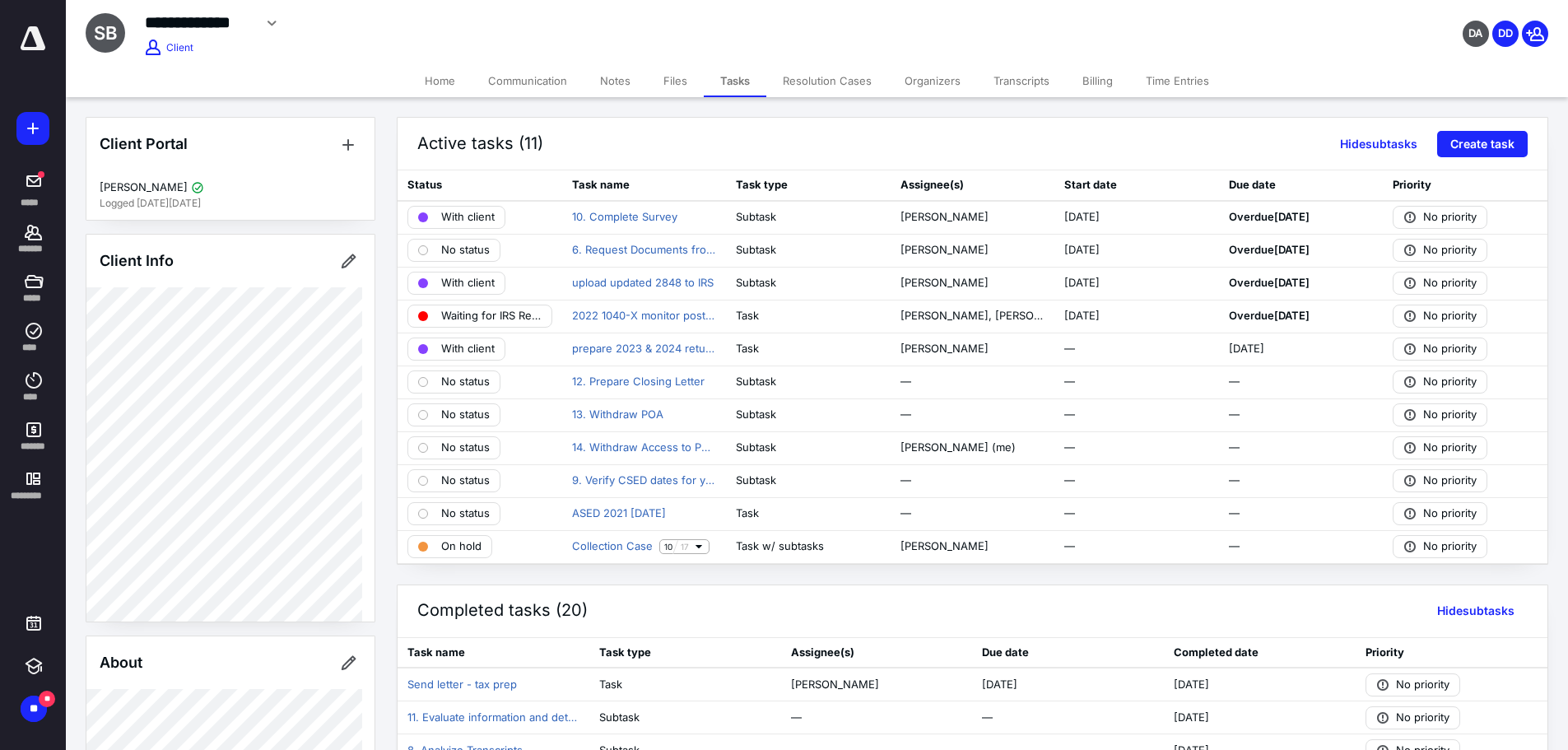 click on "Transcripts" at bounding box center (1021, 81) 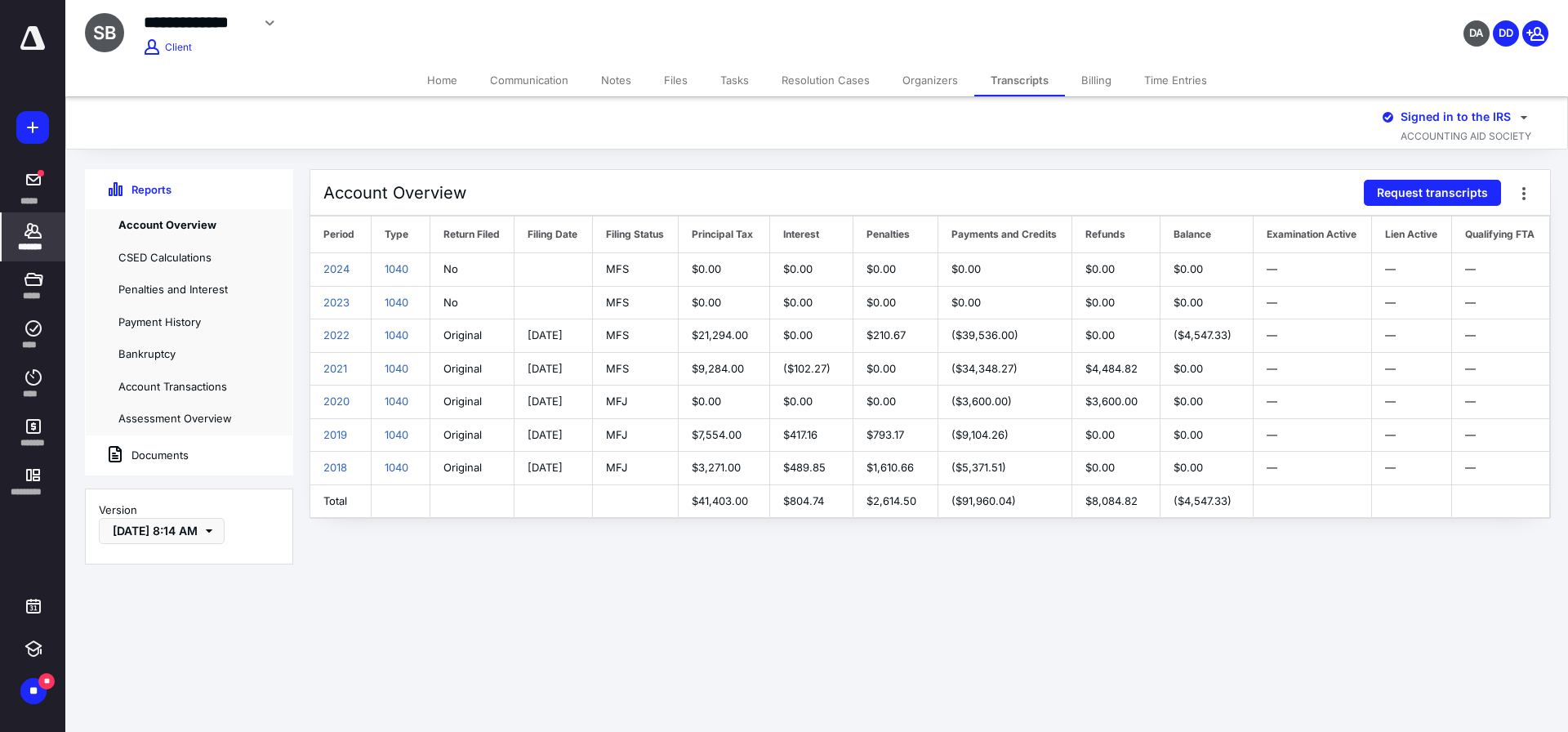 click on "Tasks" at bounding box center (734, 80) 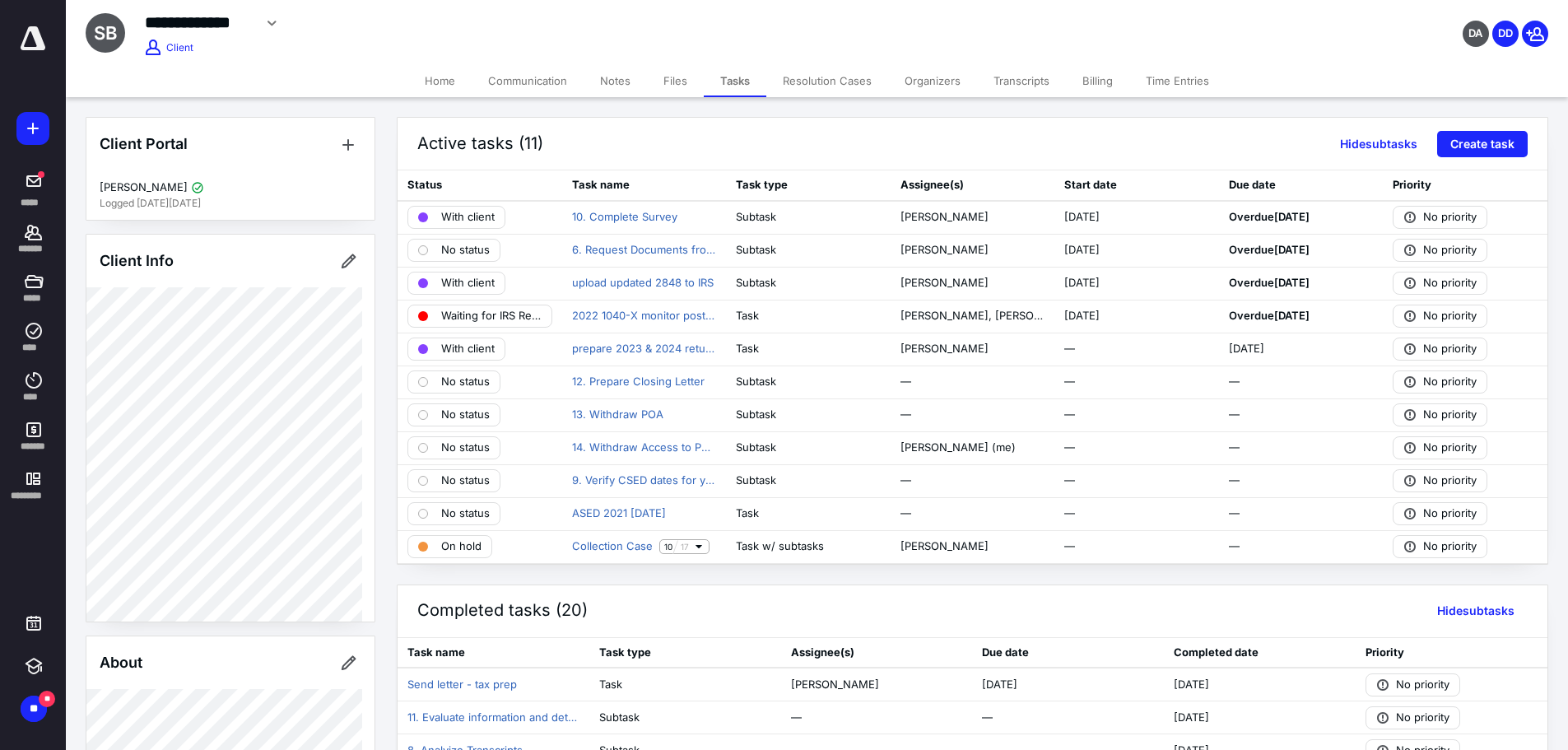 click on "Overdue  [DATE]" at bounding box center [1269, 315] 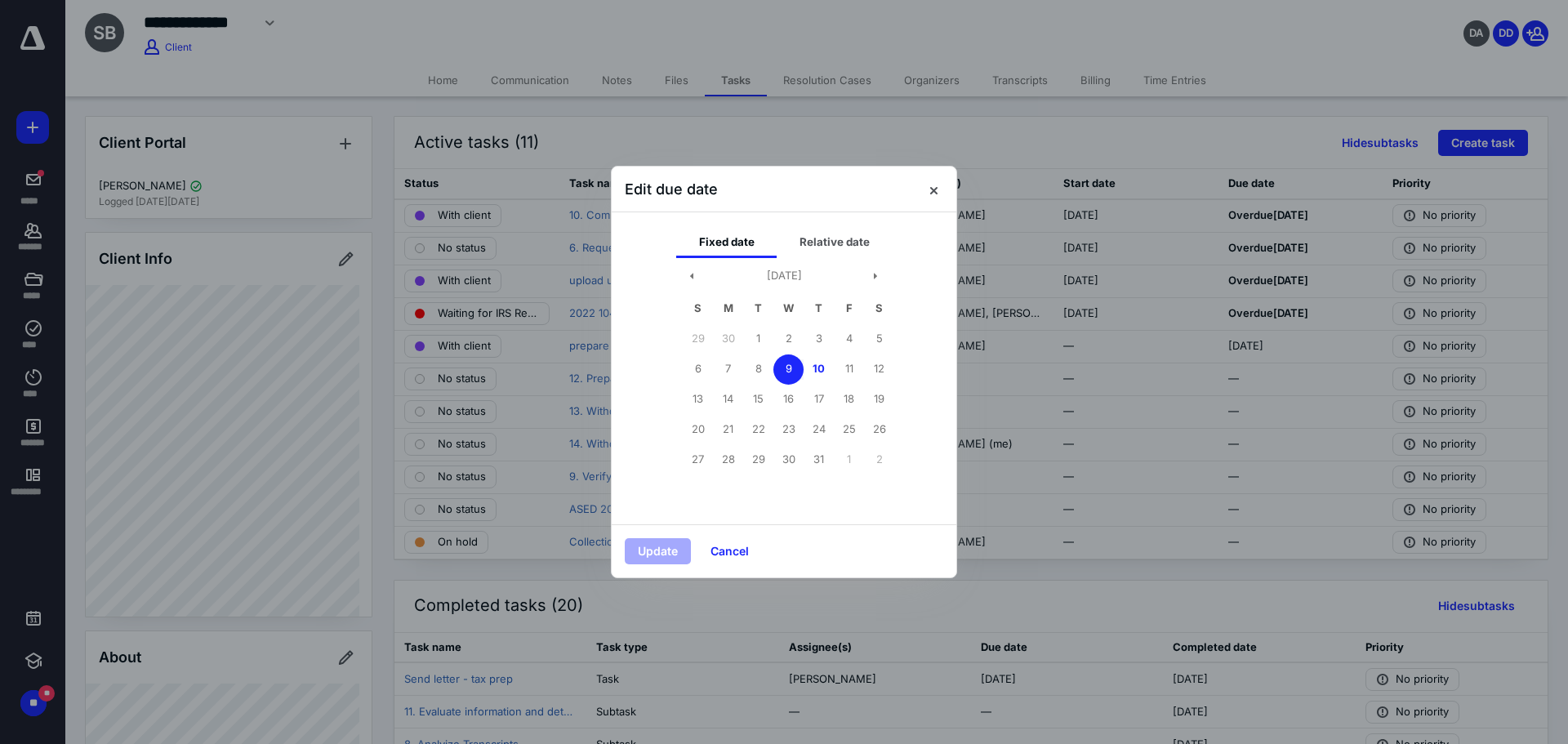 click on "21" at bounding box center (728, 430) 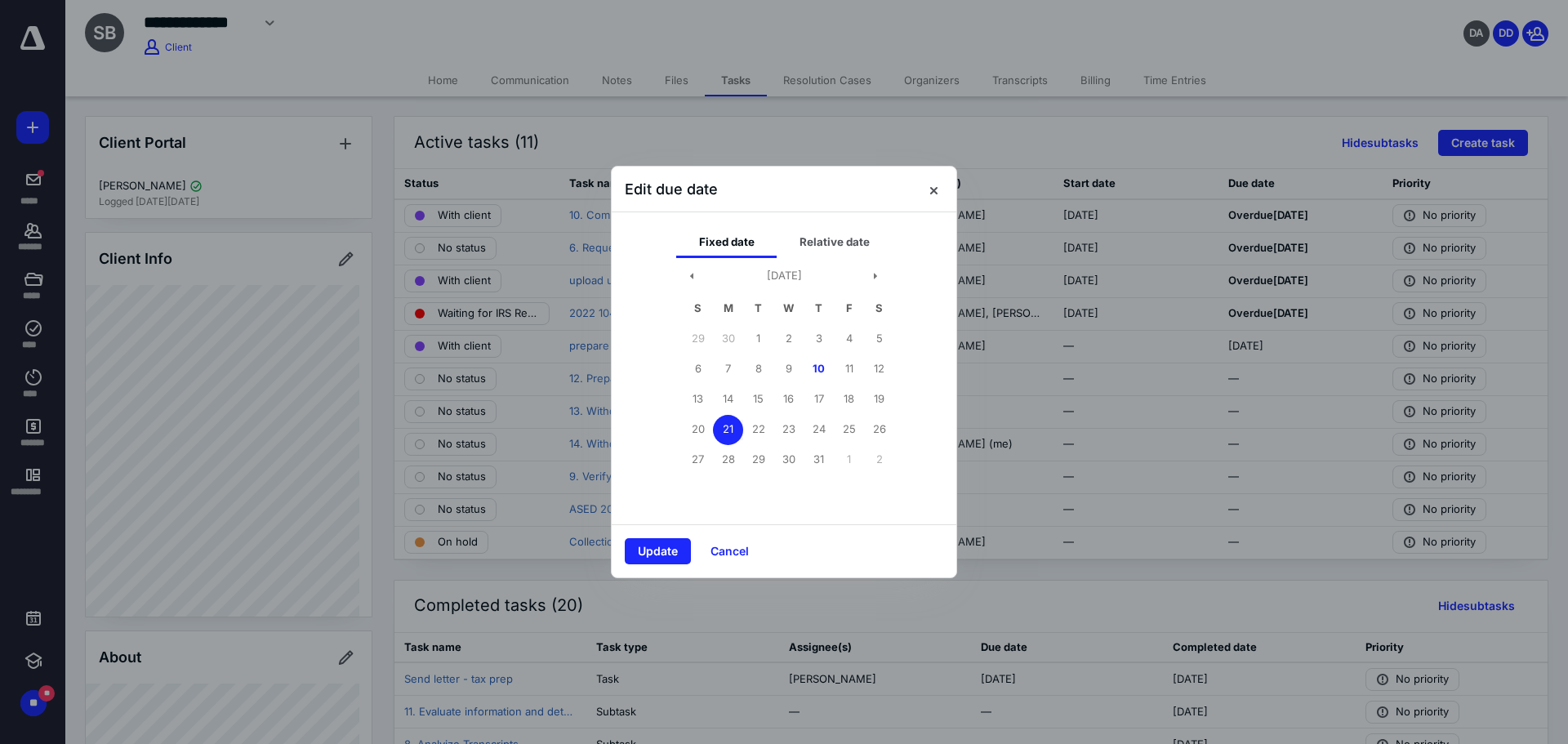 click on "Update" at bounding box center [657, 551] 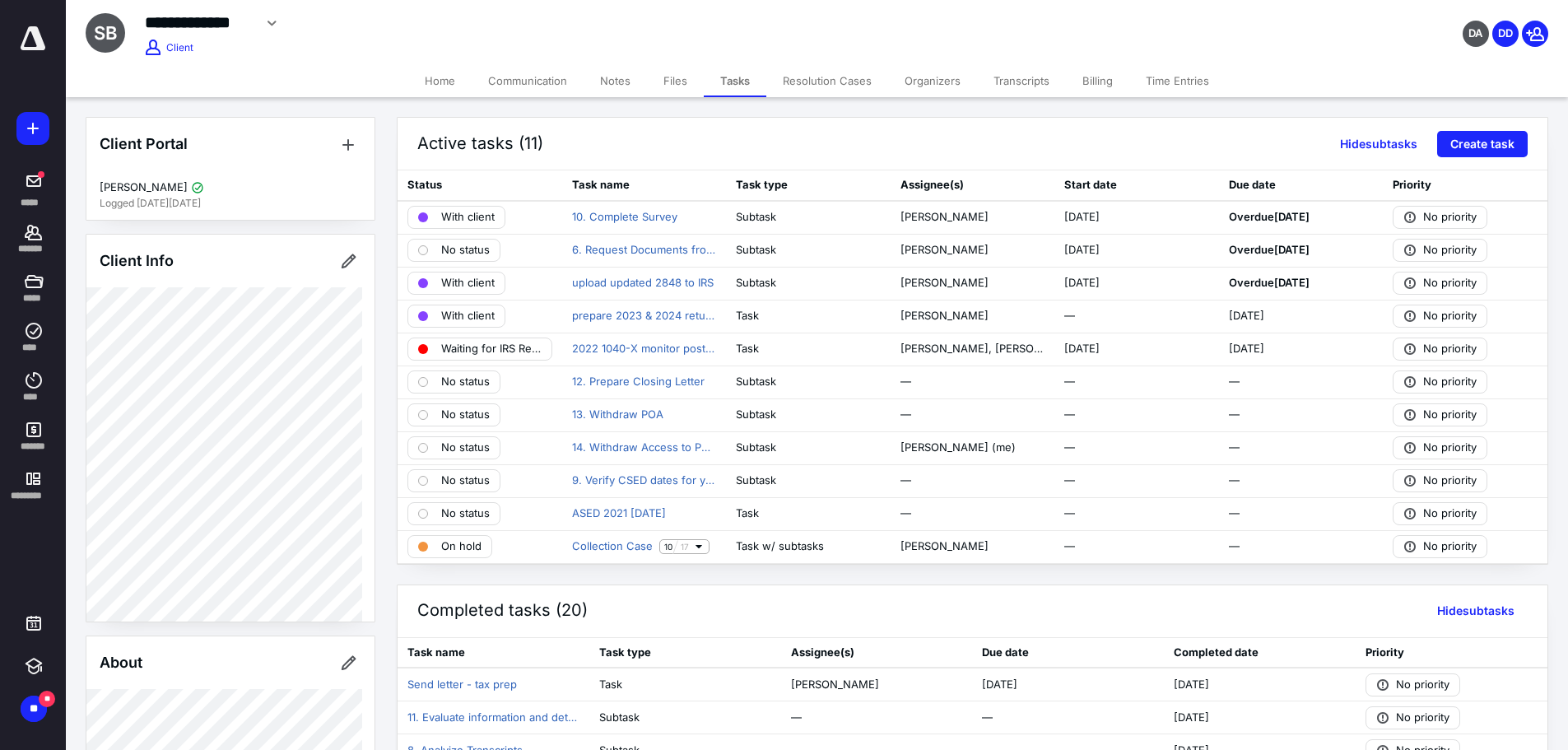 click on "Home" at bounding box center [440, 81] 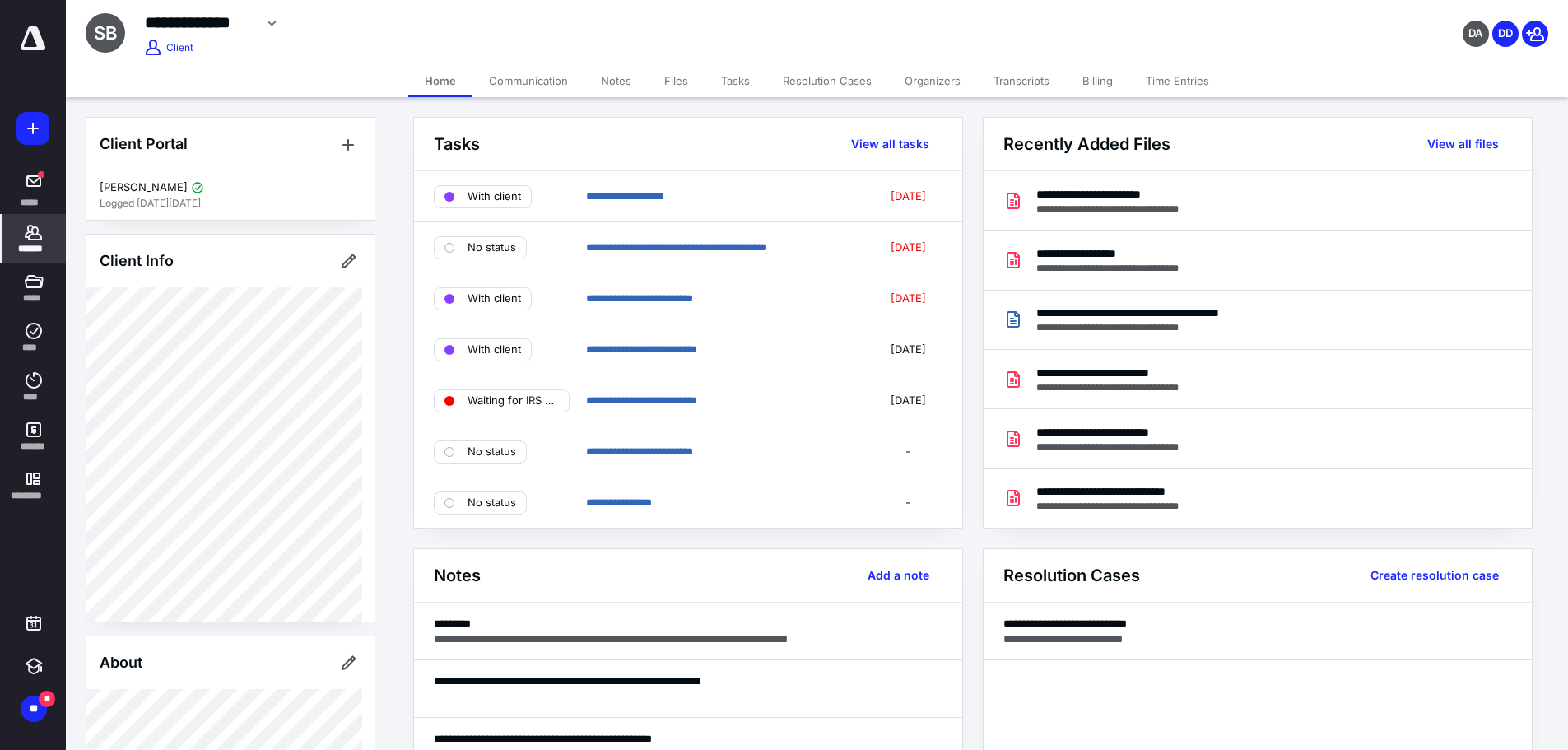 click 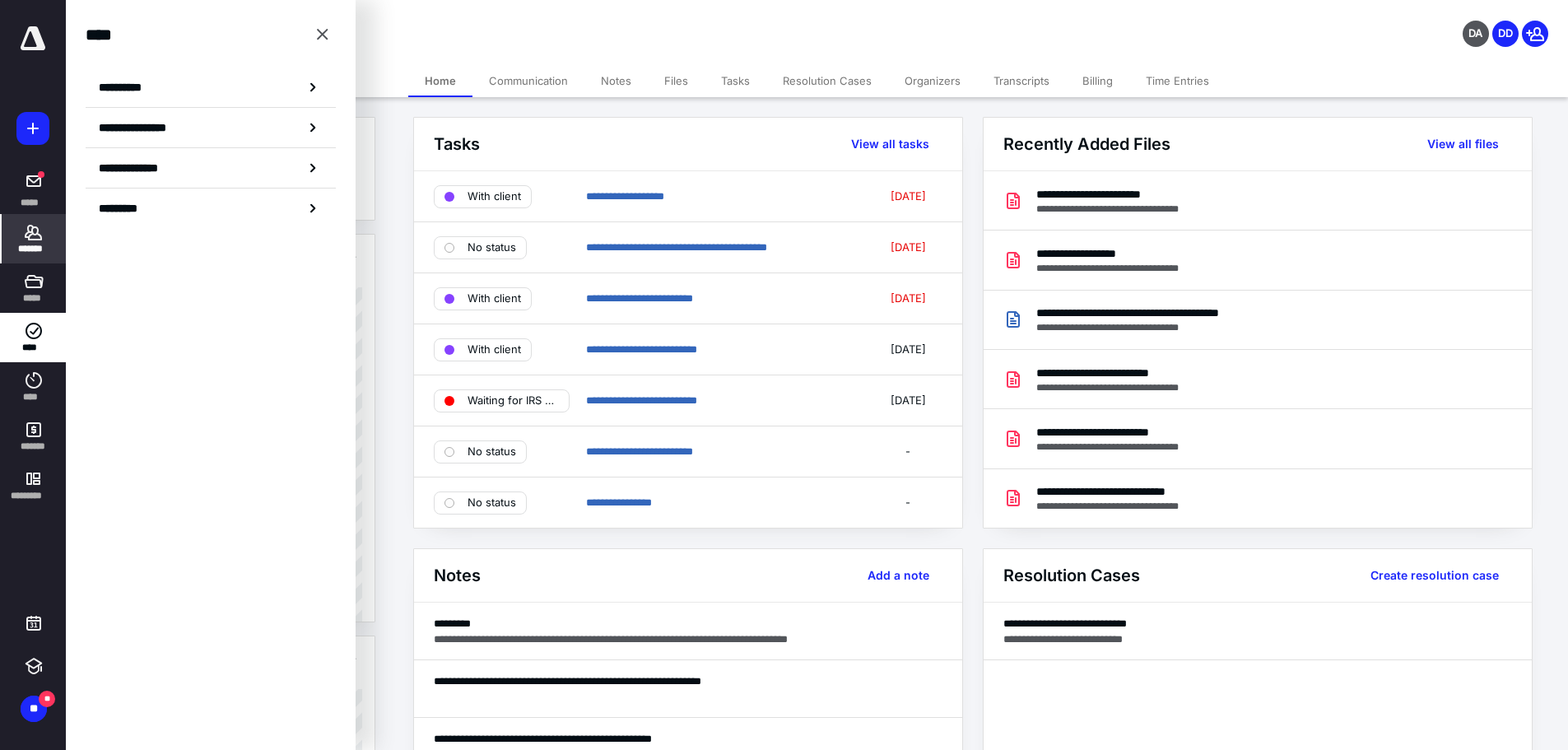 click on "**********" at bounding box center [126, 87] 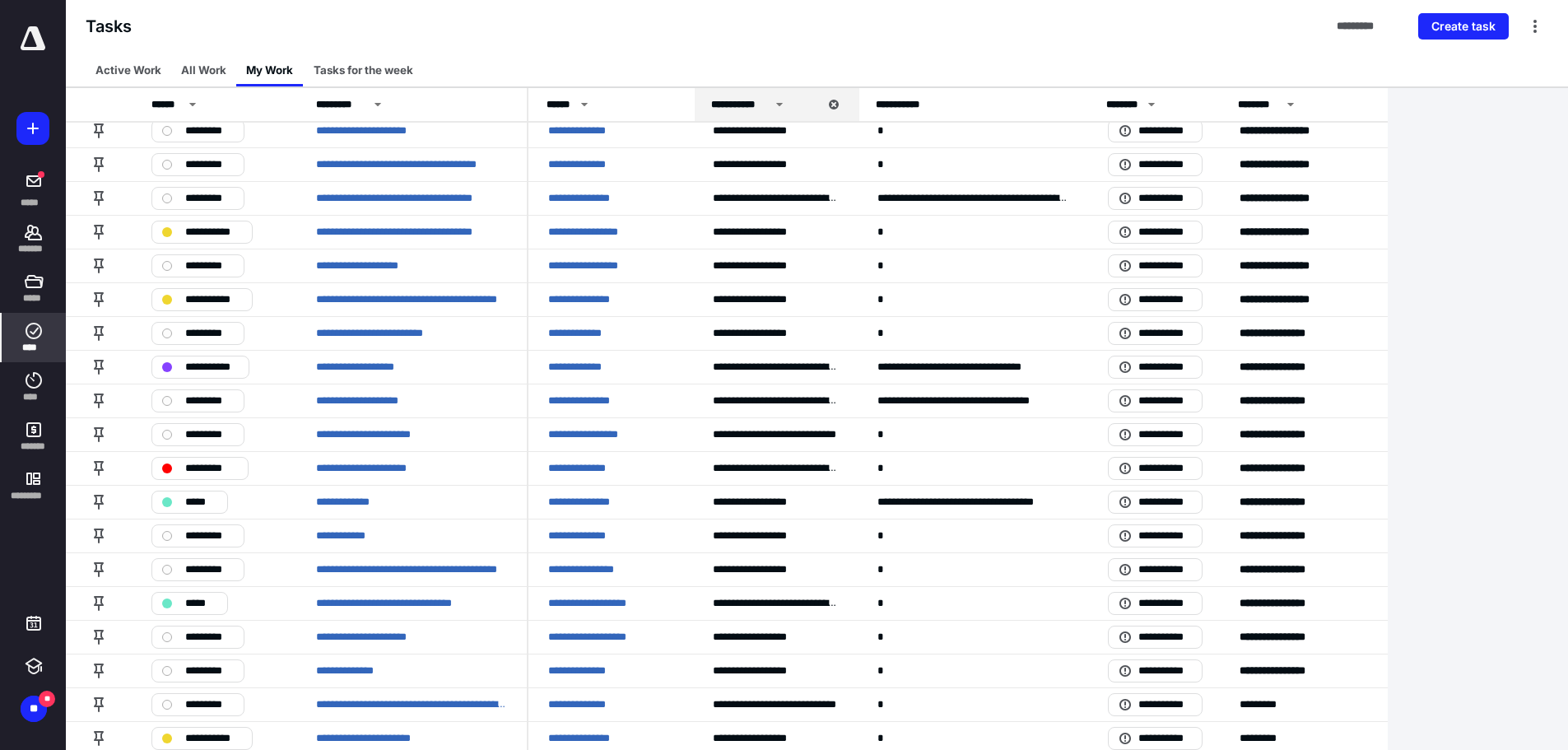 scroll, scrollTop: 906, scrollLeft: 0, axis: vertical 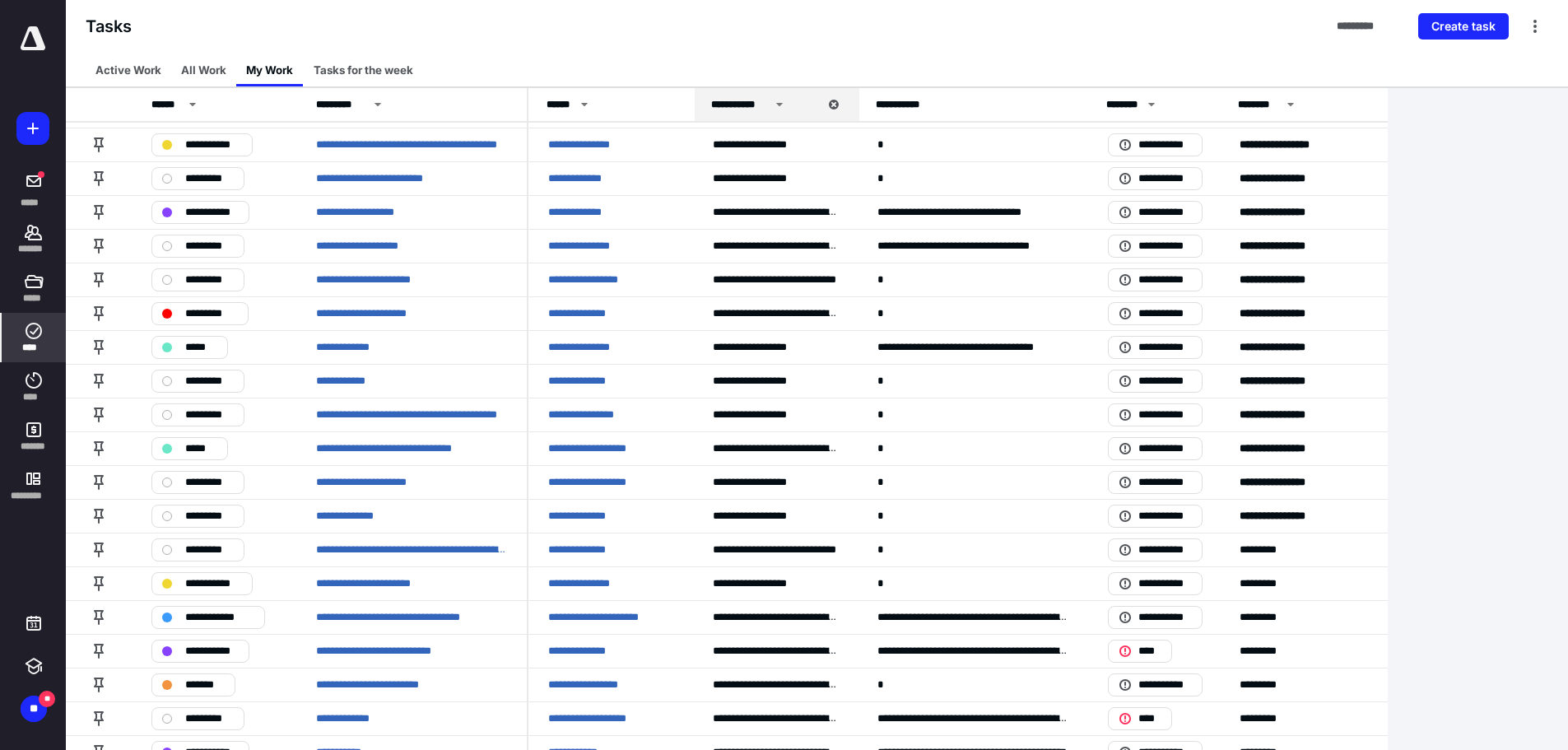click on "**********" at bounding box center (591, 415) 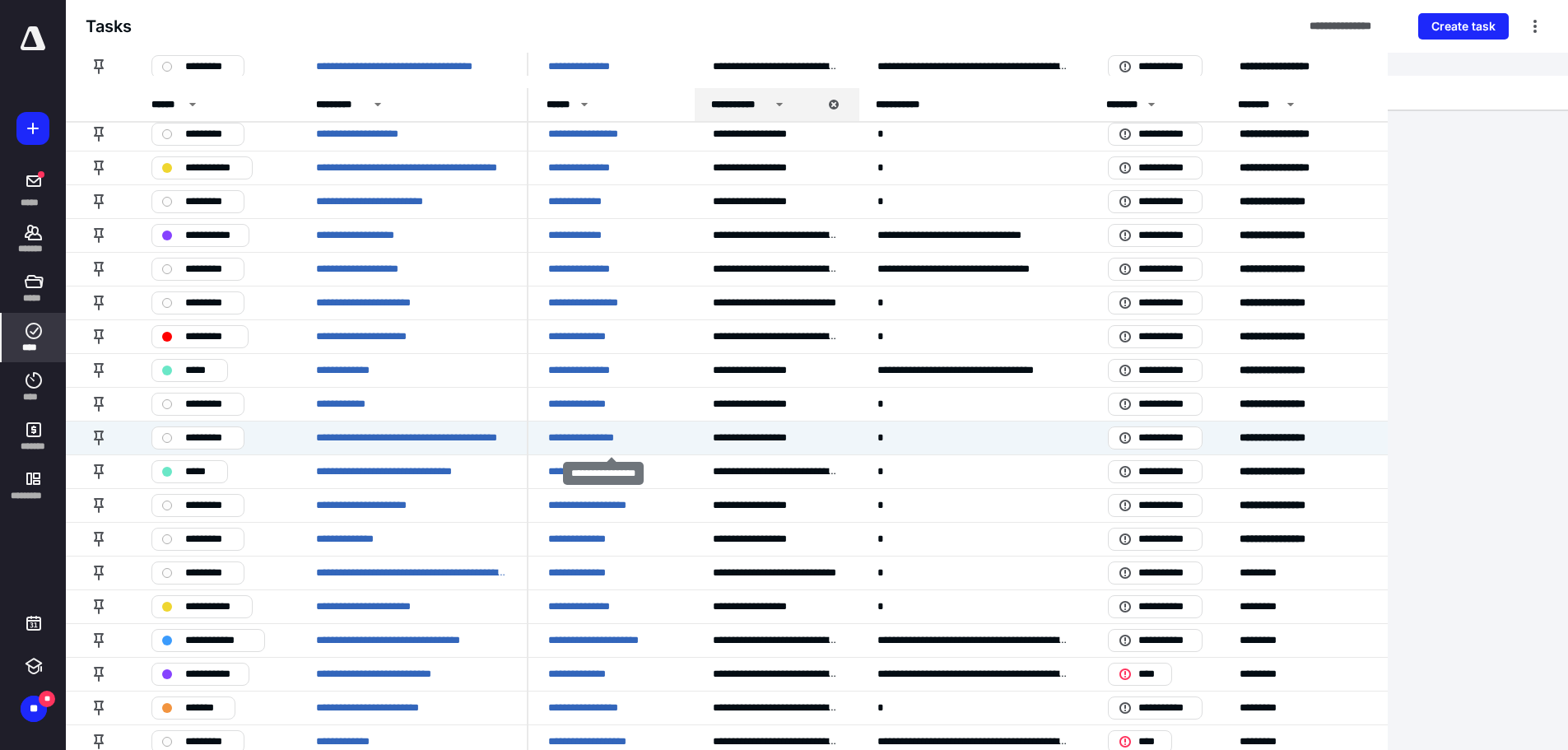 scroll, scrollTop: 0, scrollLeft: 0, axis: both 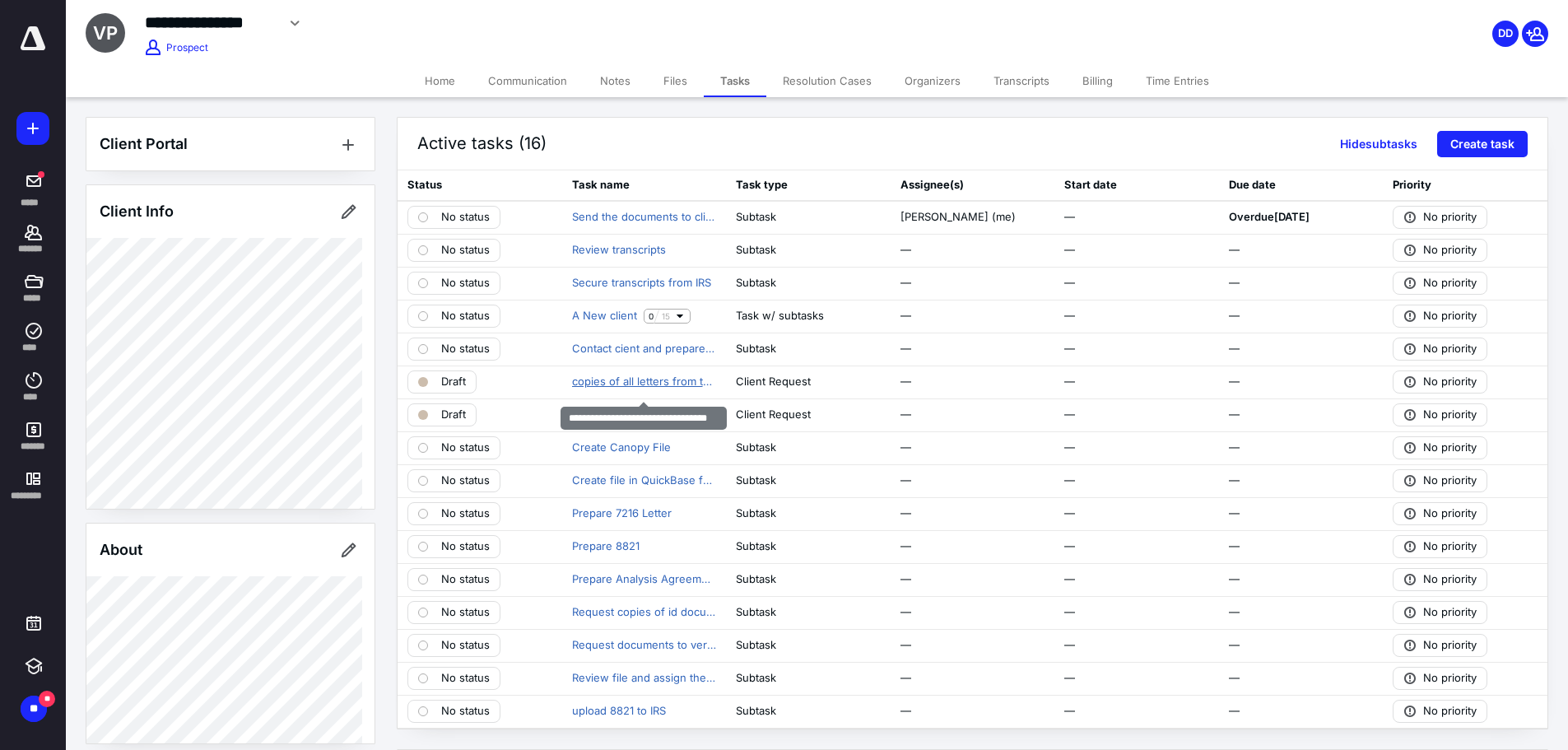 click on "copies of all letters from the IRS" at bounding box center (644, 382) 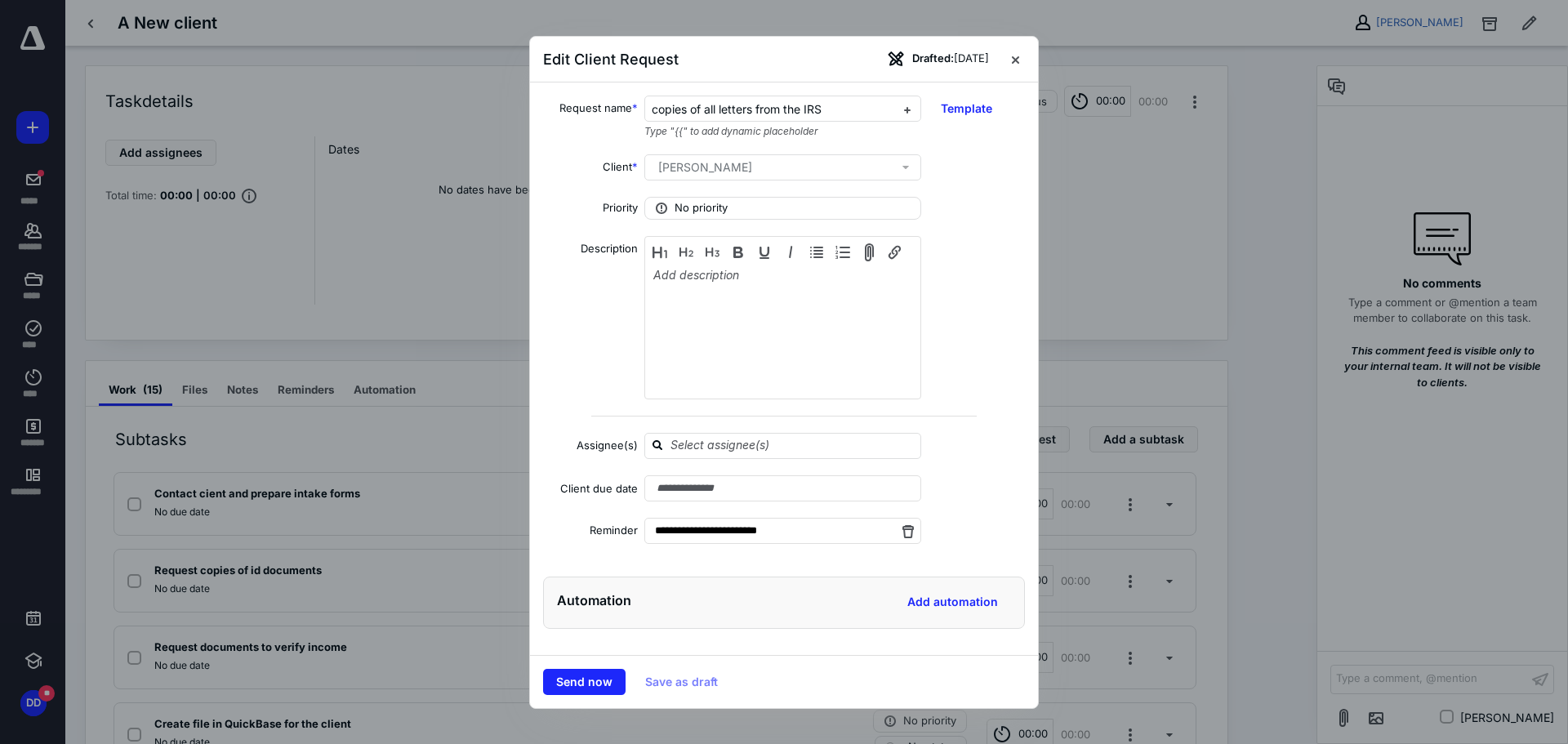 click at bounding box center [1015, 59] 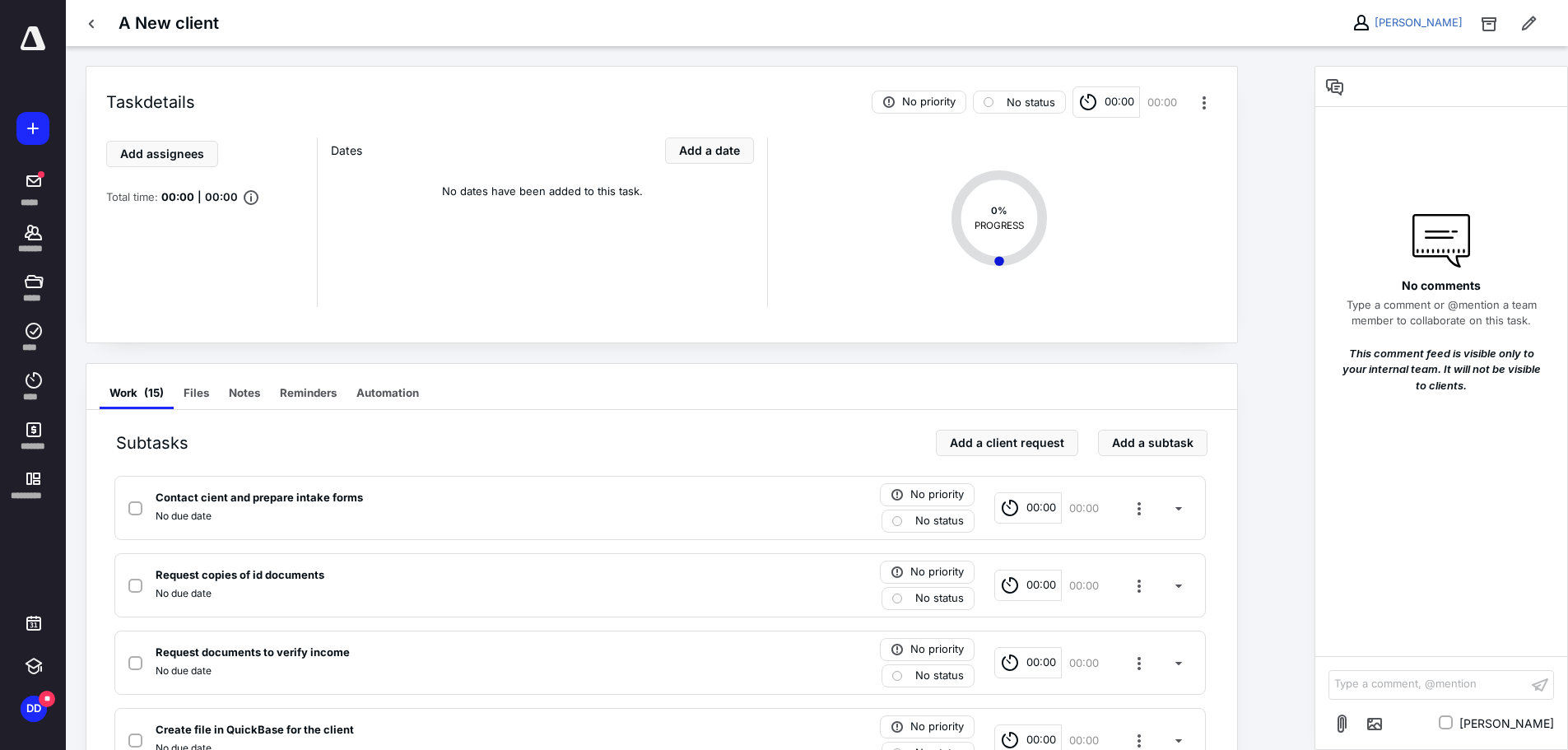 click at bounding box center (92, 23) 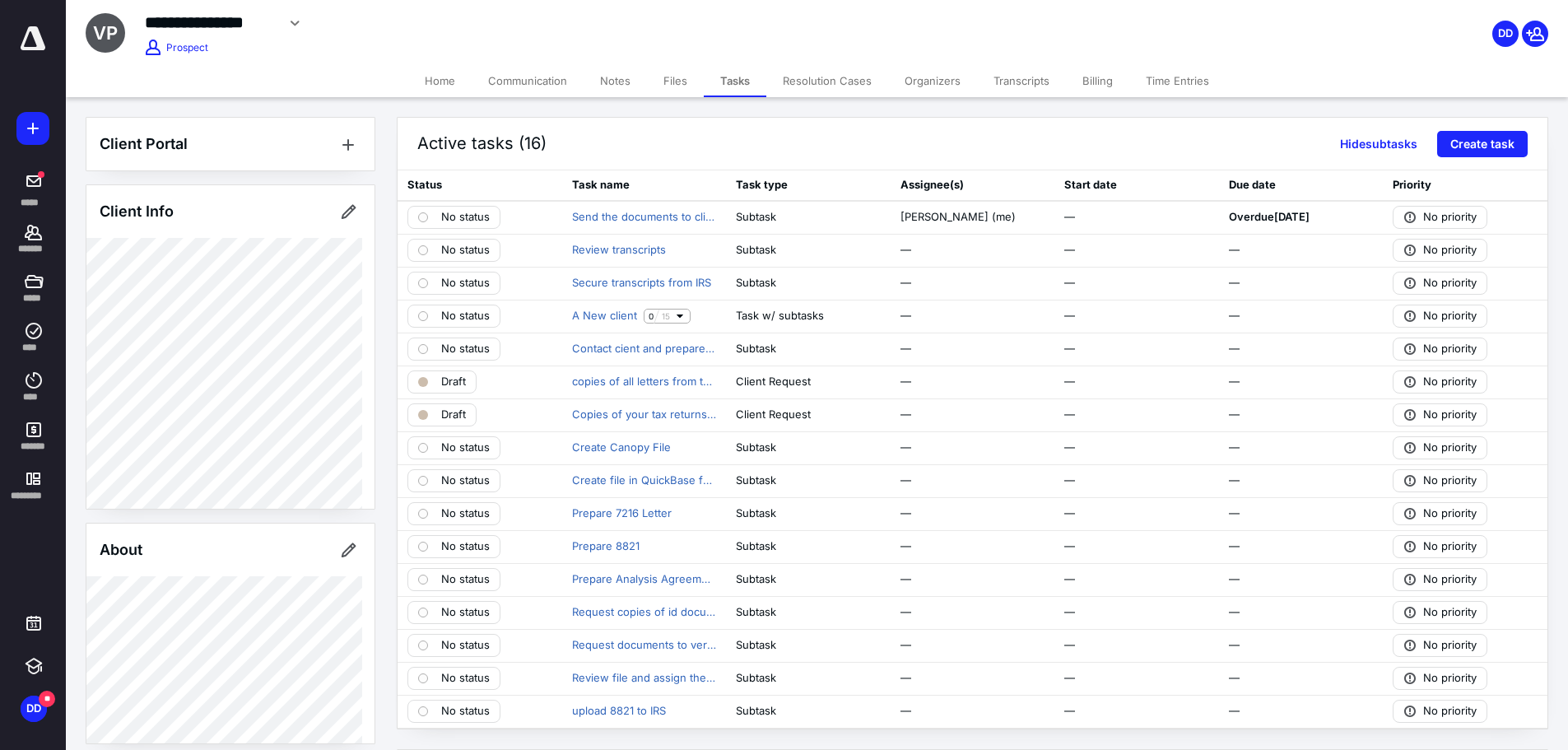 click 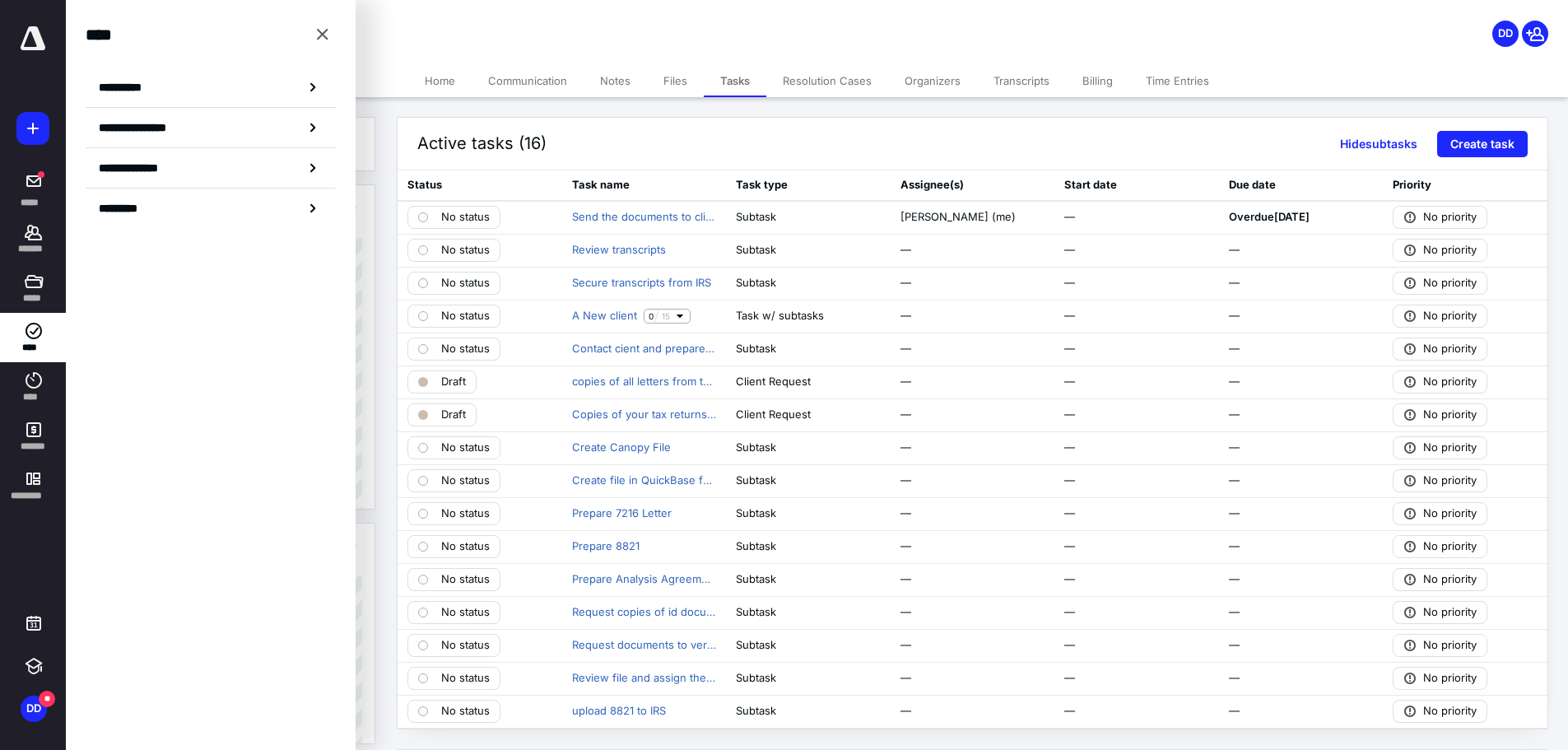 click on "**********" at bounding box center (126, 87) 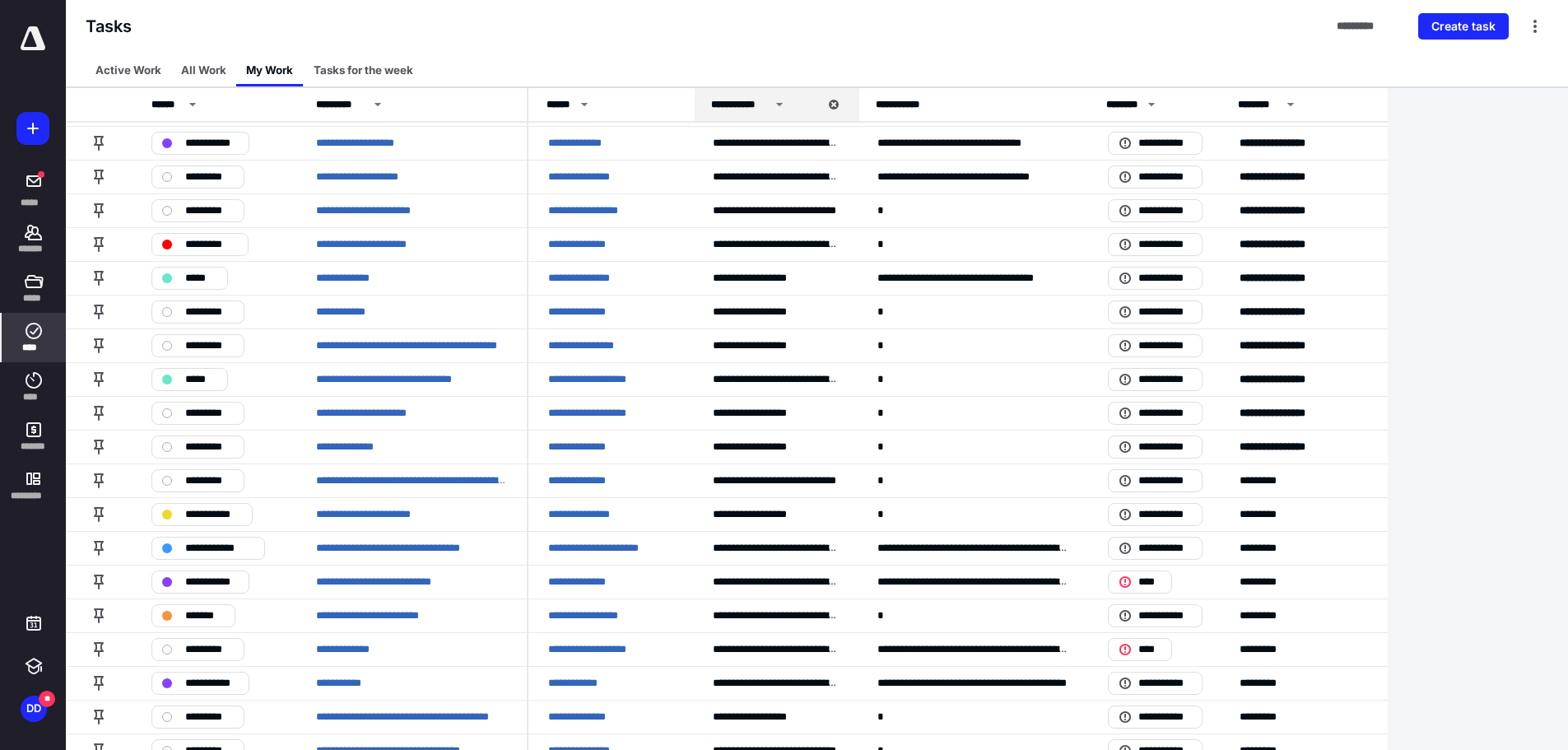 scroll, scrollTop: 988, scrollLeft: 0, axis: vertical 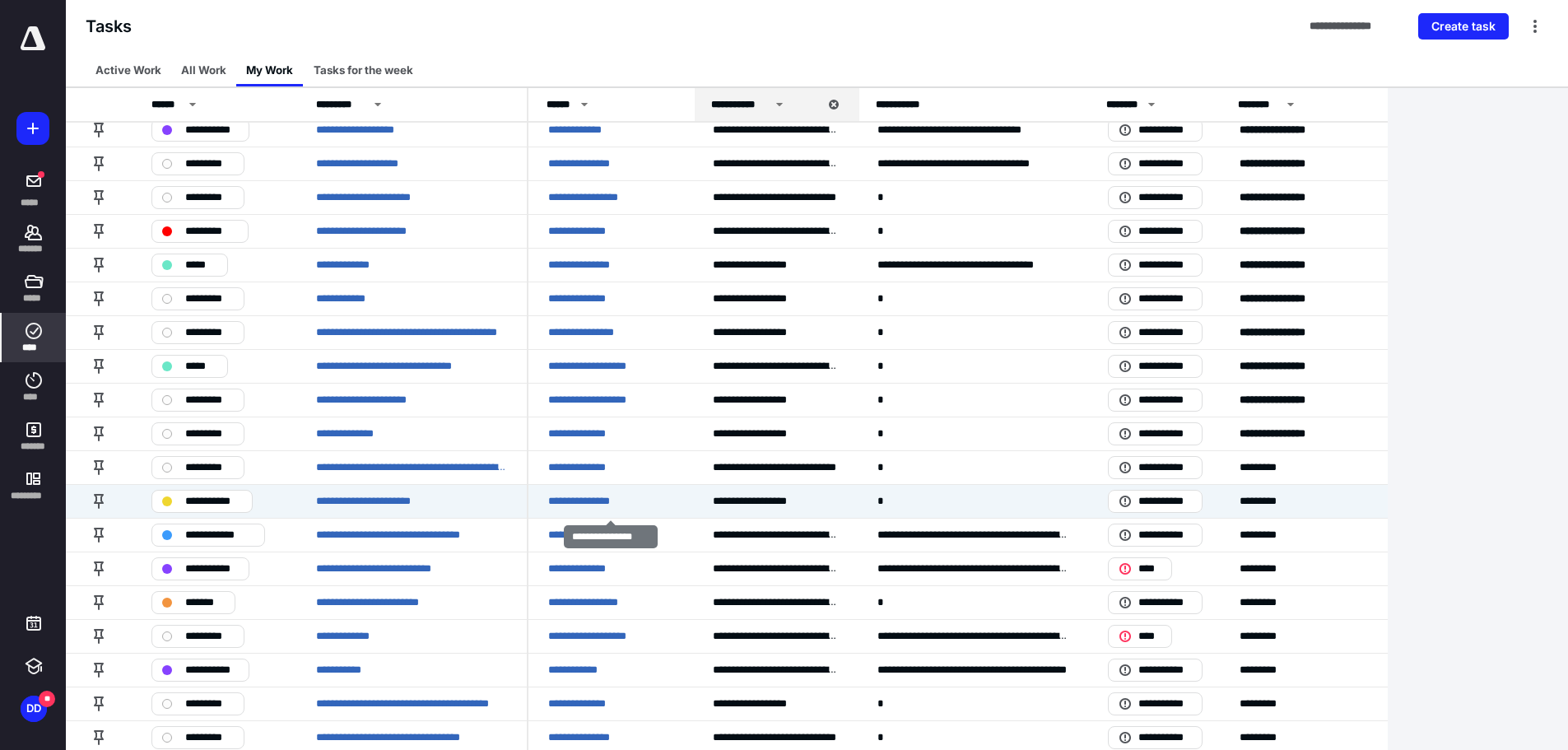 click on "**********" at bounding box center (589, 501) 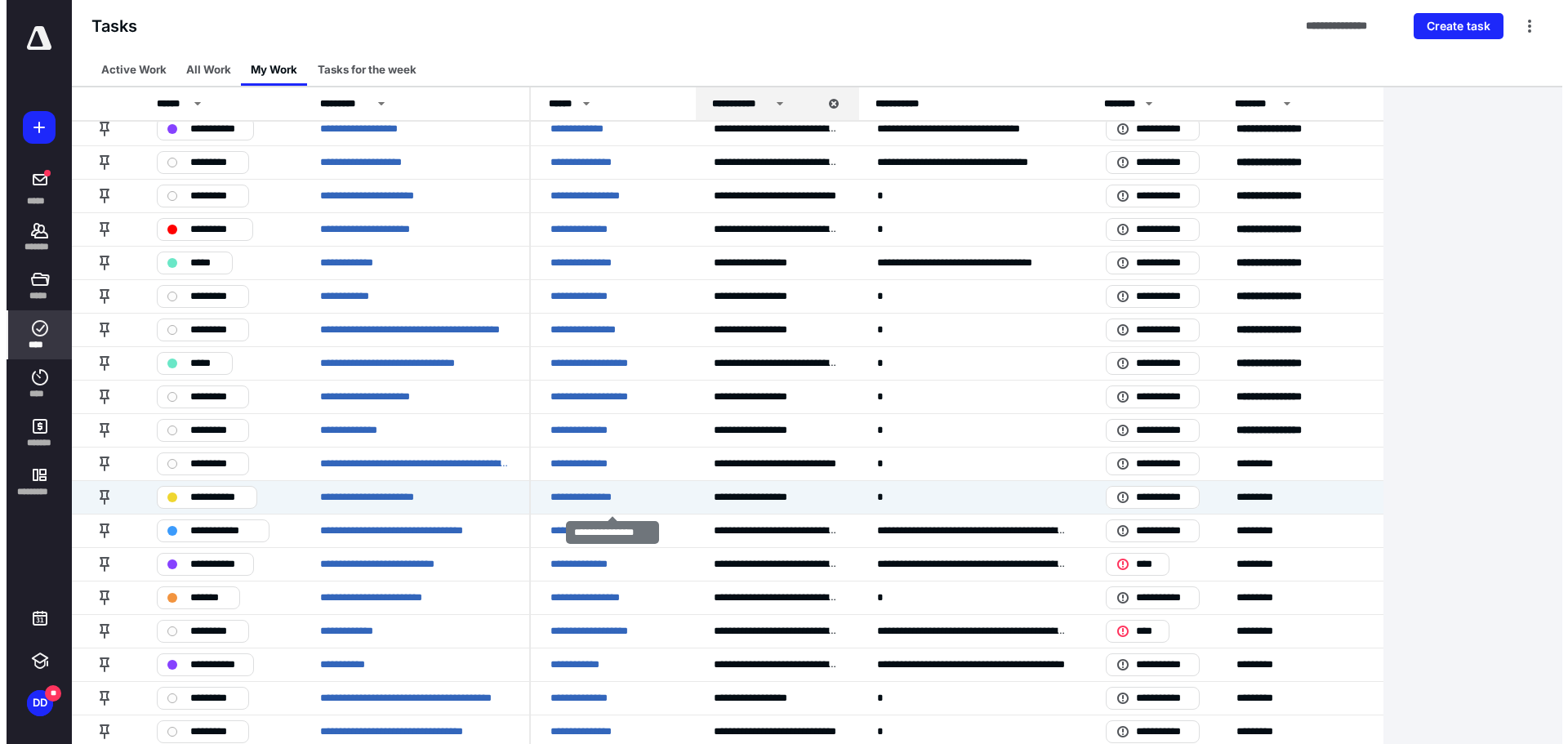 scroll, scrollTop: 0, scrollLeft: 0, axis: both 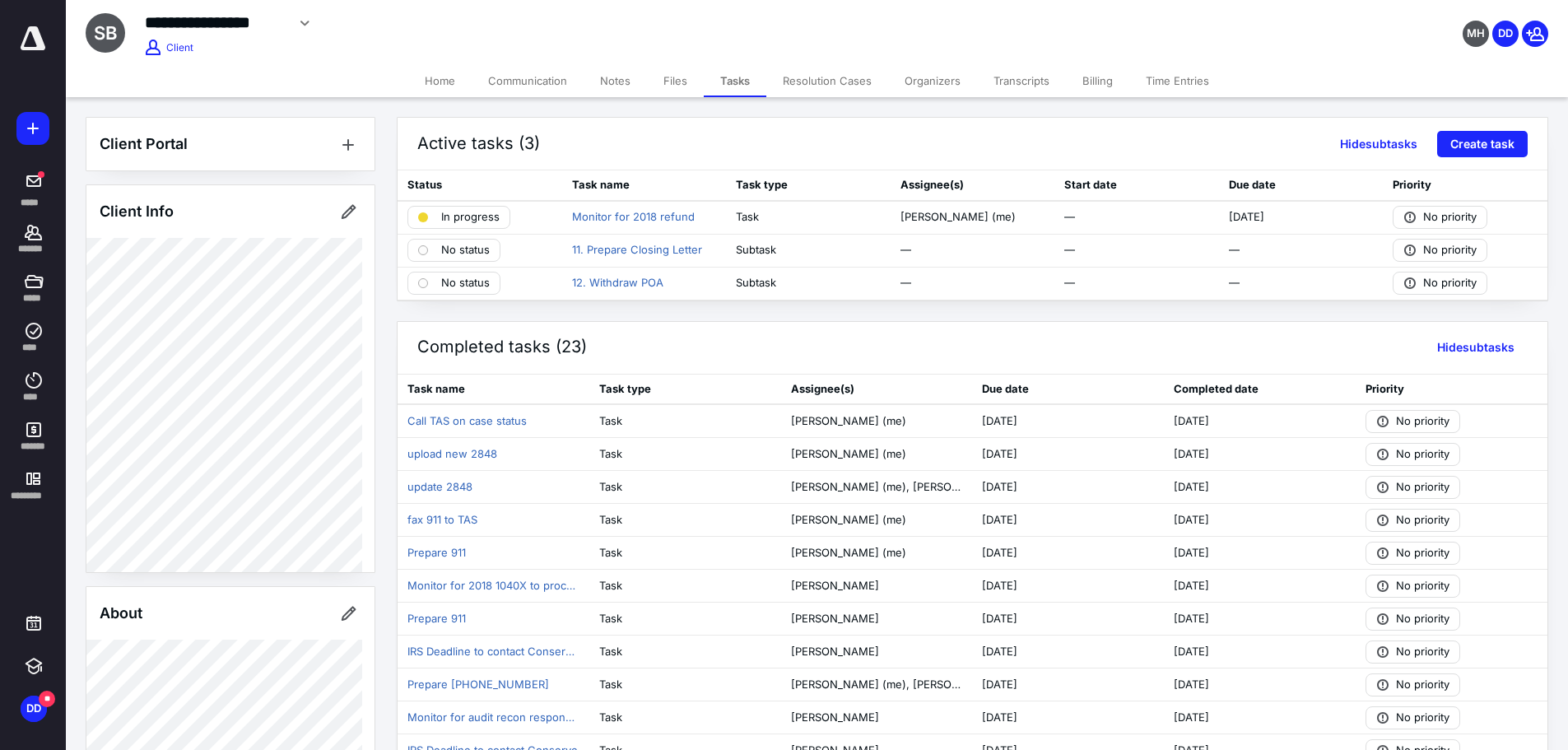 click on "Transcripts" at bounding box center [1021, 81] 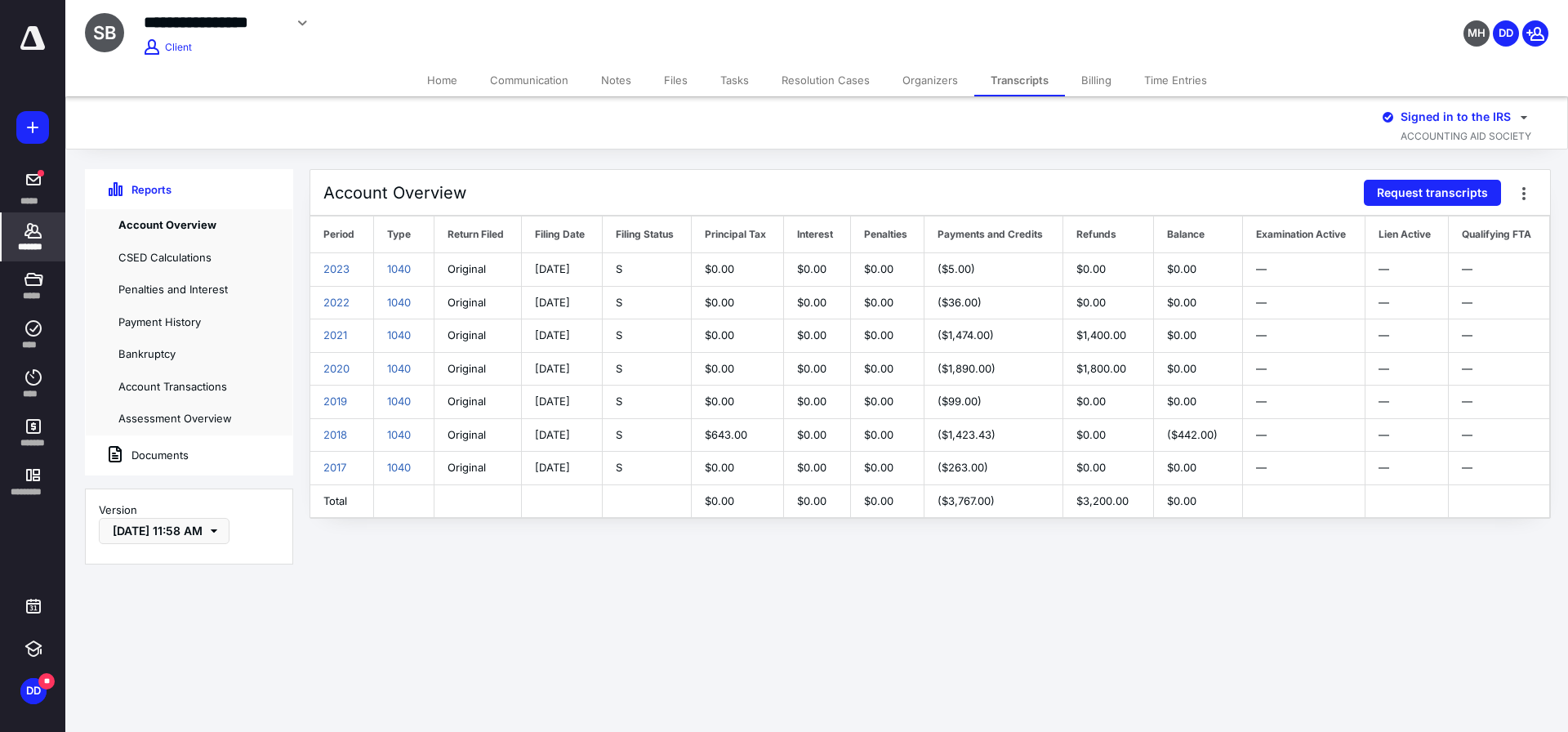 click on "Request transcripts" at bounding box center [1432, 193] 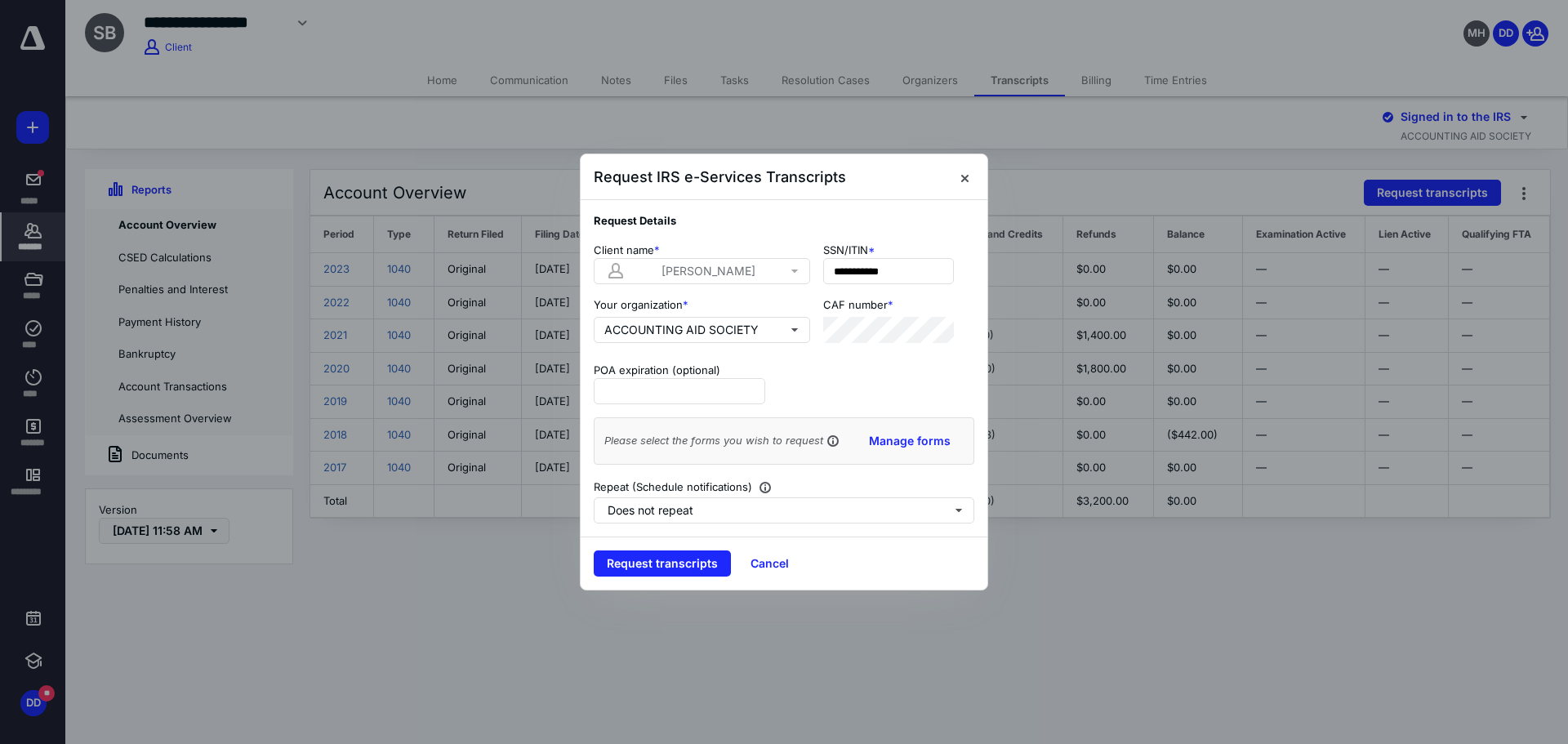 click on "Request transcripts" at bounding box center (662, 564) 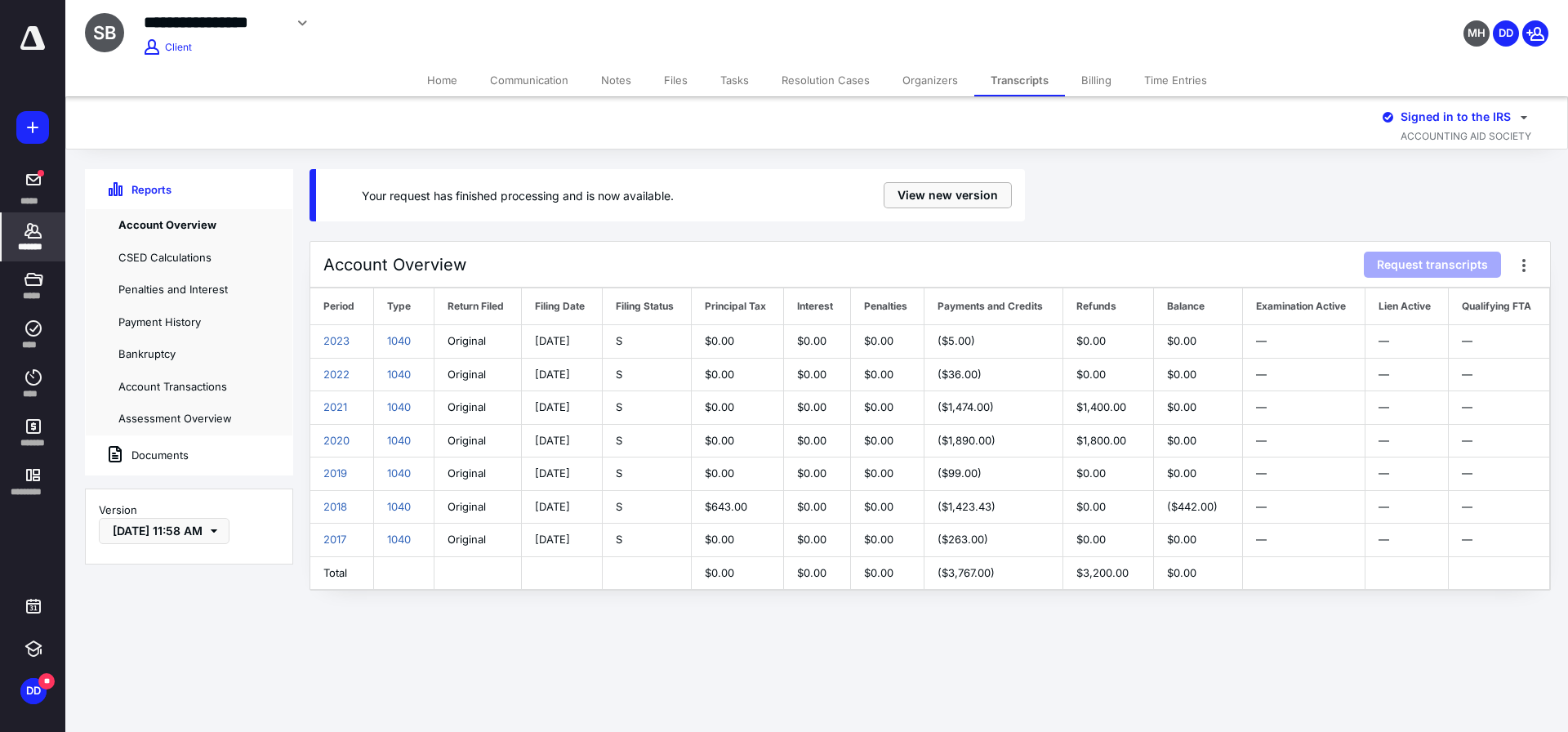 click on "View new version" at bounding box center (947, 195) 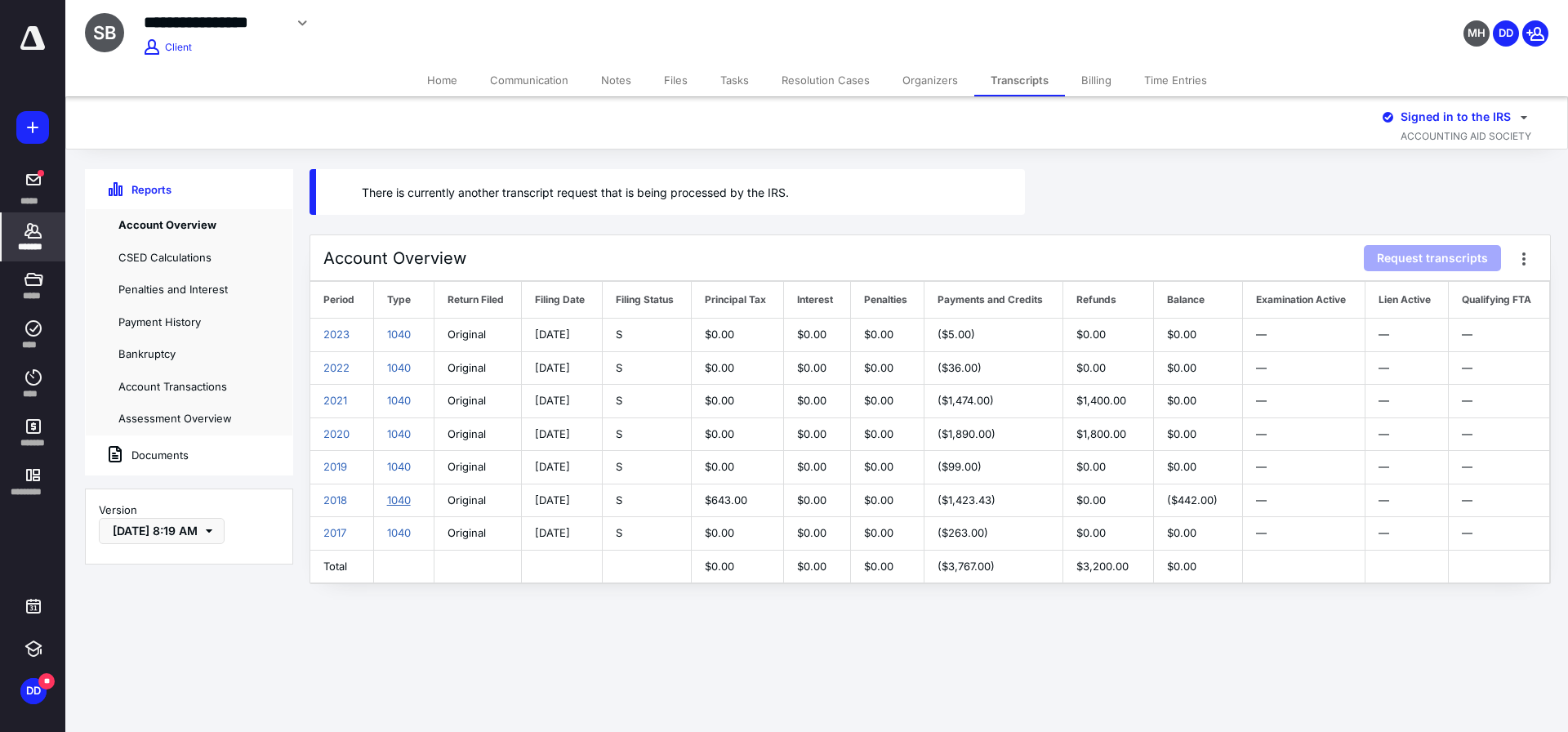 click on "1040" at bounding box center [399, 500] 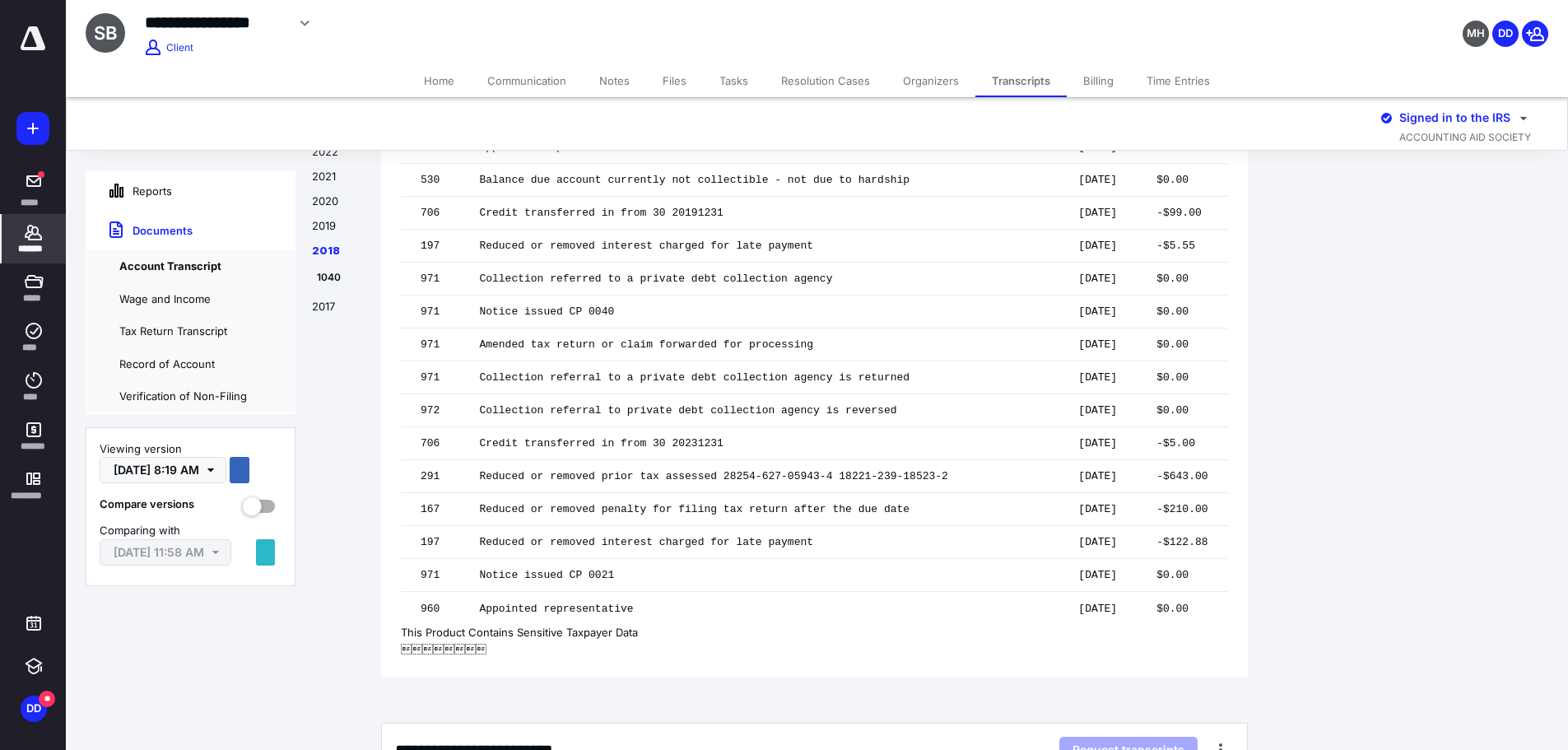 scroll, scrollTop: 9771, scrollLeft: 0, axis: vertical 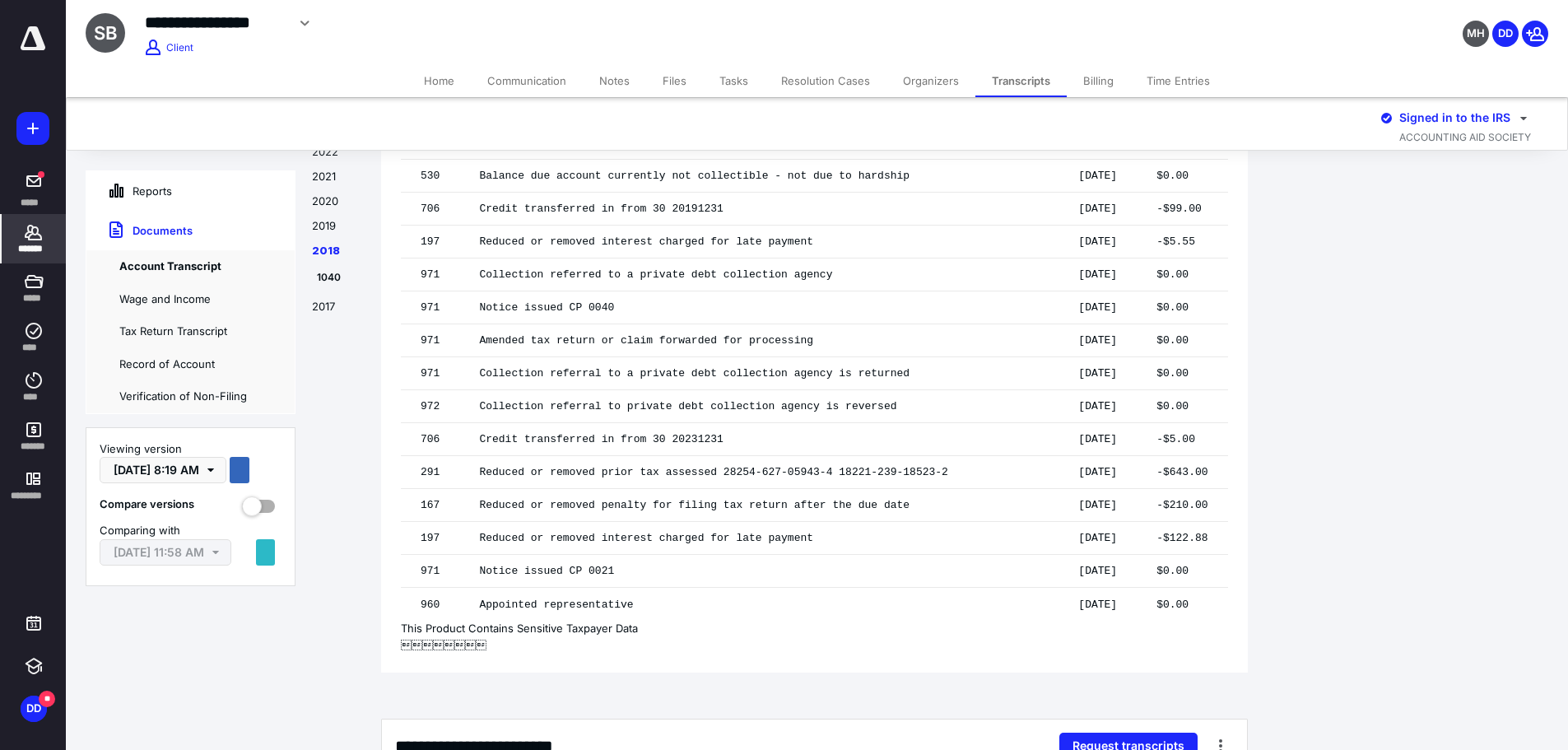 click on "Home" at bounding box center [439, 81] 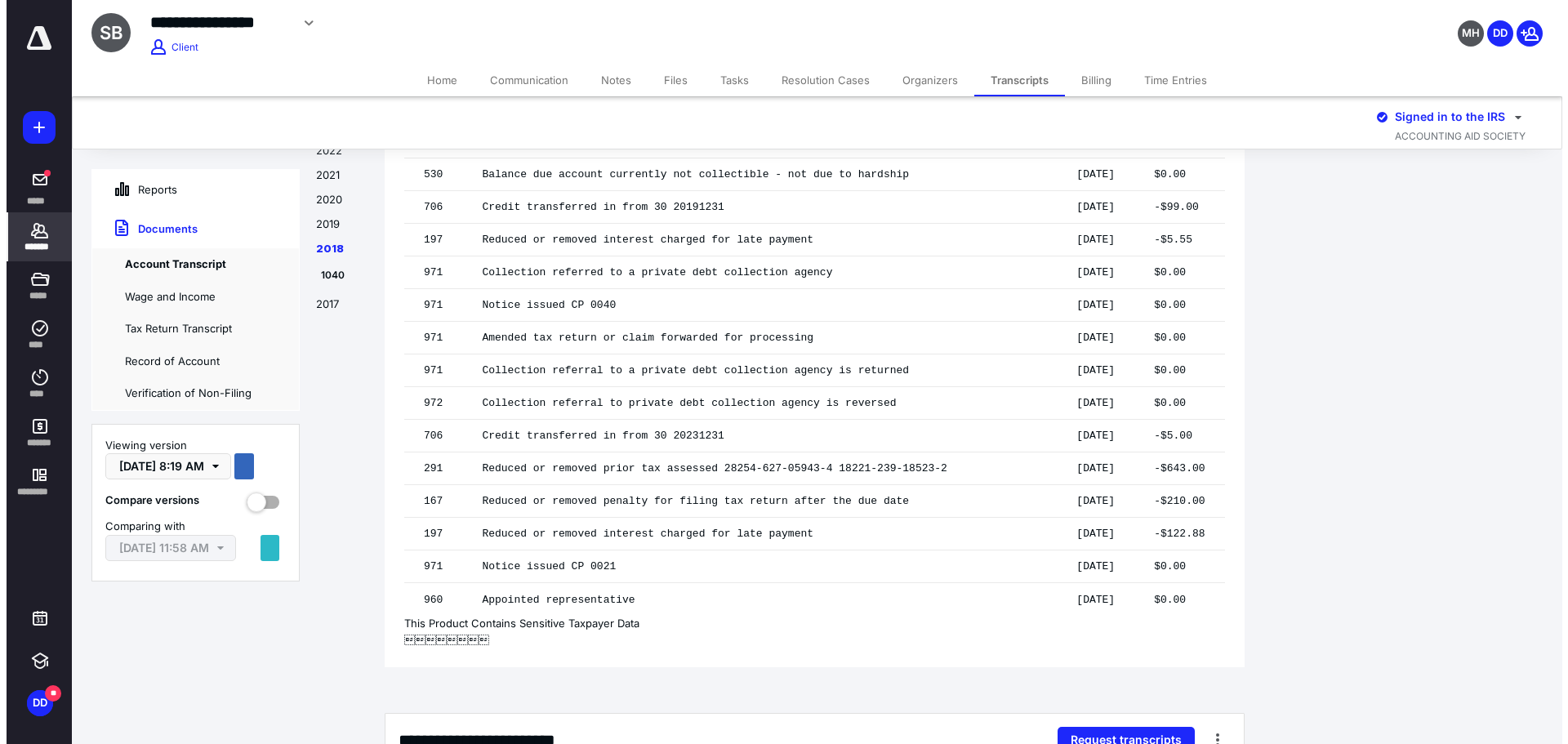 scroll, scrollTop: 0, scrollLeft: 0, axis: both 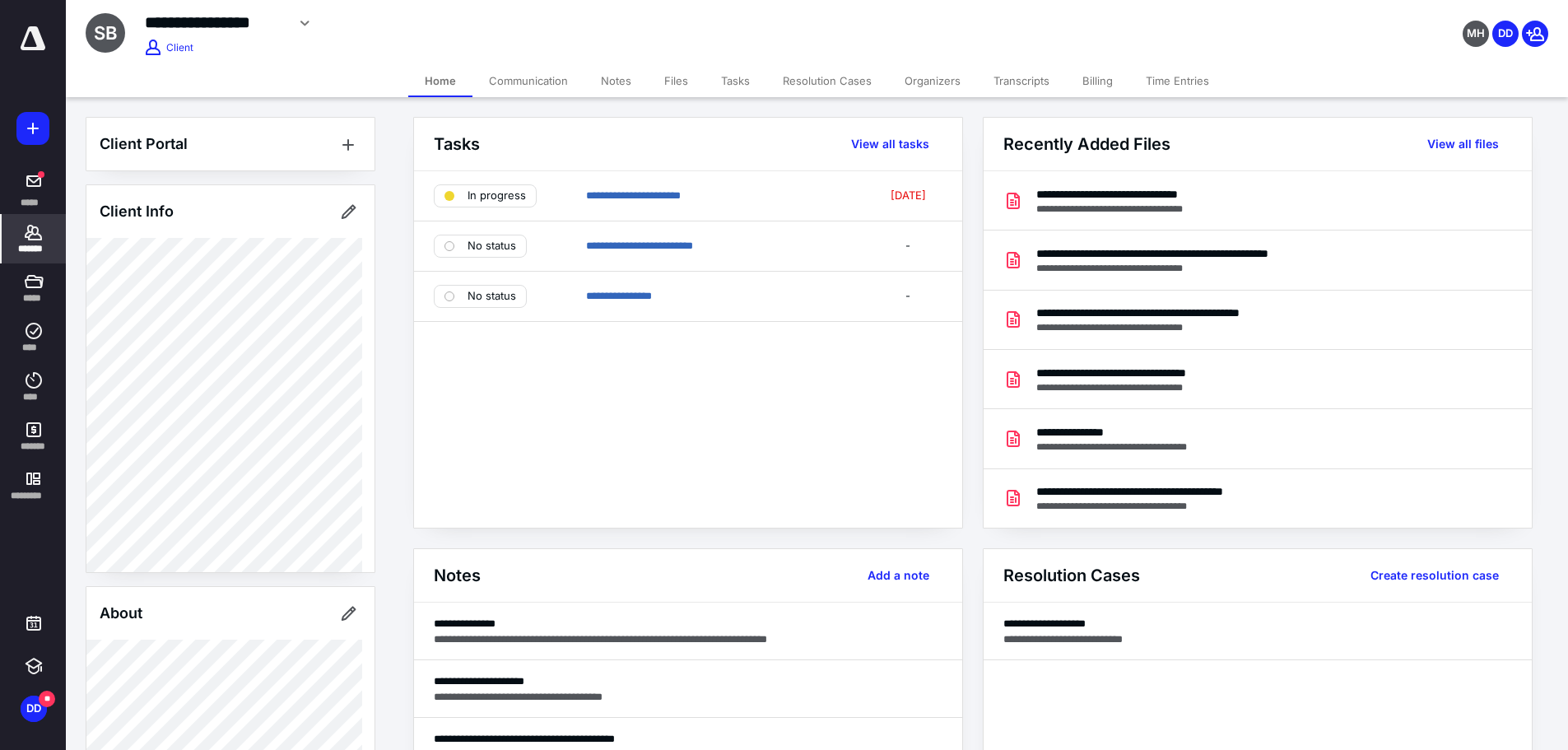 click on "**********" at bounding box center (1133, 194) 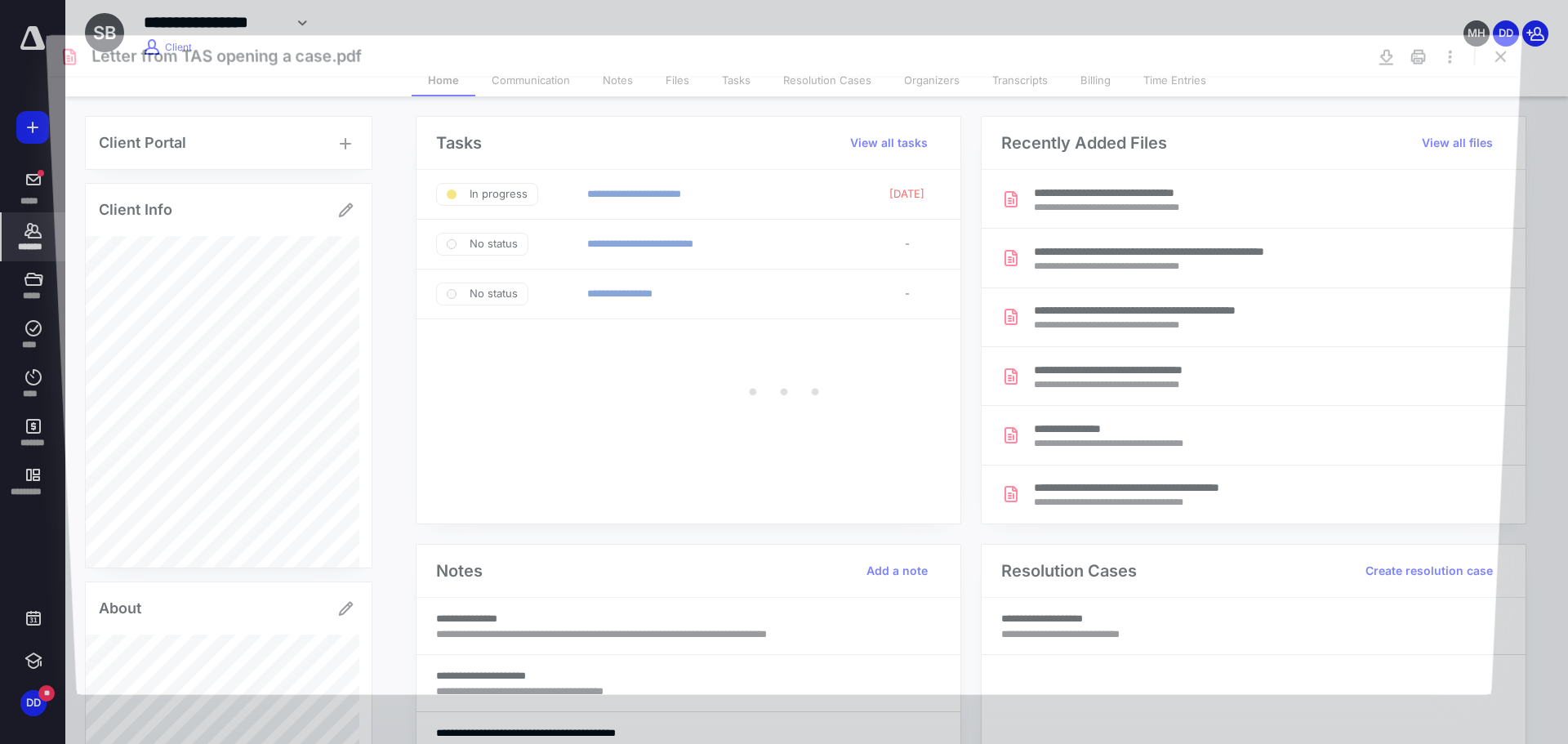 scroll, scrollTop: 0, scrollLeft: 0, axis: both 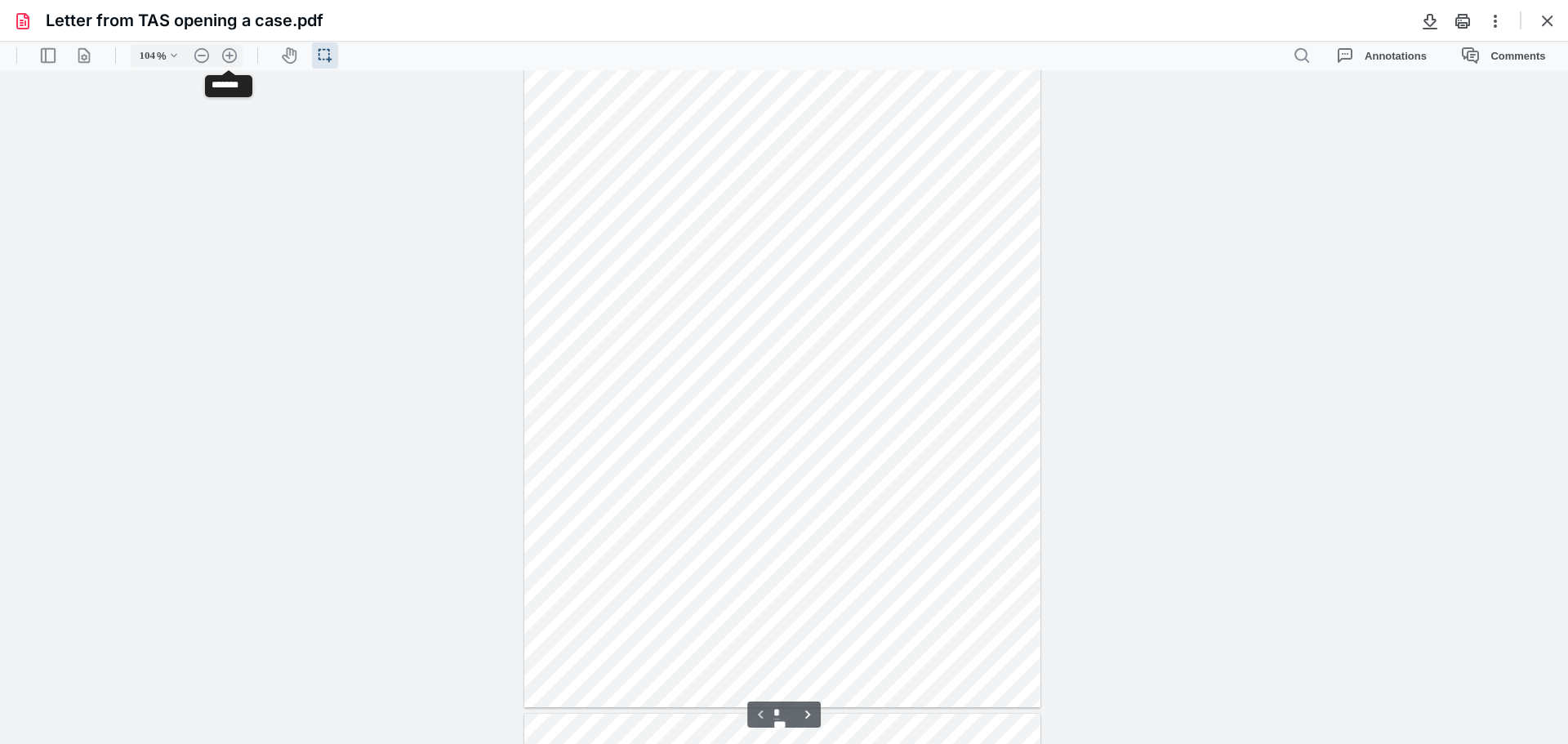 click on ".cls-1{fill:#abb0c4;} icon - header - zoom - in - line" at bounding box center [229, 56] 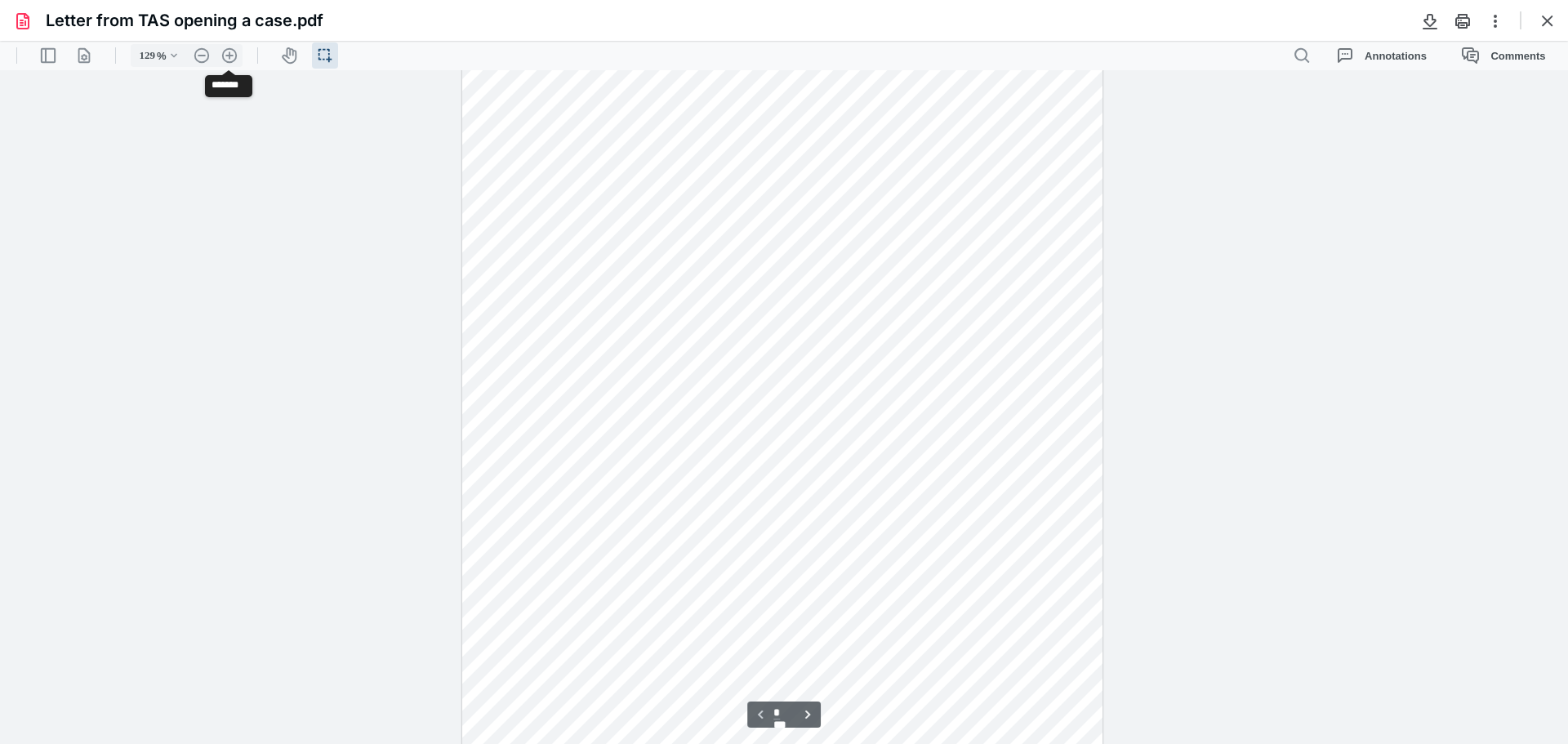click on ".cls-1{fill:#abb0c4;} icon - header - zoom - in - line" at bounding box center [229, 56] 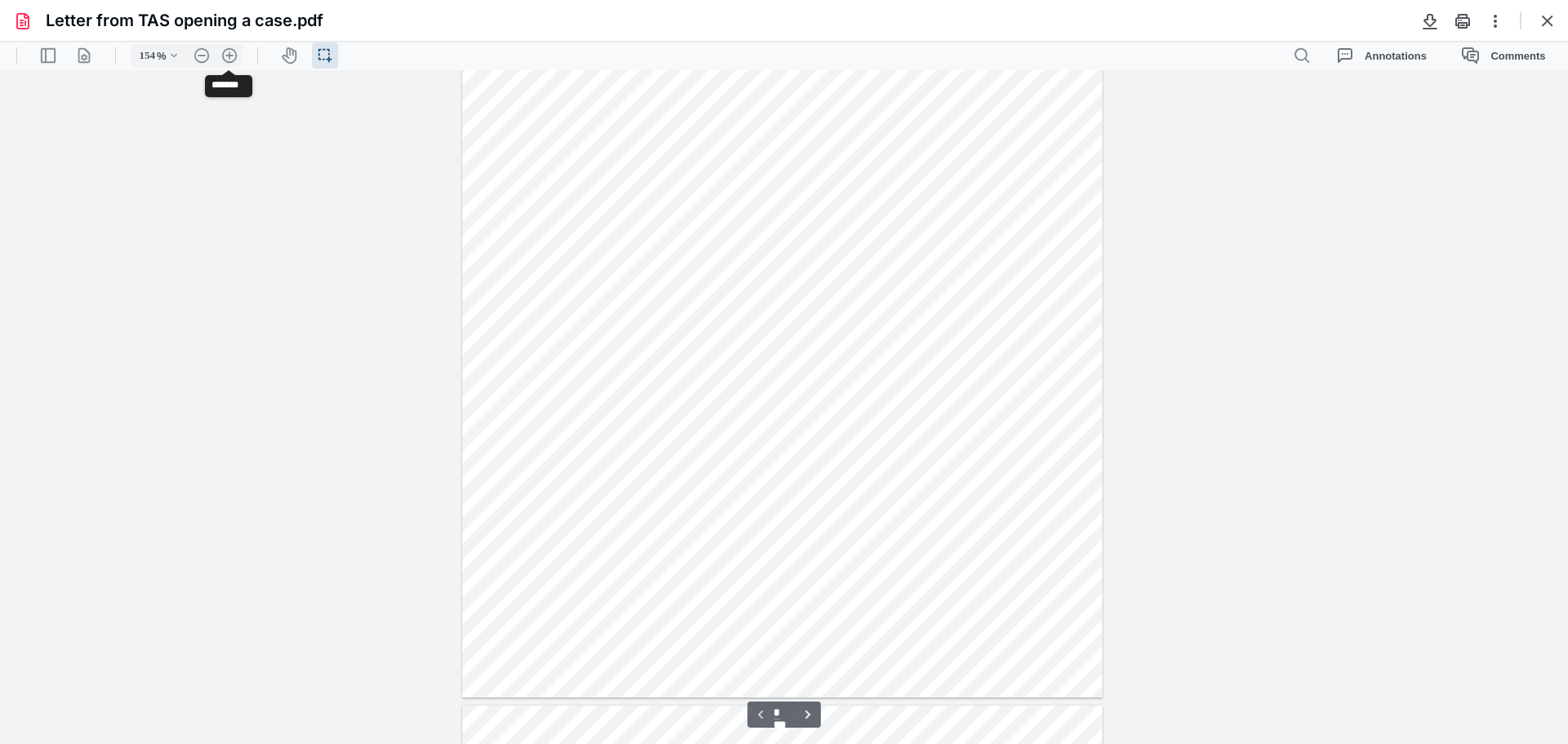 click on ".cls-1{fill:#abb0c4;} icon - header - zoom - in - line" at bounding box center (229, 56) 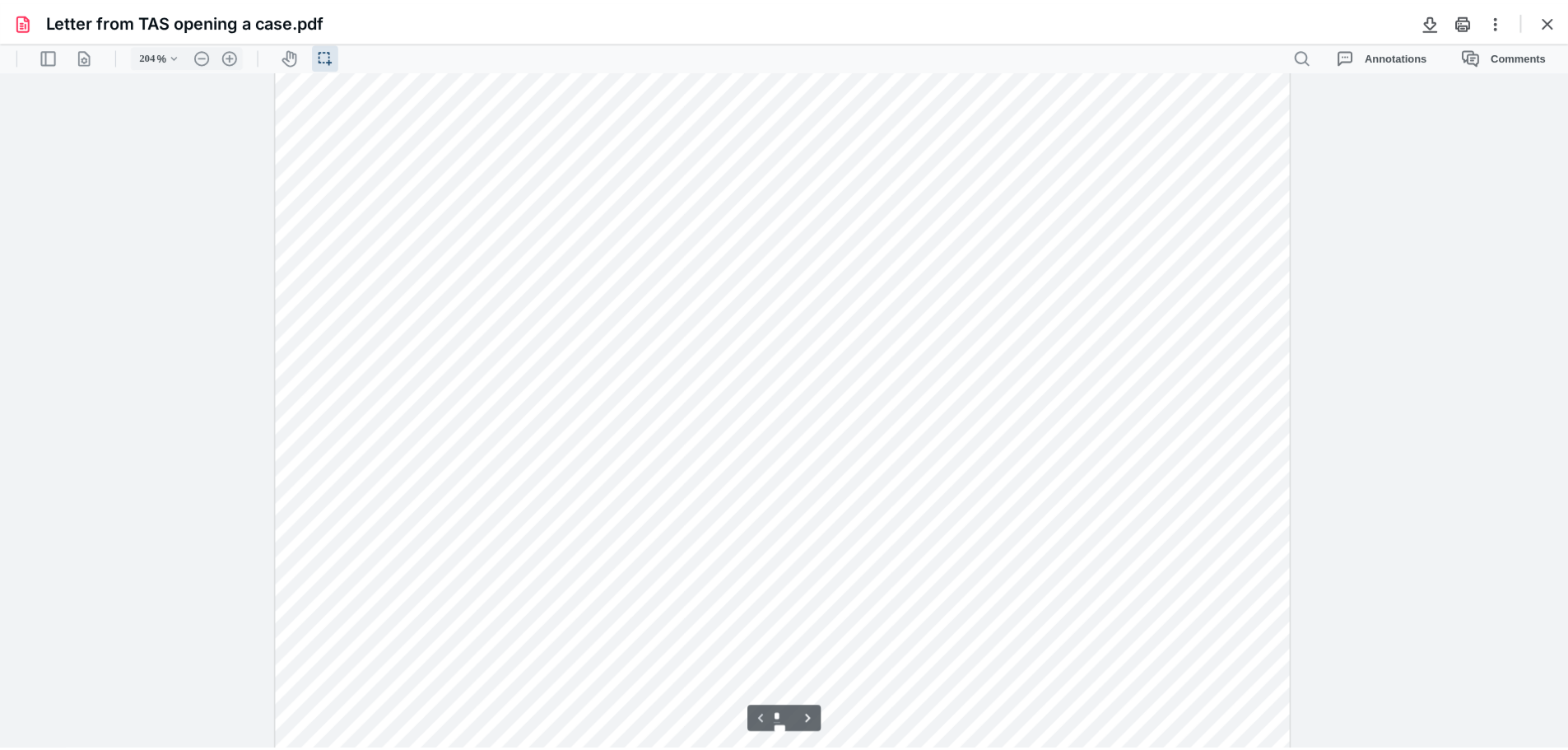 scroll, scrollTop: 626, scrollLeft: 0, axis: vertical 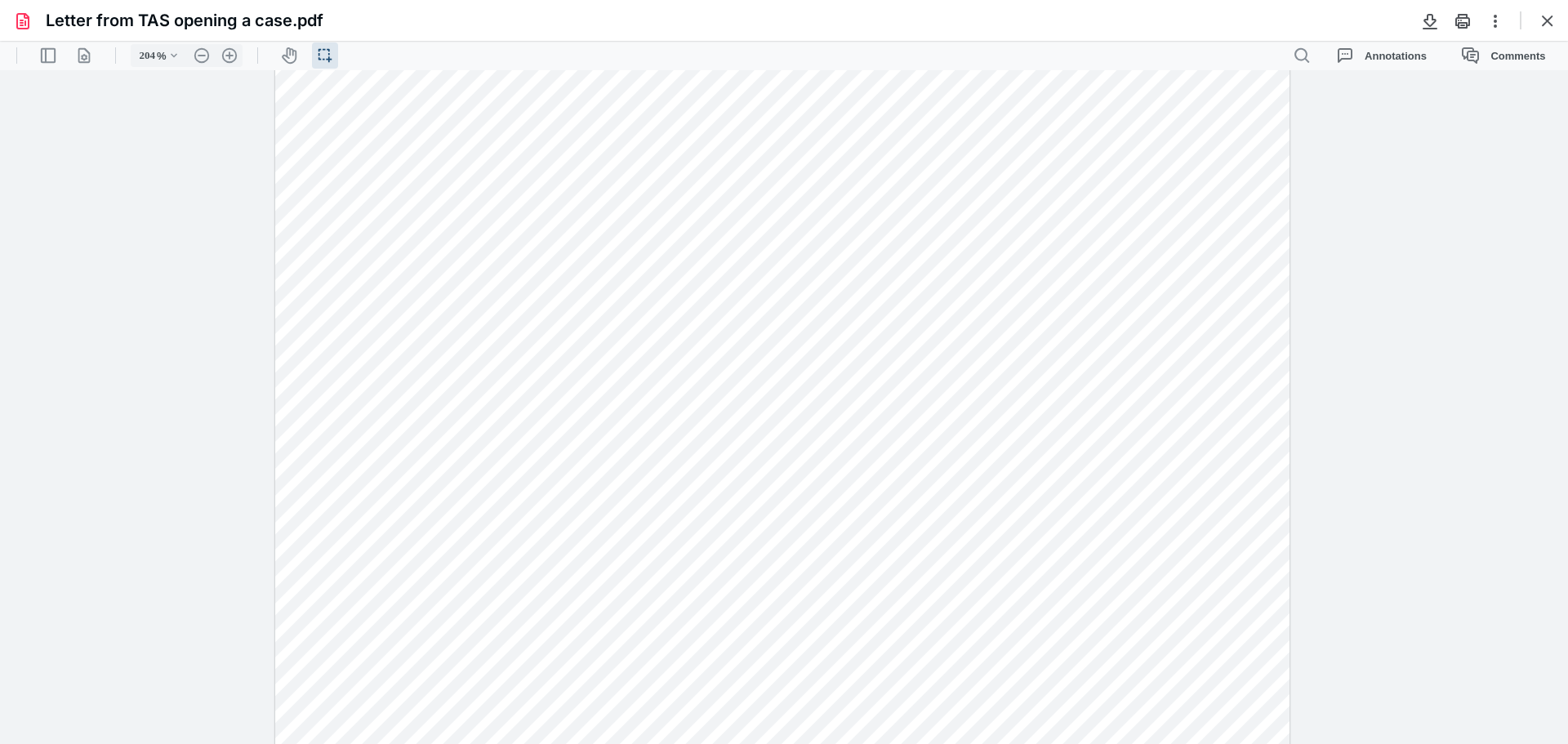 click at bounding box center [1548, 20] 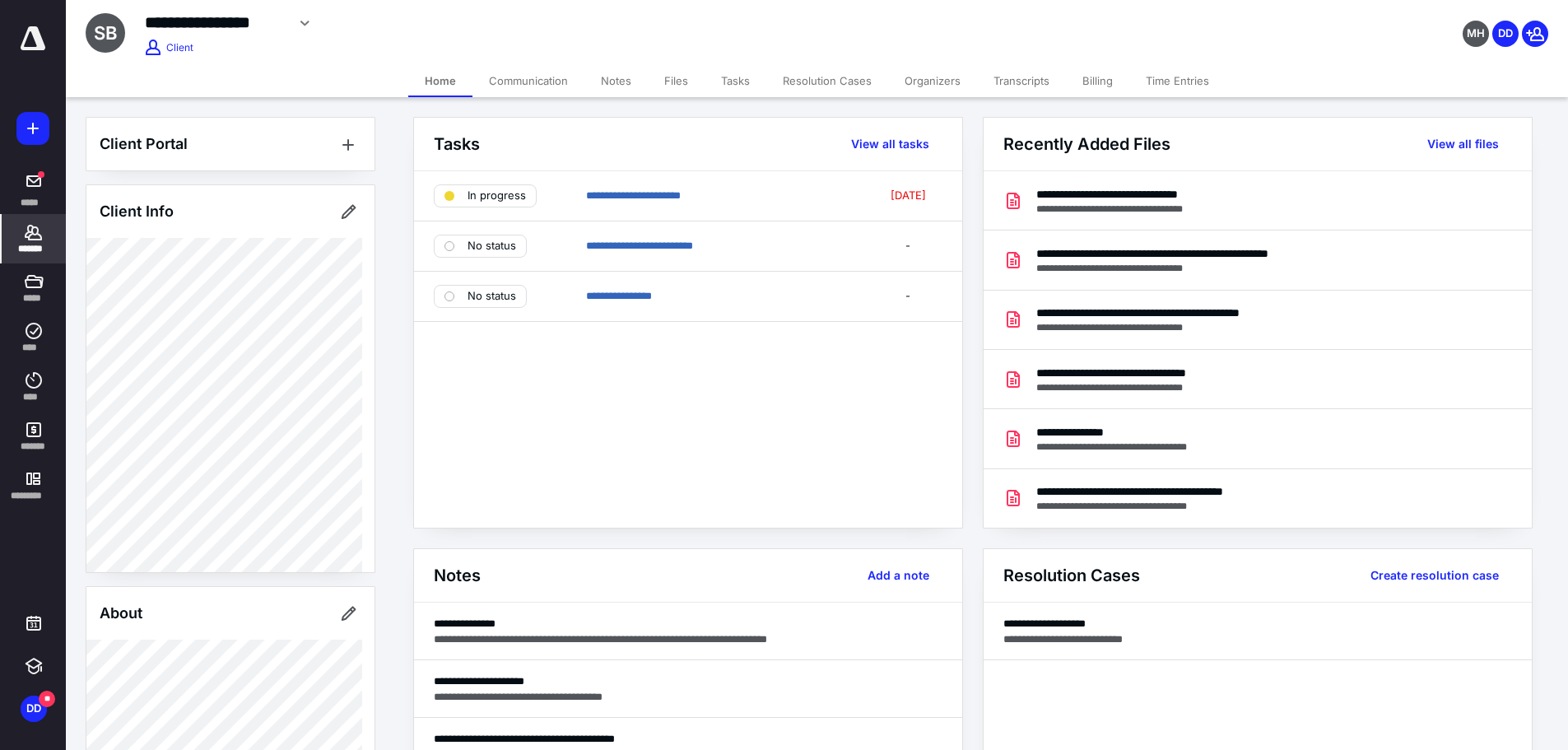 click on "[DATE]" at bounding box center [908, 195] 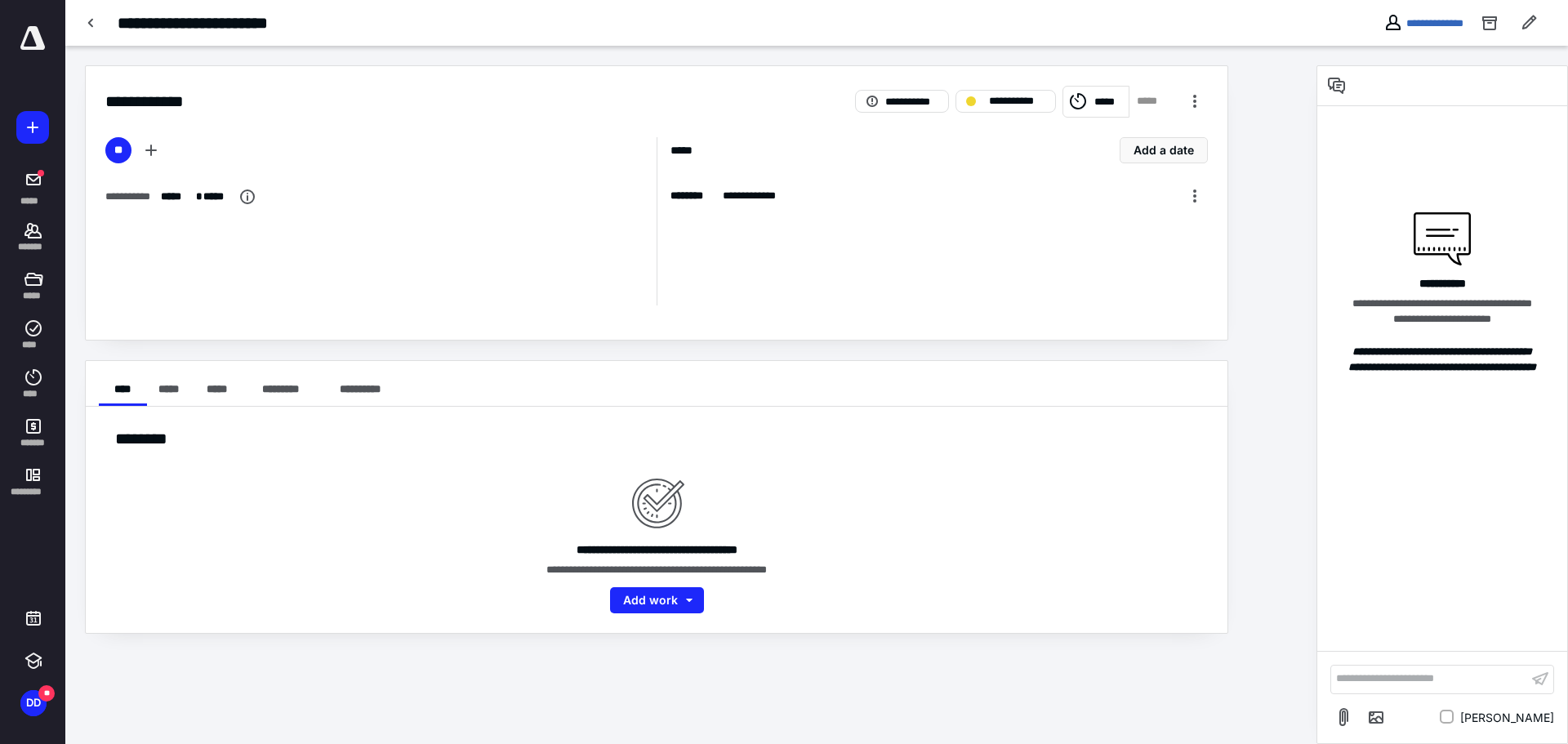 click at bounding box center (1195, 196) 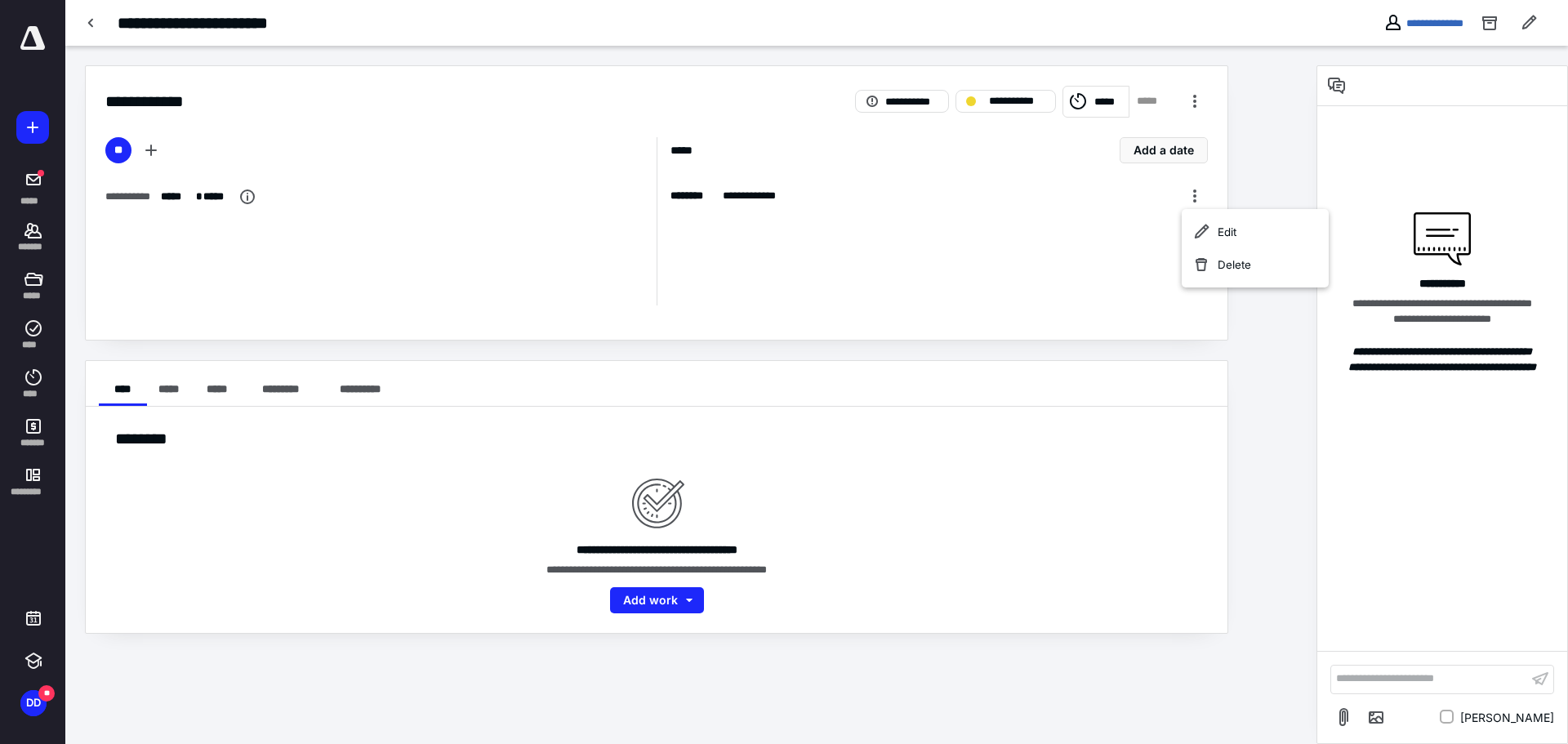 click on "Edit" at bounding box center [1255, 232] 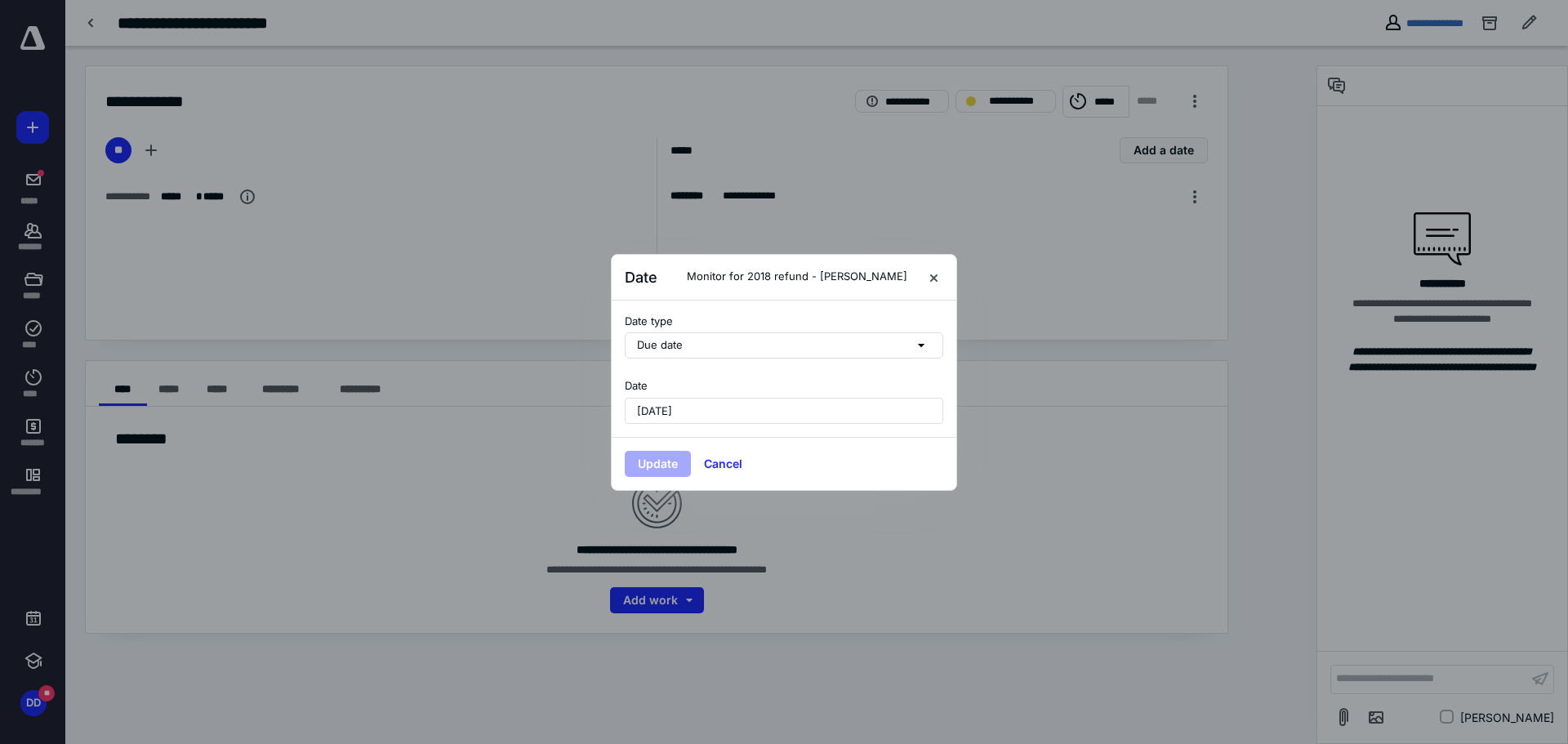click on "[DATE]" at bounding box center [784, 411] 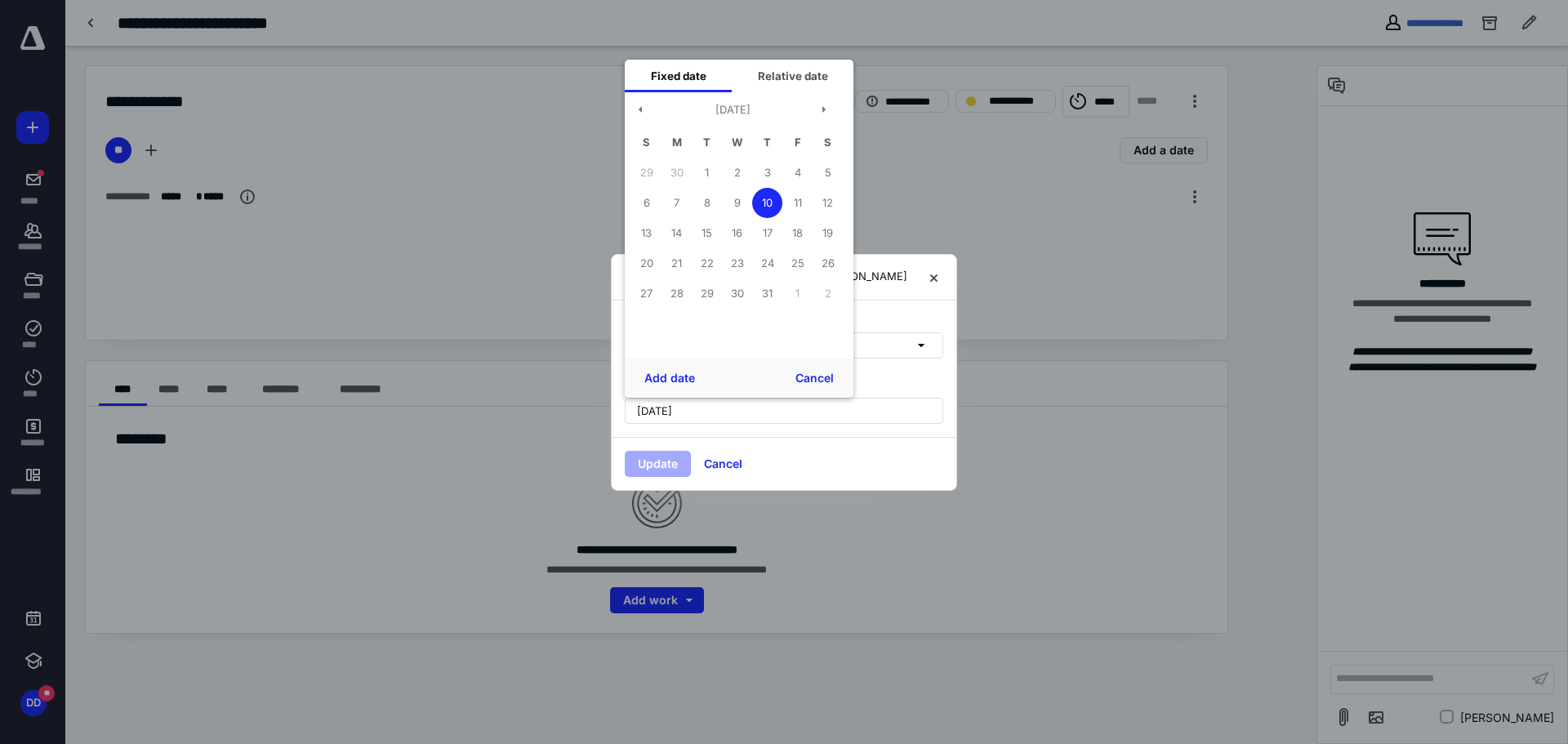 click on "28" at bounding box center (676, 293) 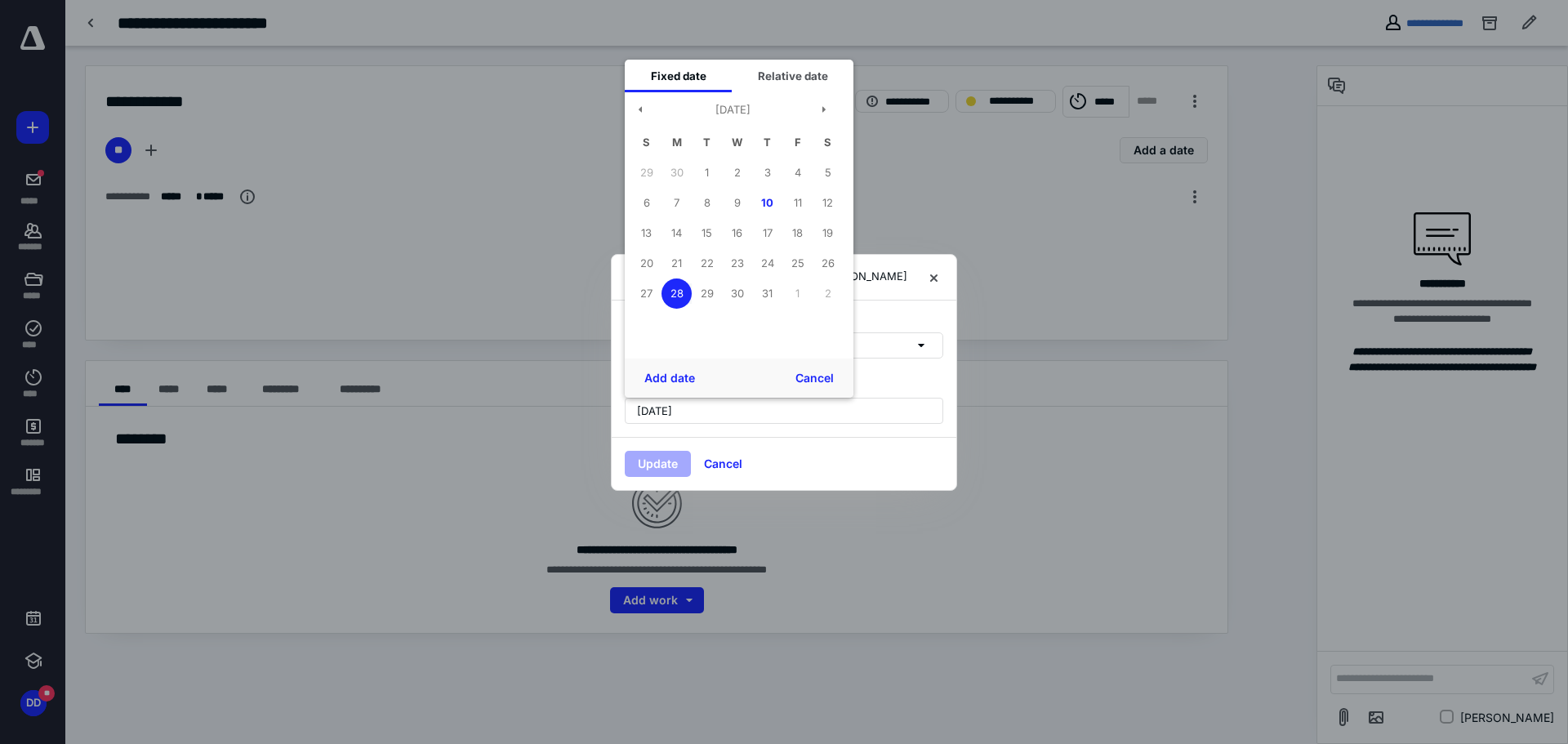 click on "Add date" at bounding box center [670, 378] 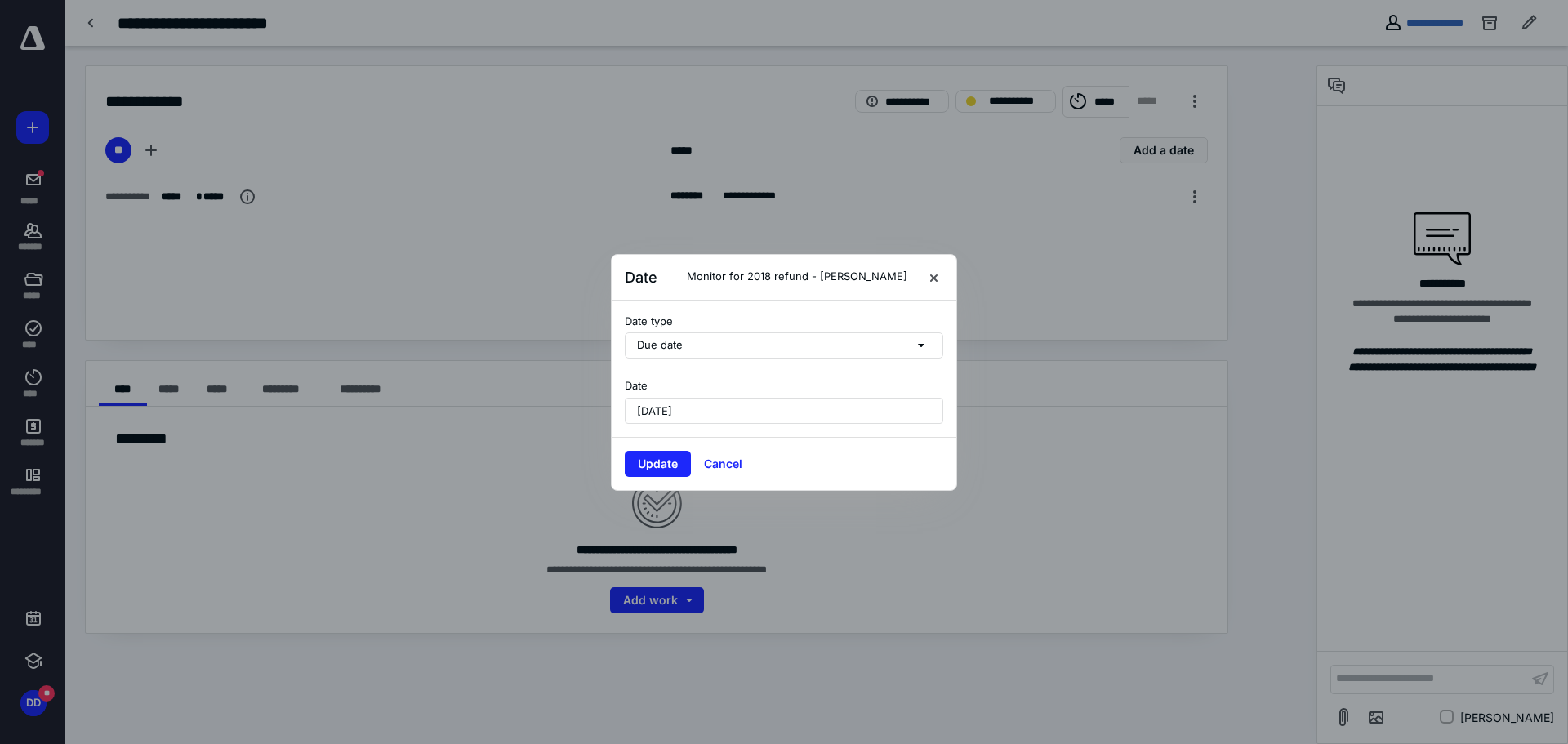 click on "Update" at bounding box center (657, 464) 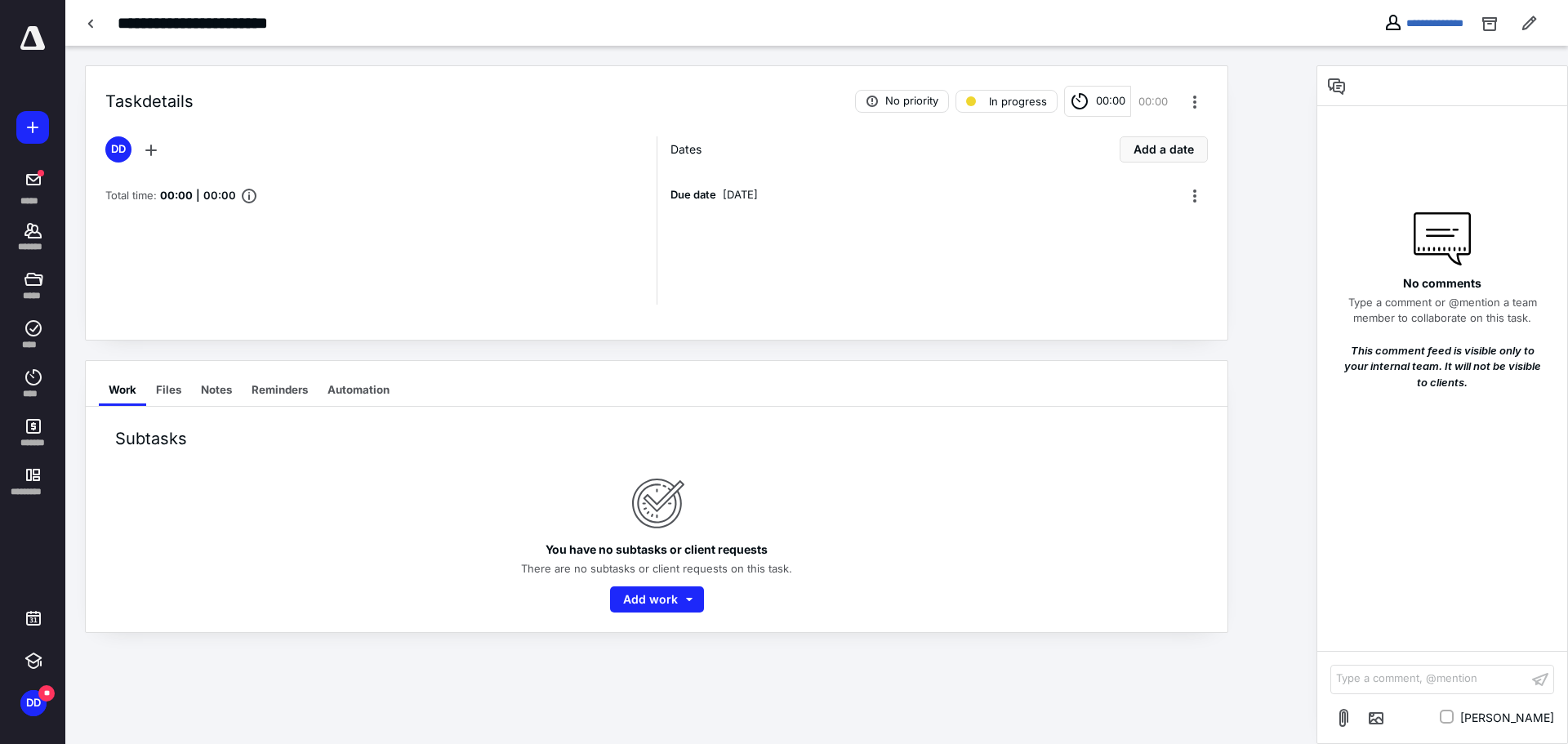 click 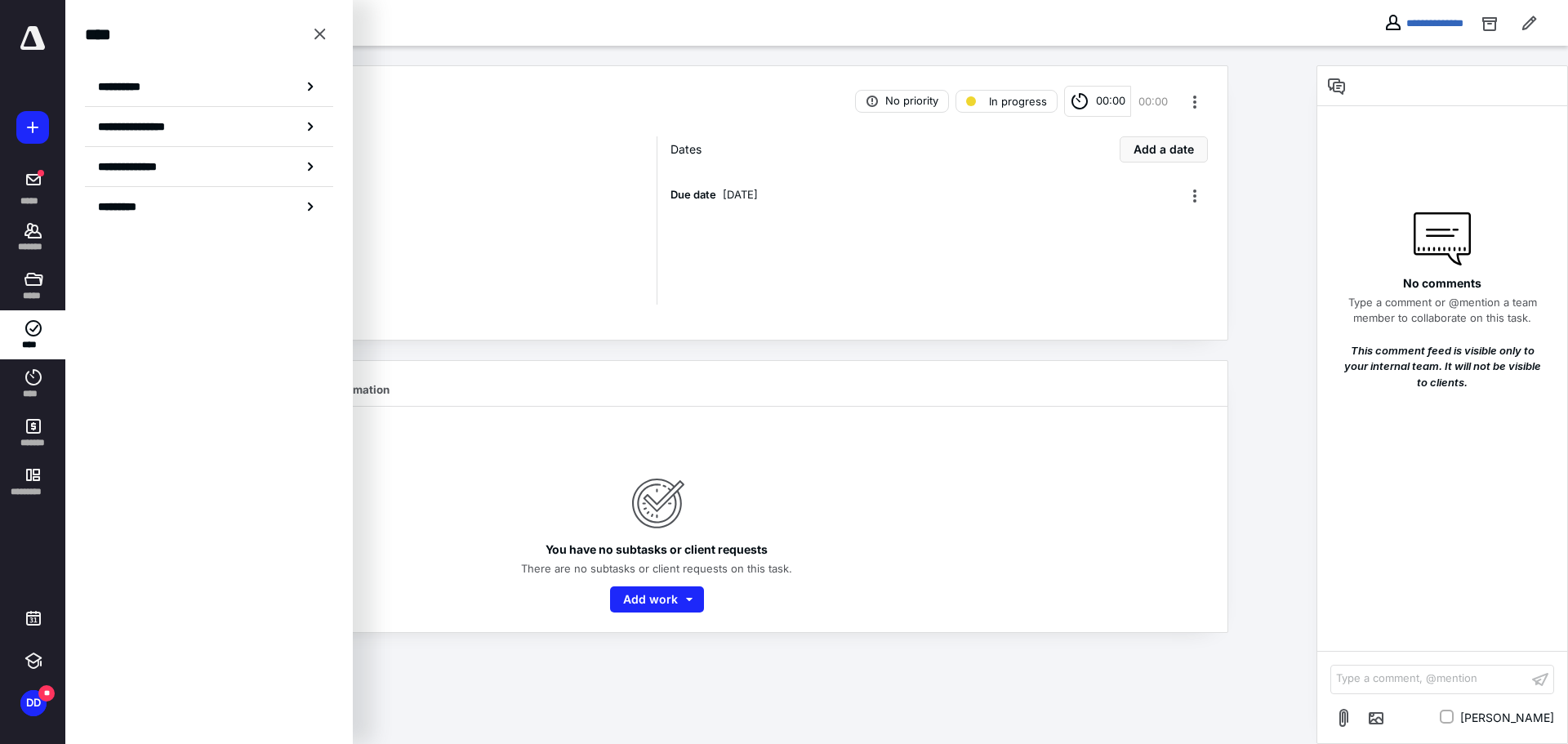 click on "**********" at bounding box center (125, 87) 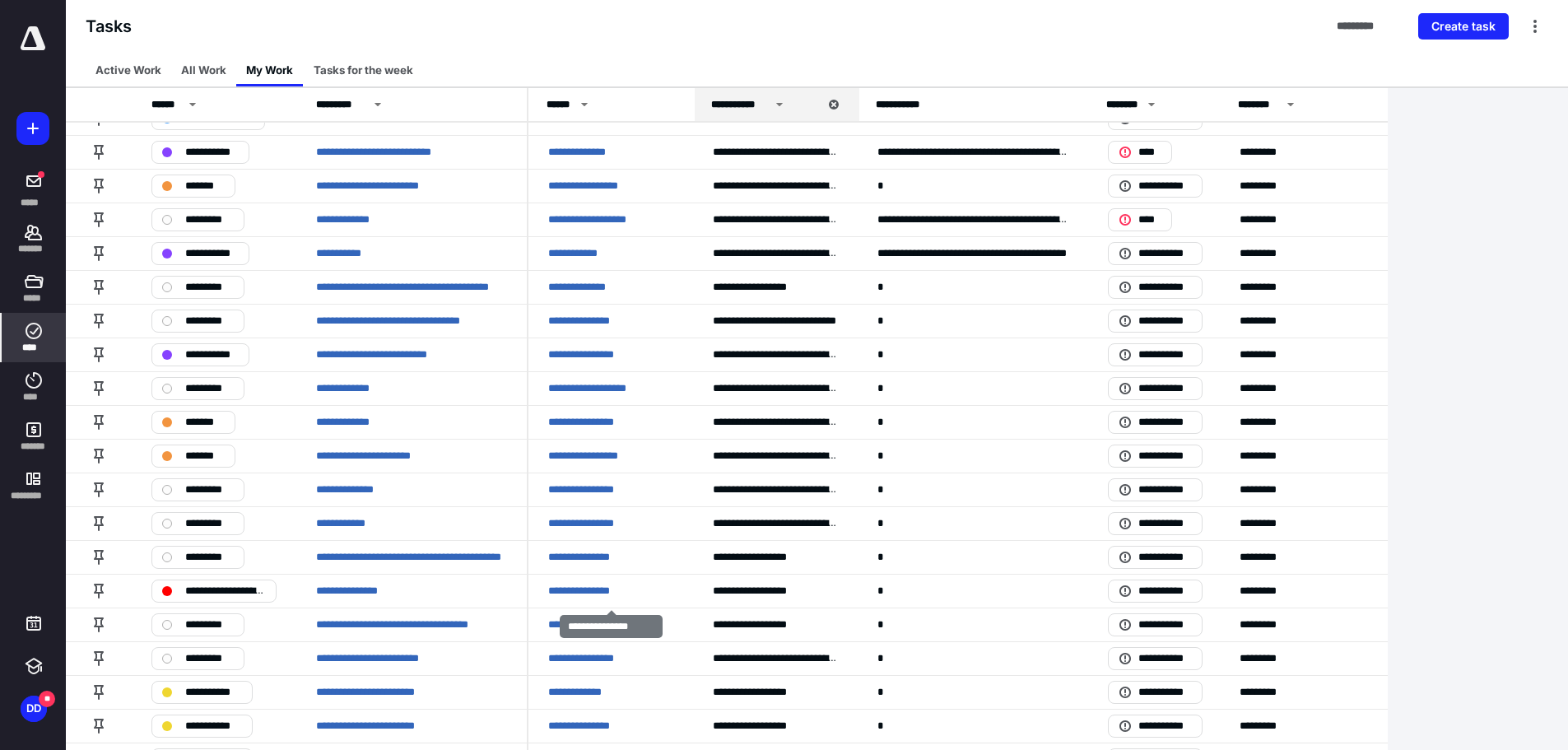 scroll, scrollTop: 1400, scrollLeft: 0, axis: vertical 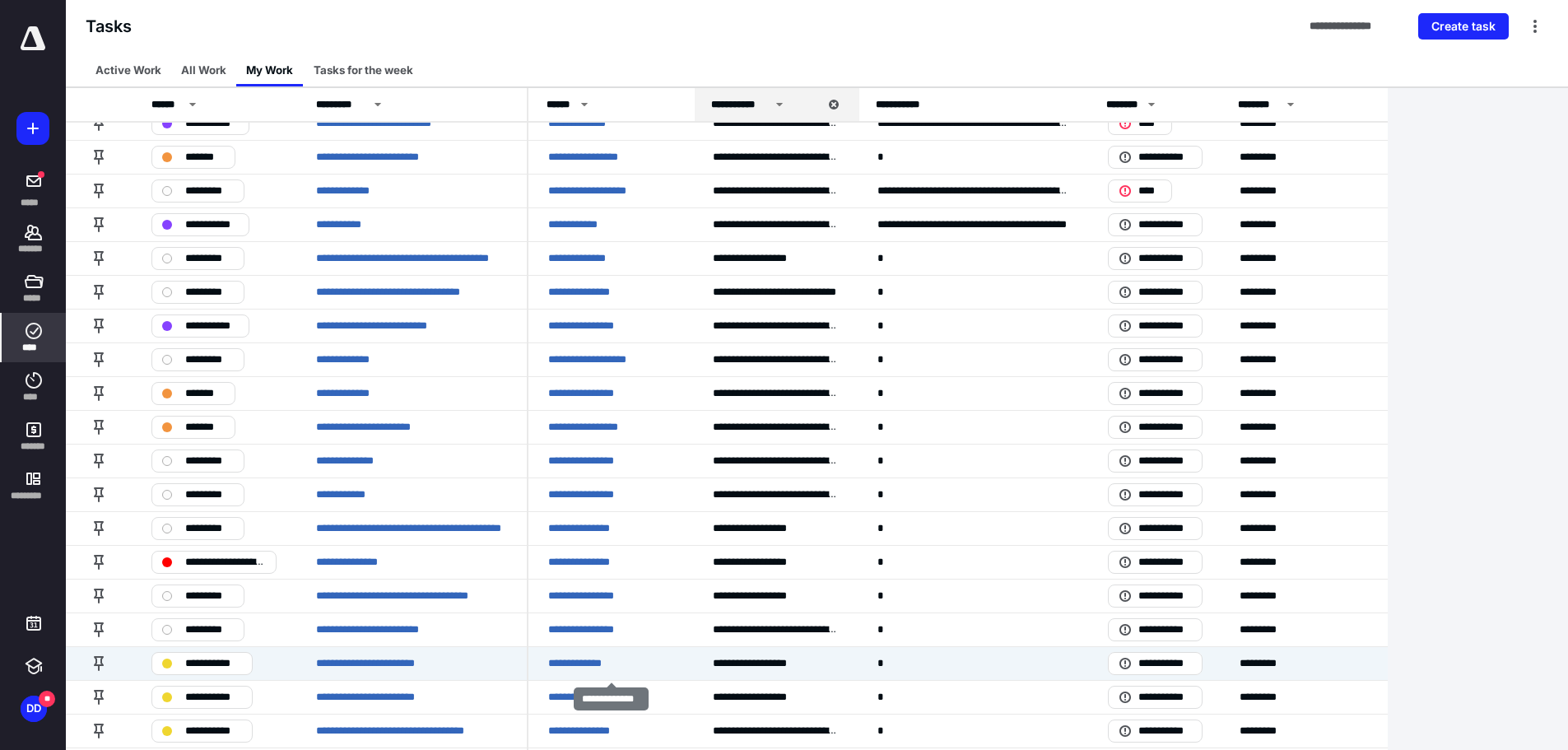 click on "**********" at bounding box center (579, 664) 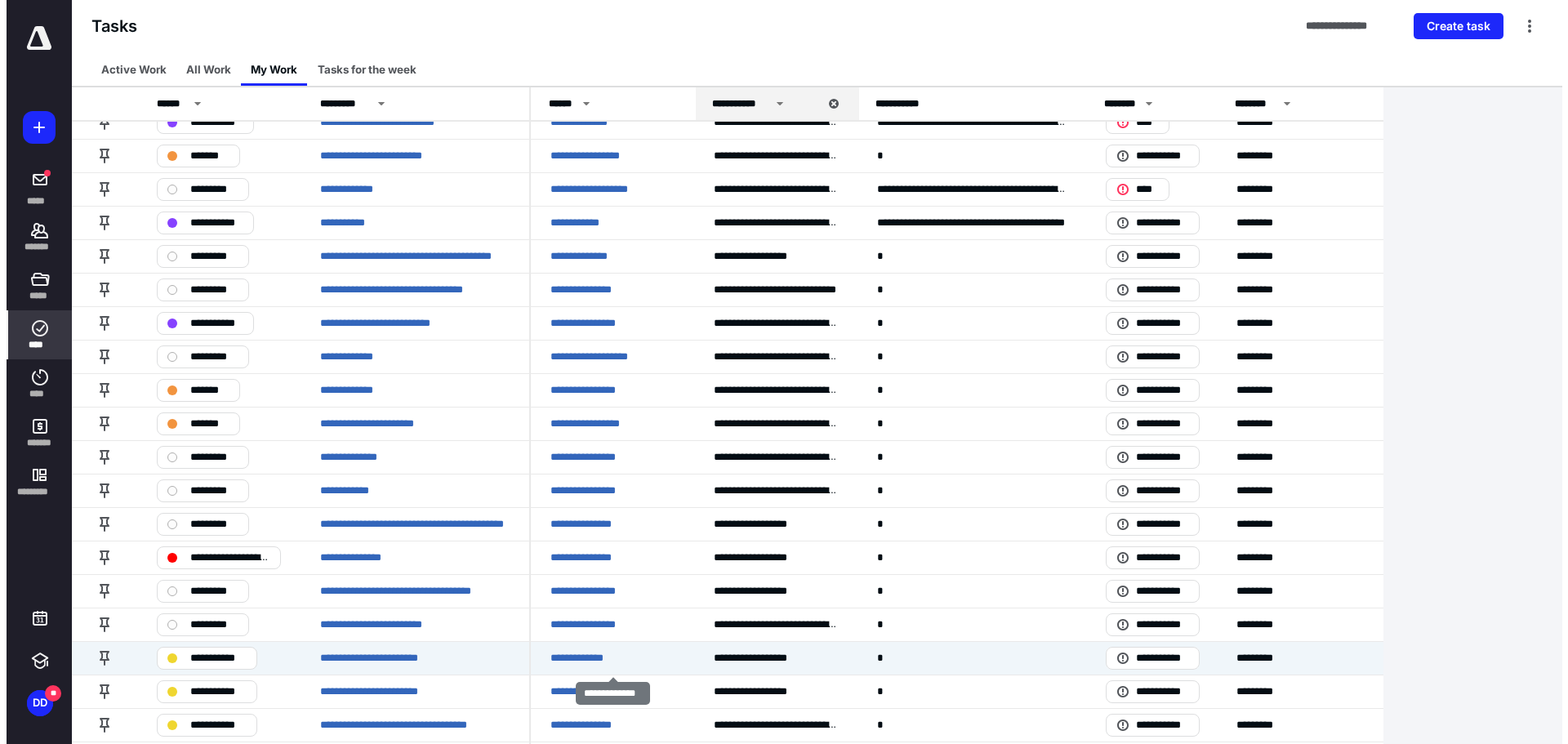 scroll, scrollTop: 0, scrollLeft: 0, axis: both 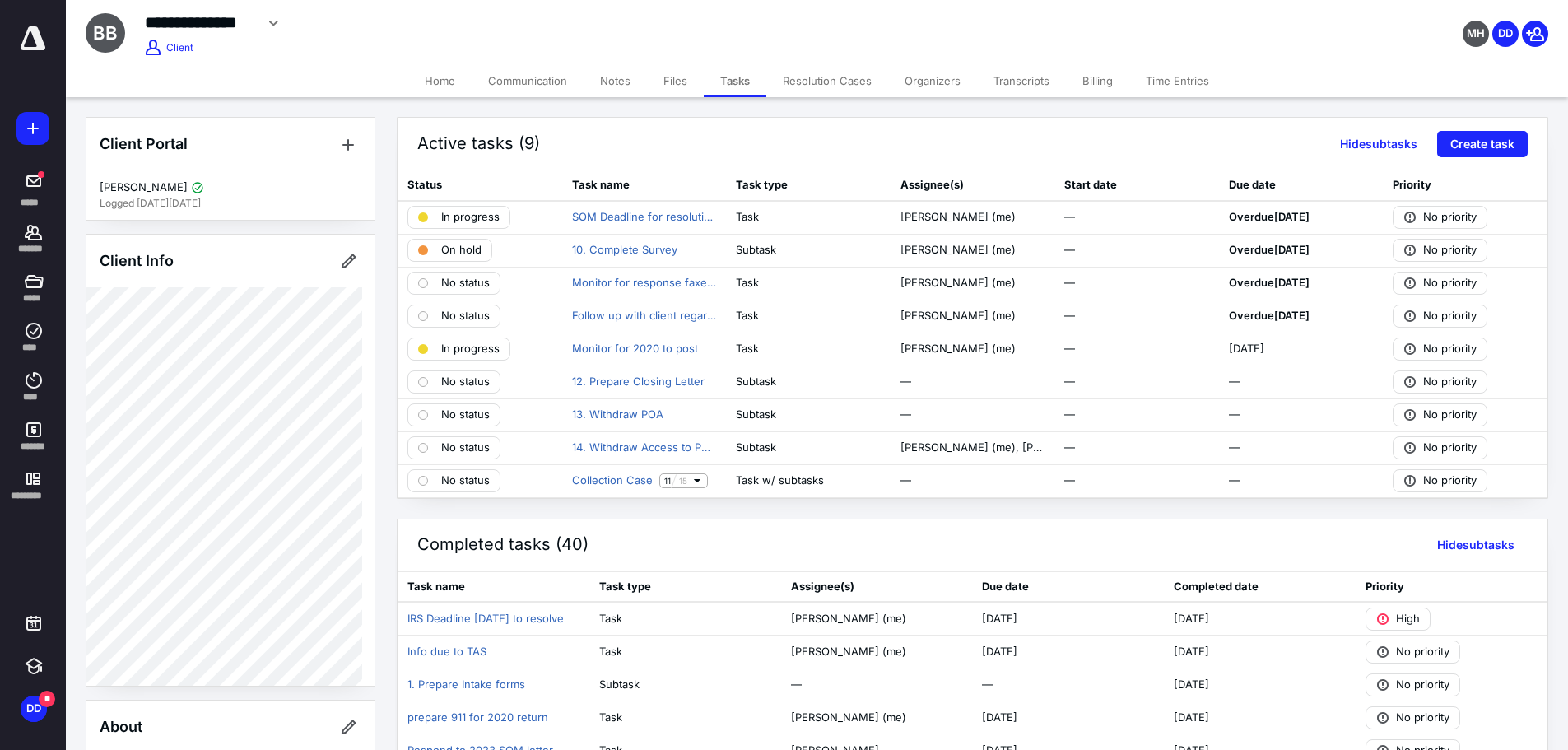 click on "Transcripts" at bounding box center [1021, 81] 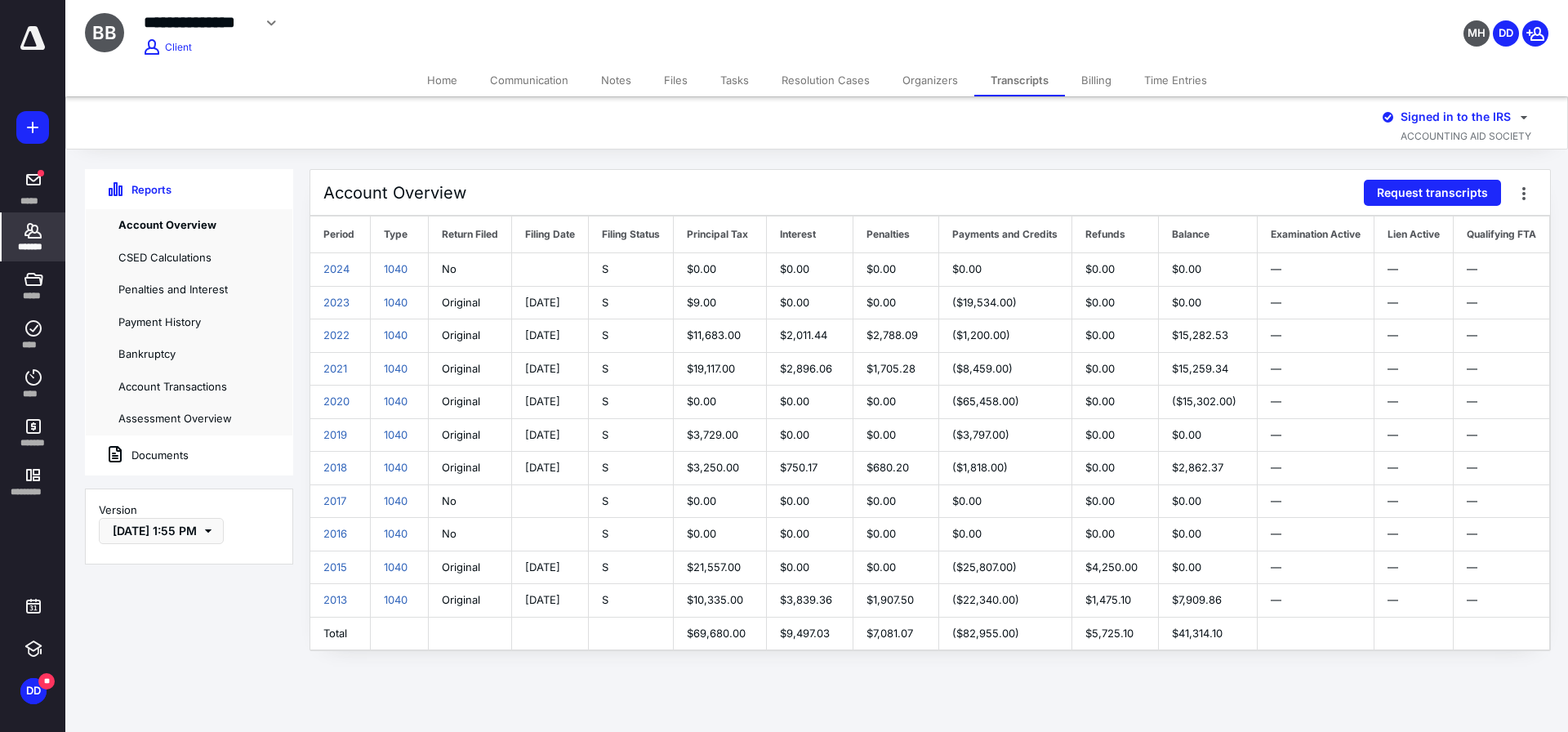 click on "Request transcripts" at bounding box center [1432, 193] 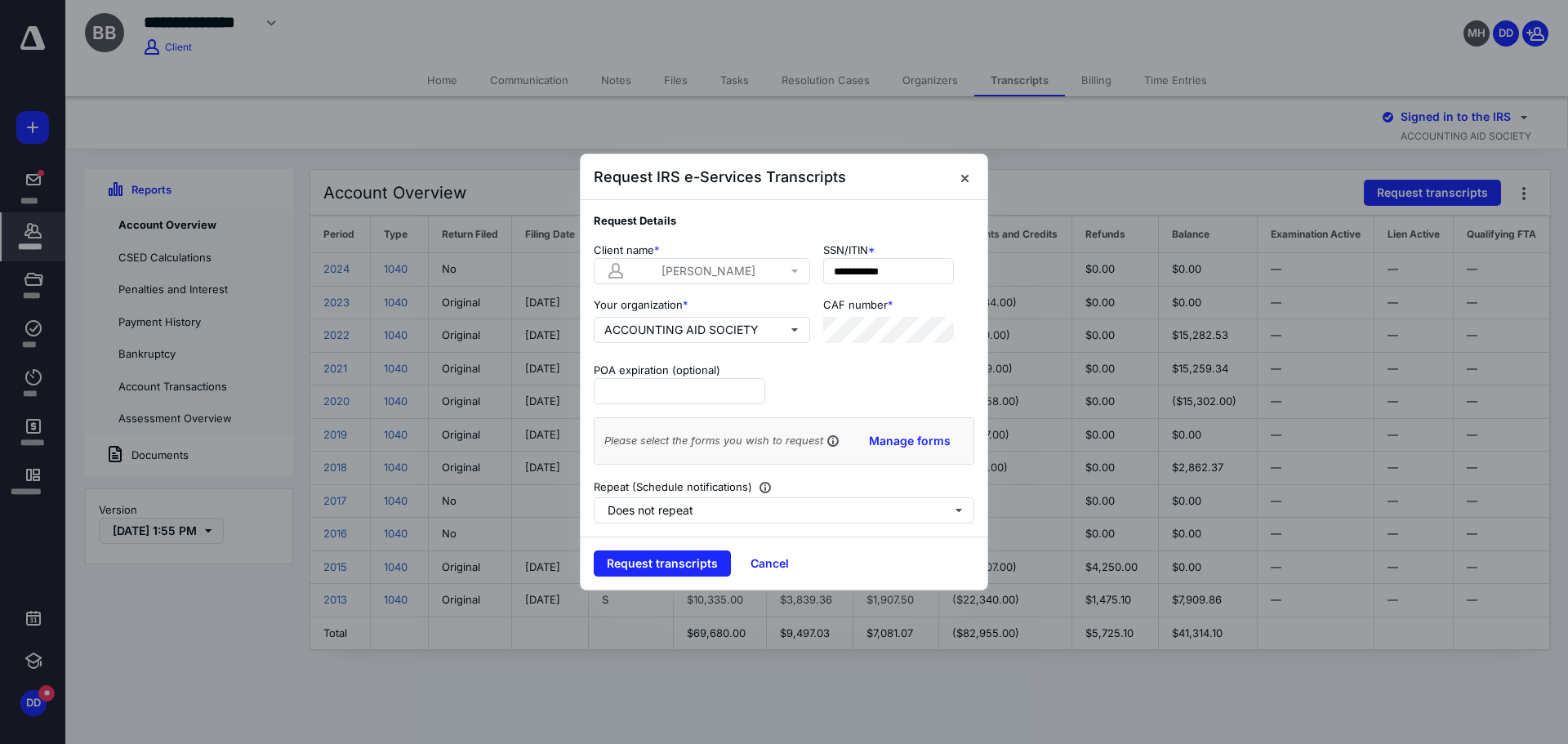click on "Request transcripts" at bounding box center (662, 564) 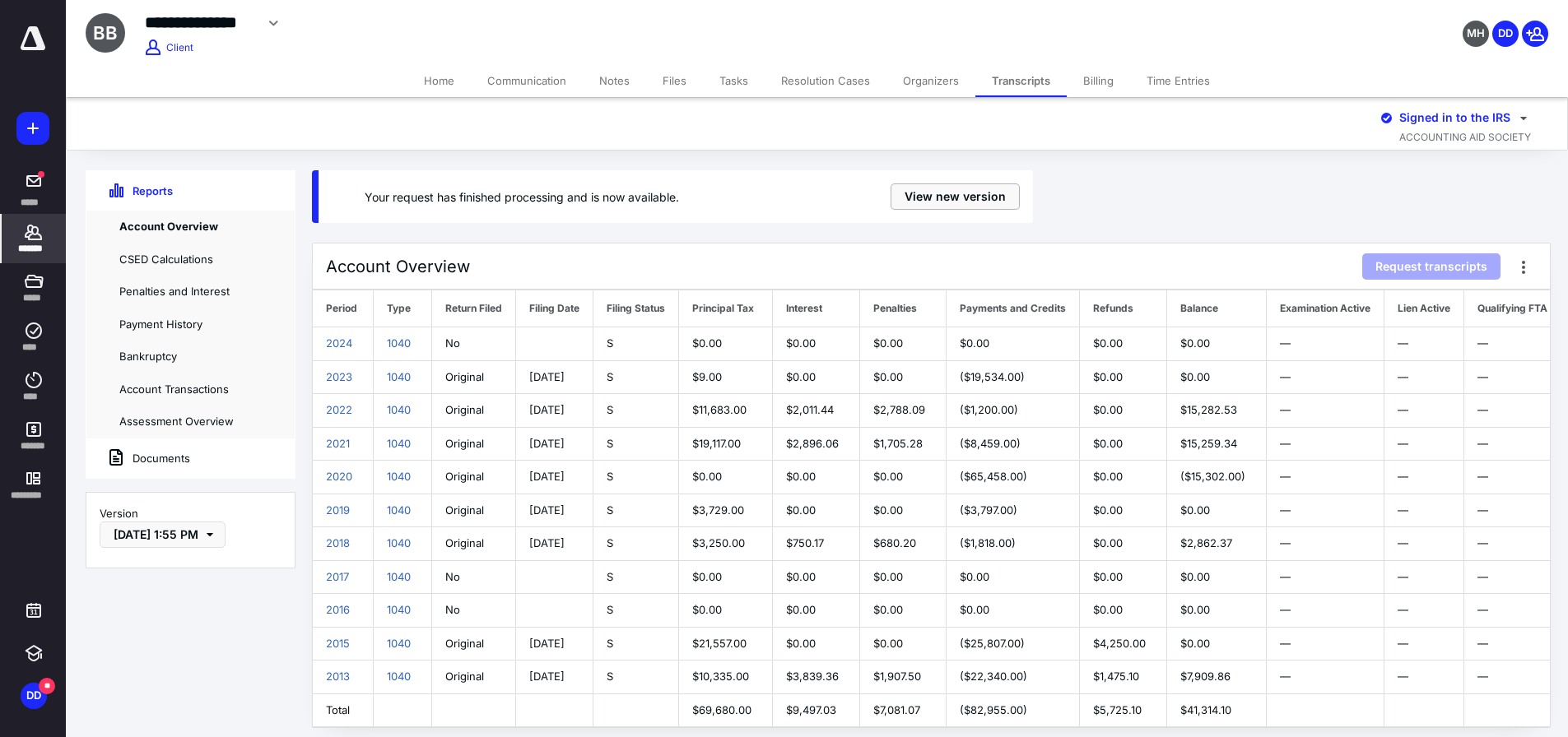 click on "View new version" at bounding box center (955, 197) 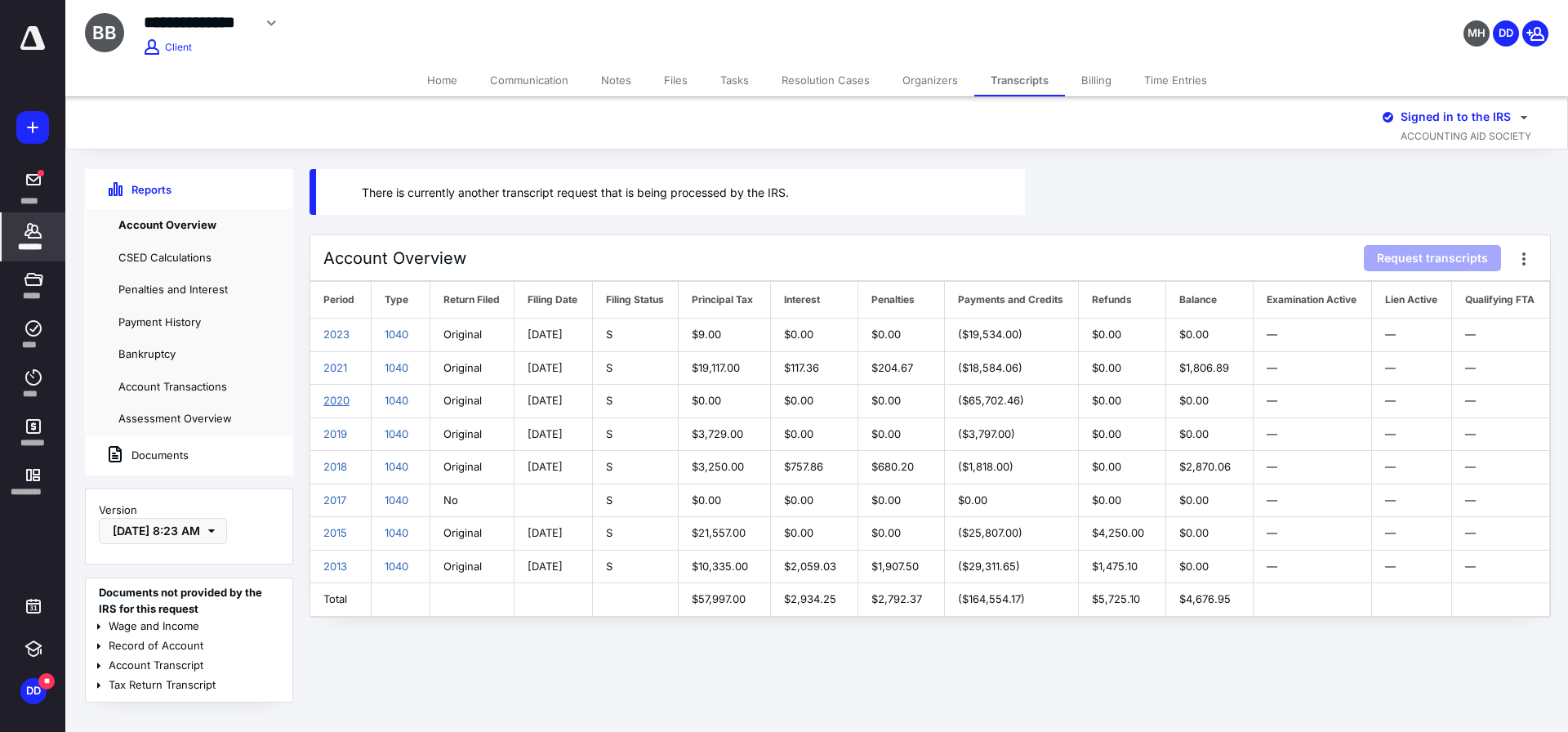 click on "2020" at bounding box center (336, 400) 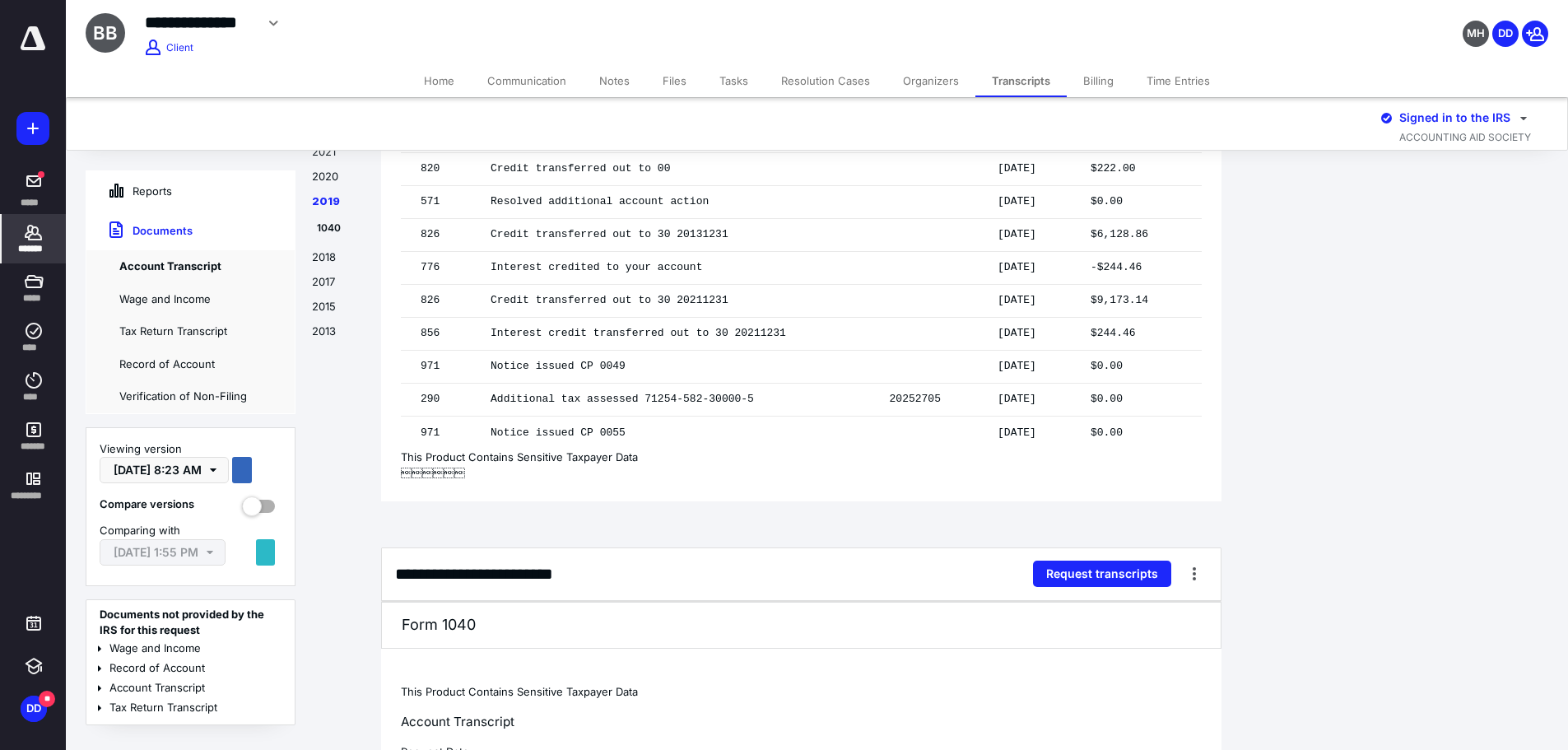 scroll, scrollTop: 4940, scrollLeft: 0, axis: vertical 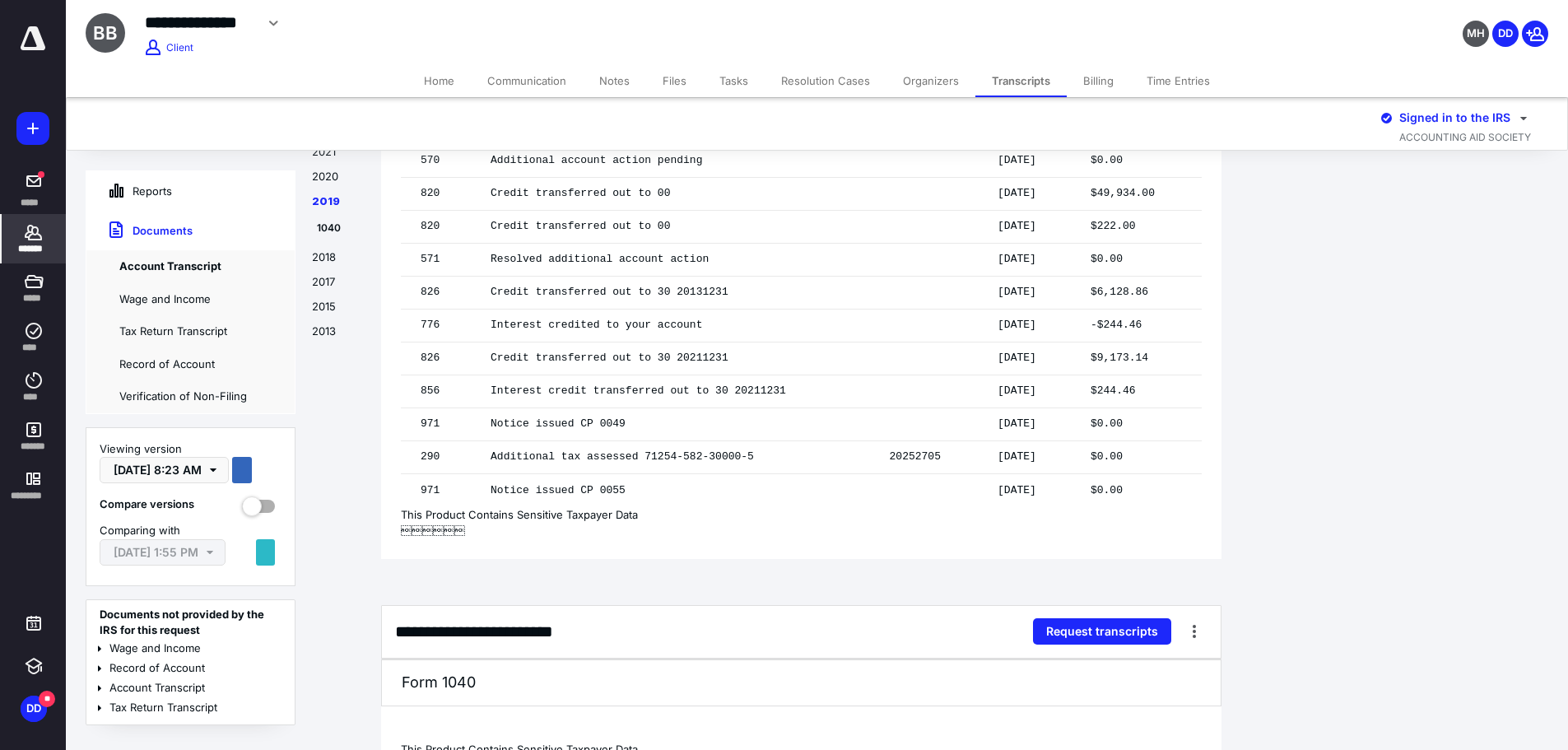 click on "Transcripts" at bounding box center (1021, 81) 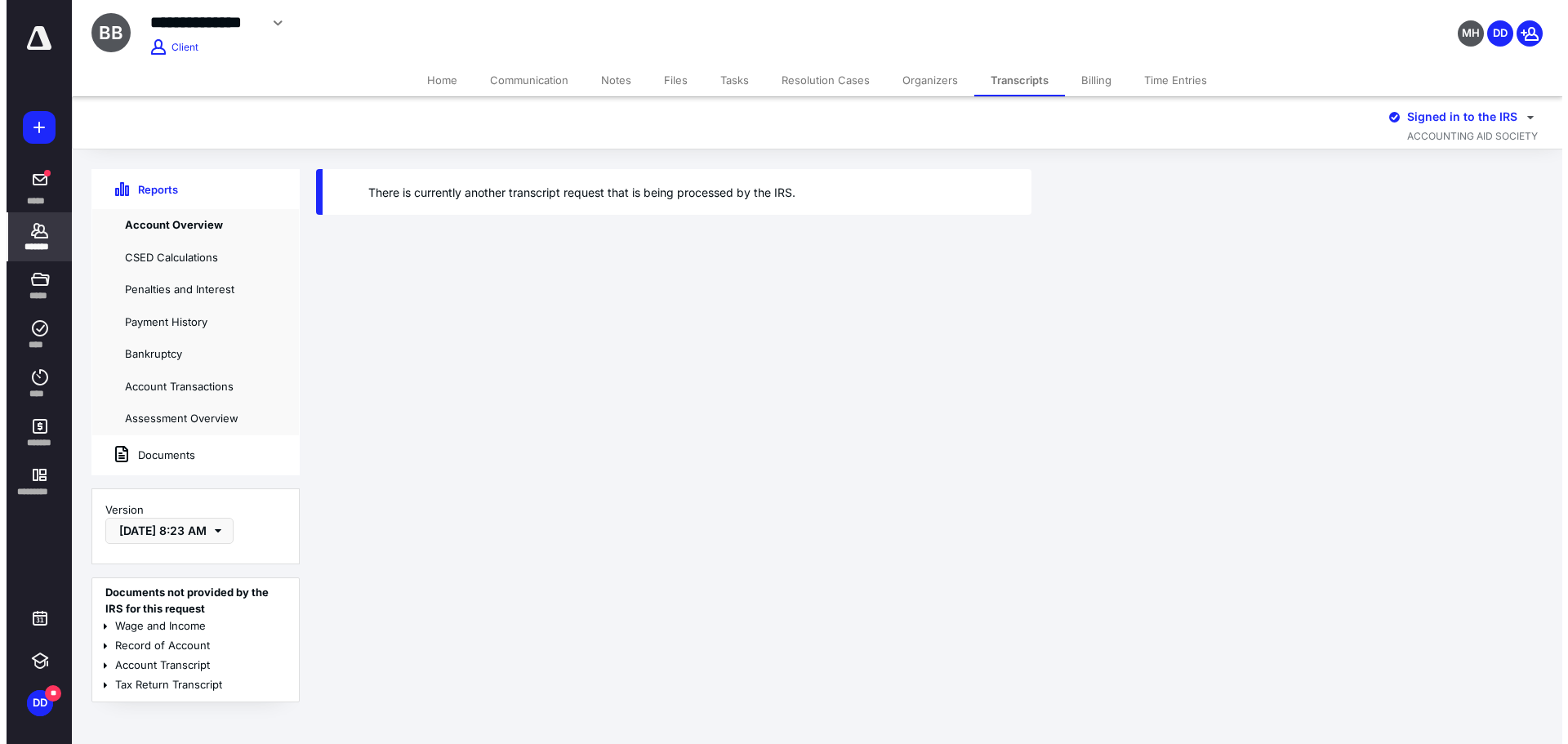 scroll, scrollTop: 0, scrollLeft: 0, axis: both 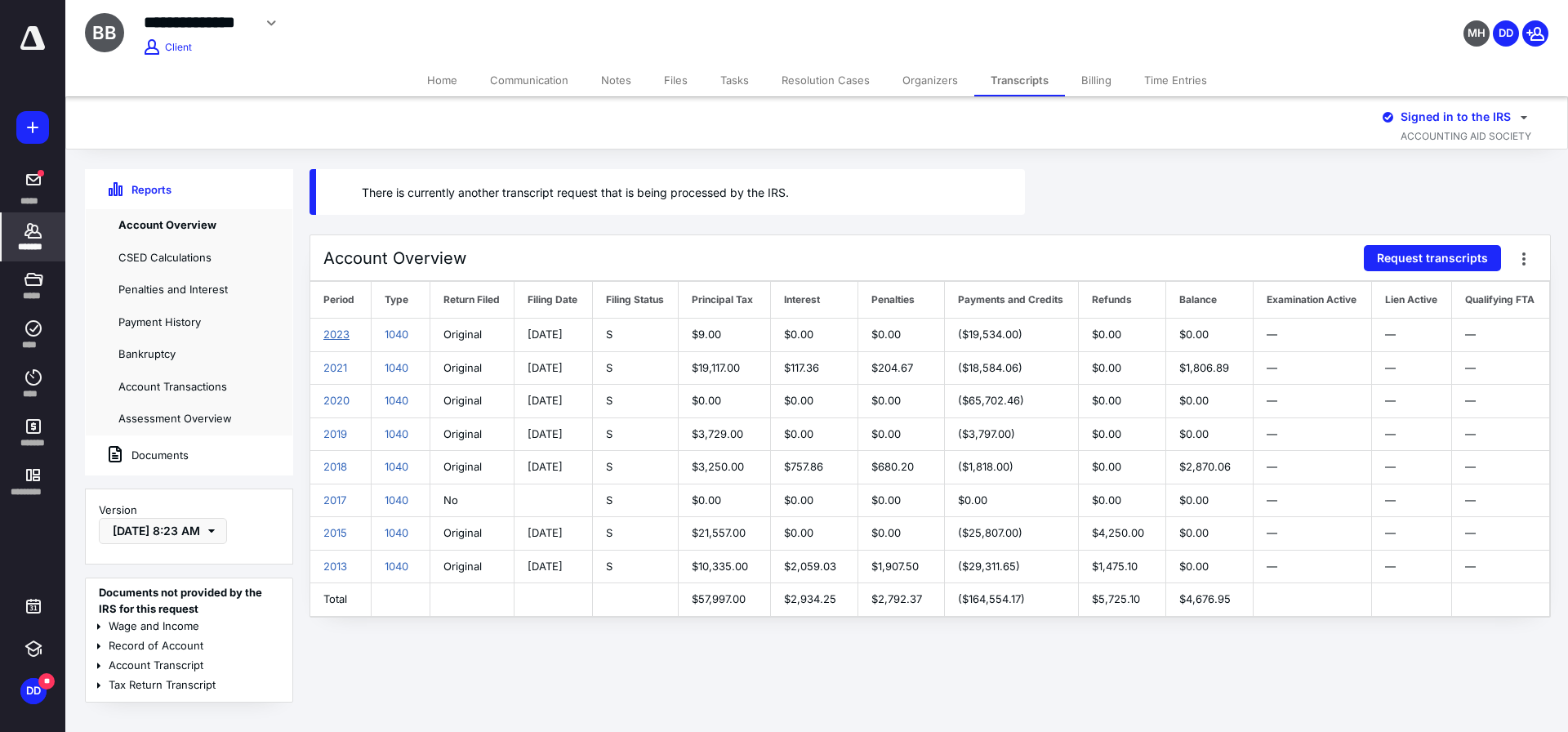 click on "2023" at bounding box center [336, 334] 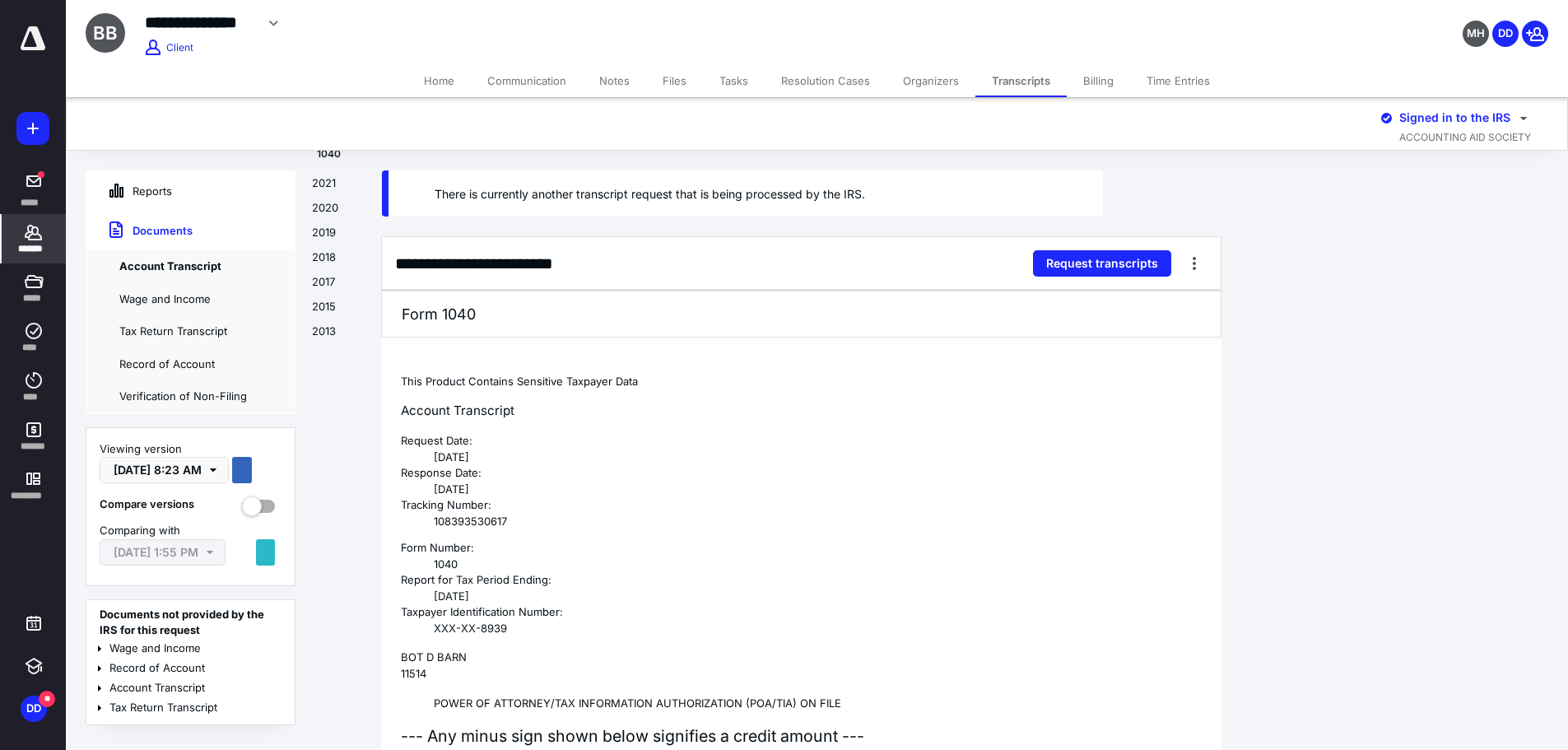 click on "Files" at bounding box center (674, 81) 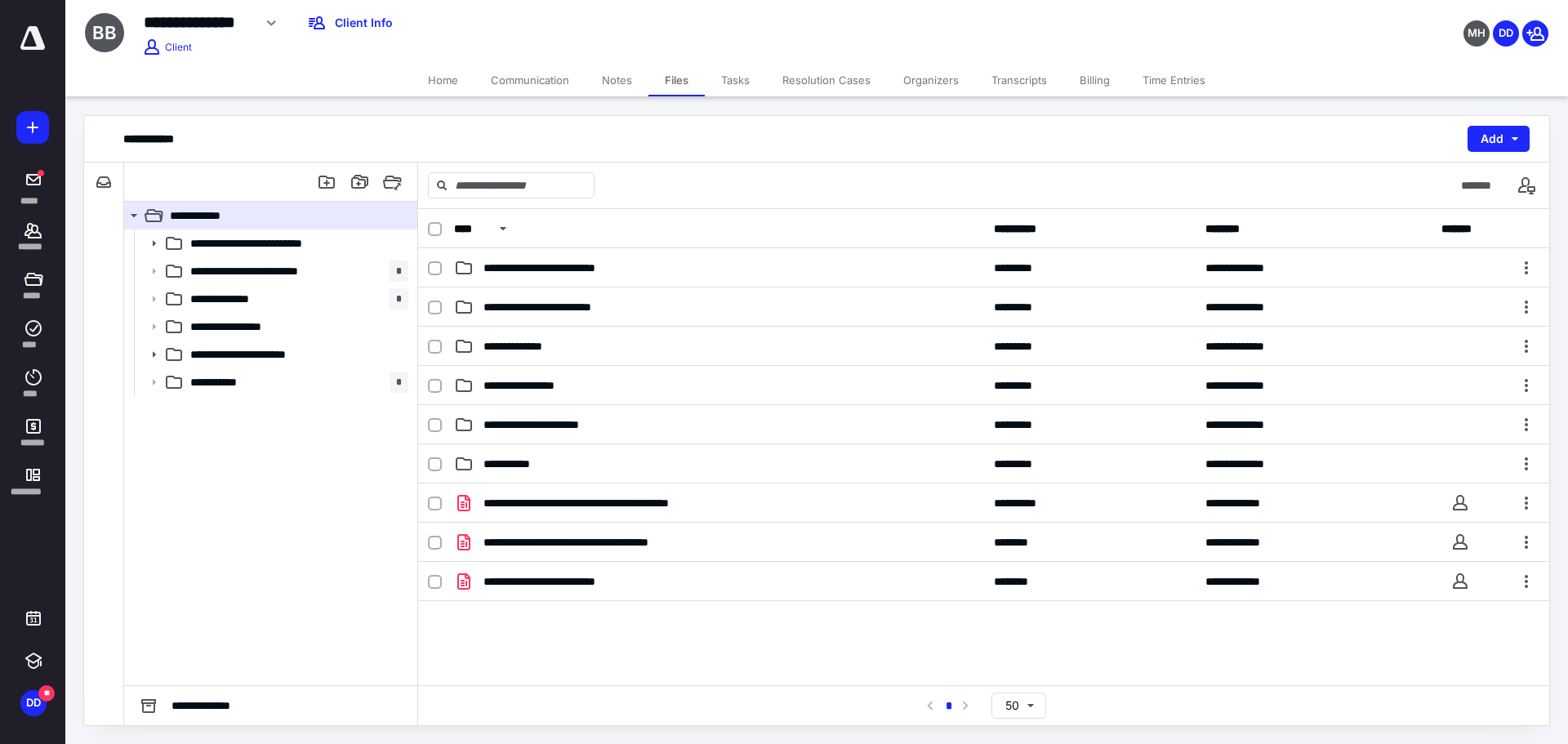 click on "**********" at bounding box center (567, 268) 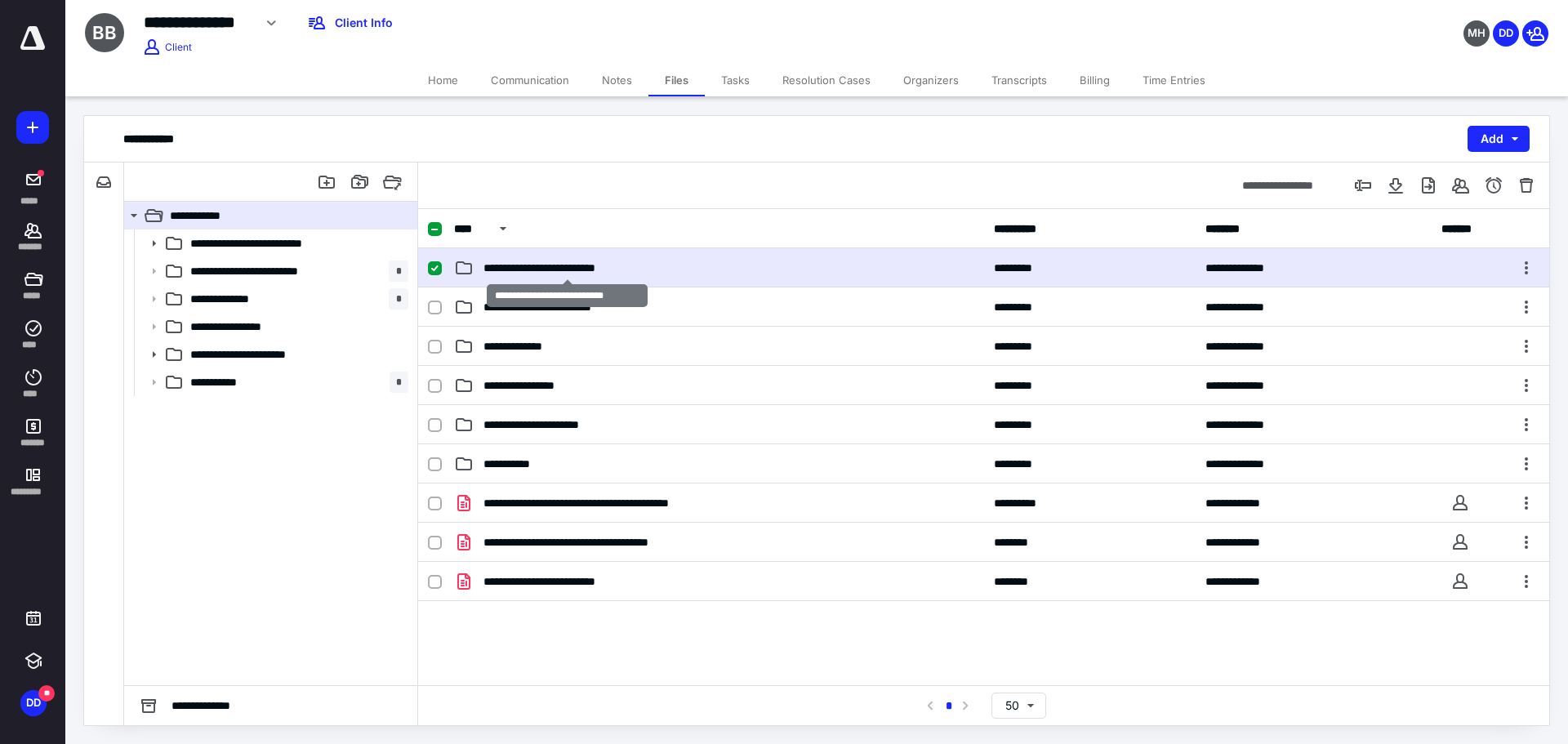 click on "**********" at bounding box center (567, 268) 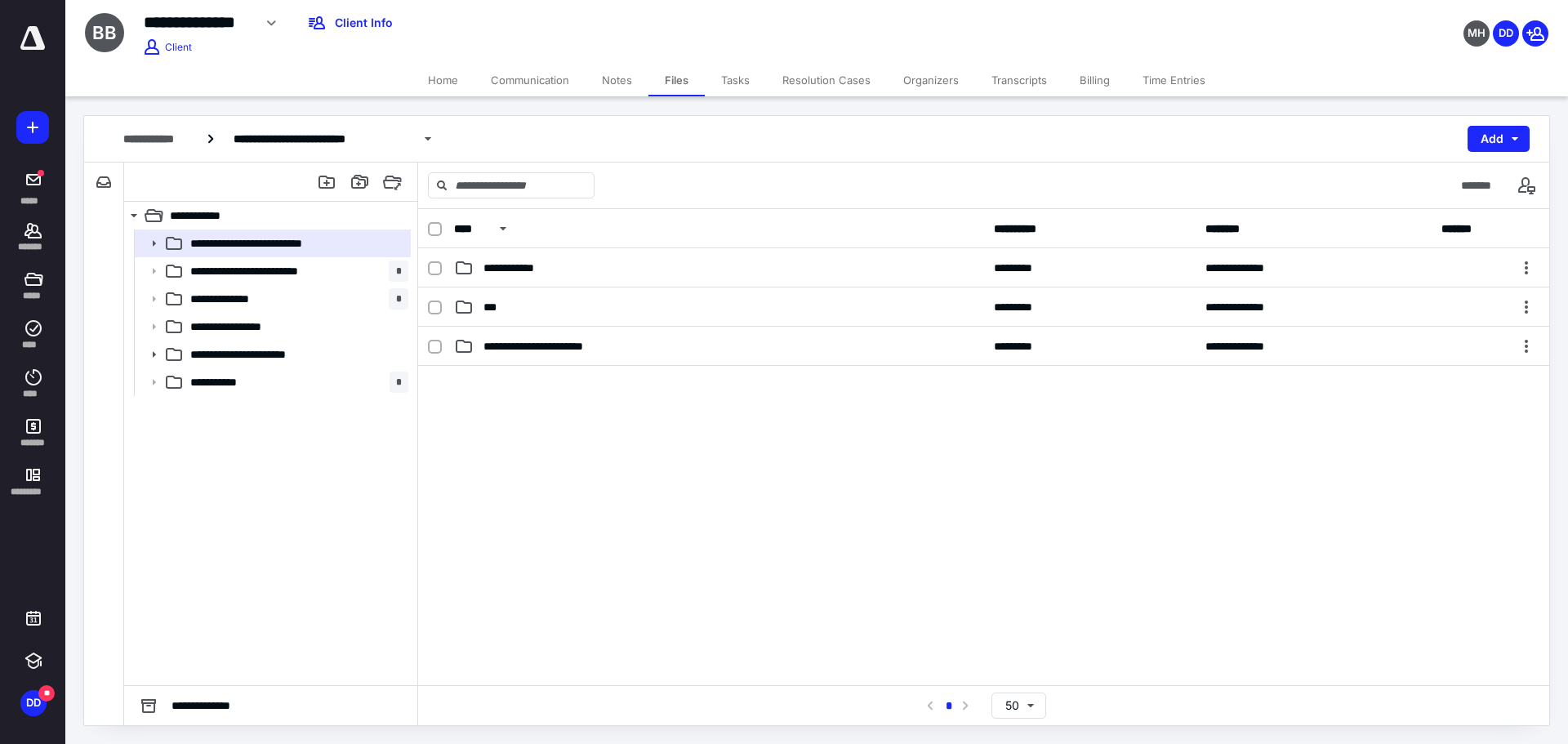 click on "***" at bounding box center [495, 307] 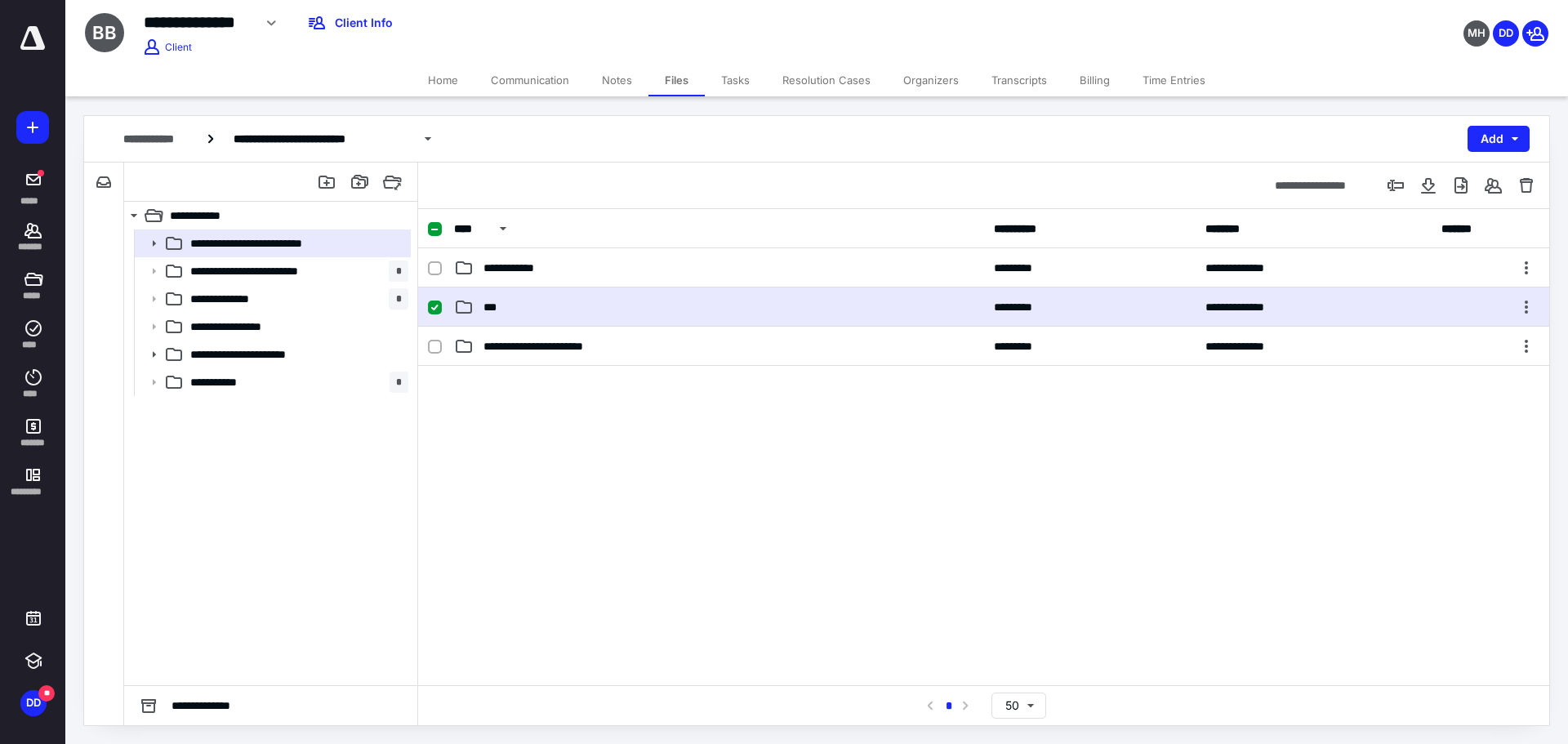 click on "***" at bounding box center [495, 307] 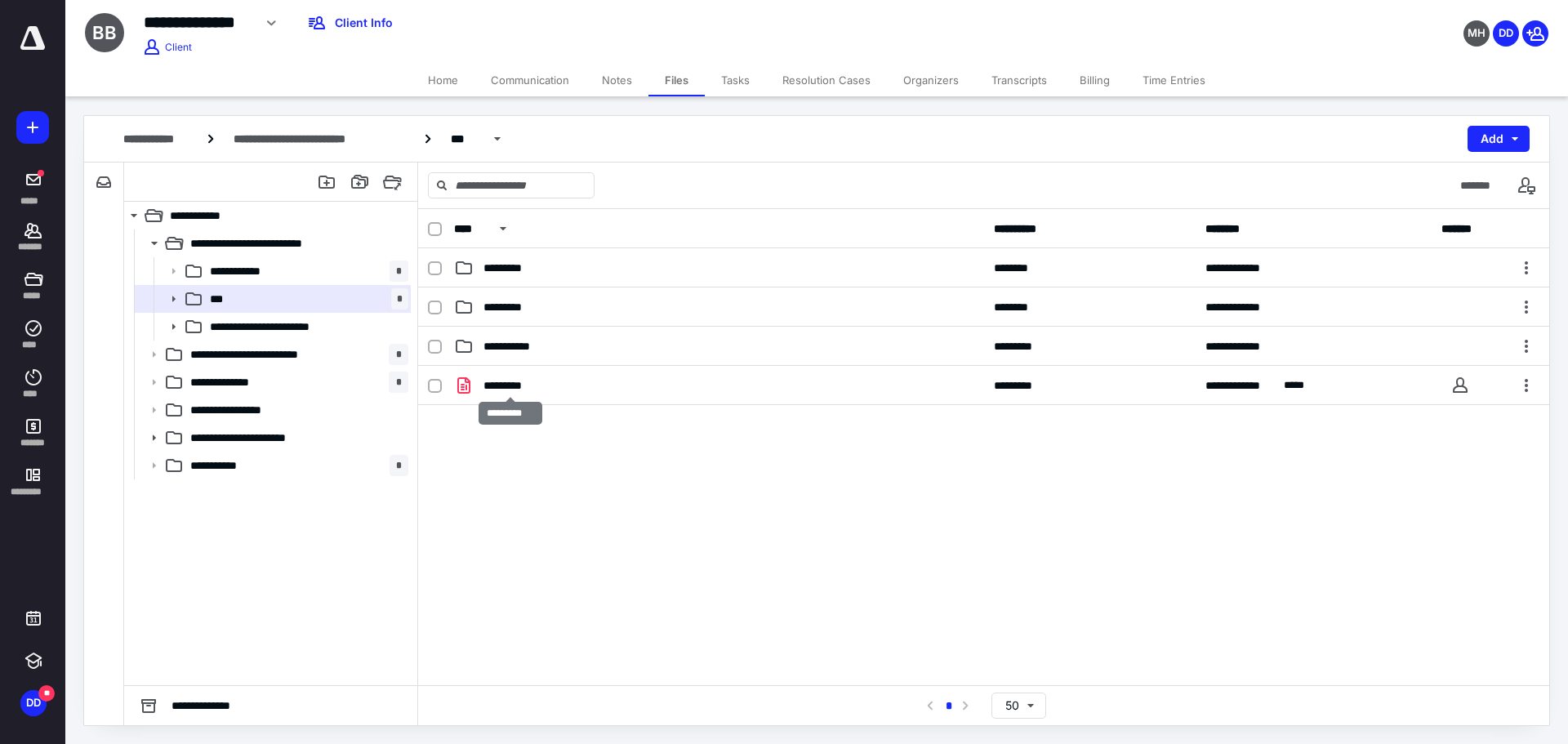 click on "*********" at bounding box center [510, 385] 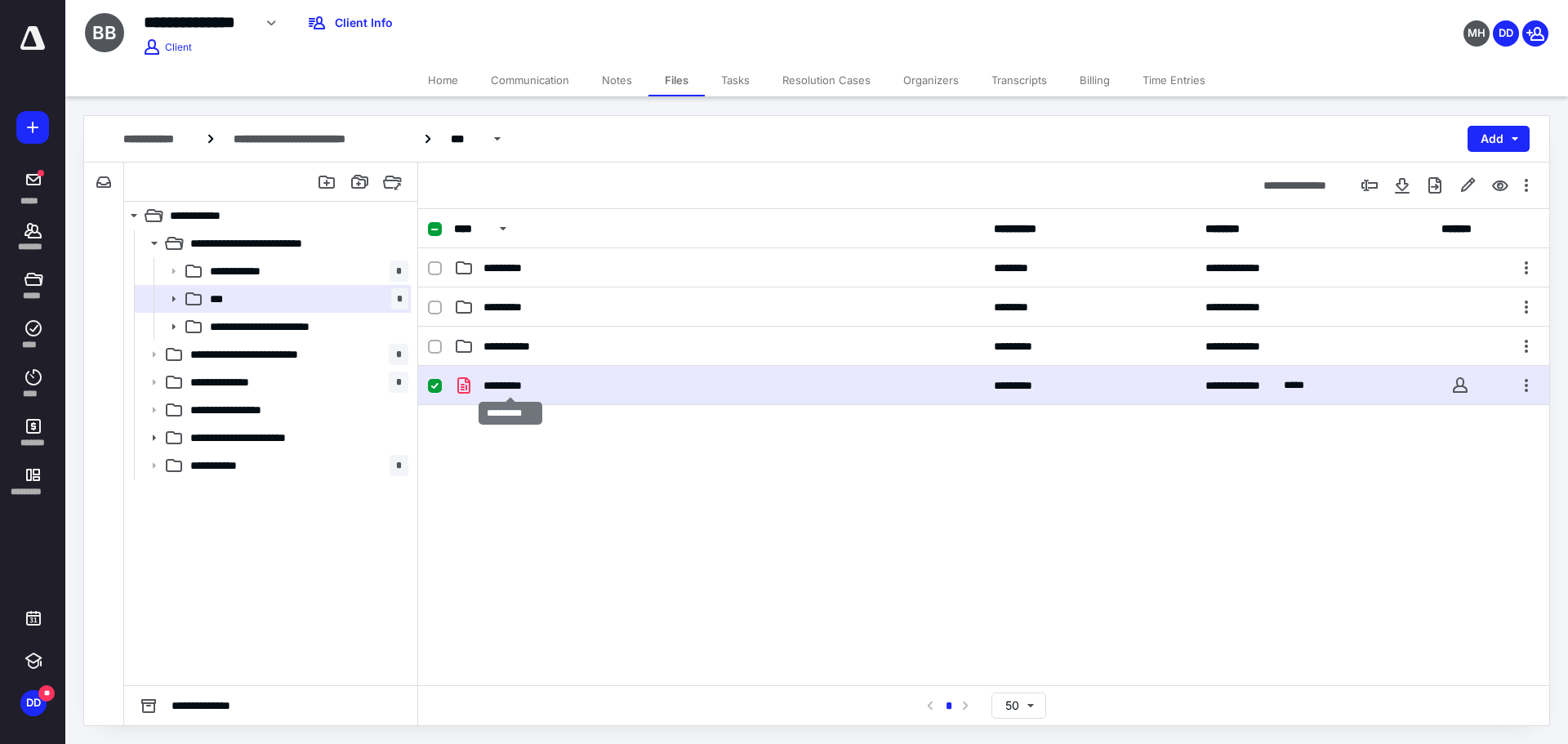 click on "*********" at bounding box center [510, 385] 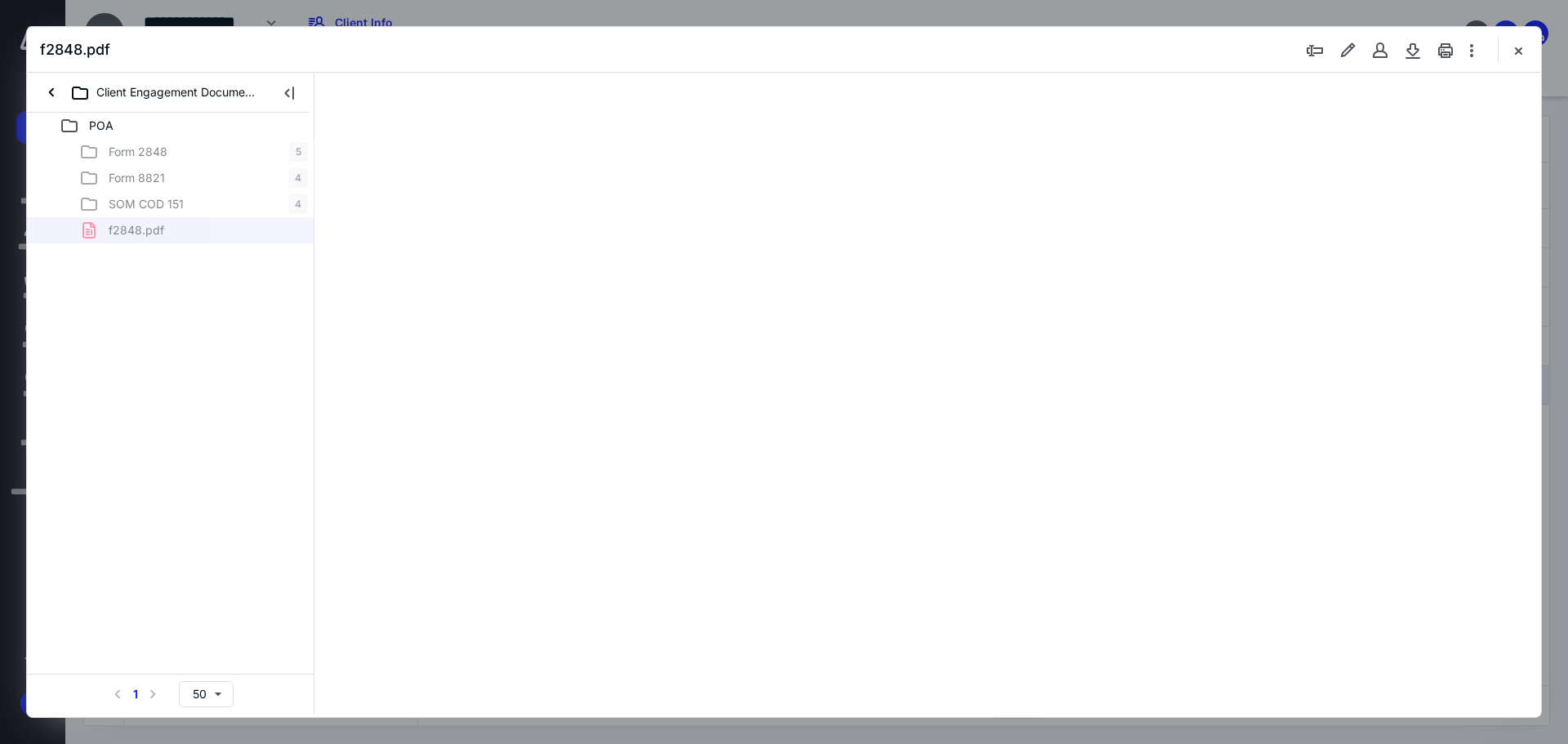 scroll, scrollTop: 0, scrollLeft: 0, axis: both 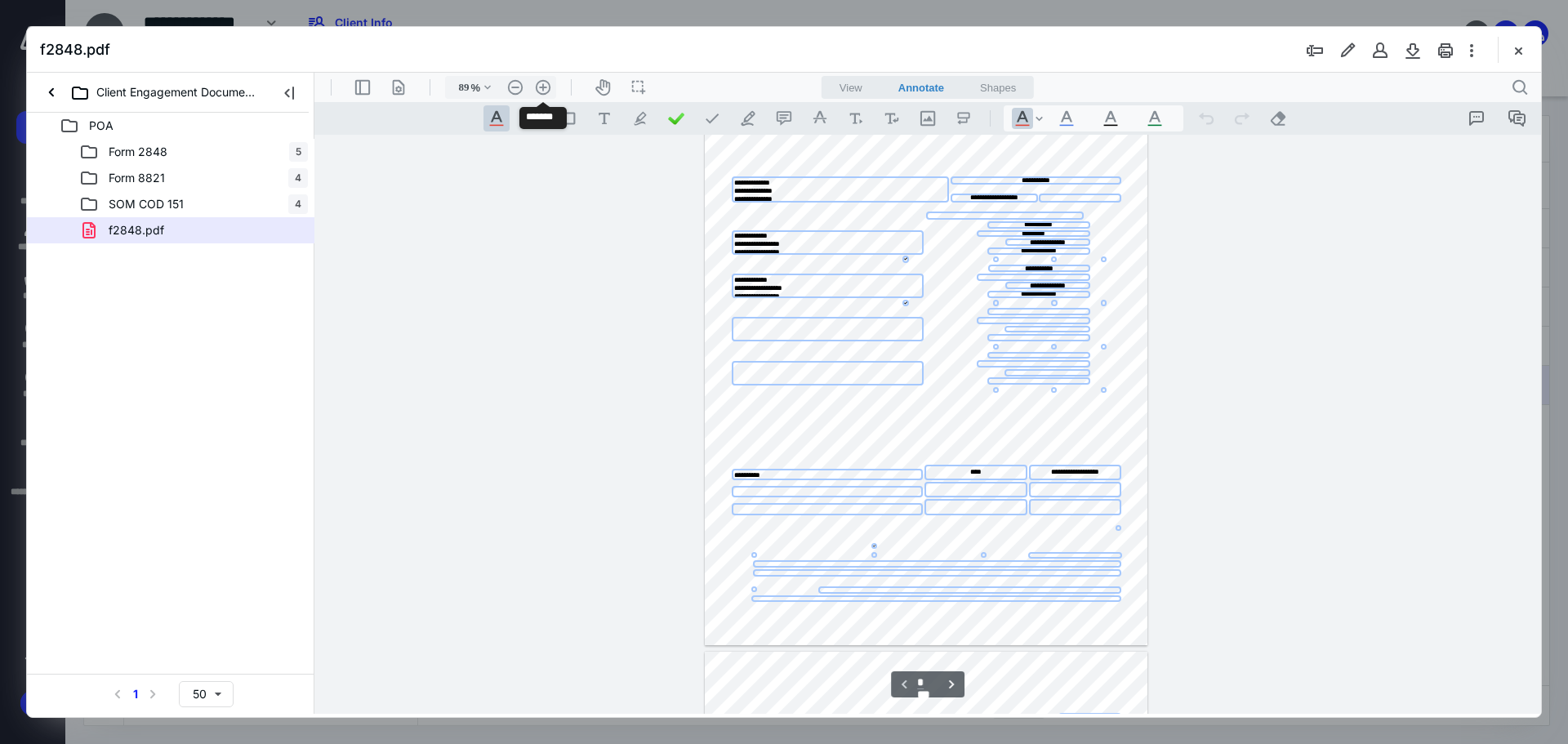 click on ".cls-1{fill:#abb0c4;} icon - header - zoom - in - line" at bounding box center (543, 87) 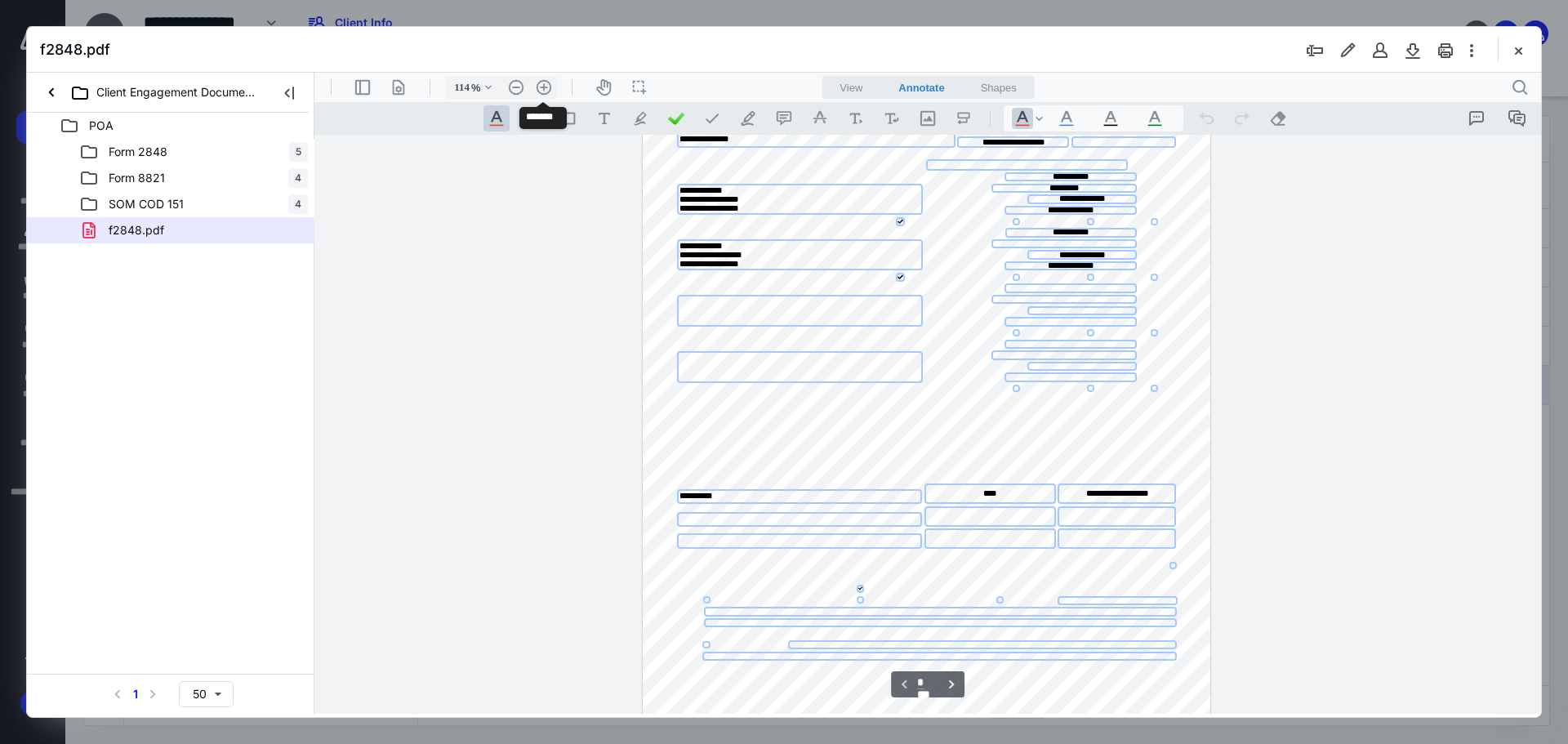 click on ".cls-1{fill:#abb0c4;} icon - header - zoom - in - line" at bounding box center [544, 87] 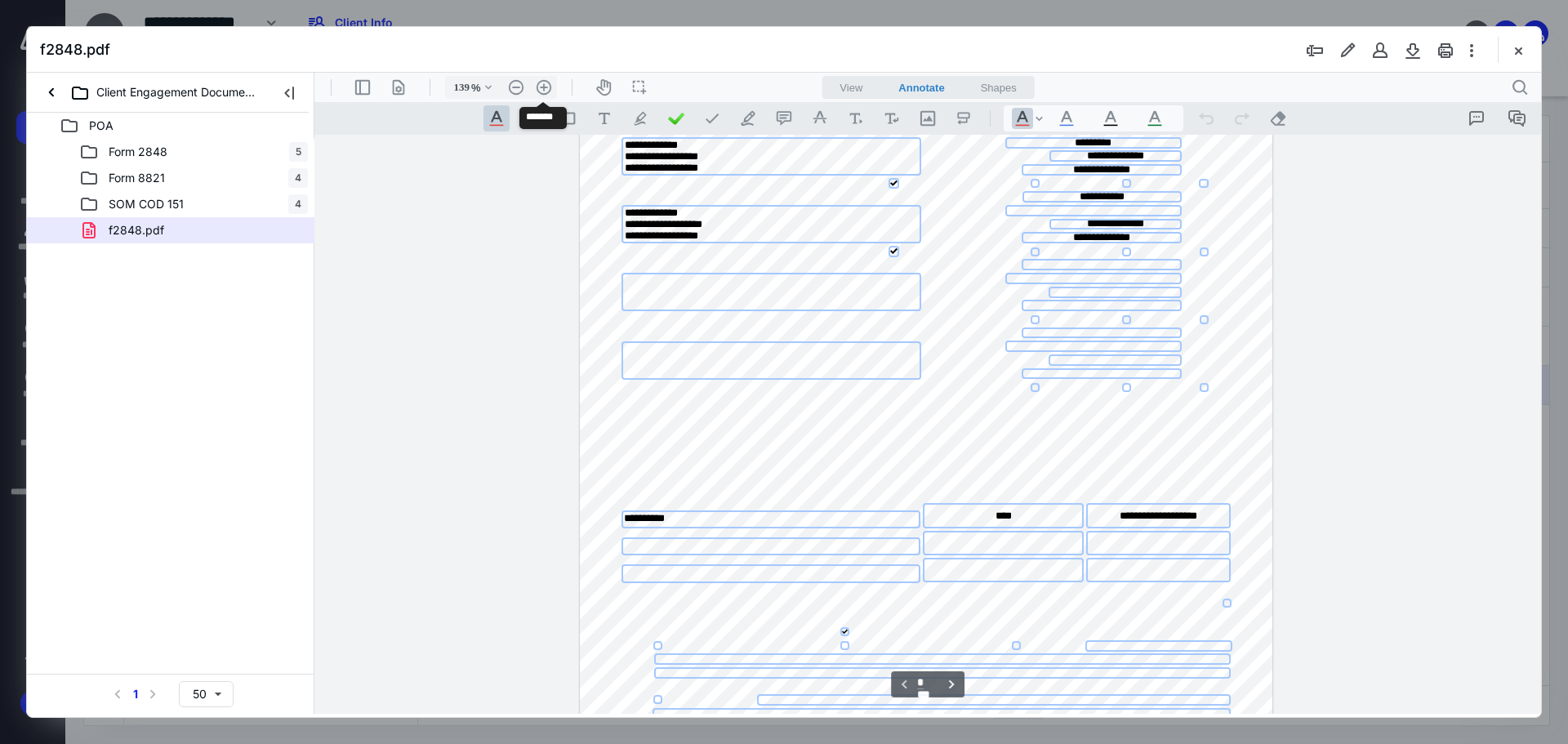 click on ".cls-1{fill:#abb0c4;} icon - header - zoom - in - line" at bounding box center [544, 87] 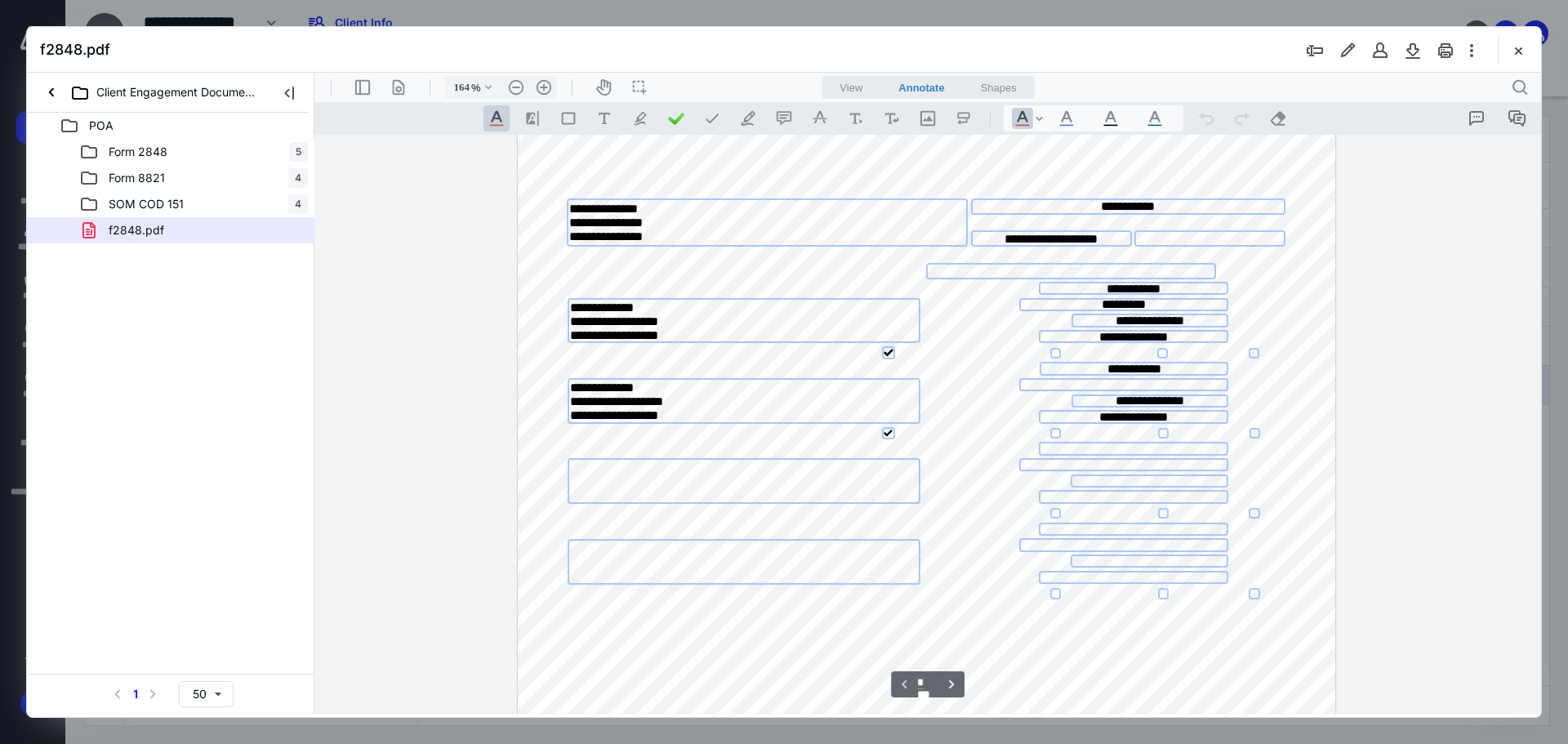 scroll, scrollTop: 95, scrollLeft: 0, axis: vertical 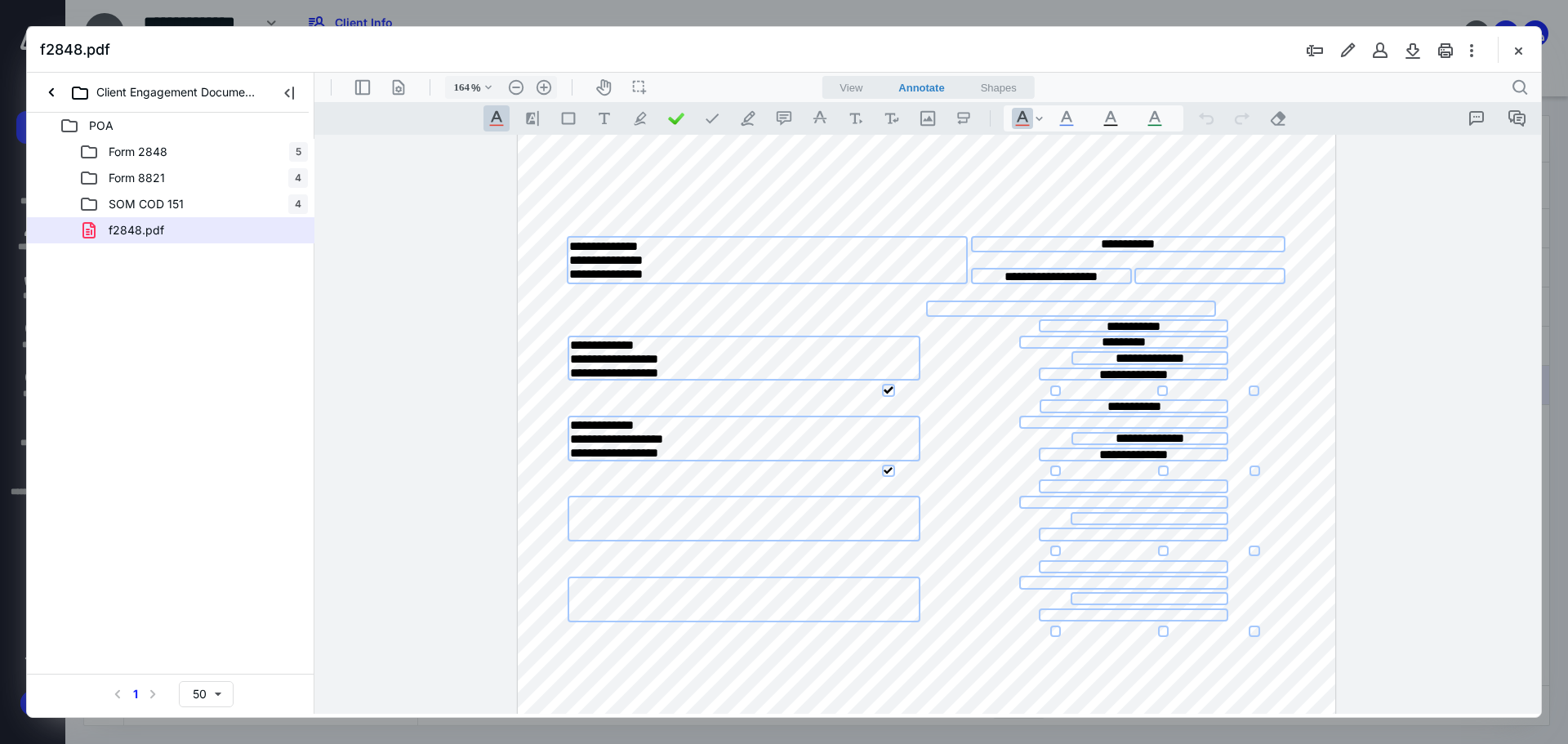 click at bounding box center (1518, 50) 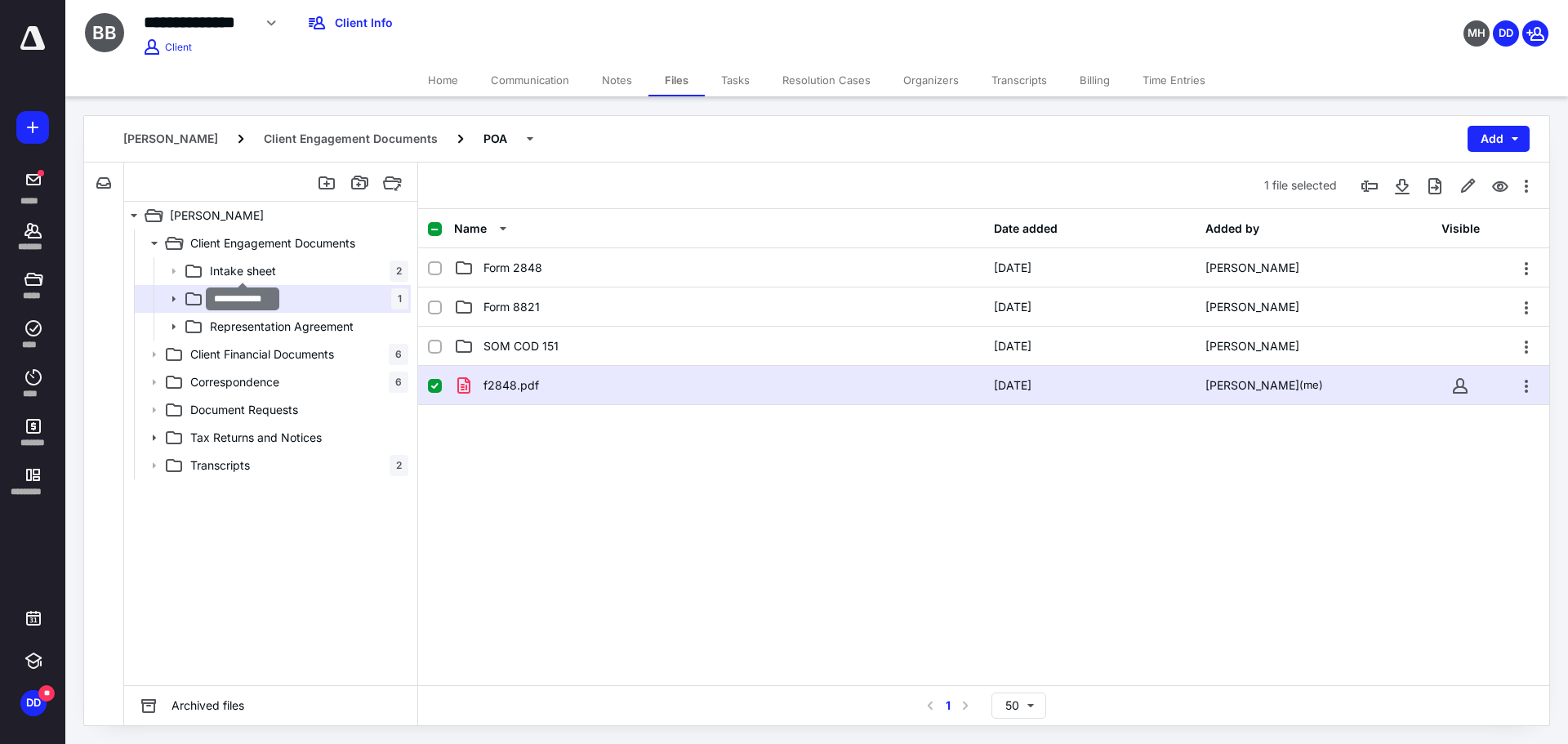 click on "Intake sheet" at bounding box center [243, 271] 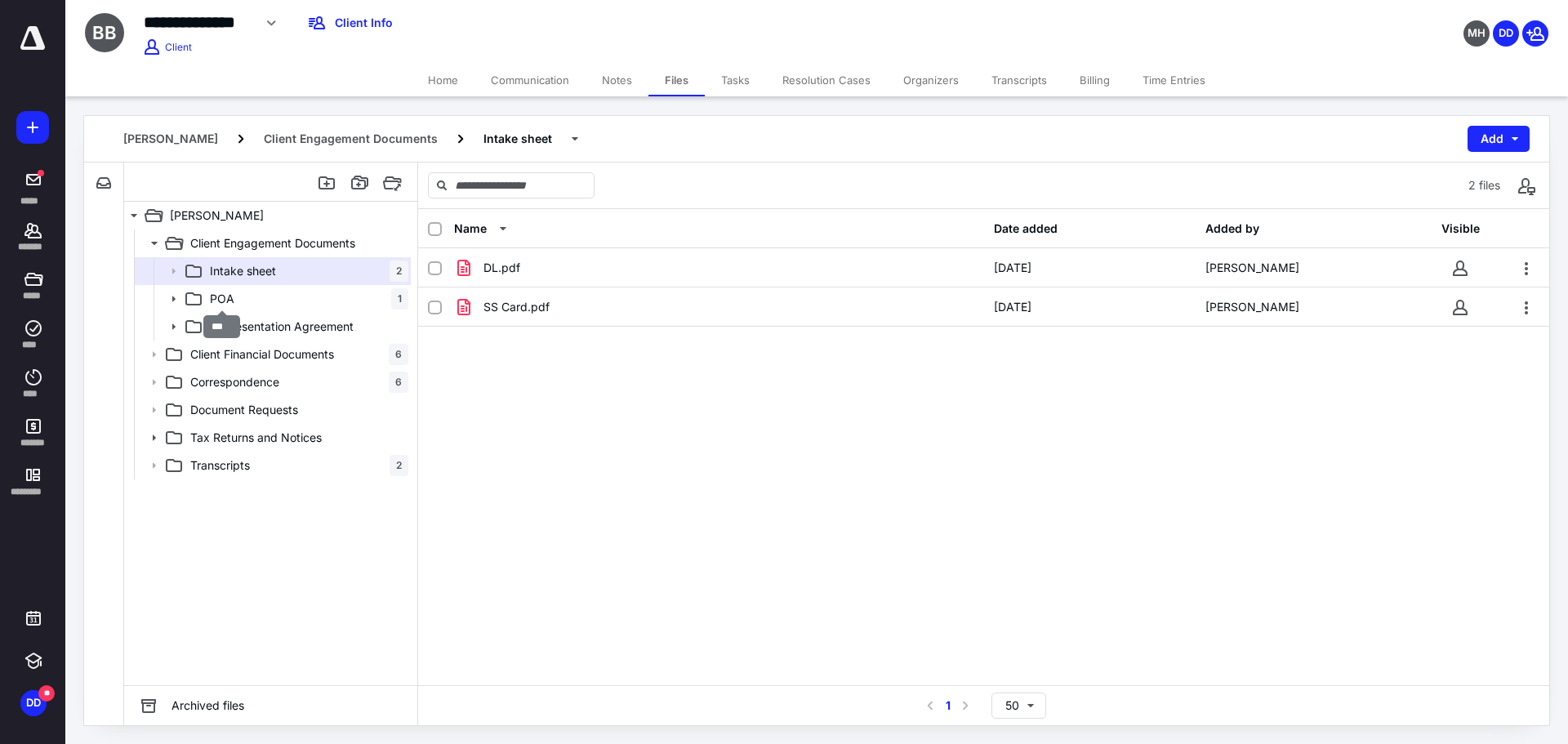 click on "POA" at bounding box center [222, 299] 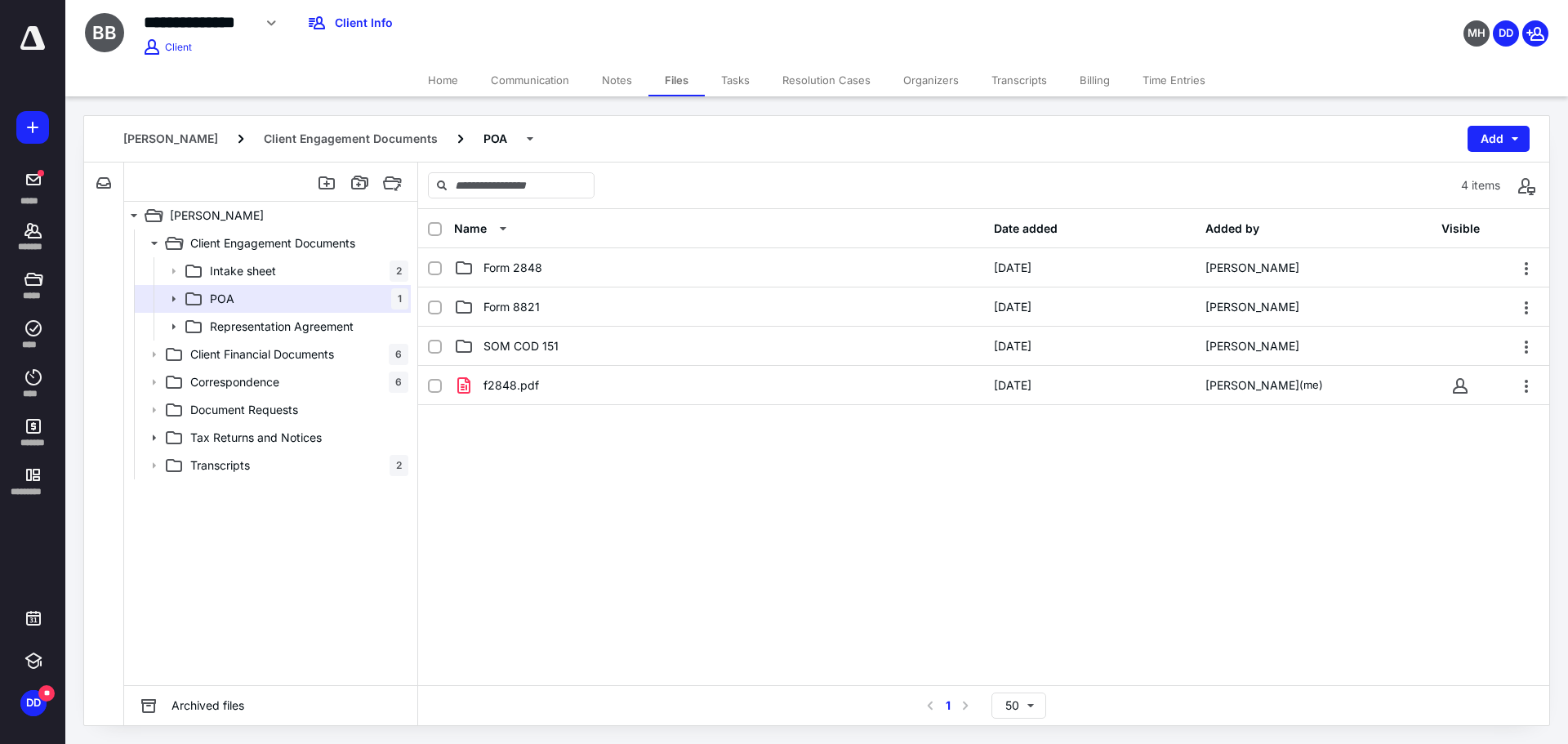 click on "Correspondence 6" at bounding box center (296, 382) 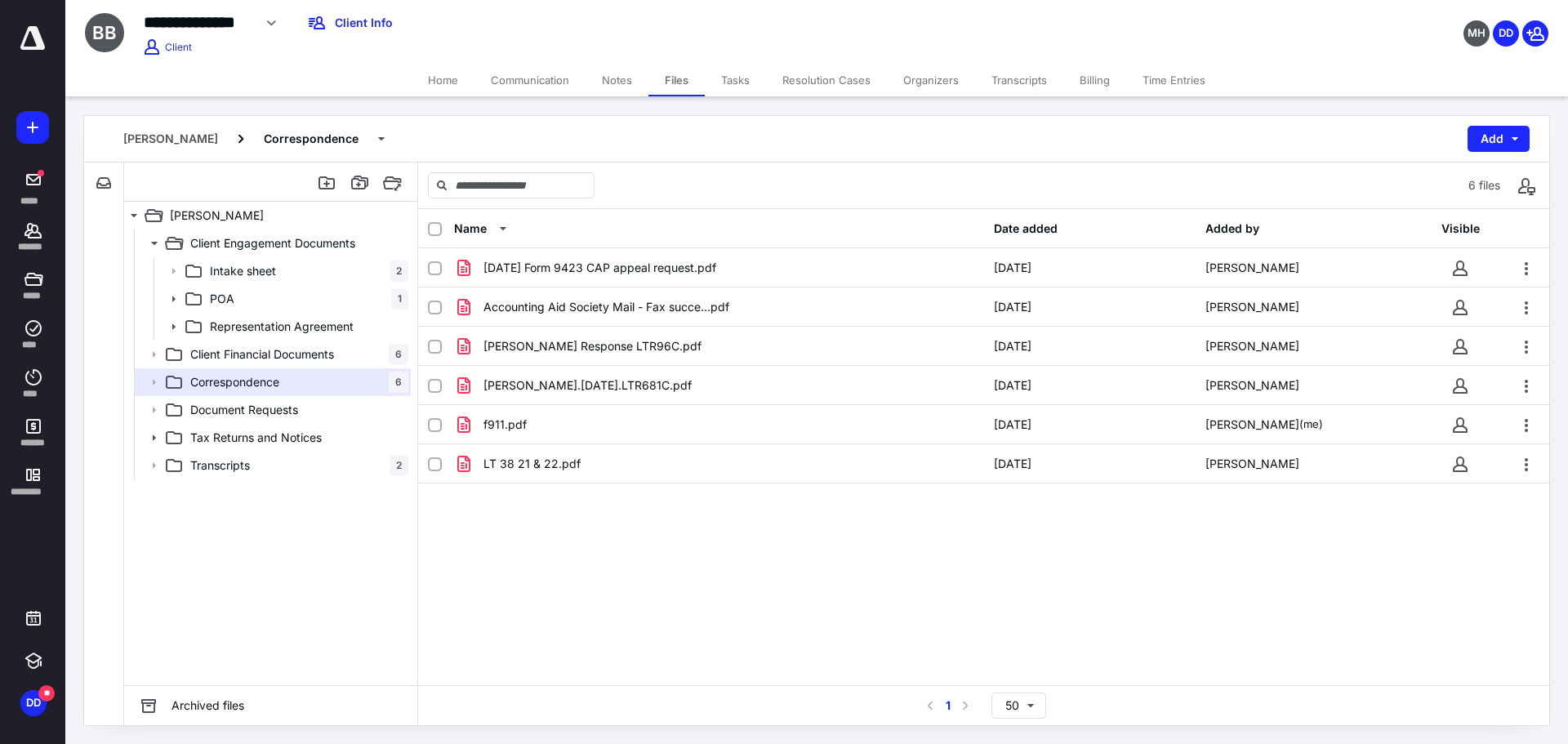click on "Communication" at bounding box center [530, 80] 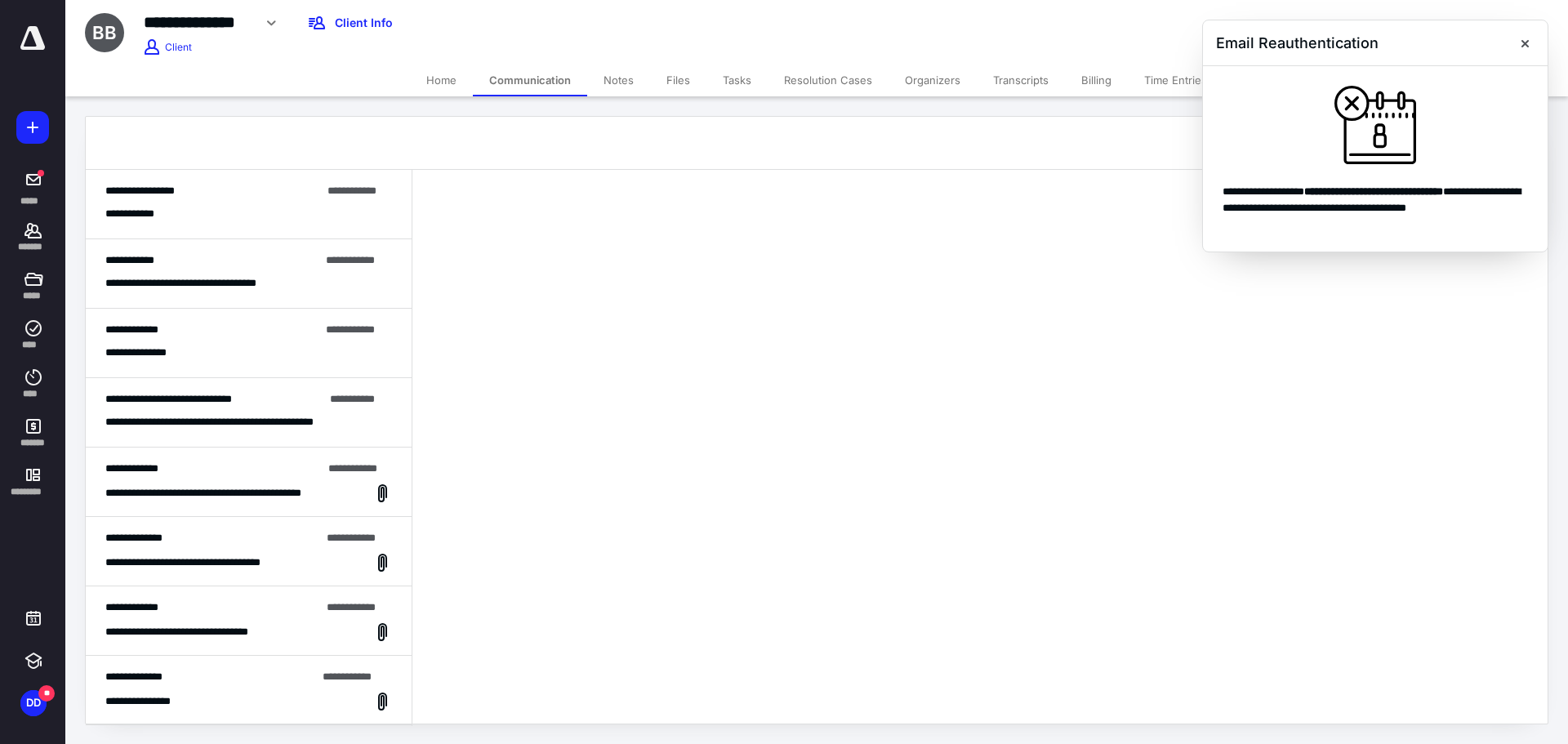 click at bounding box center (1525, 43) 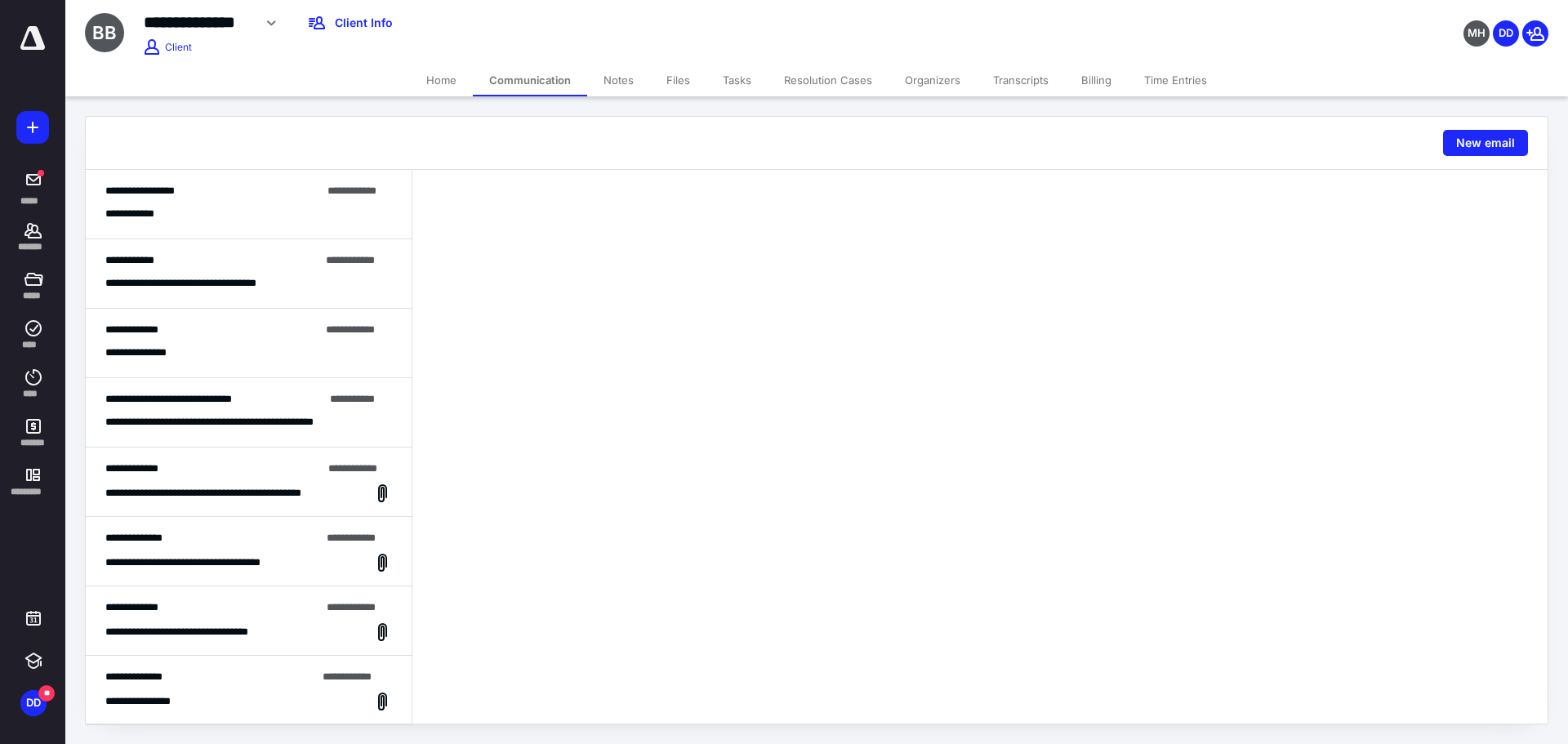 click on "New email" at bounding box center (1486, 143) 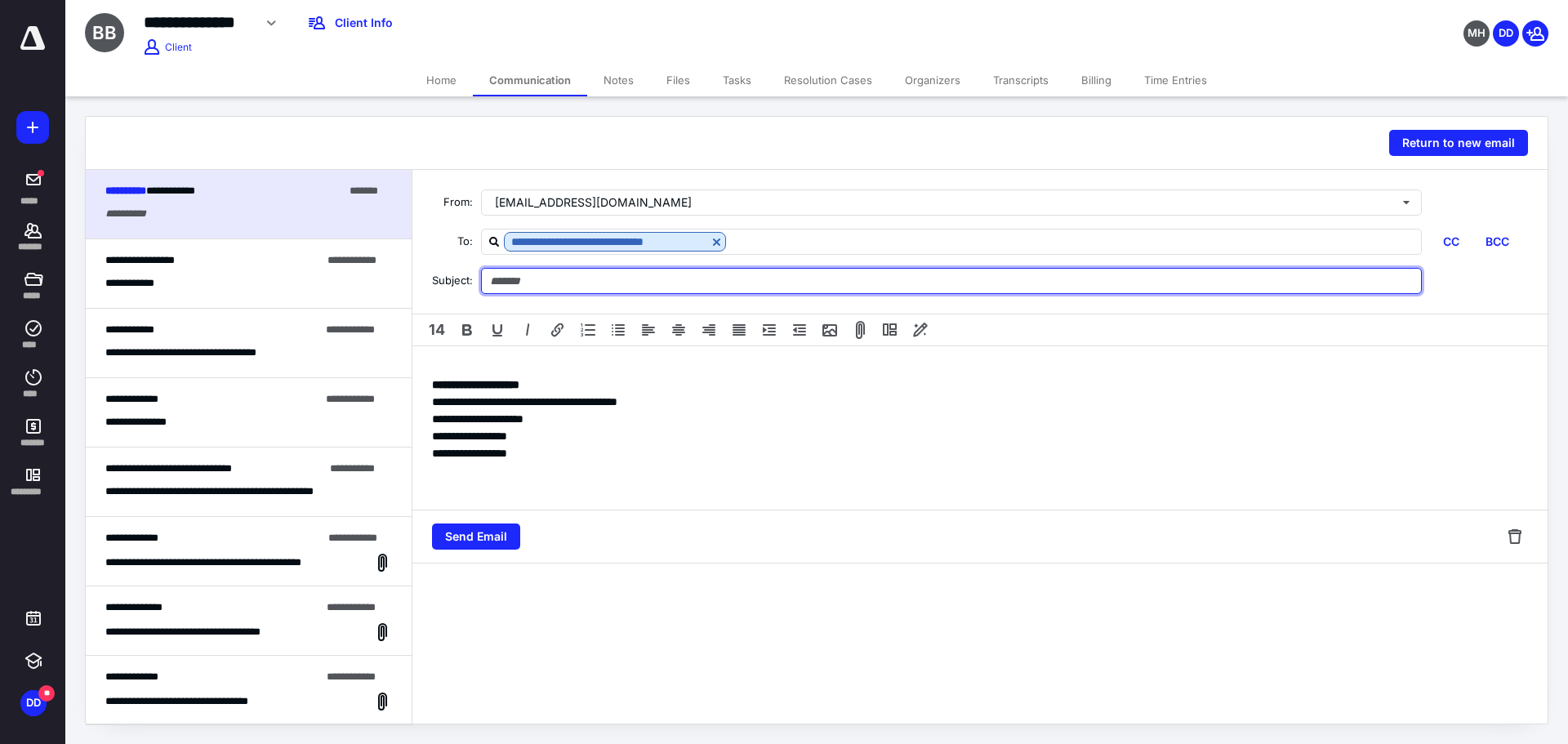 click at bounding box center [951, 281] 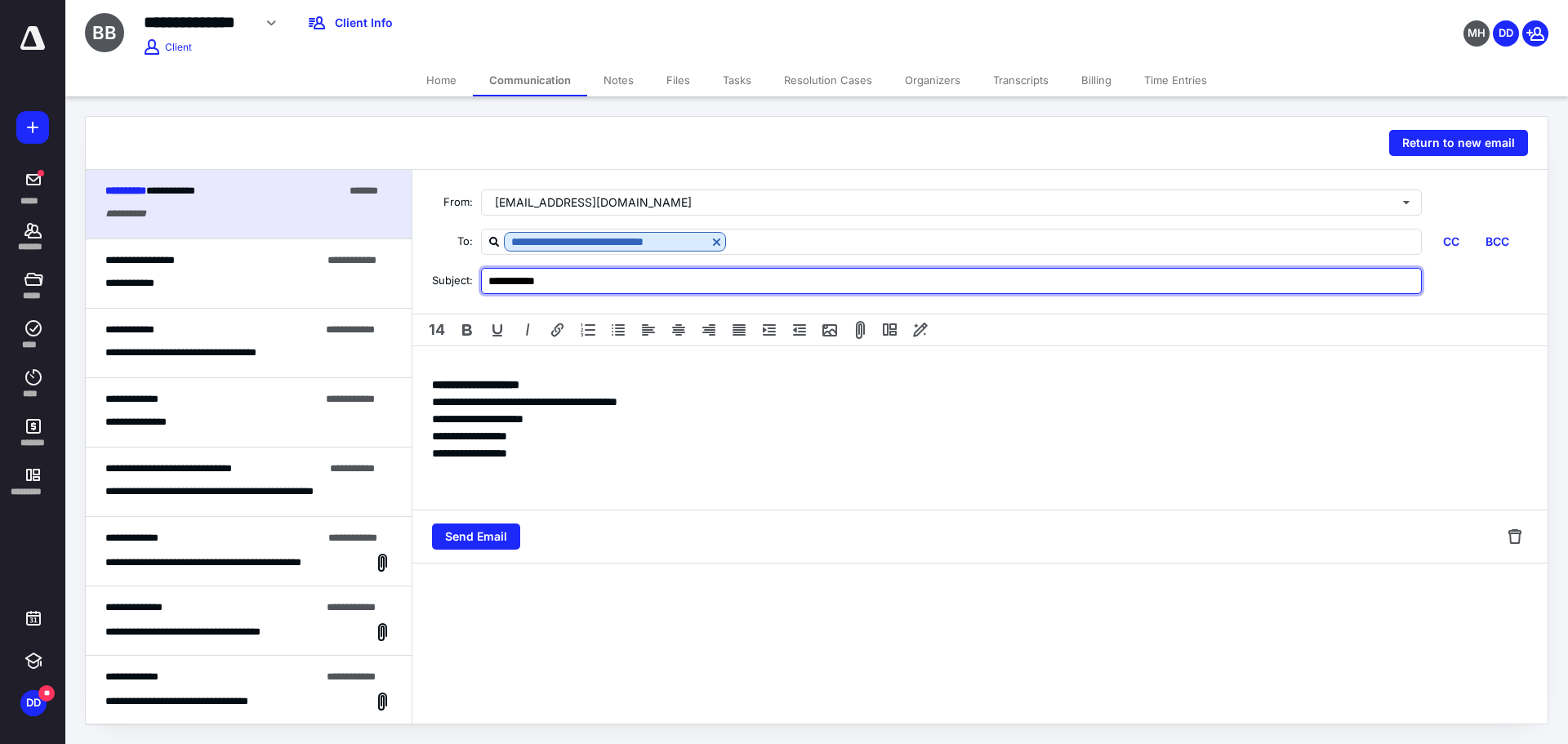 type on "**********" 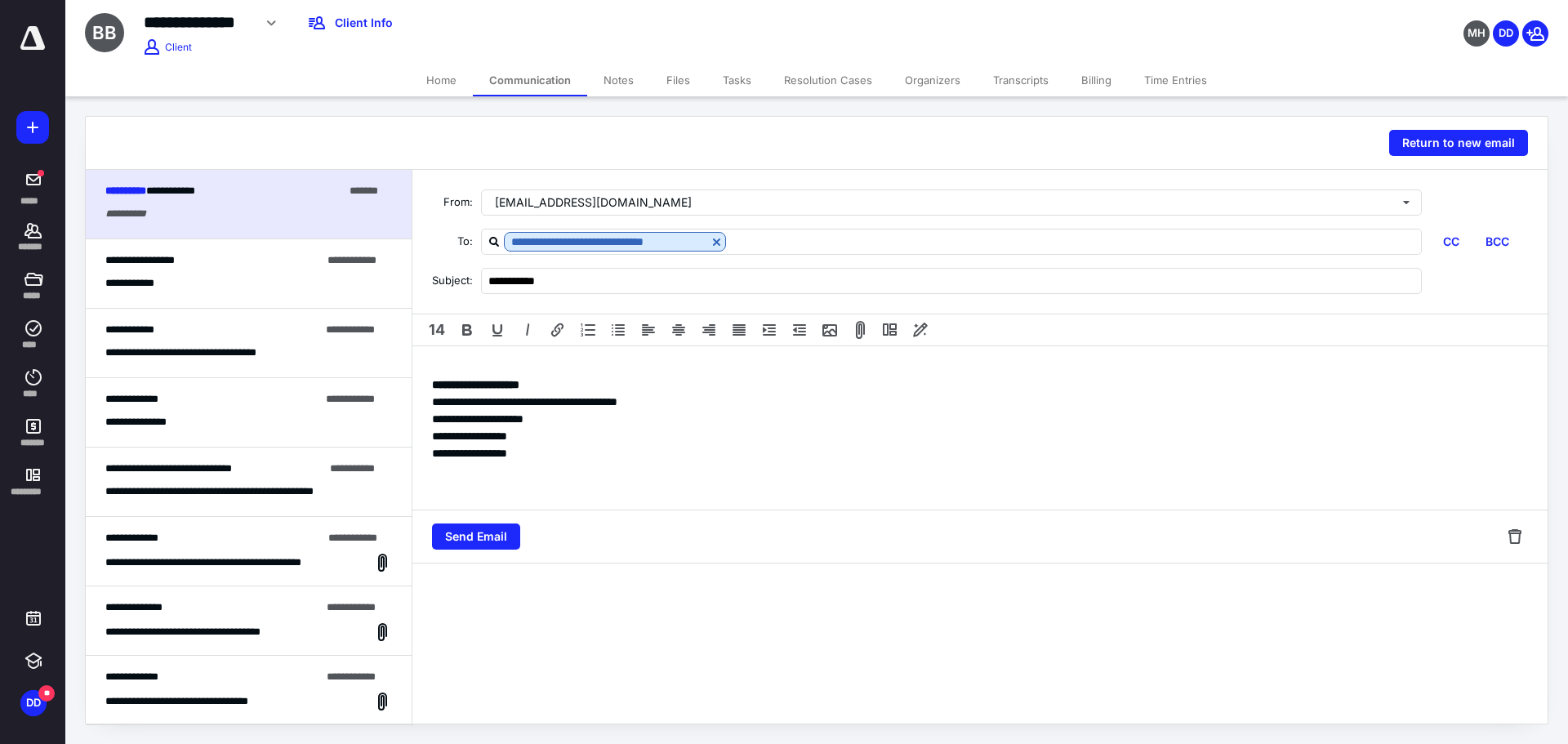 click on "**********" at bounding box center [980, 428] 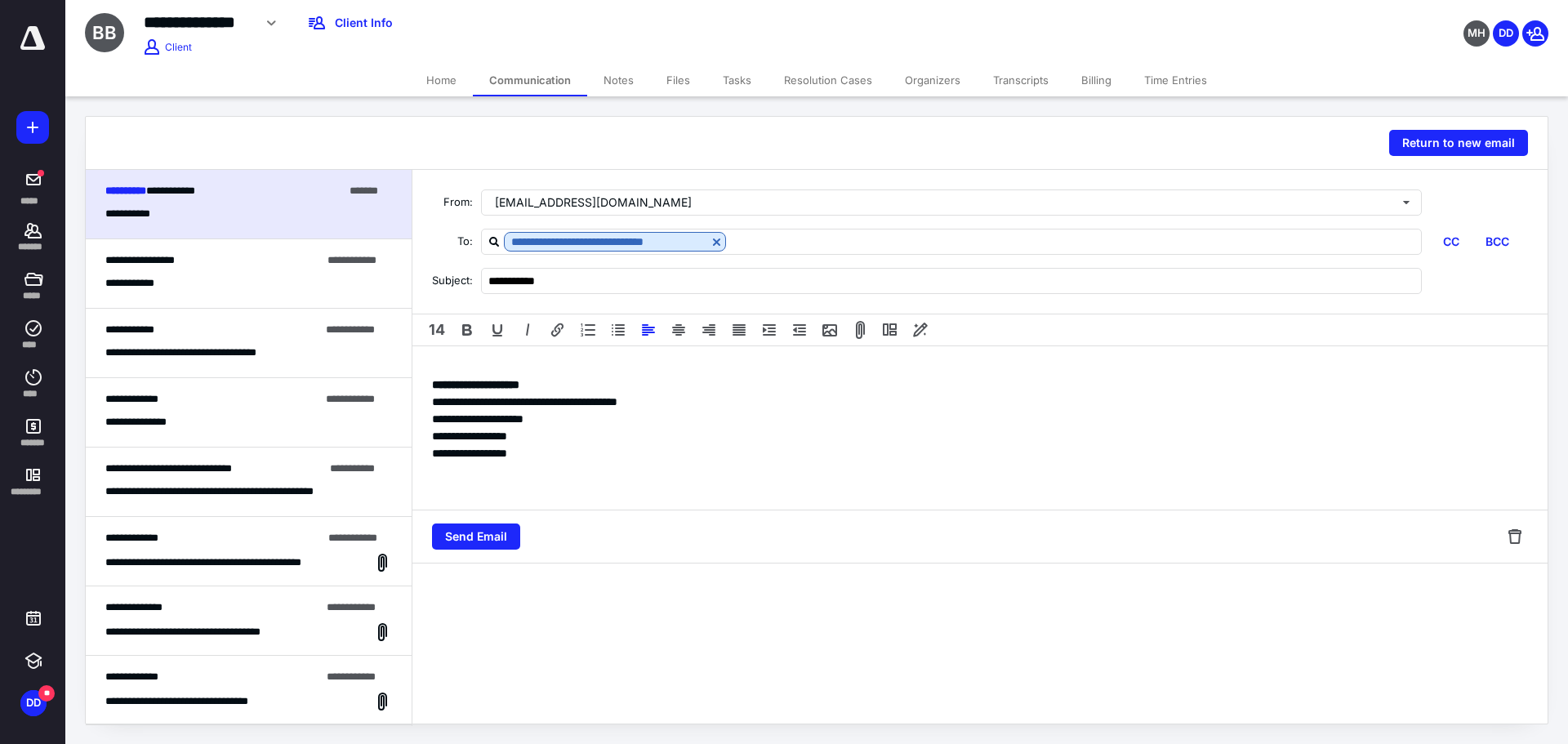 type 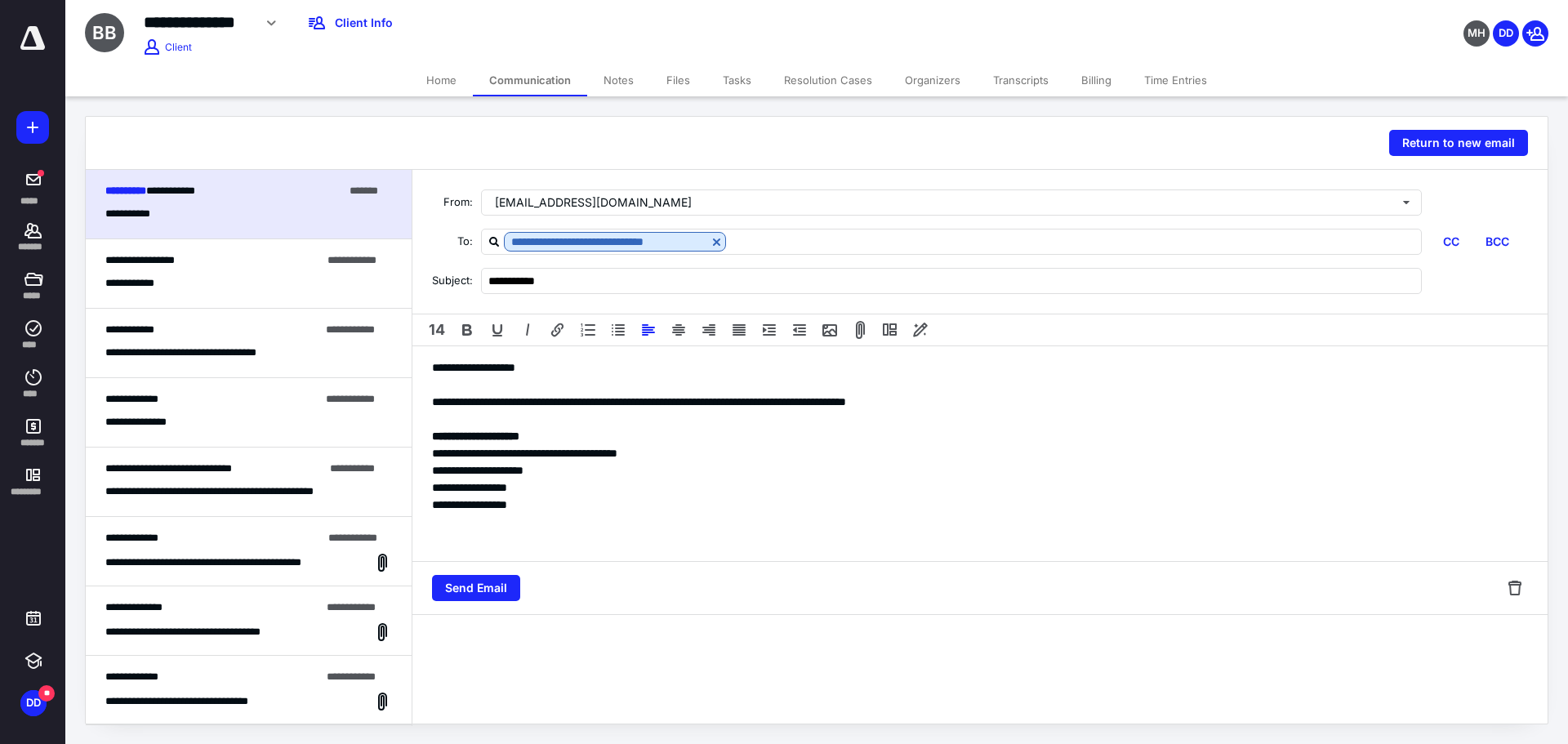 click on "Transcripts" at bounding box center [1021, 80] 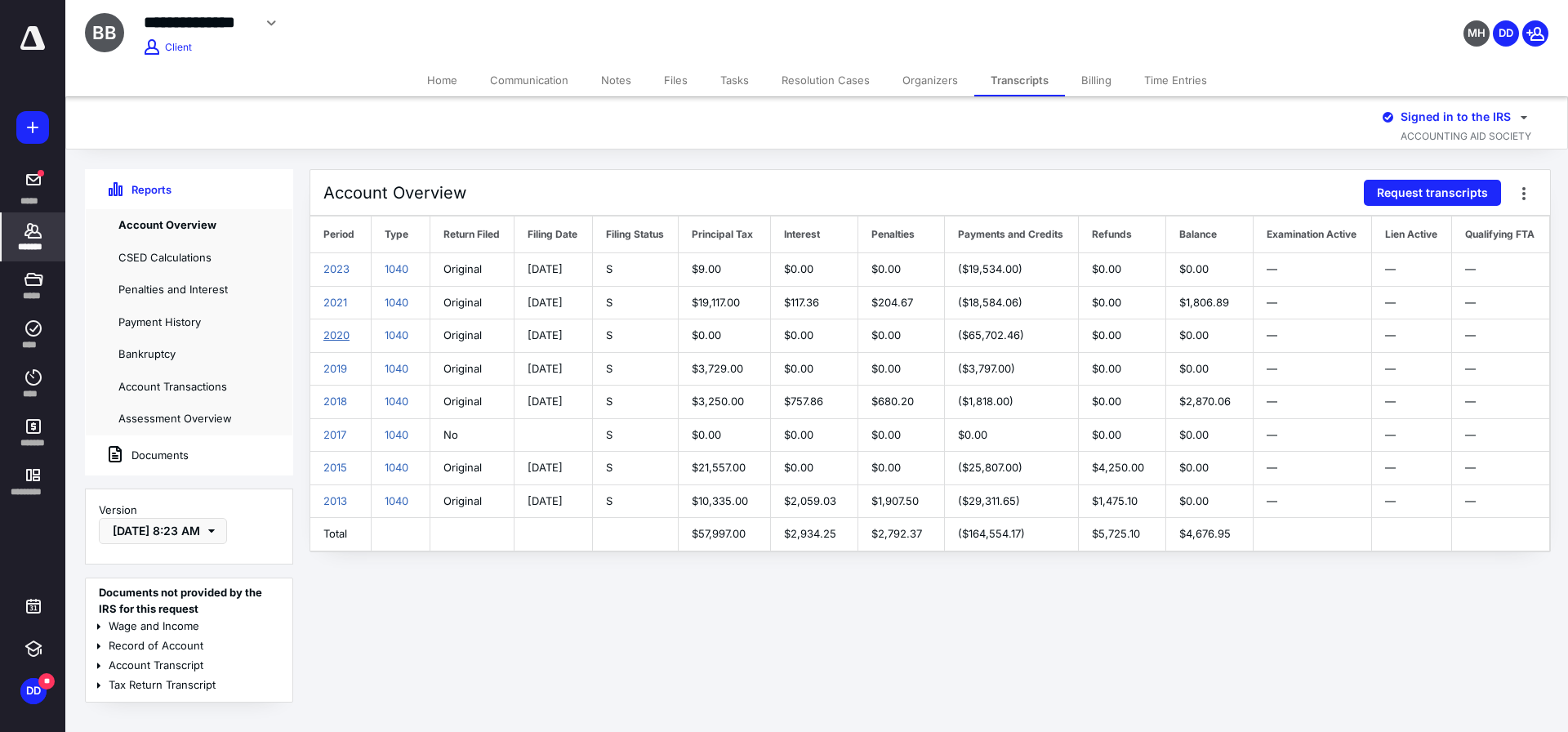 click on "2020" at bounding box center [336, 335] 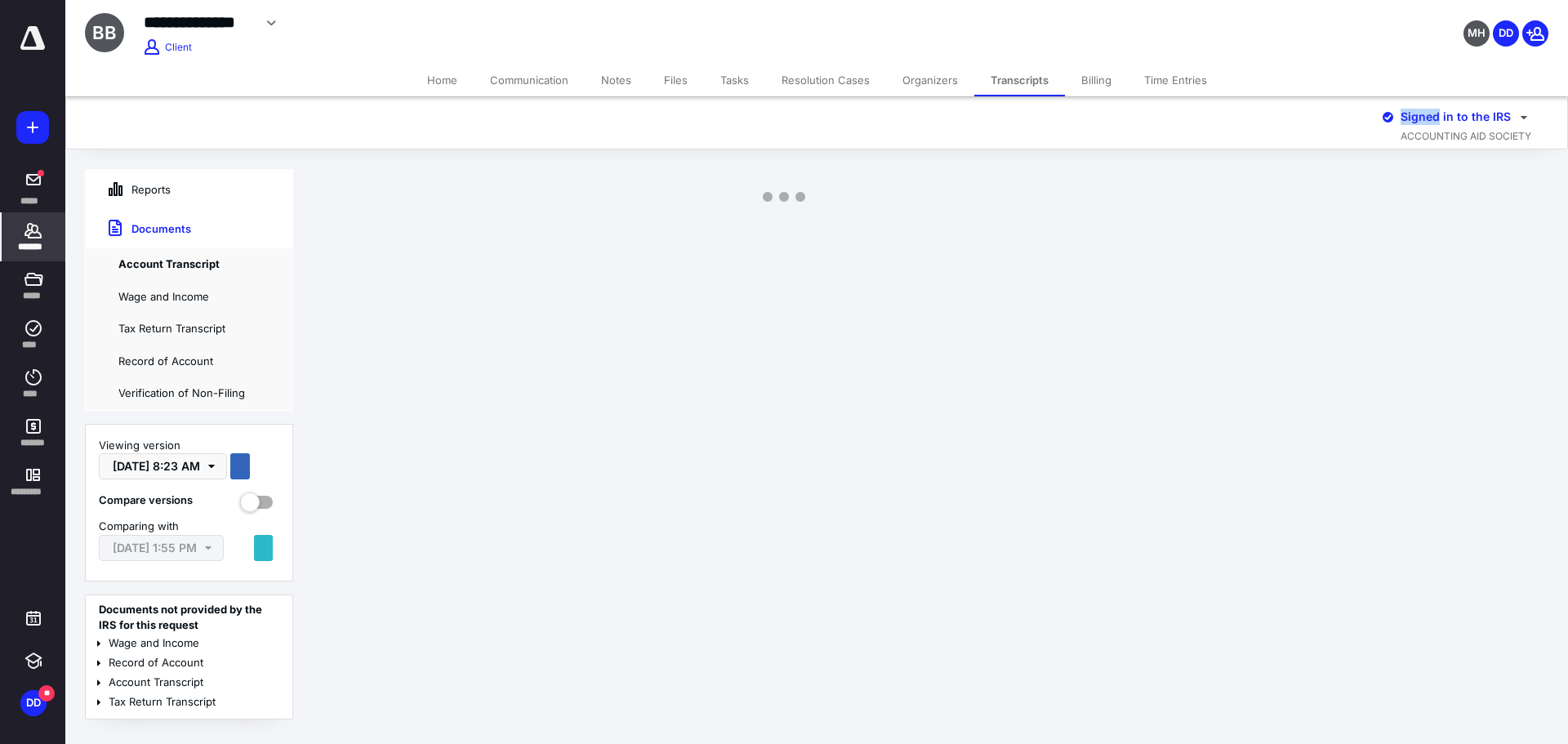 click on "**********" at bounding box center (784, 372) 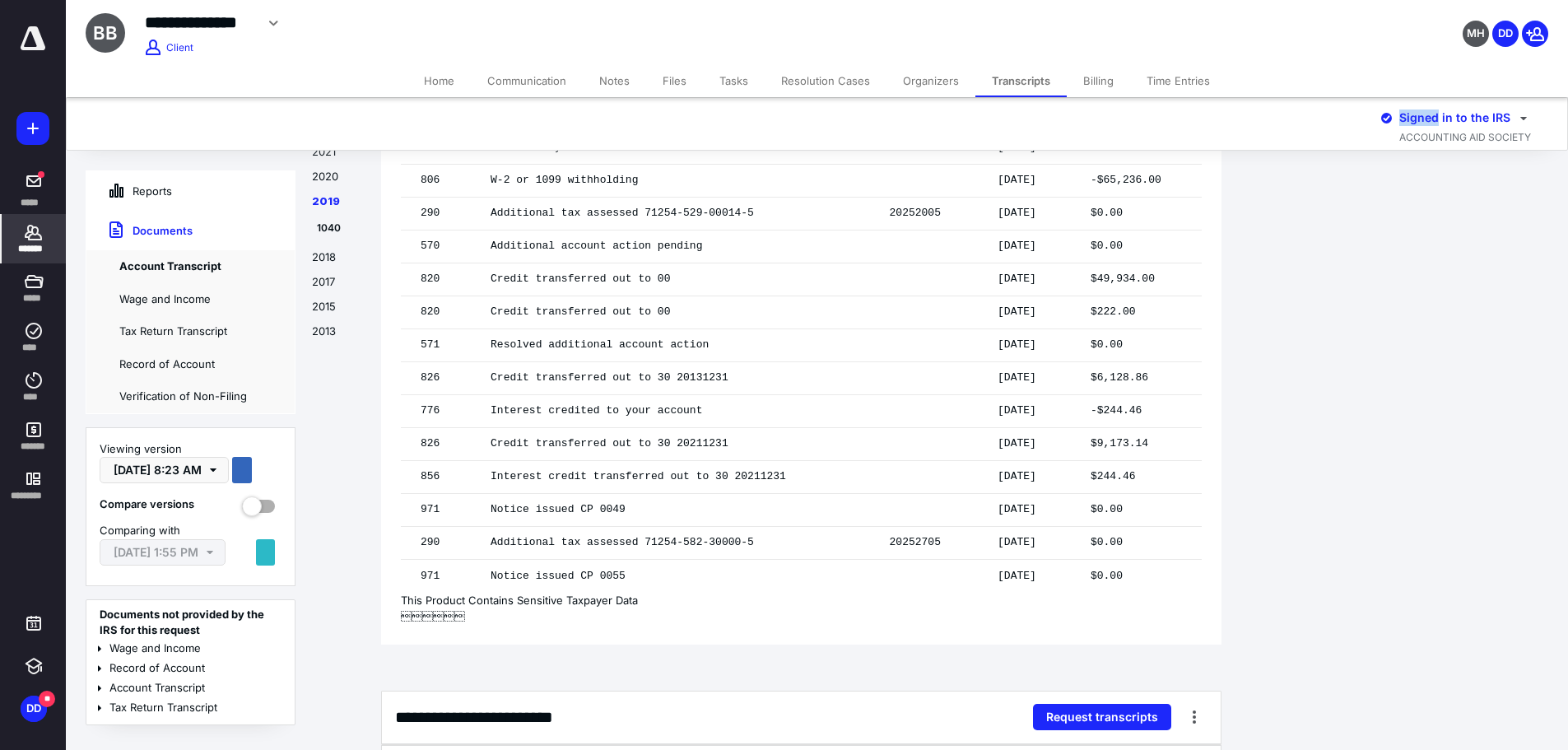 scroll, scrollTop: 4789, scrollLeft: 0, axis: vertical 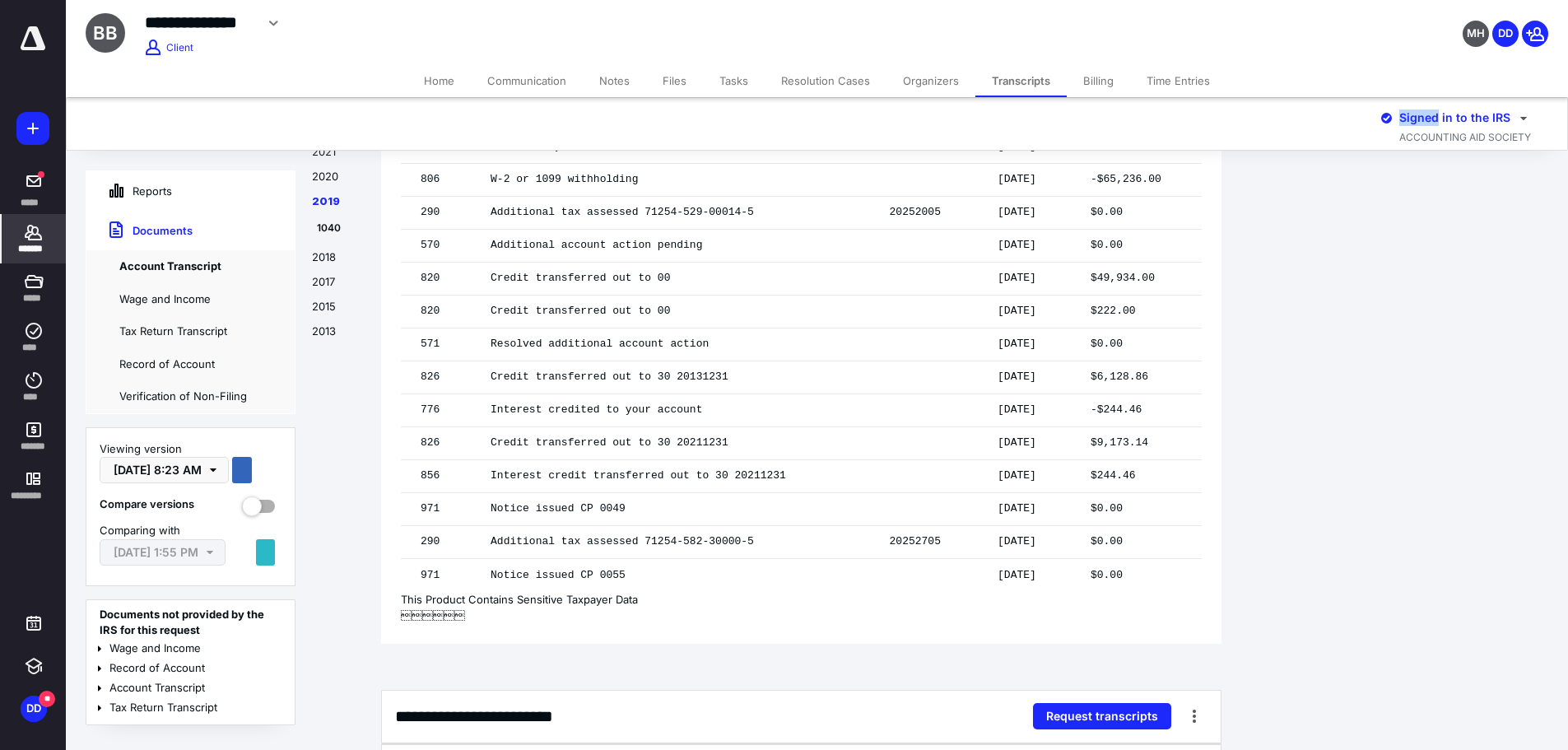 click on "Reports" at bounding box center [129, 191] 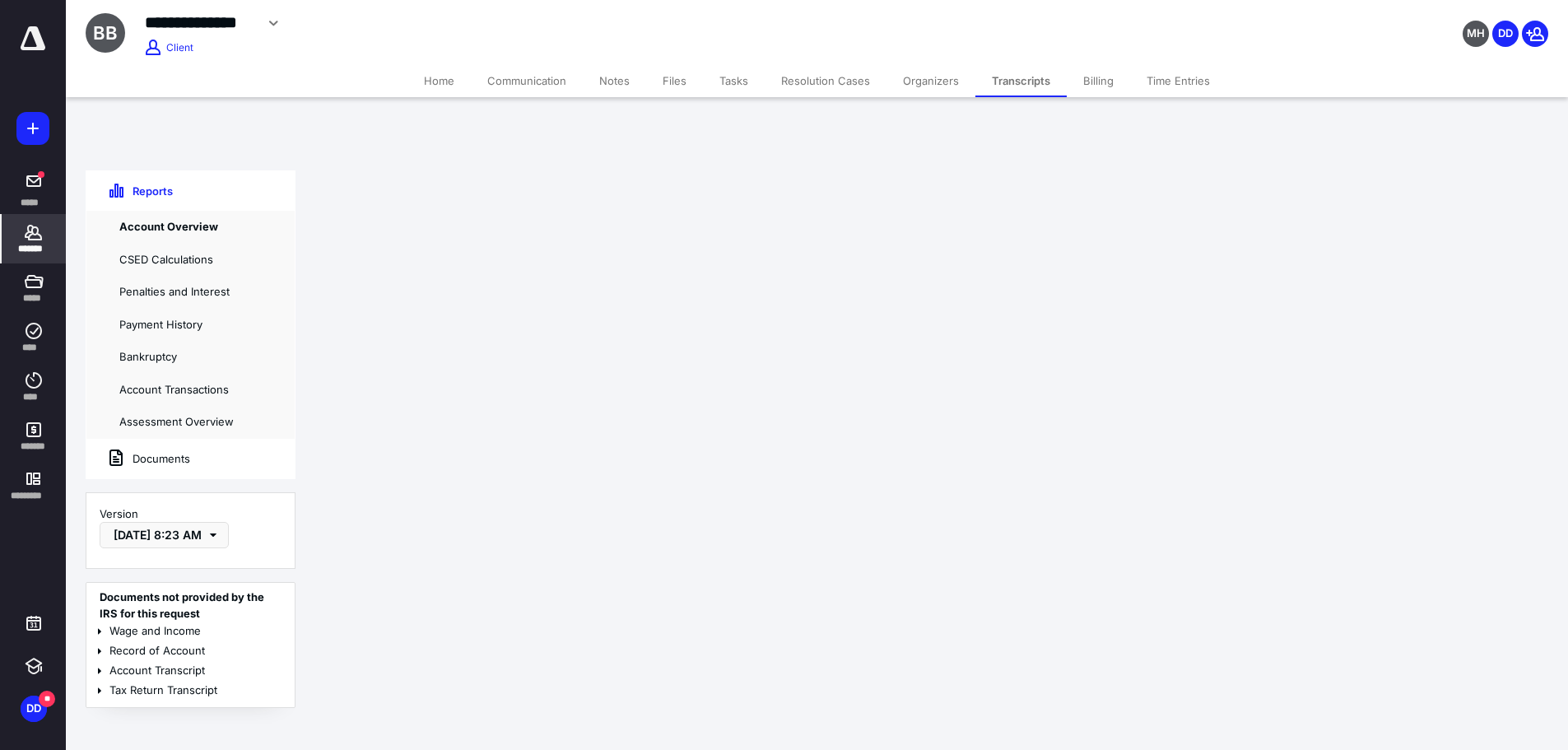 scroll, scrollTop: 0, scrollLeft: 0, axis: both 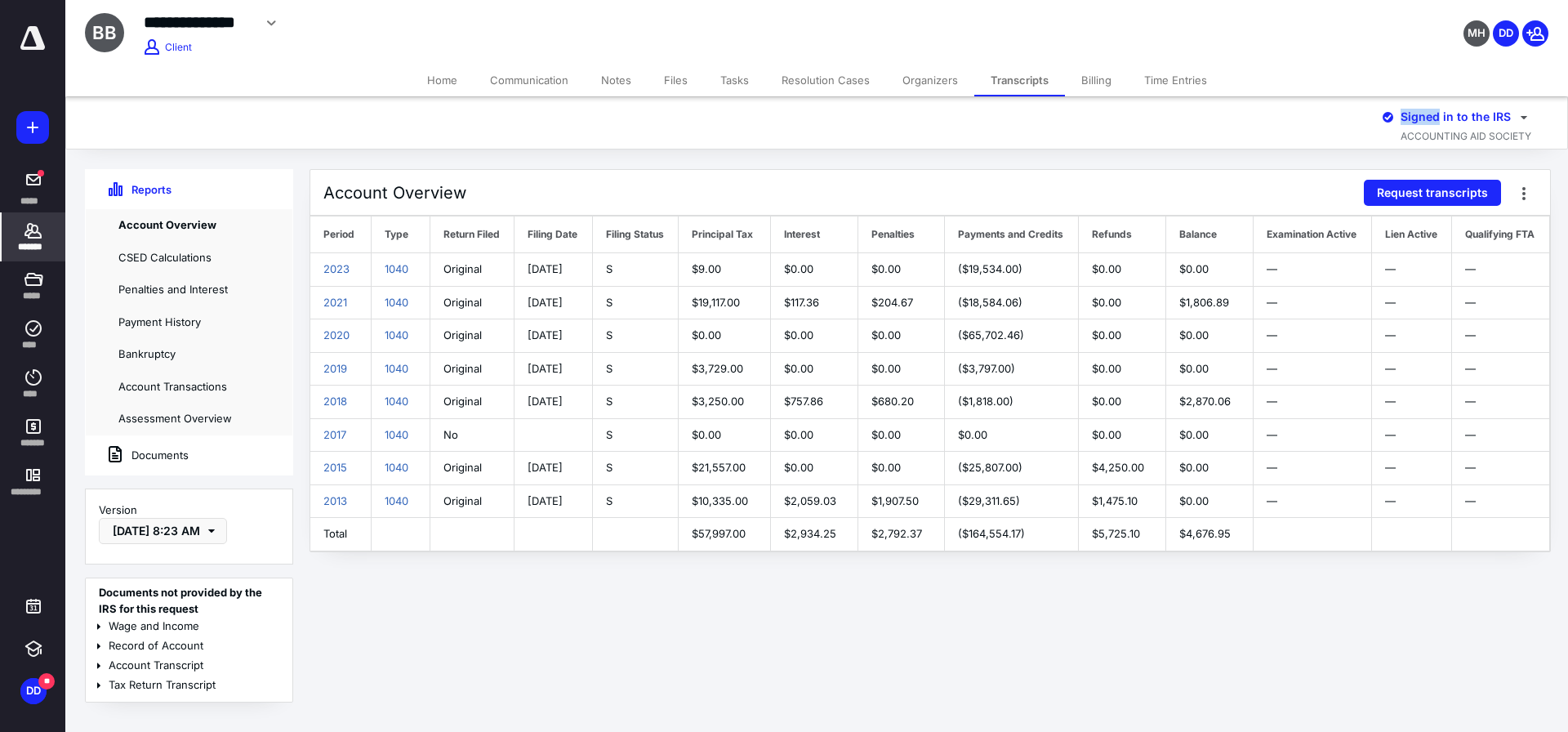 click on "Communication" at bounding box center (529, 80) 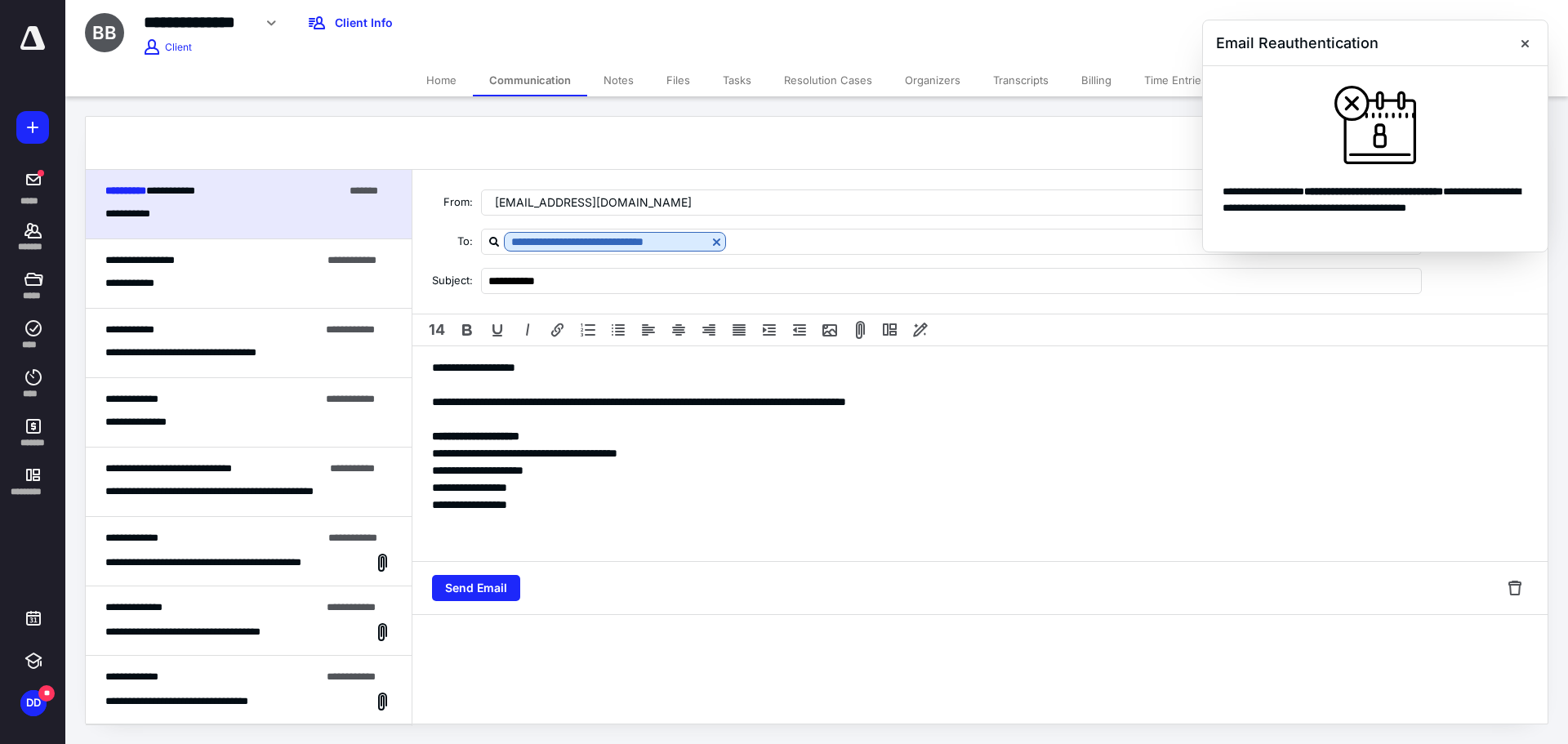 click on "**********" at bounding box center (980, 402) 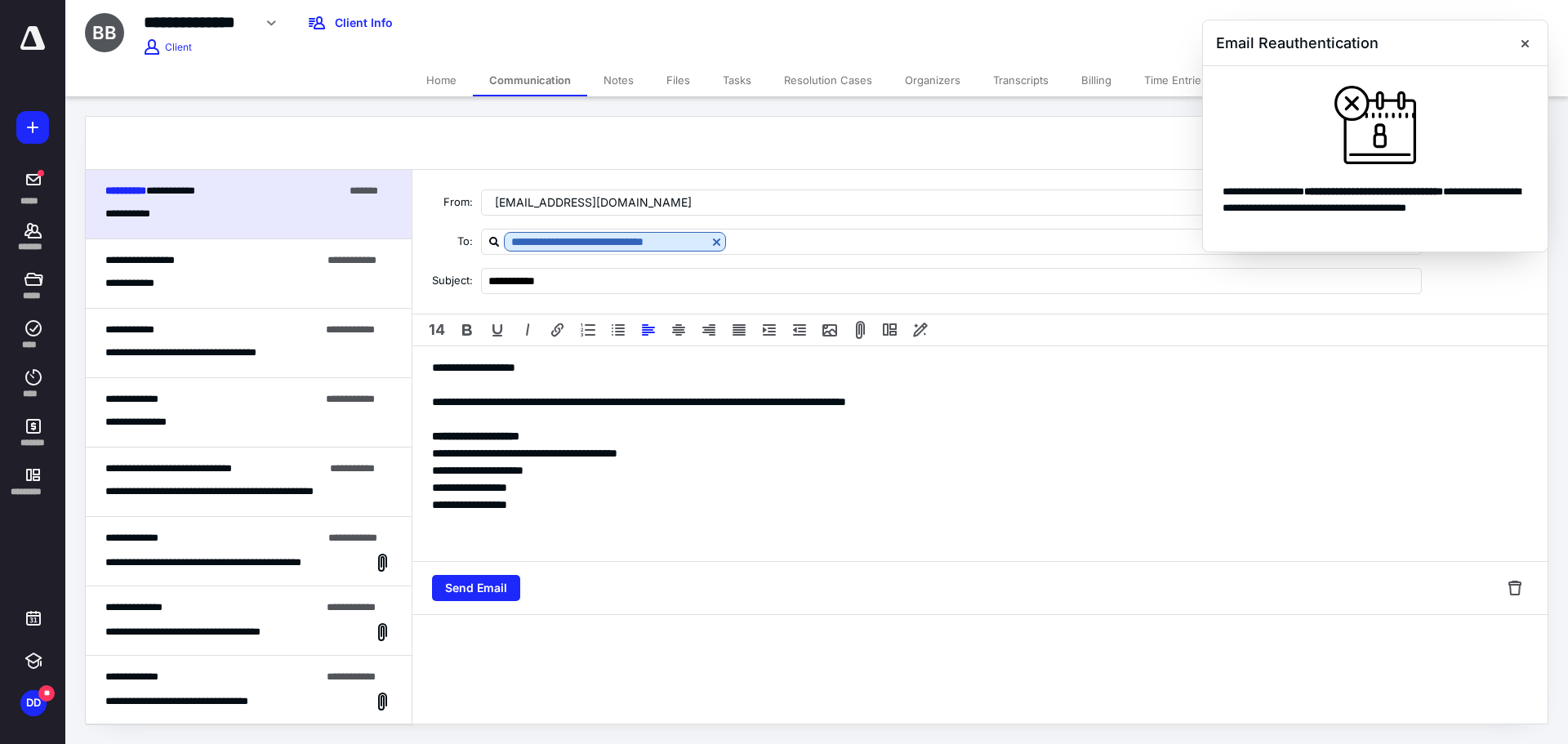 type 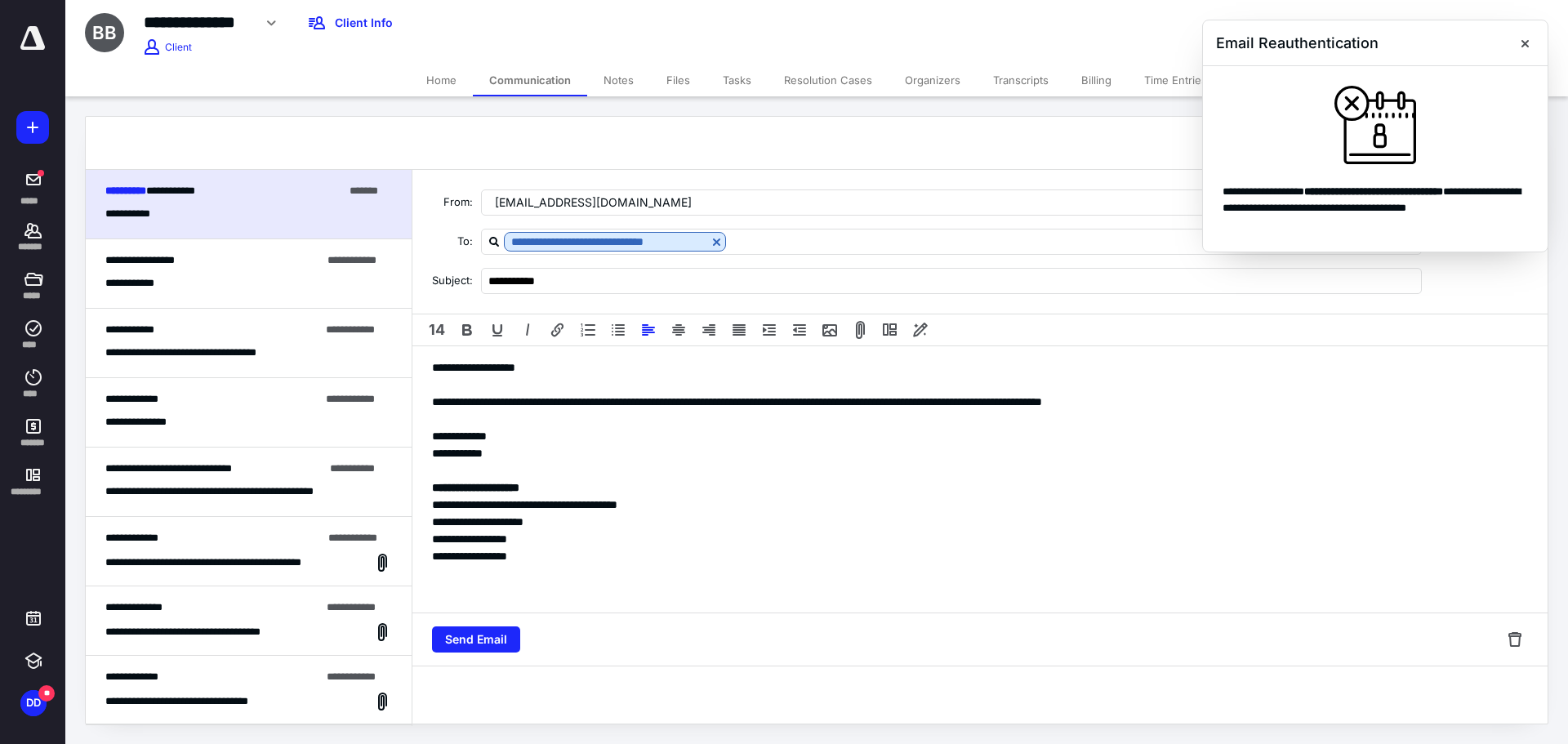 click on "**********" at bounding box center [980, 453] 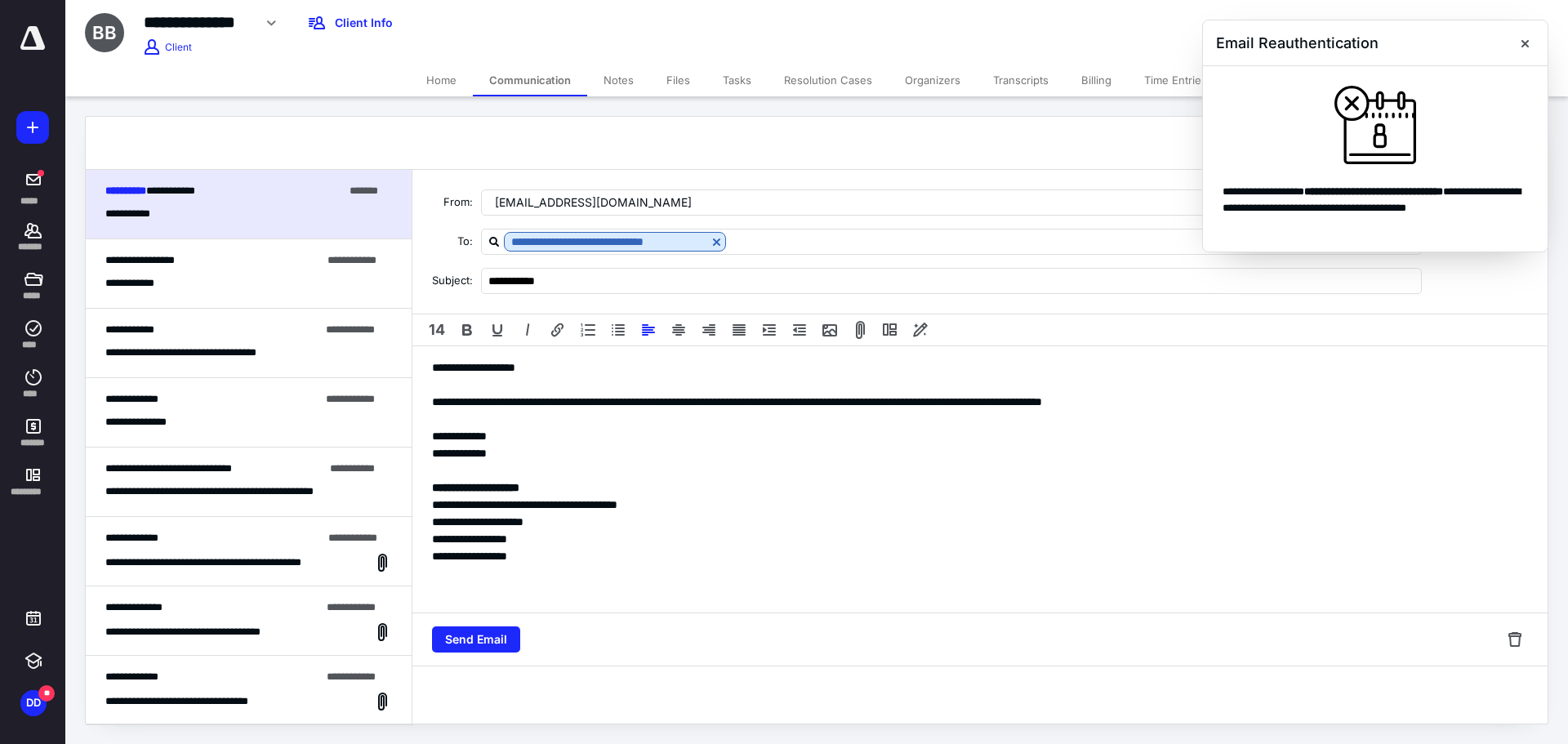 click on "**********" at bounding box center [980, 453] 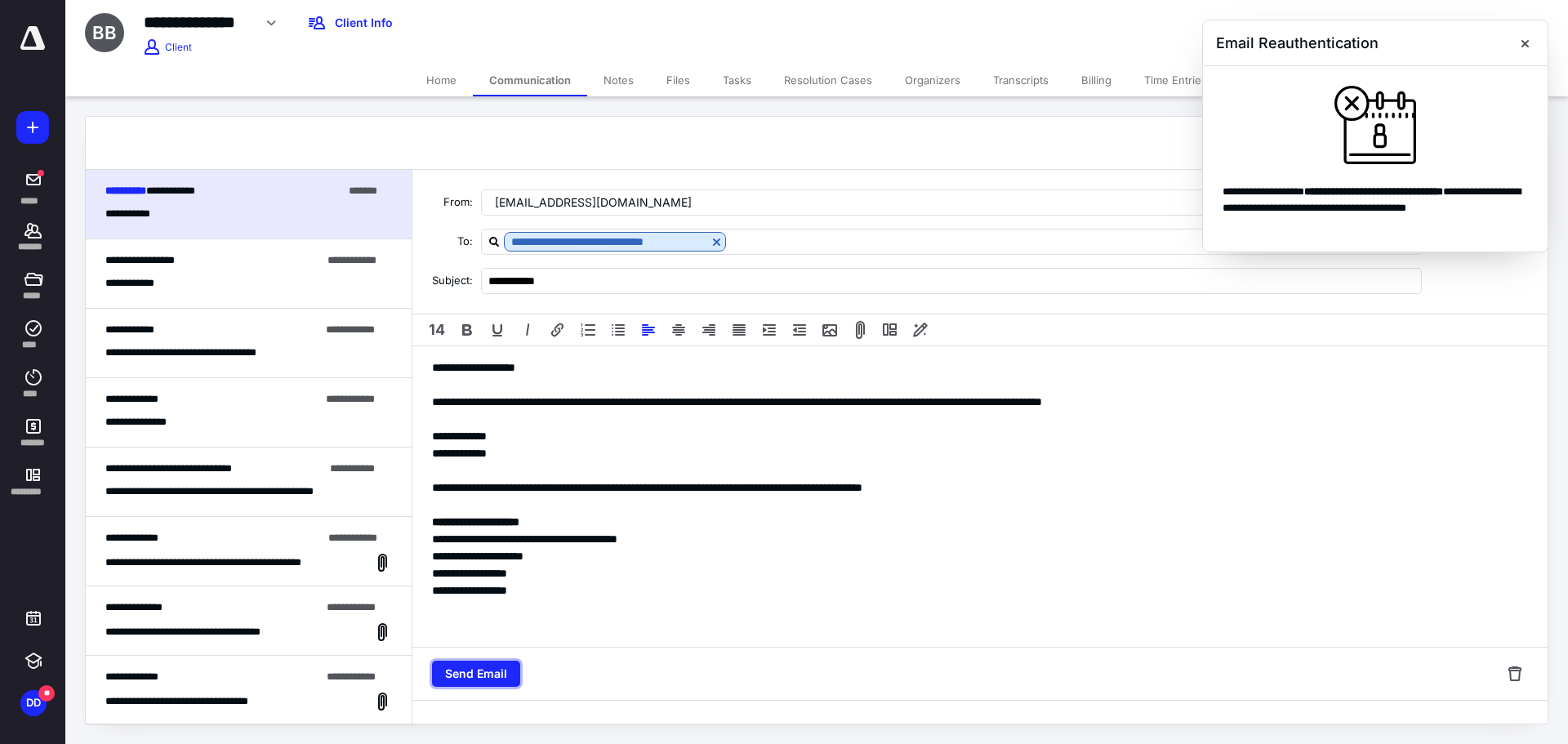 click on "Send Email" at bounding box center (476, 674) 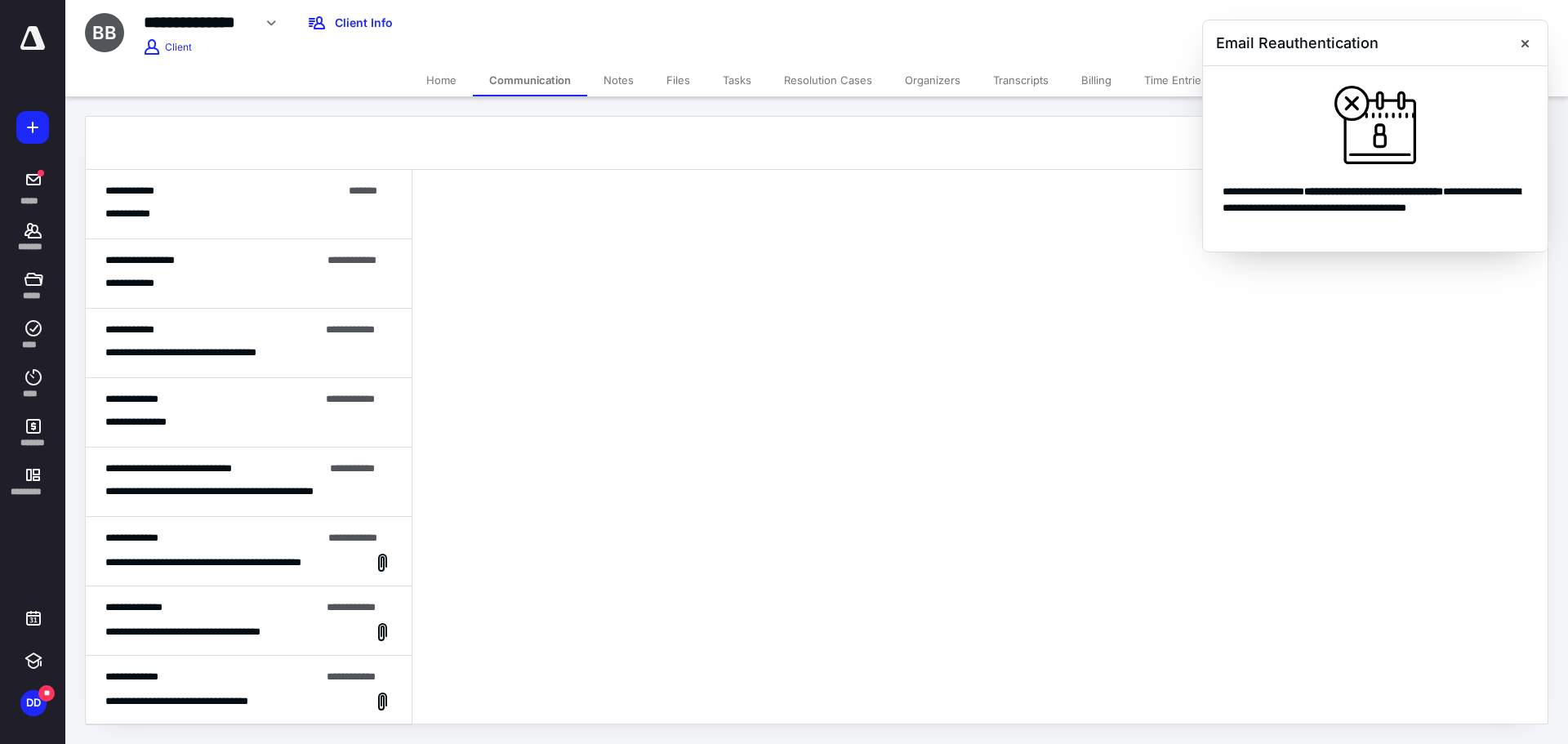 click 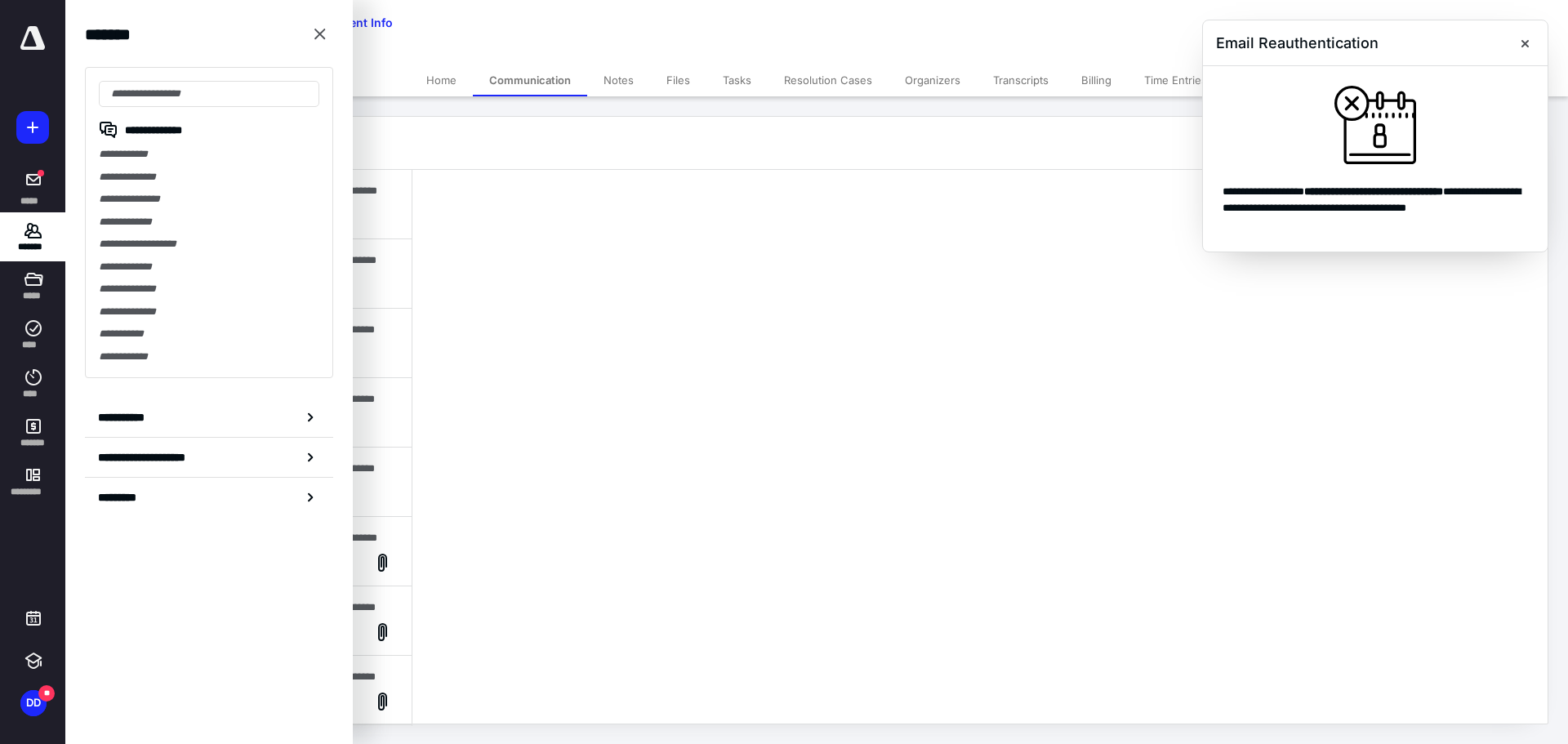 click at bounding box center [1525, 43] 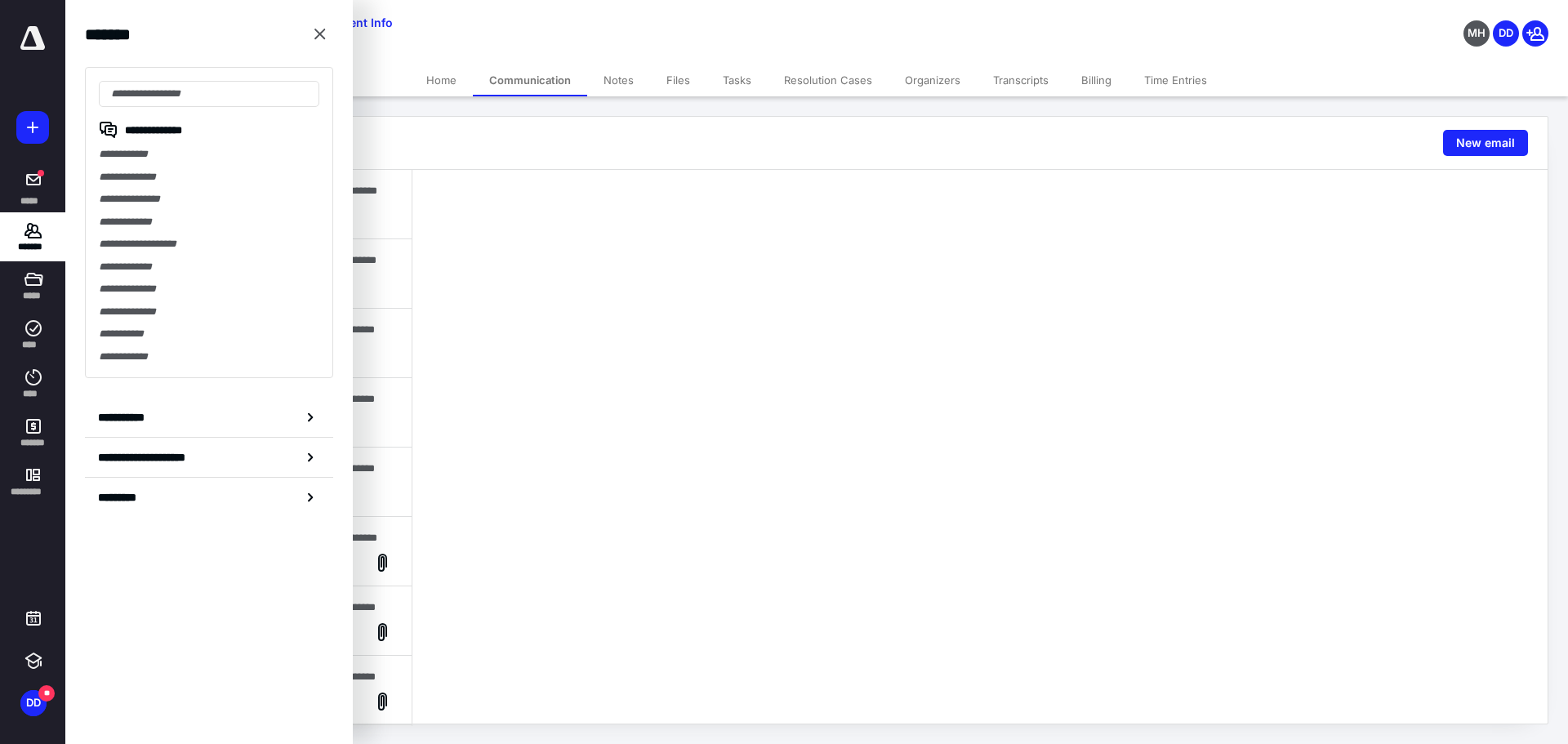 click 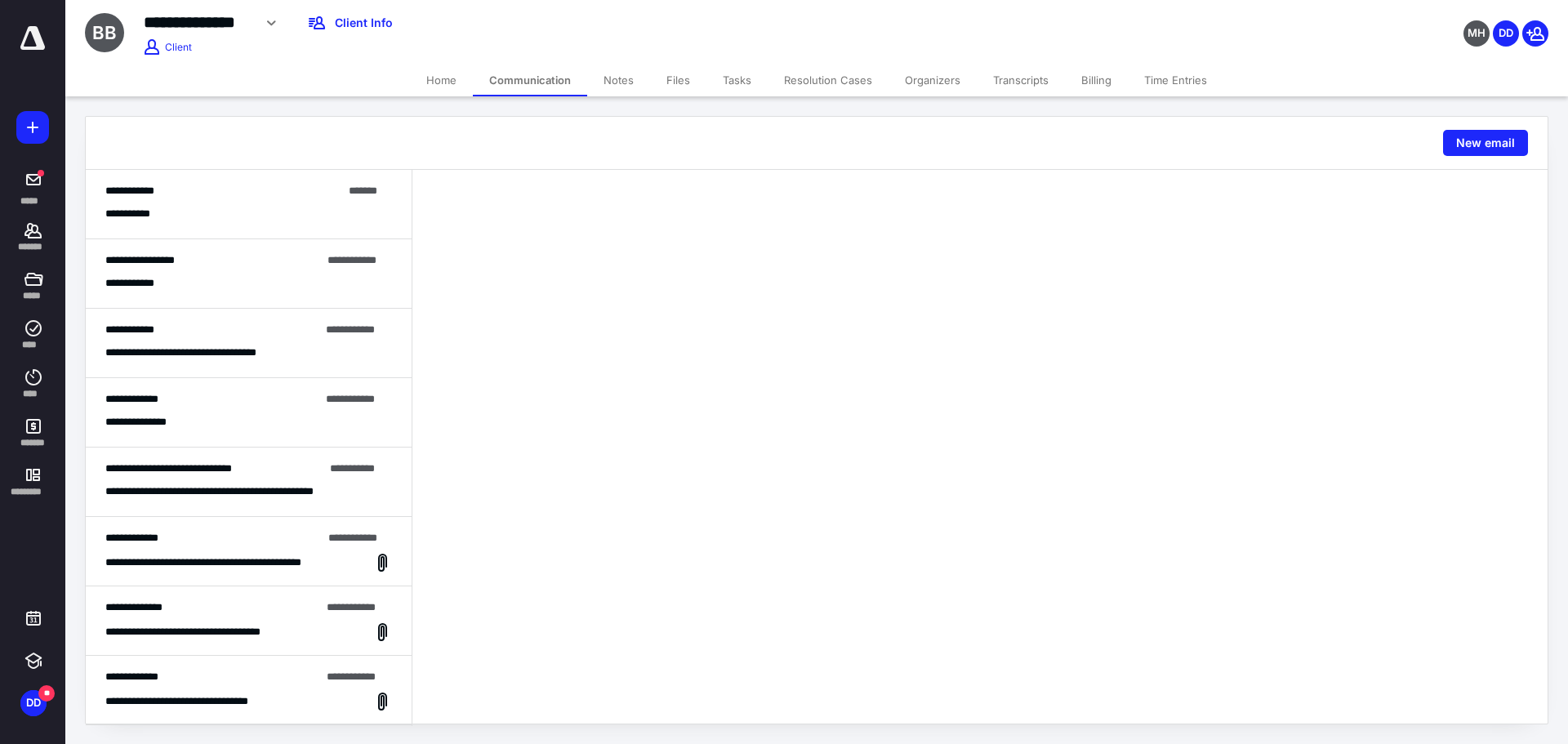 click 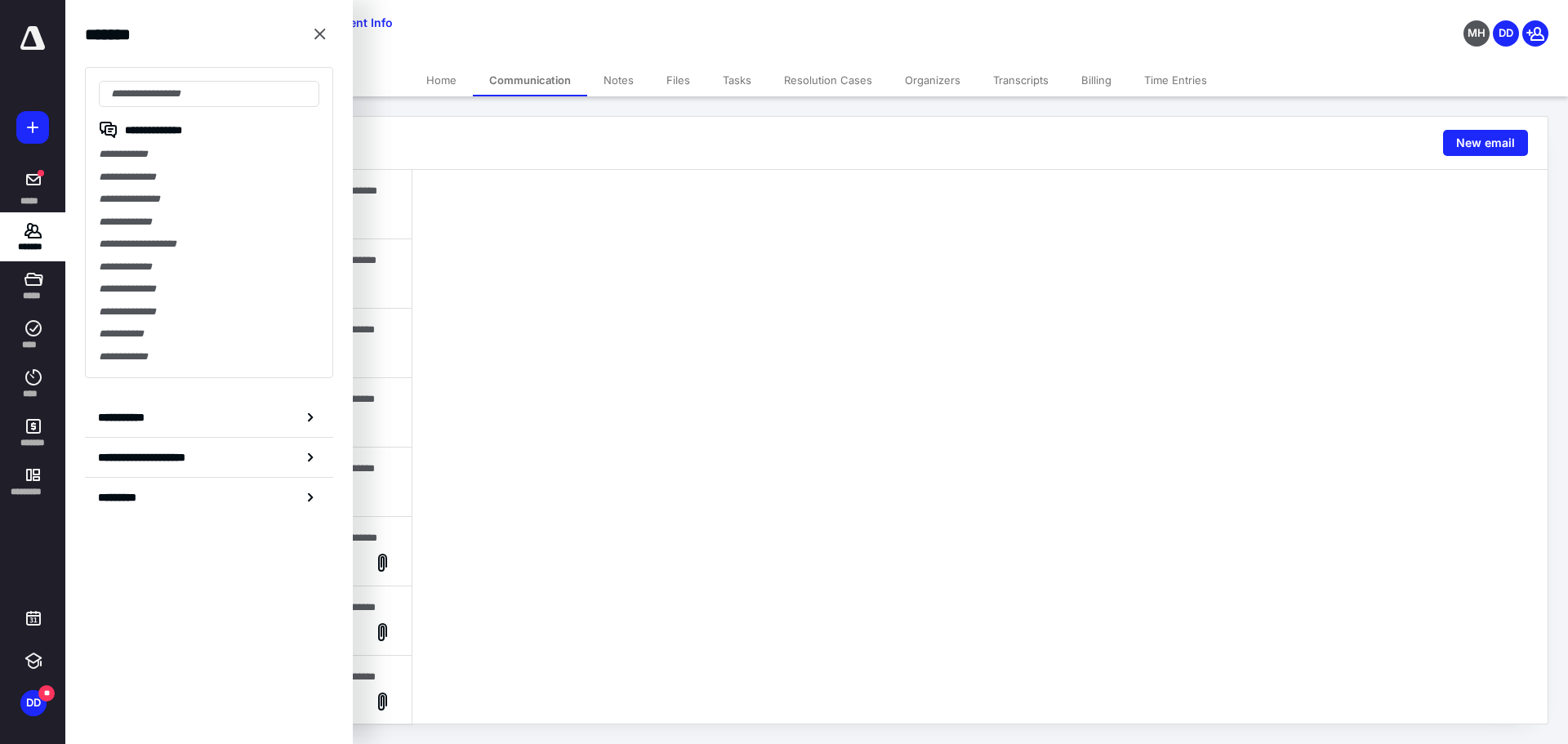 click on "**********" at bounding box center (125, 417) 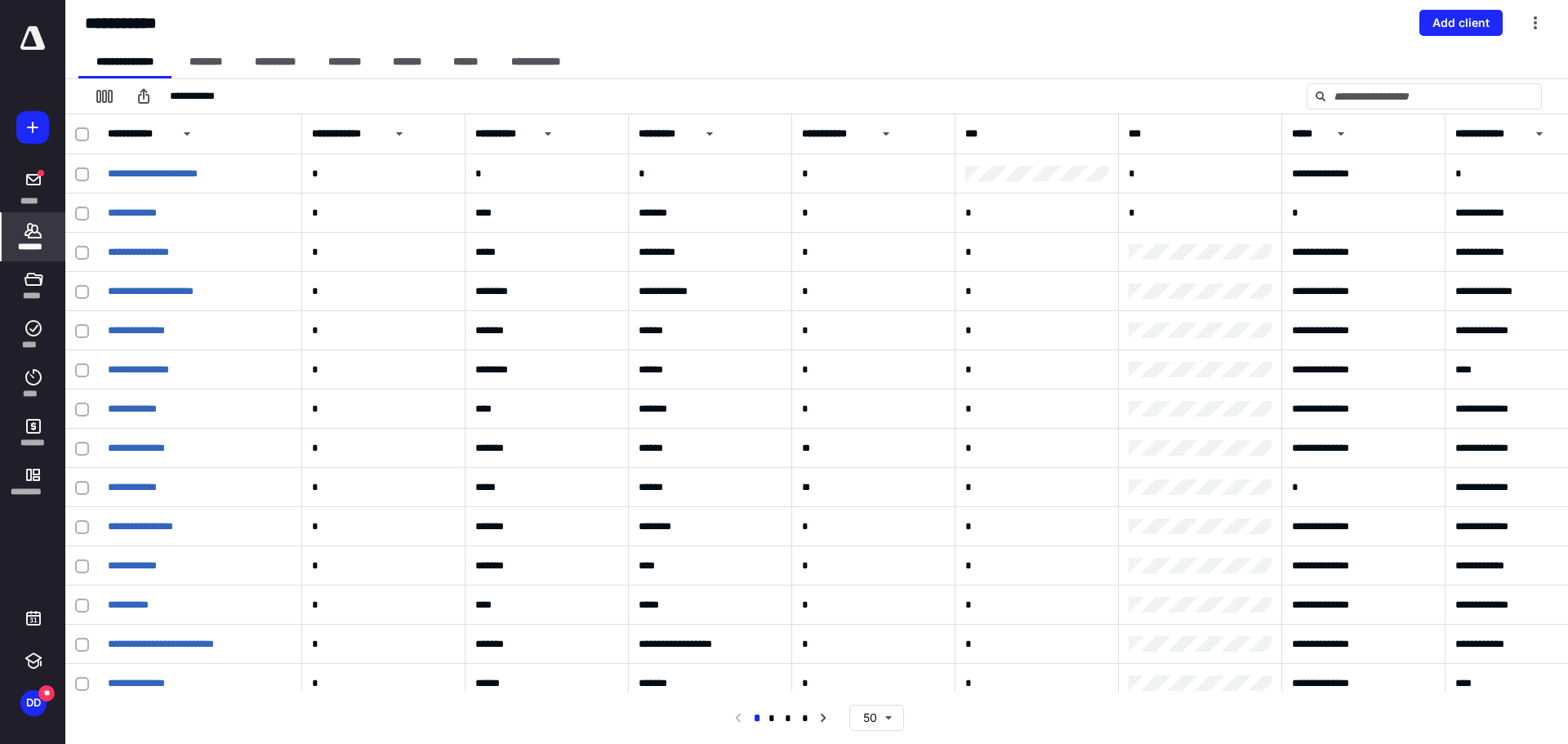 click at bounding box center (1535, 23) 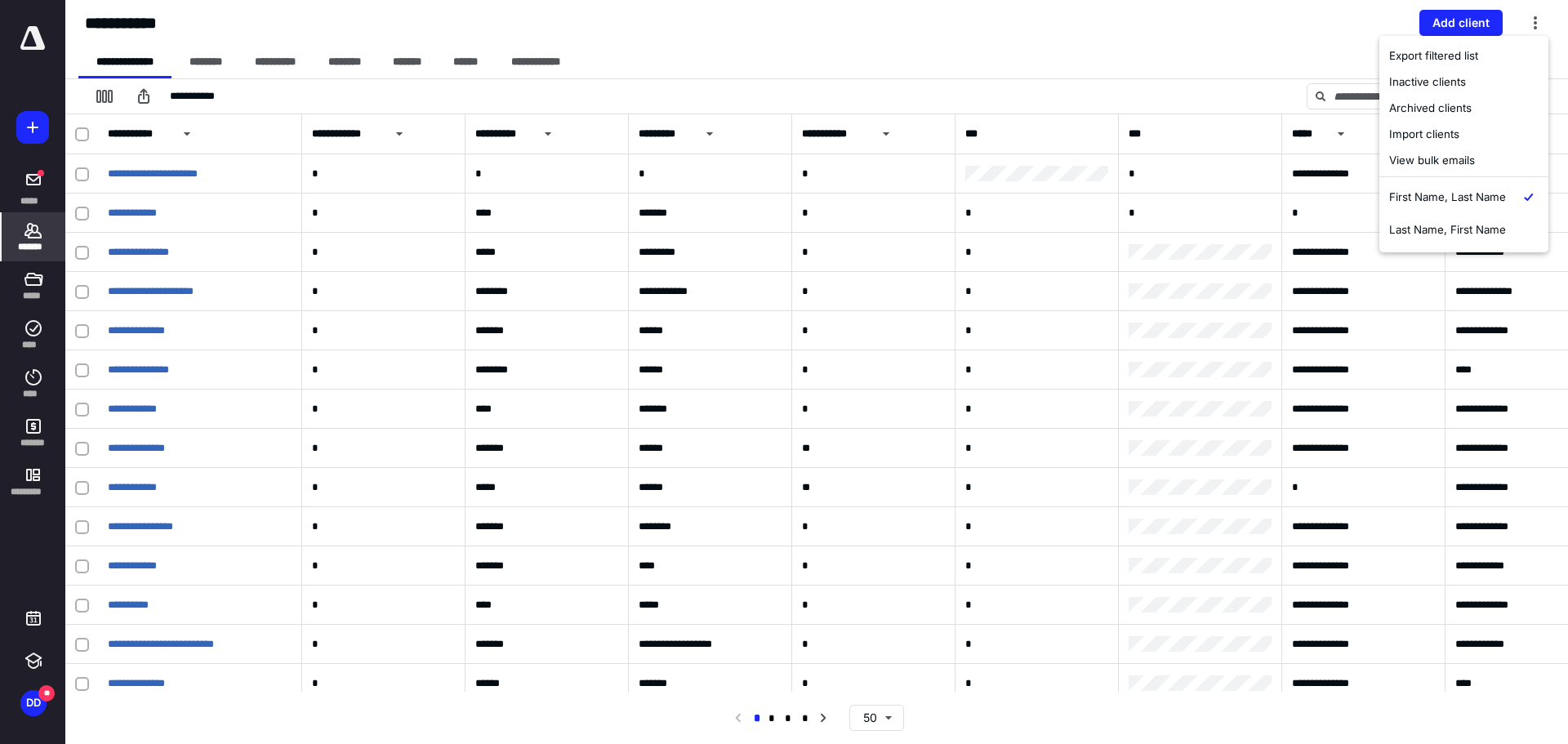 click on "Archived clients" at bounding box center (1463, 108) 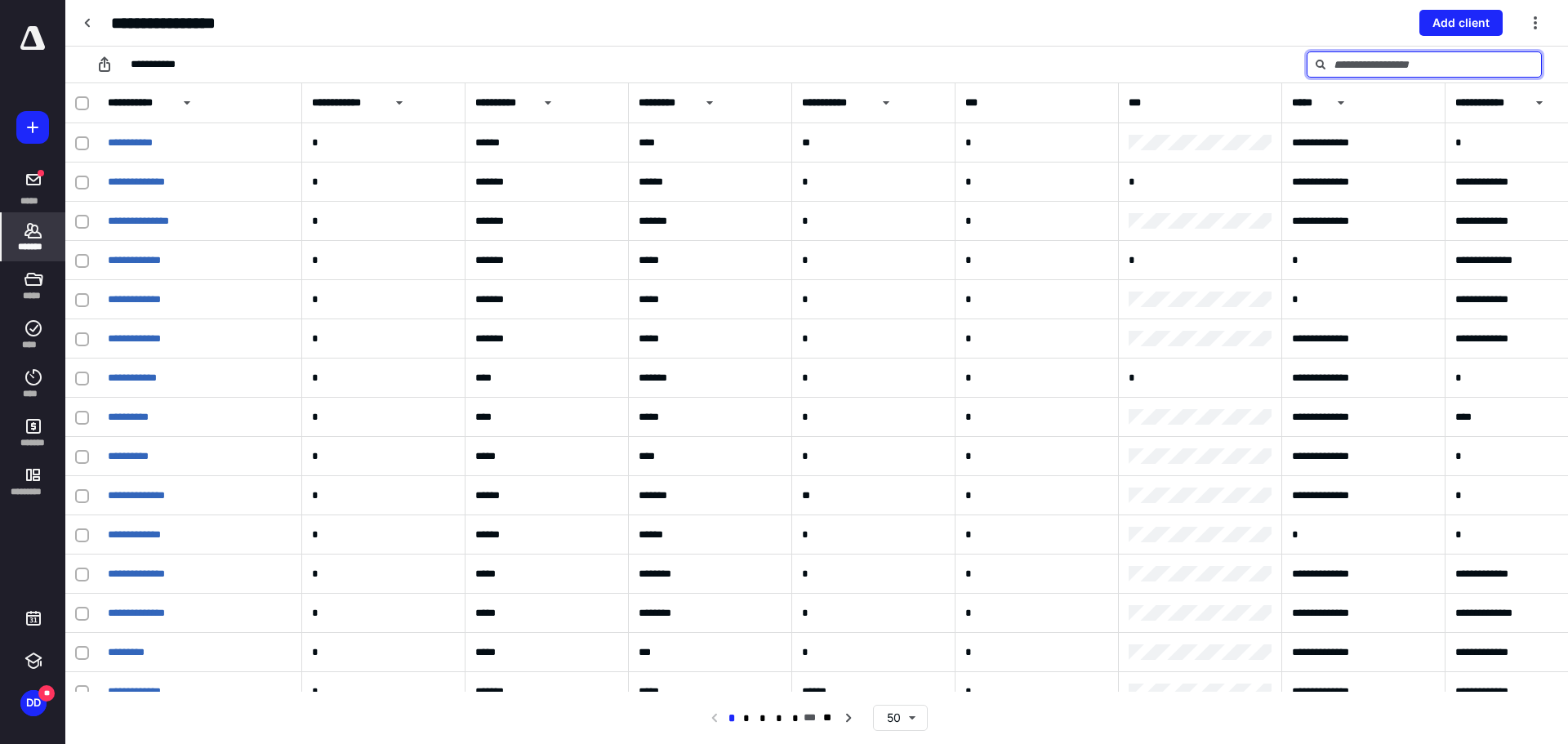 click at bounding box center [1424, 65] 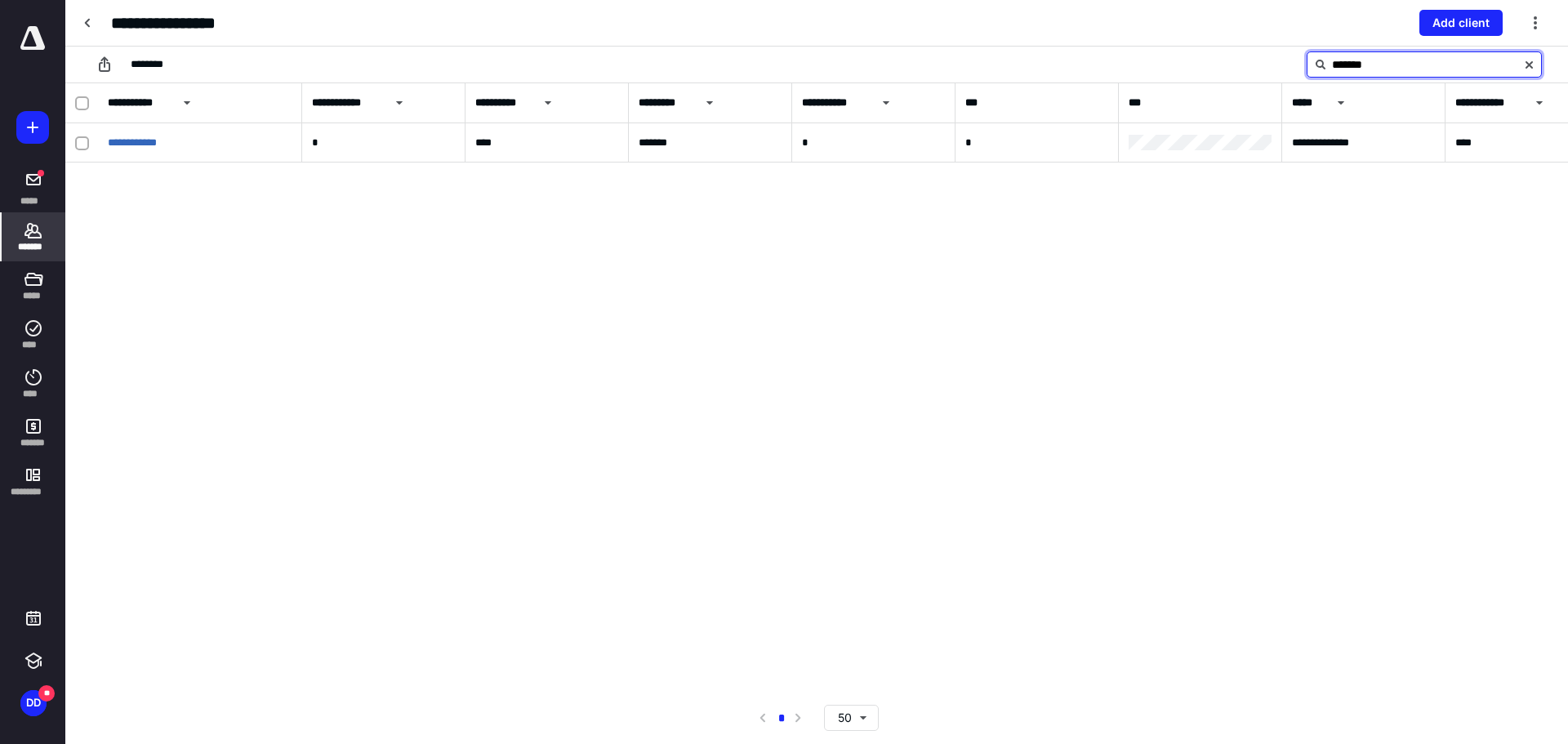 type on "*******" 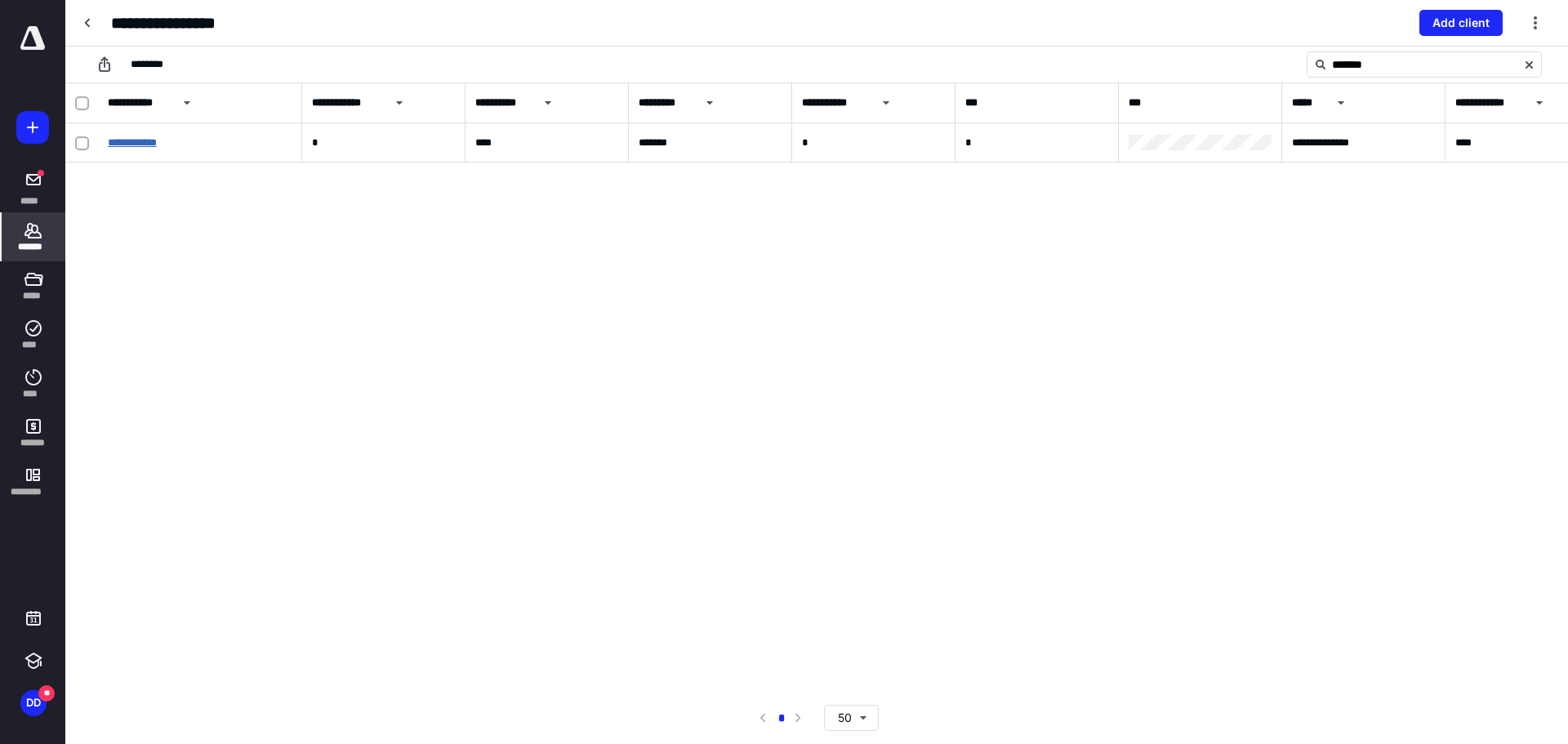 click on "**********" at bounding box center [132, 142] 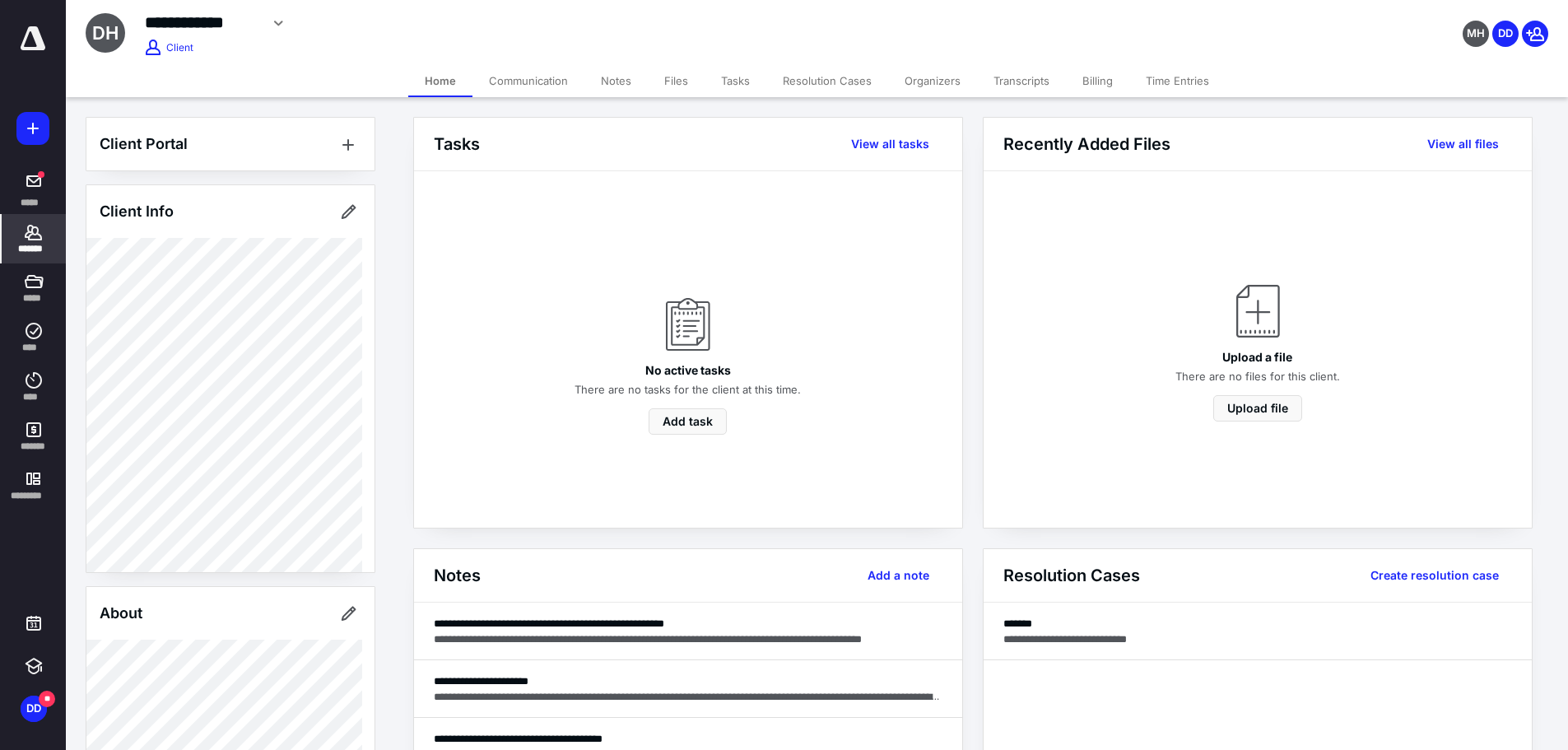 click at bounding box center (279, 23) 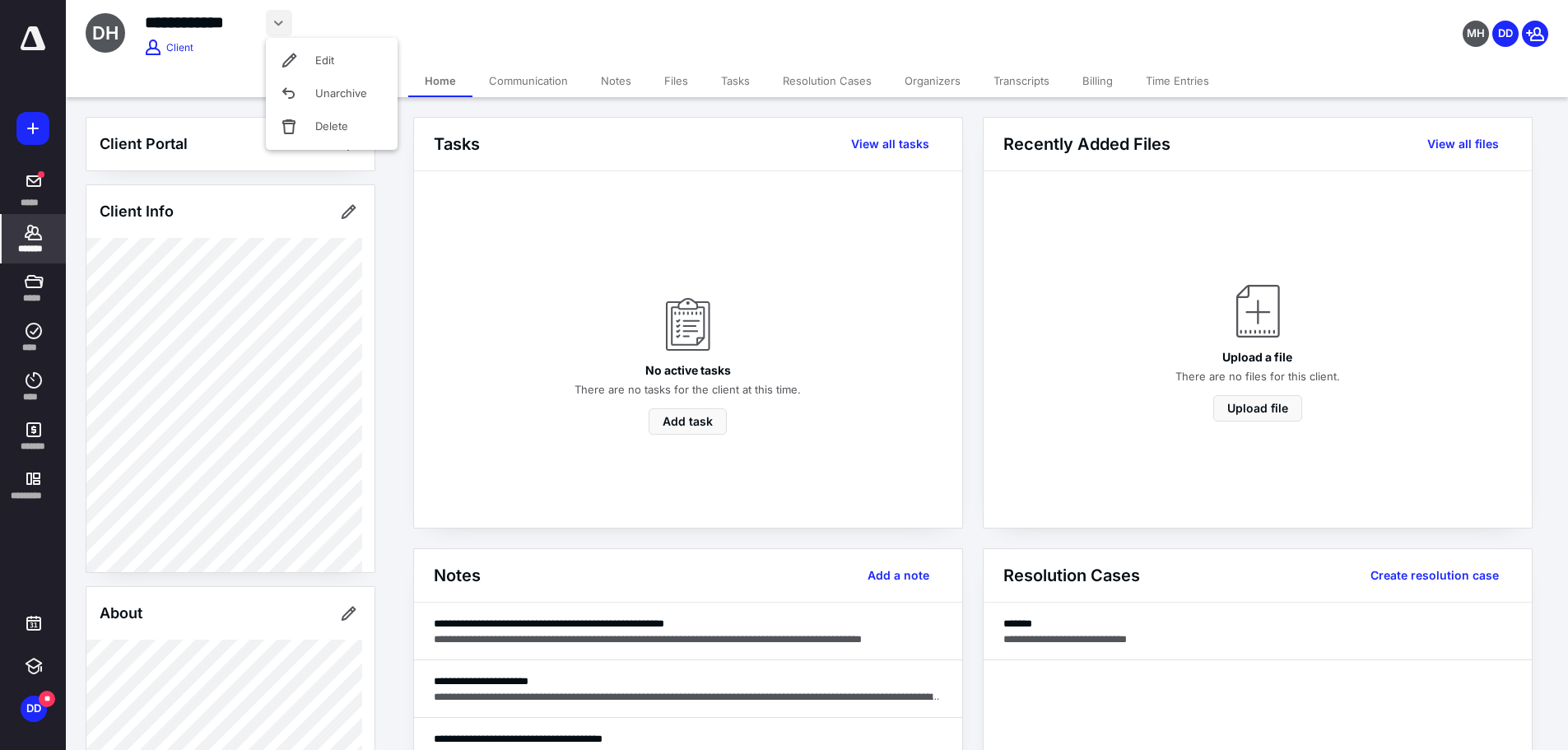 click on "Unarchive" at bounding box center (332, 94) 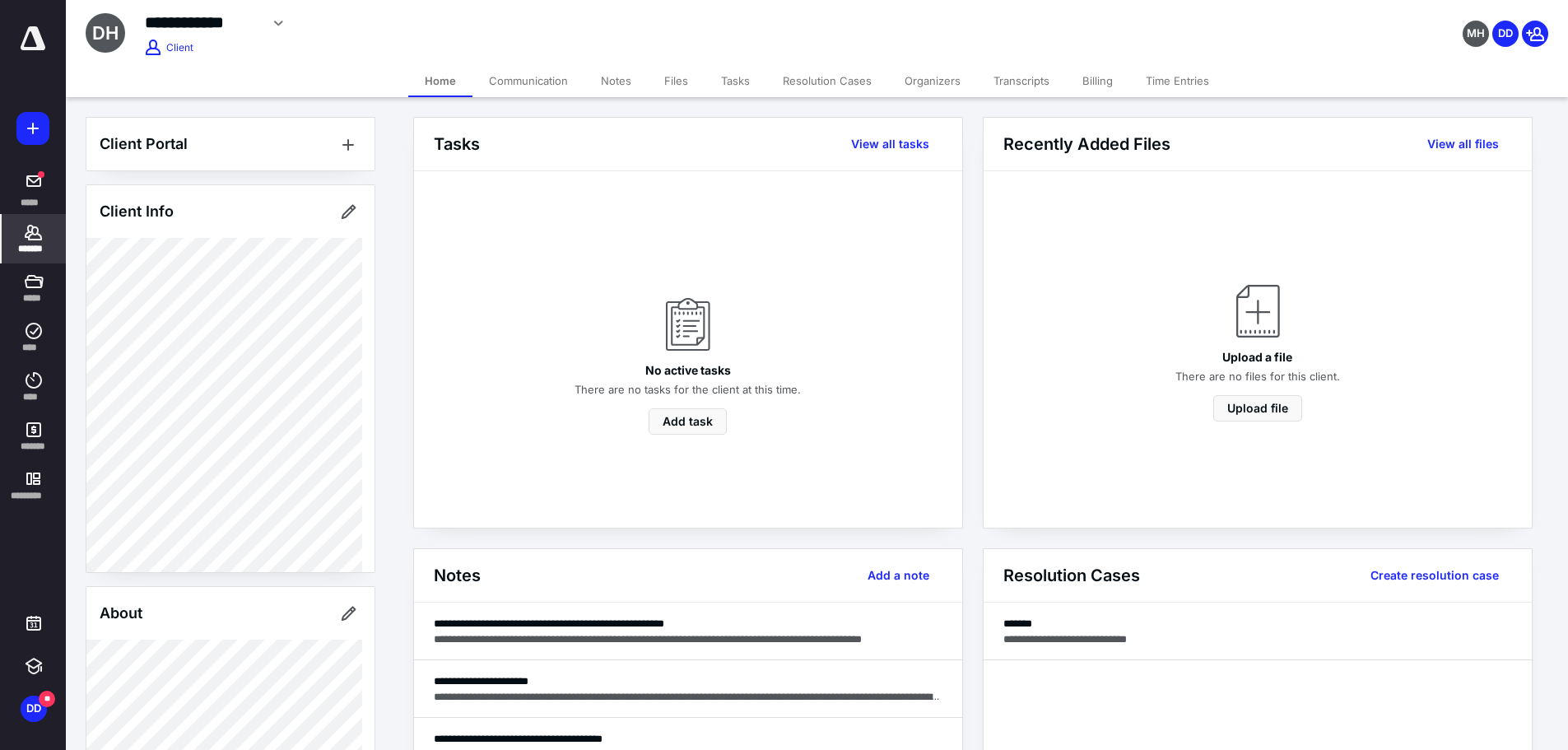 click on "Add a note" at bounding box center (898, 575) 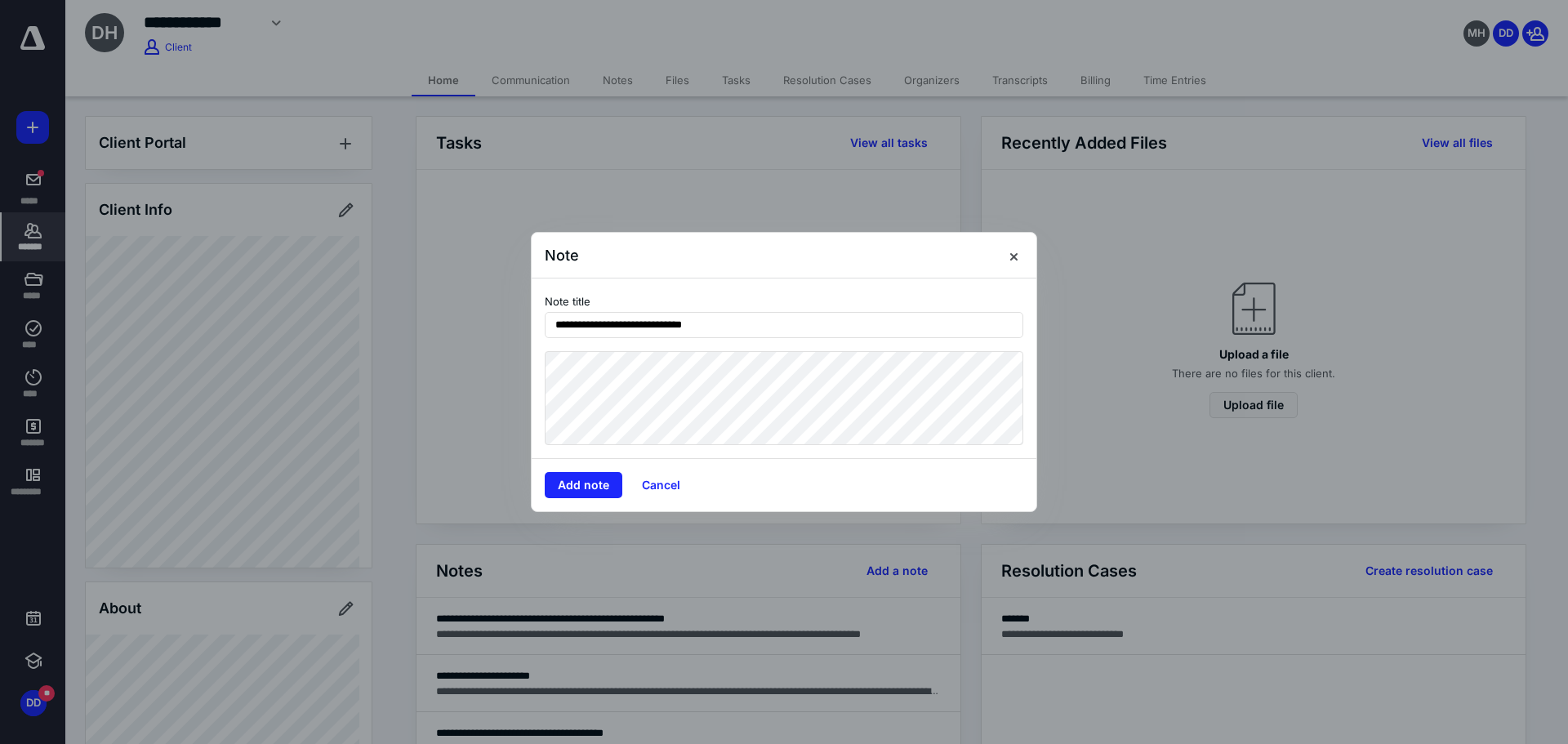 type on "**********" 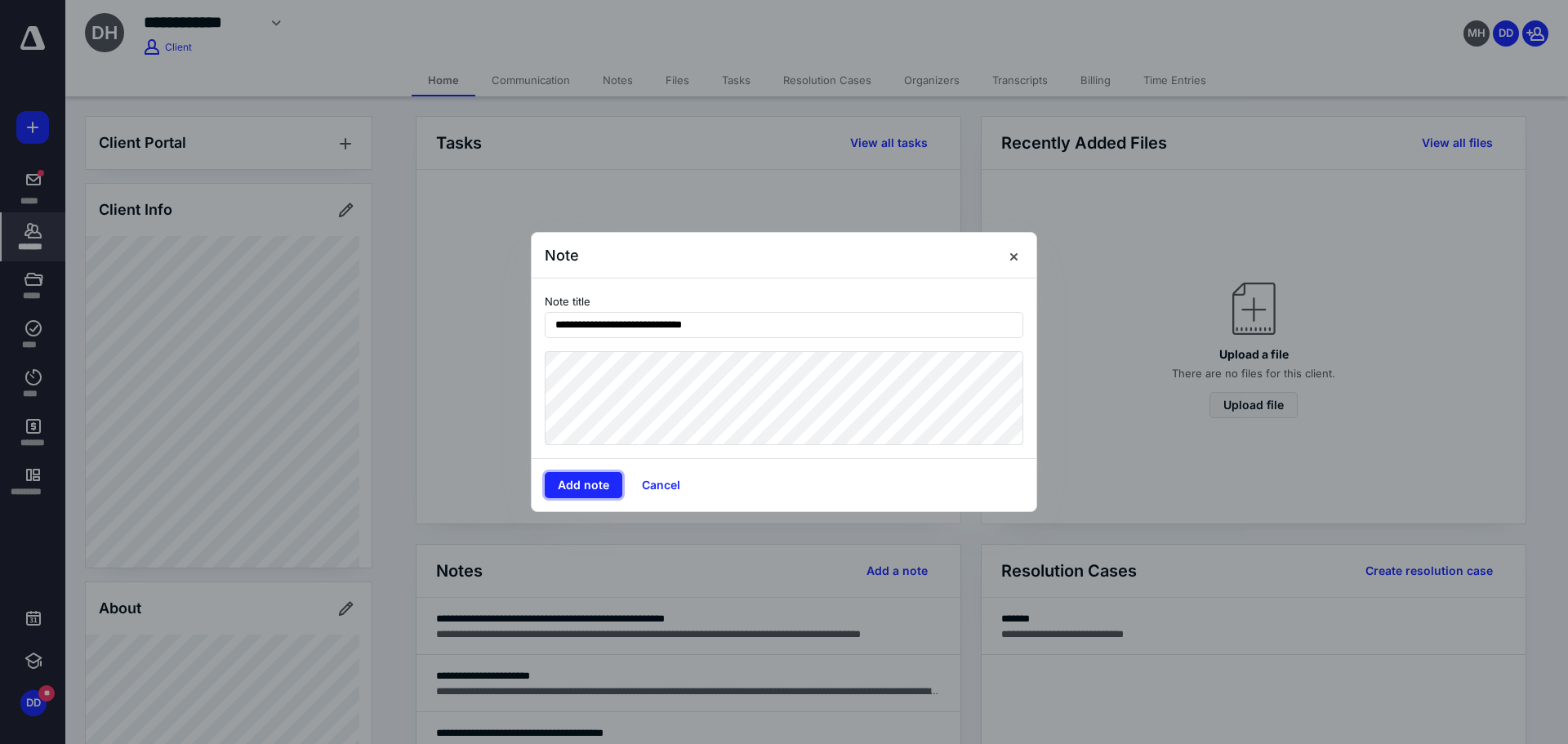 click on "Add note" at bounding box center [583, 485] 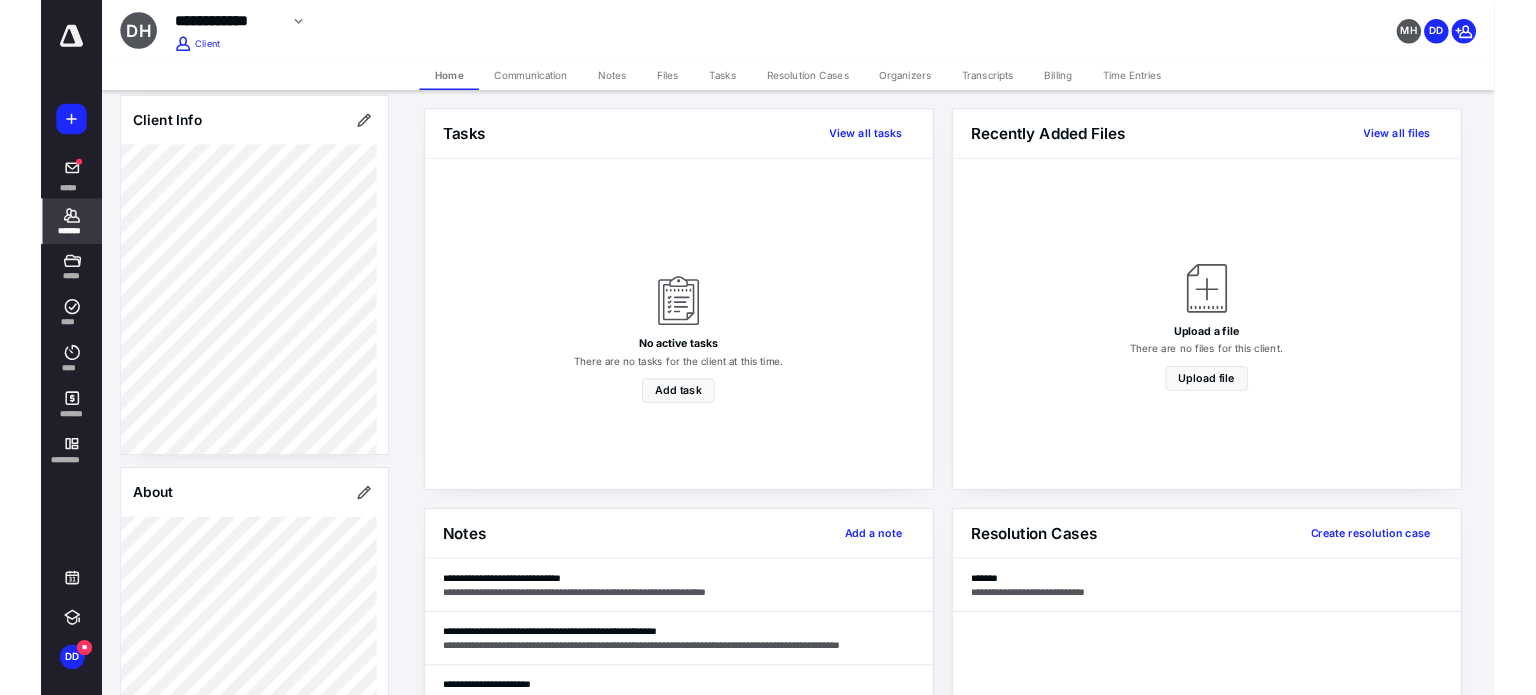 scroll, scrollTop: 100, scrollLeft: 0, axis: vertical 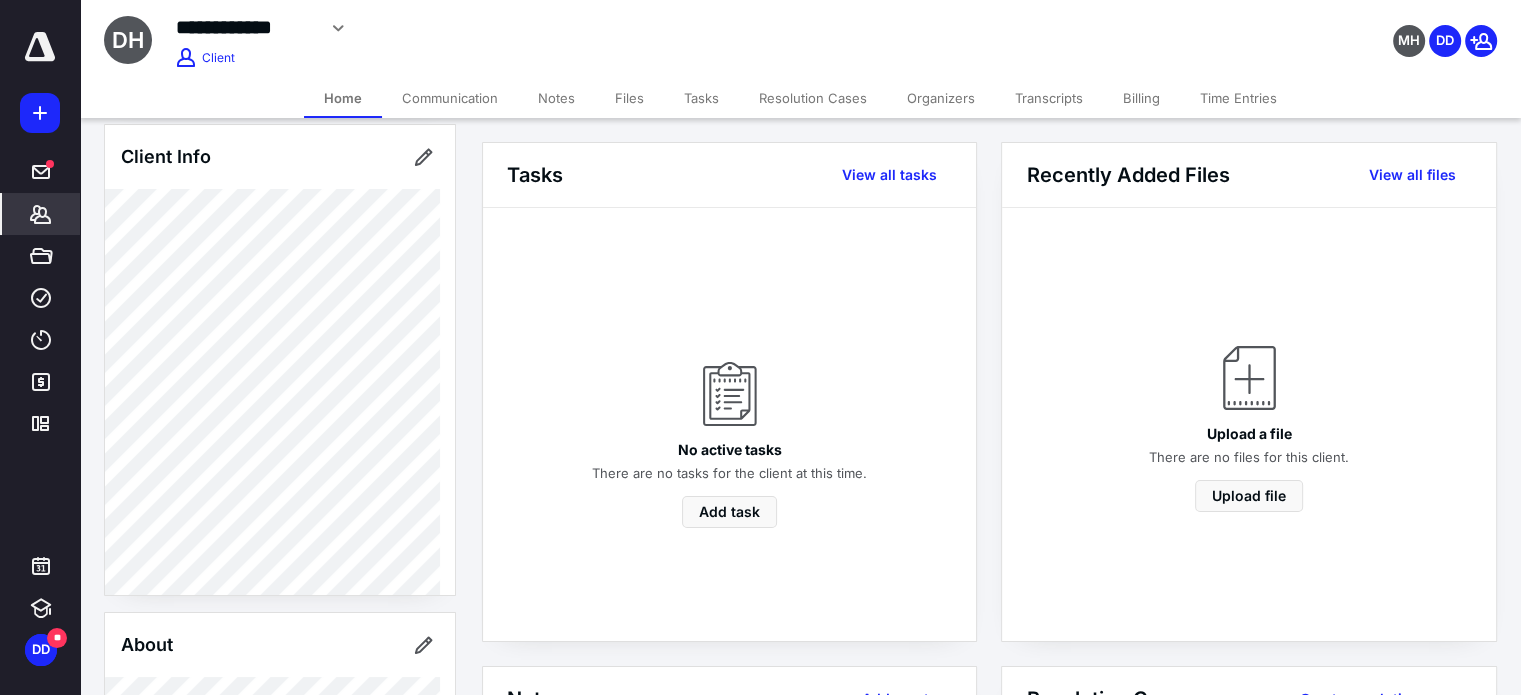 click at bounding box center [423, 157] 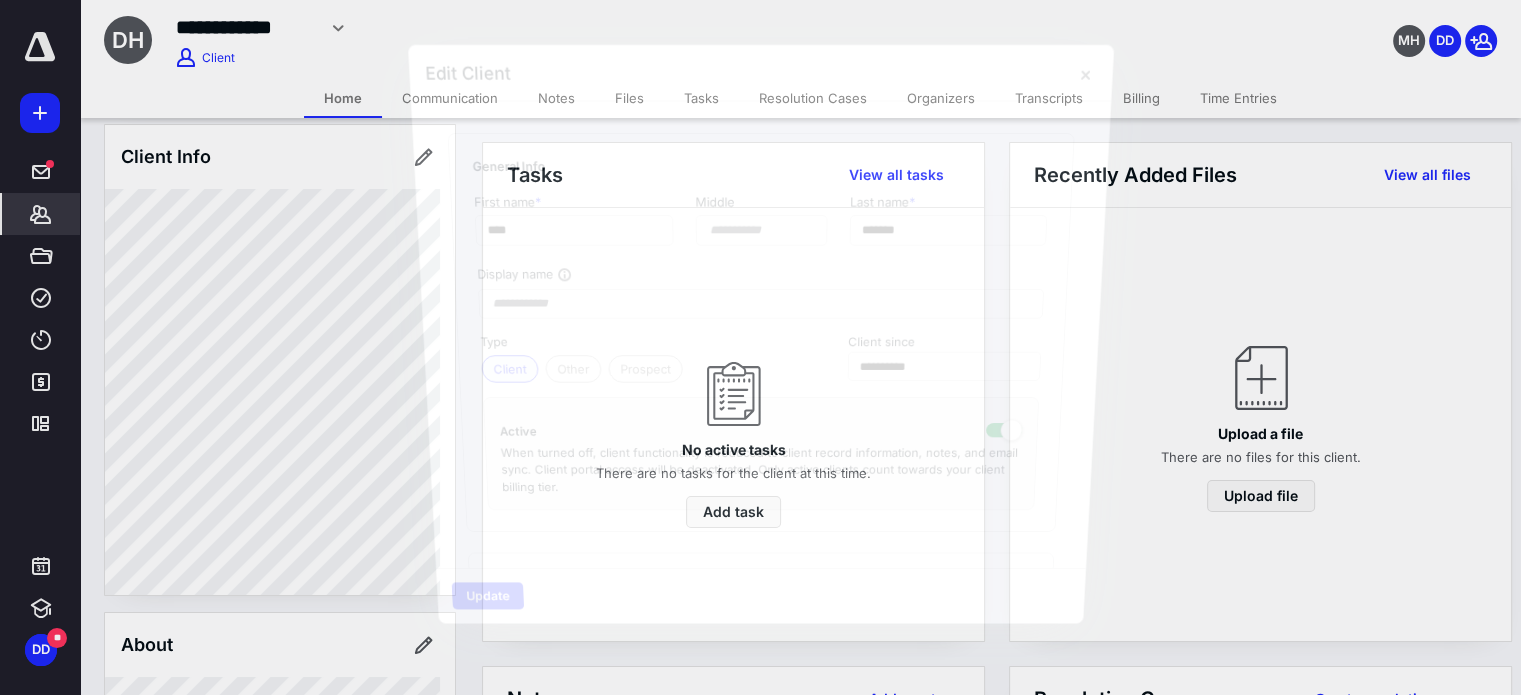 type on "**********" 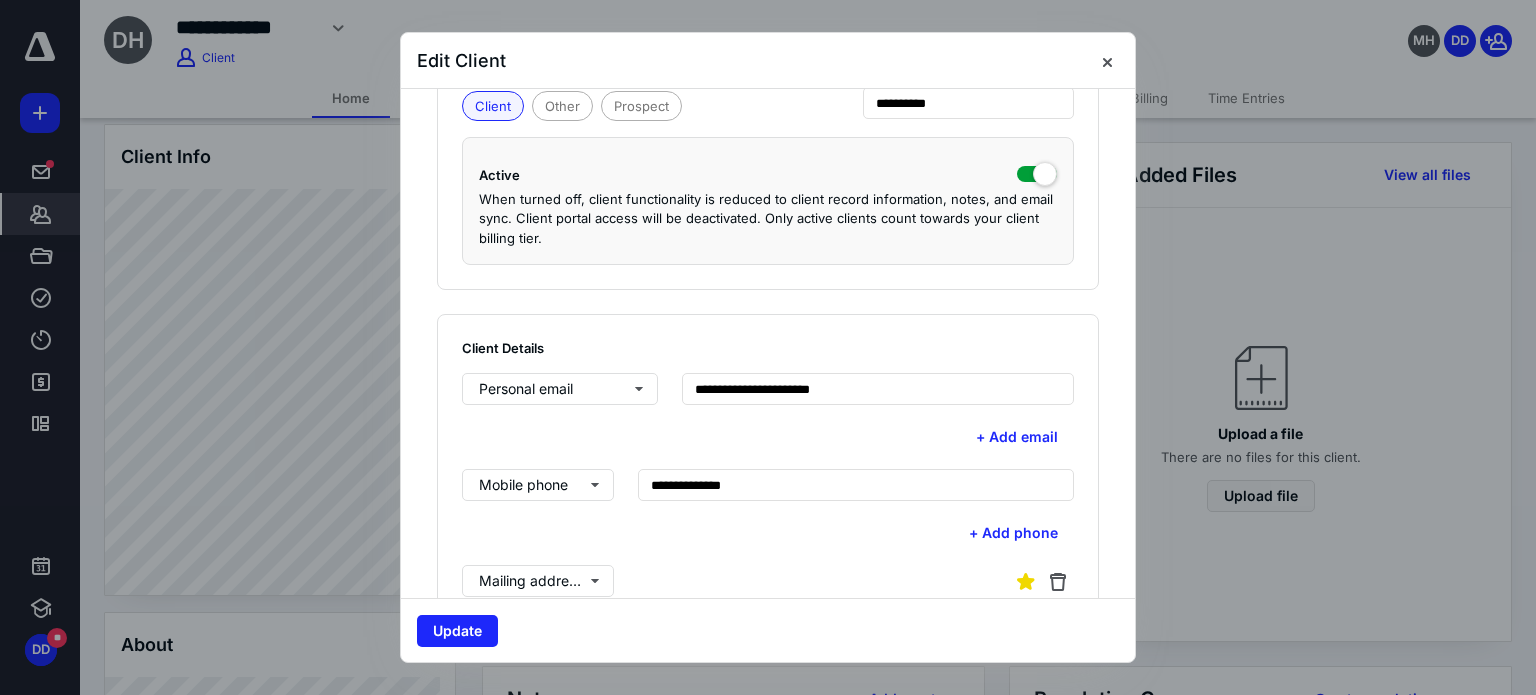 scroll, scrollTop: 300, scrollLeft: 0, axis: vertical 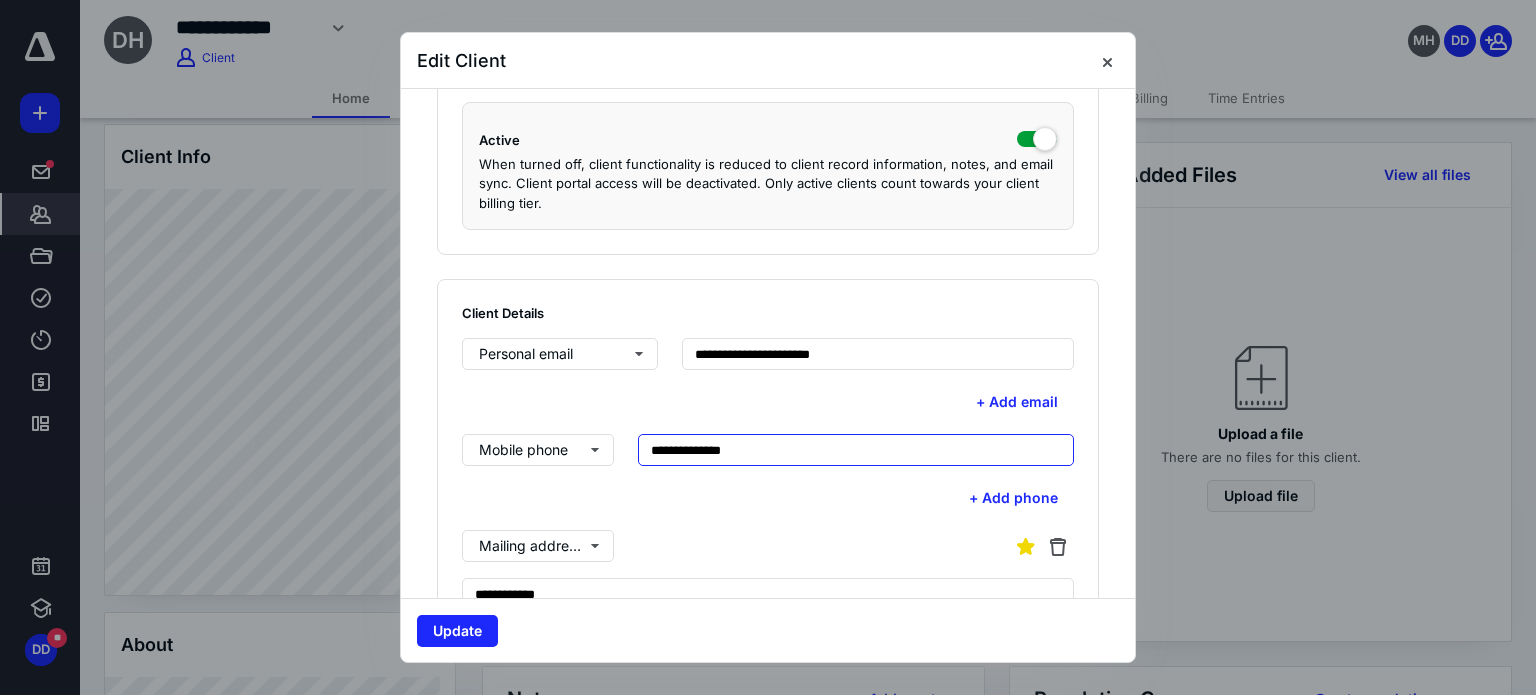 drag, startPoint x: 764, startPoint y: 453, endPoint x: 585, endPoint y: 441, distance: 179.40178 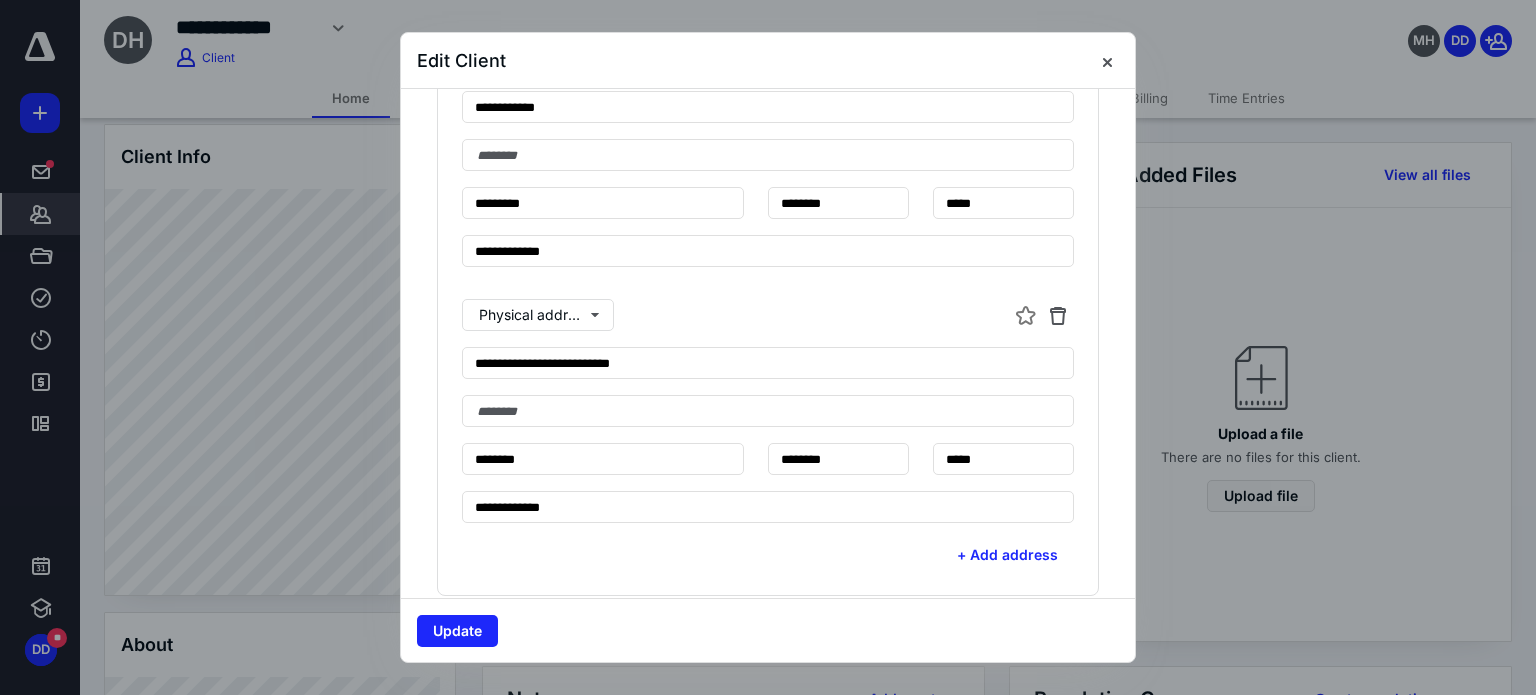 scroll, scrollTop: 800, scrollLeft: 0, axis: vertical 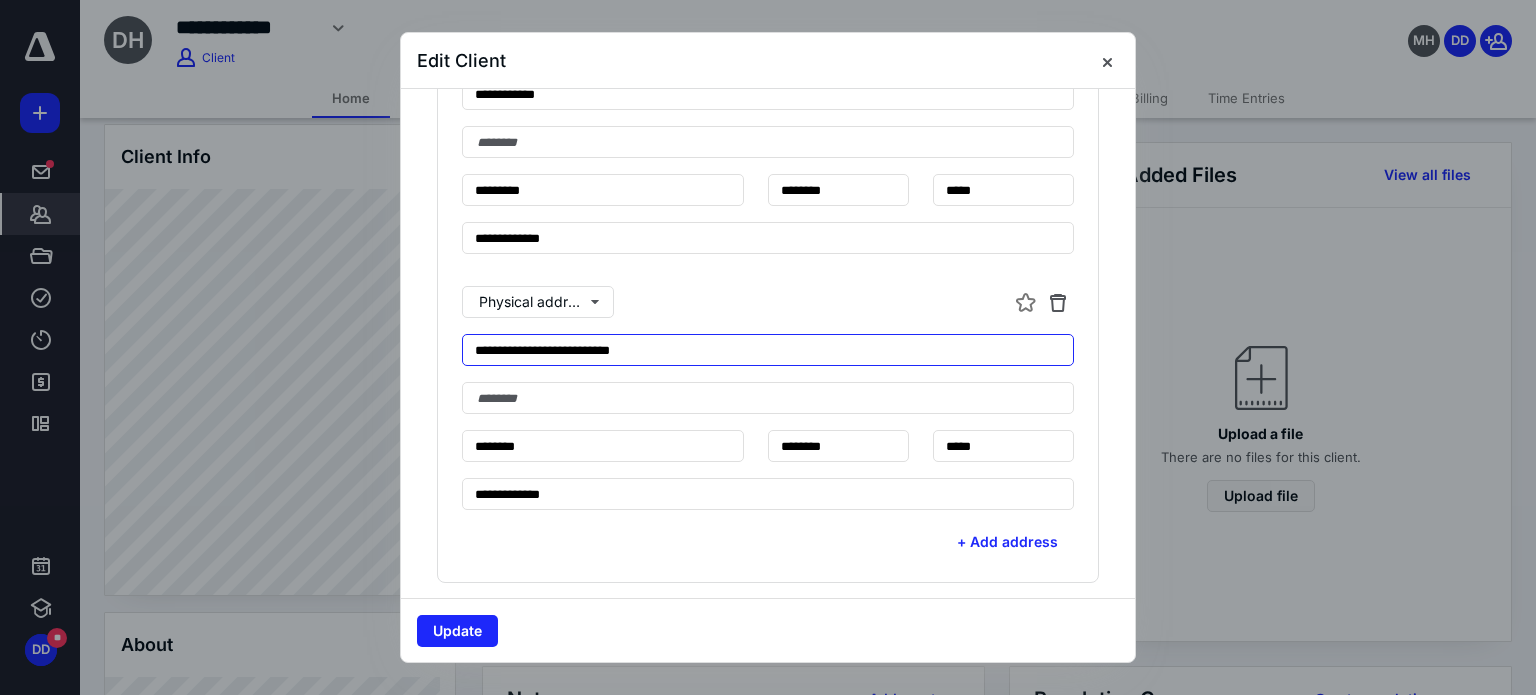 drag, startPoint x: 681, startPoint y: 351, endPoint x: 438, endPoint y: 366, distance: 243.46252 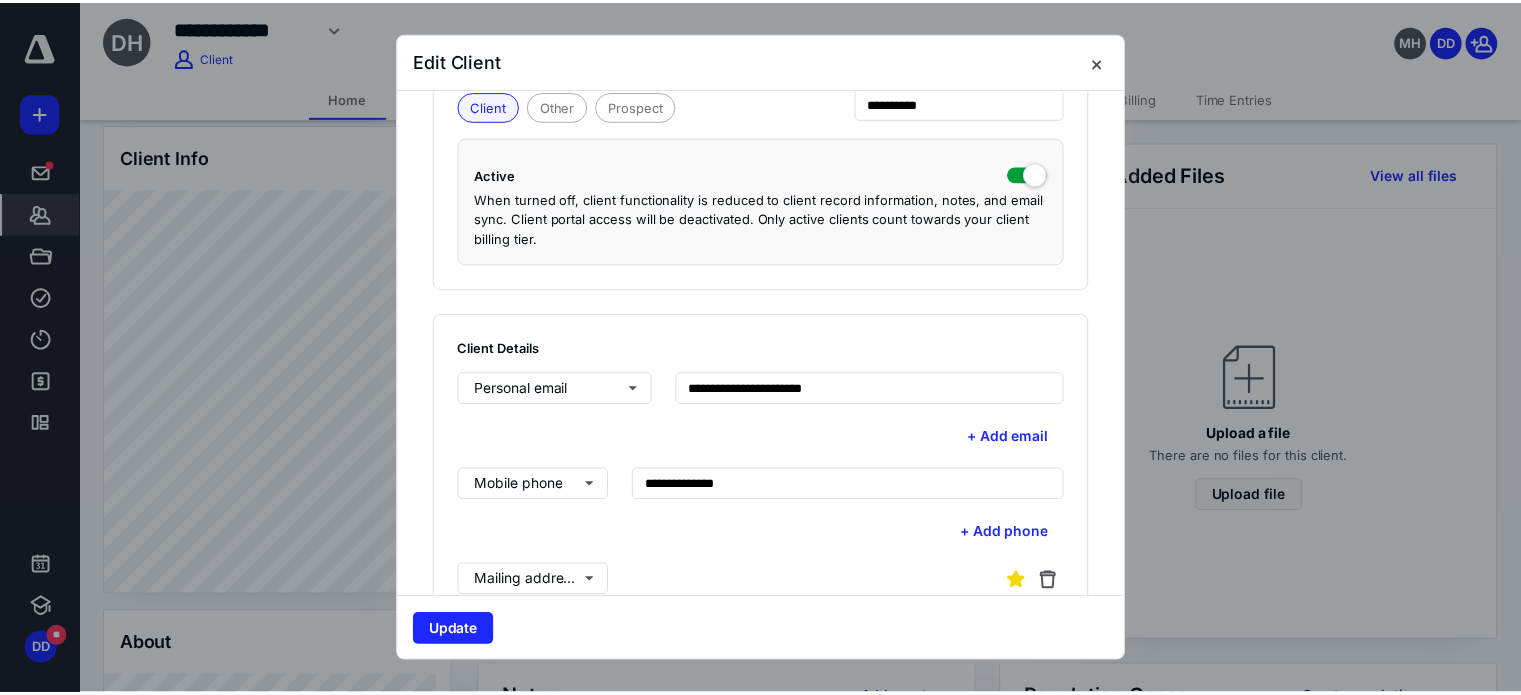scroll, scrollTop: 200, scrollLeft: 0, axis: vertical 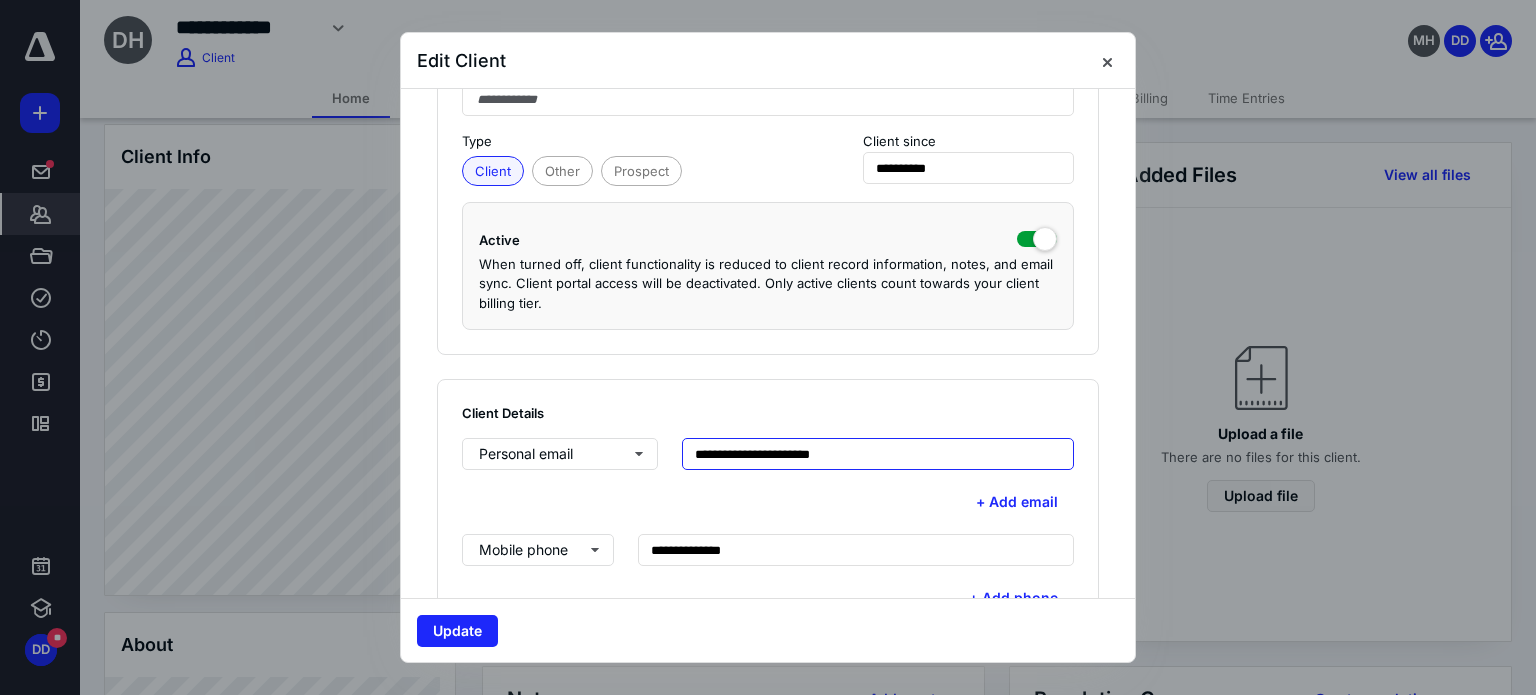 drag, startPoint x: 910, startPoint y: 455, endPoint x: 688, endPoint y: 473, distance: 222.72853 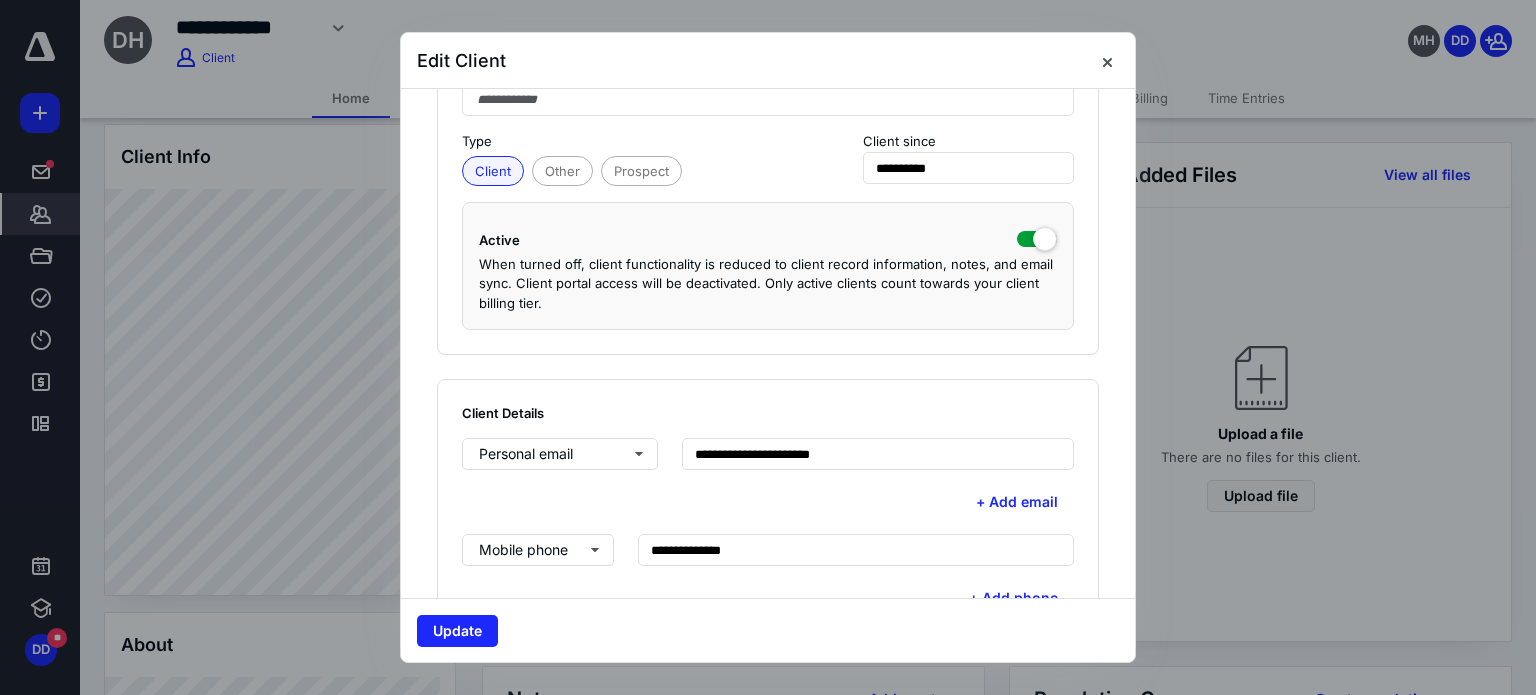 click on "Update" at bounding box center (457, 631) 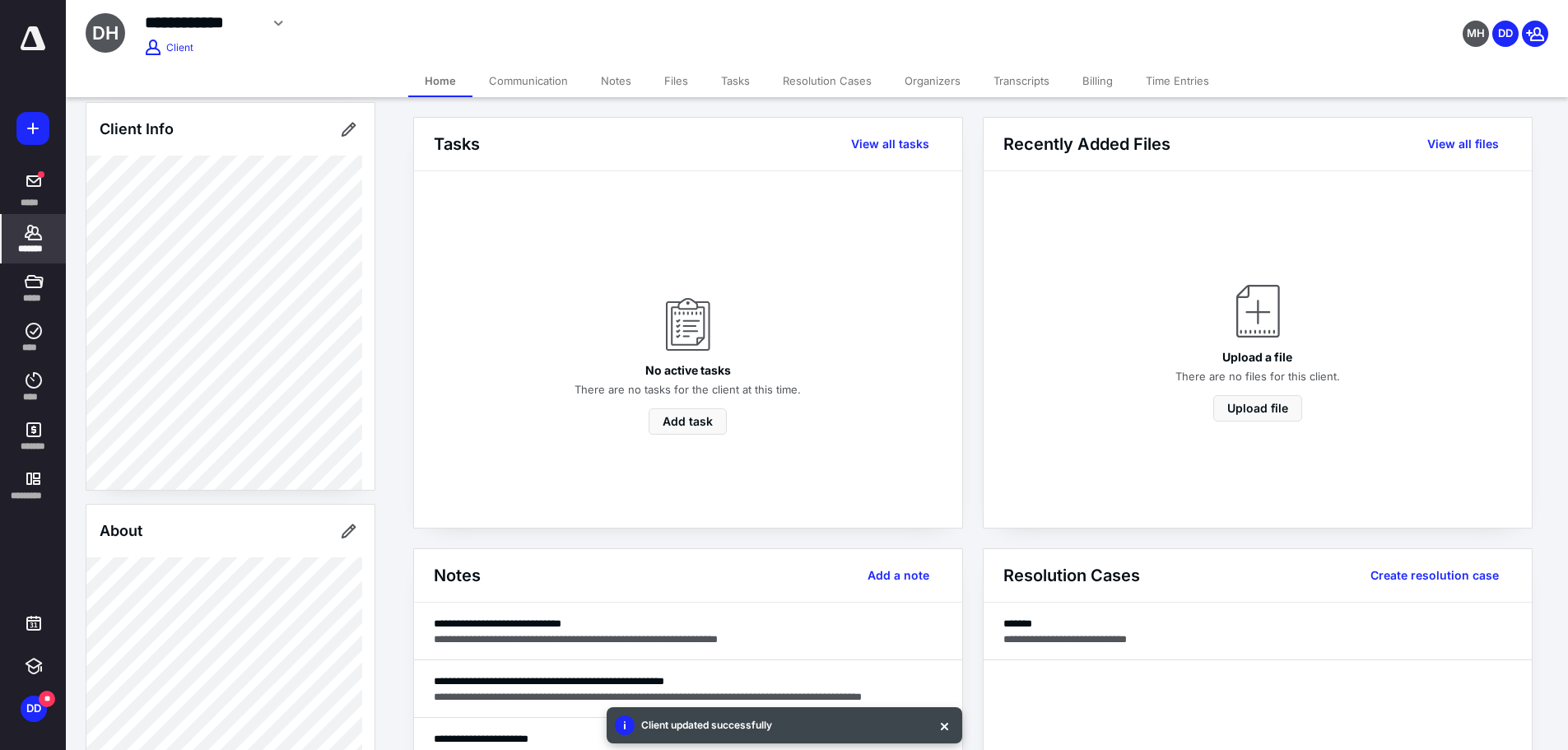 scroll, scrollTop: 82, scrollLeft: 0, axis: vertical 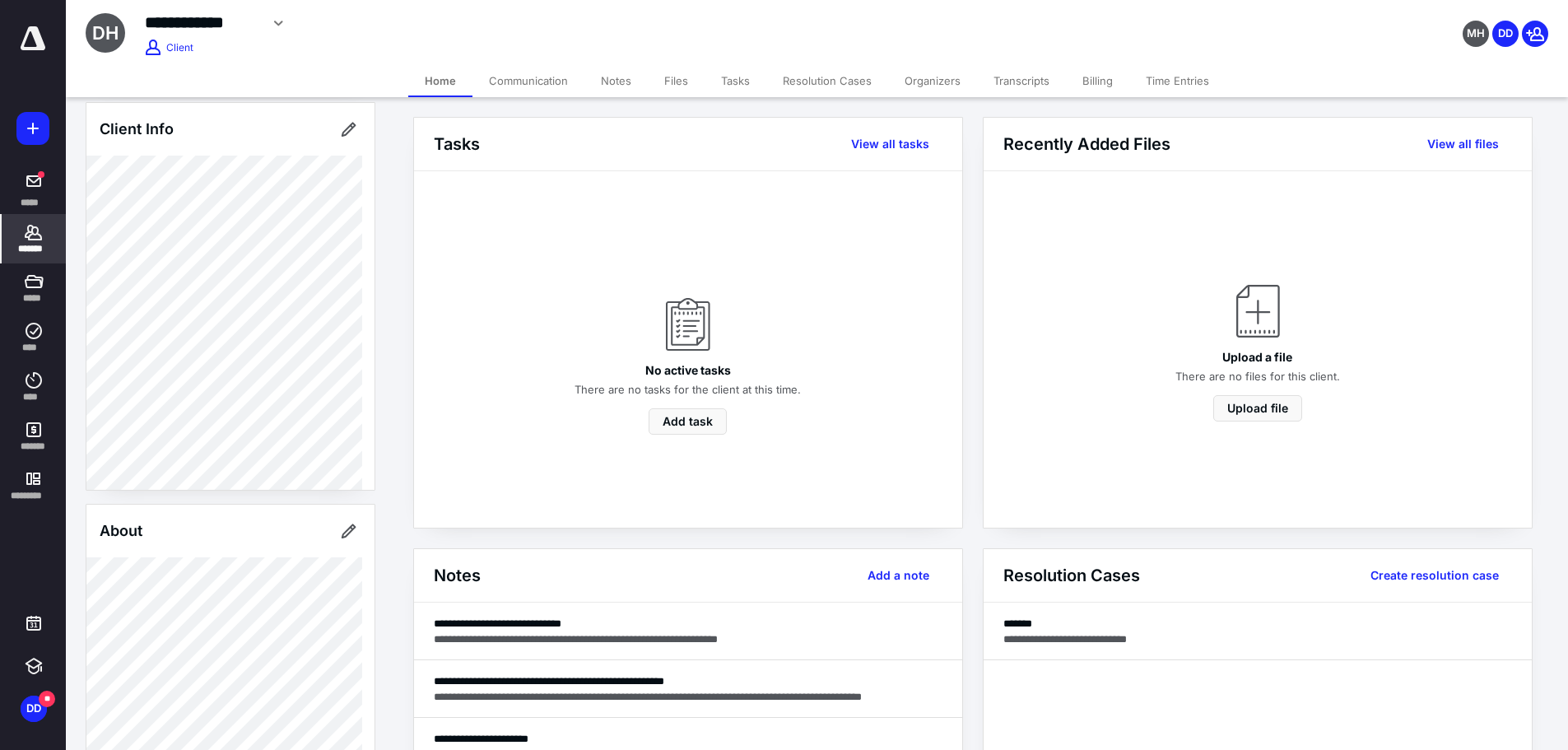 click 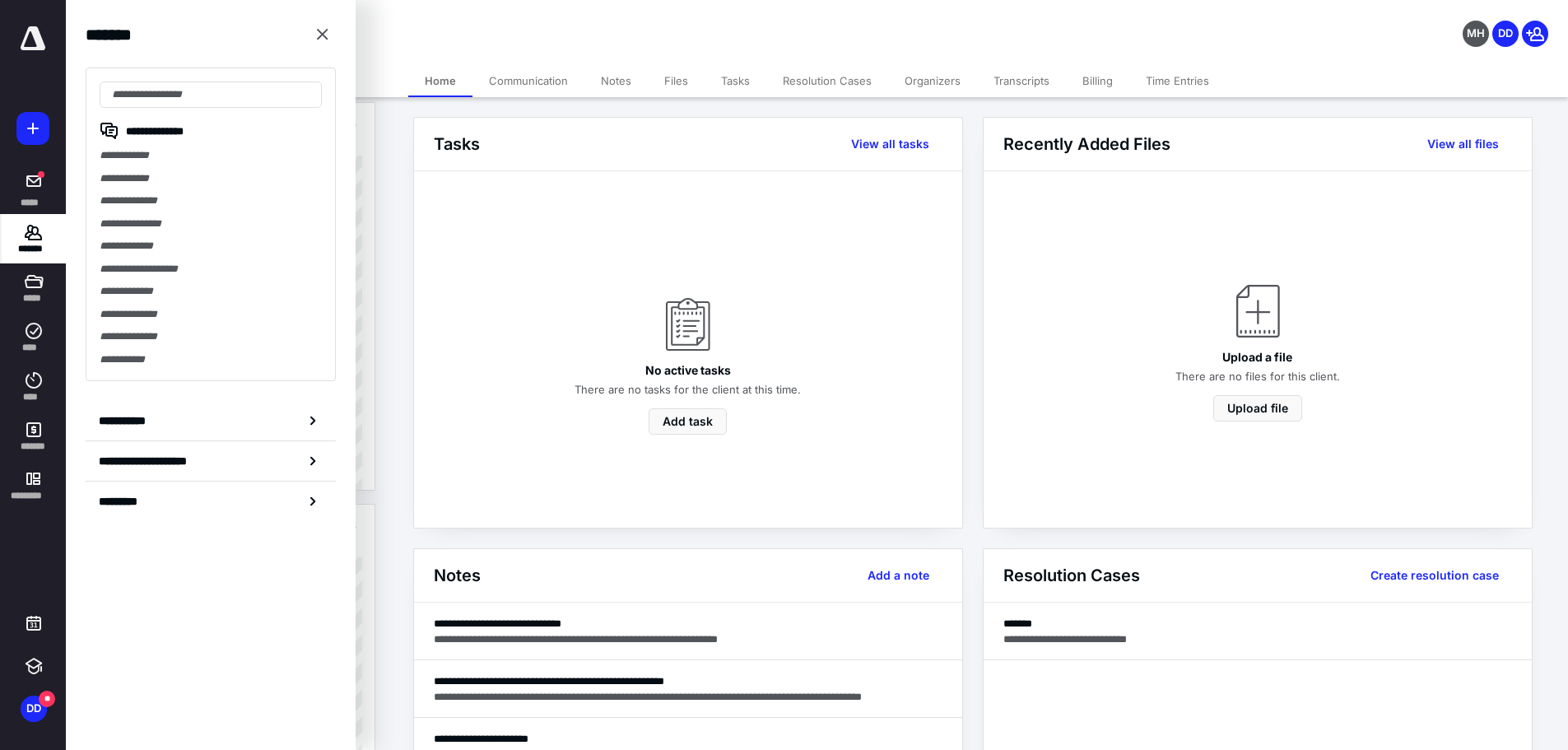 click on "**********" at bounding box center [211, 314] 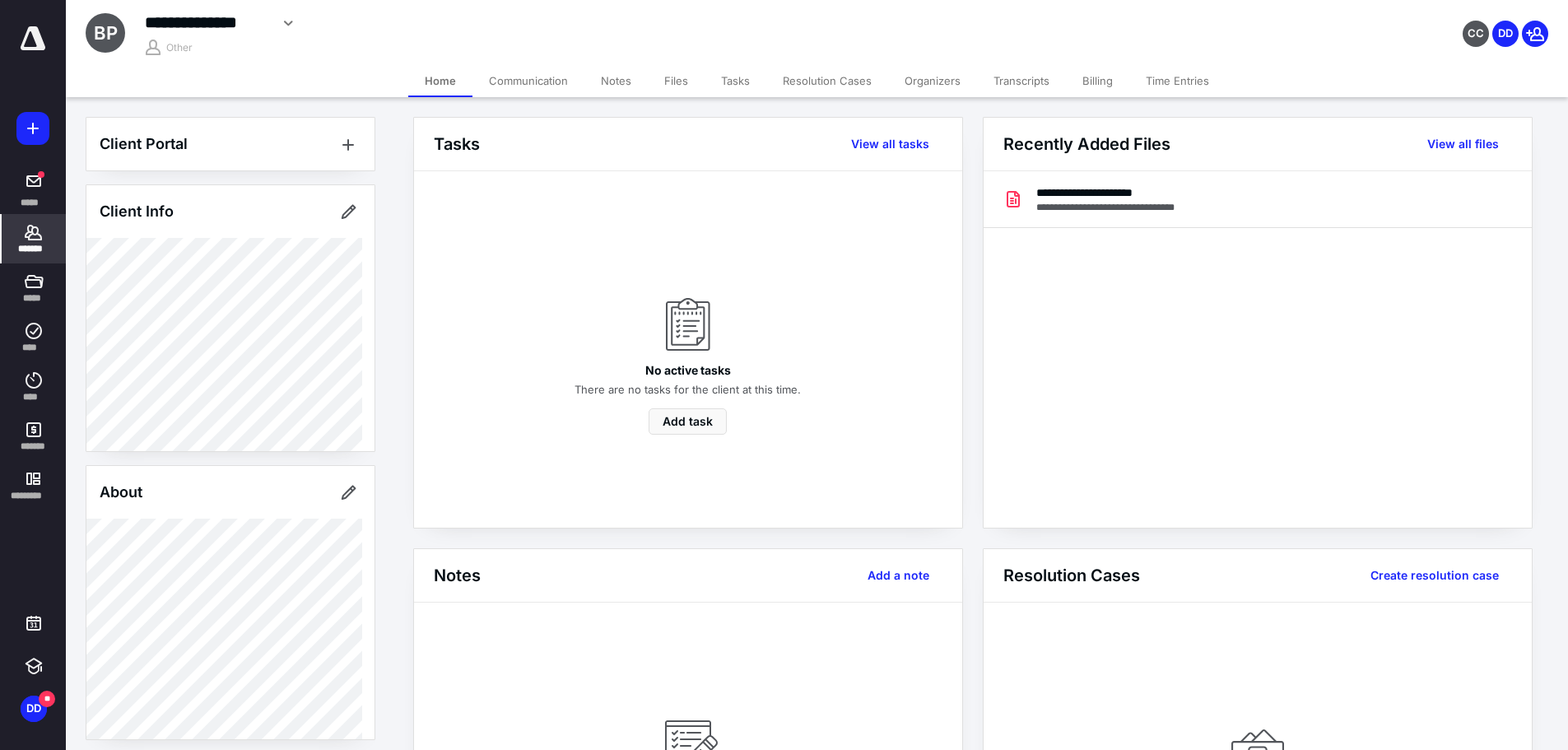 click on "Transcripts" at bounding box center [1021, 81] 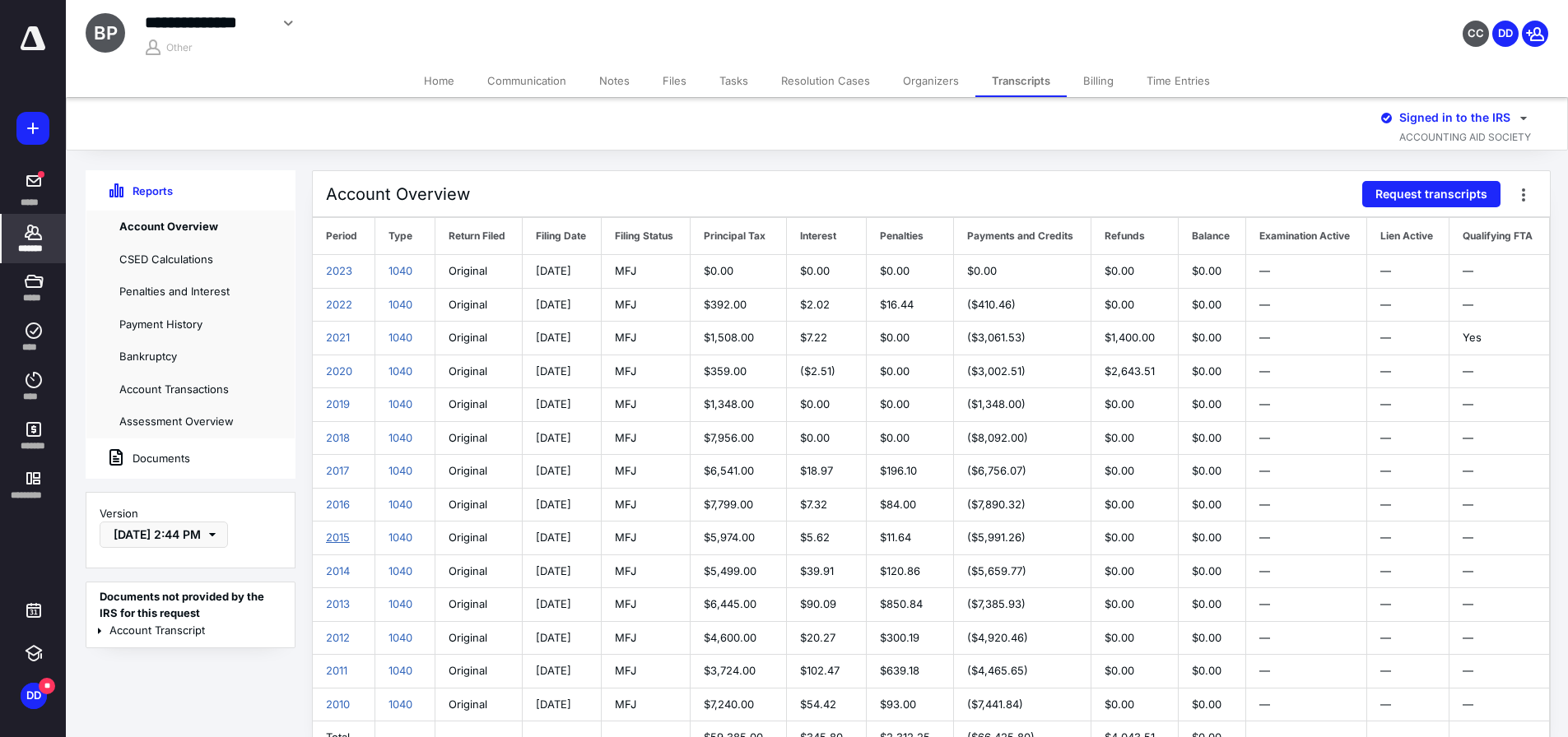 click on "2015" at bounding box center [337, 537] 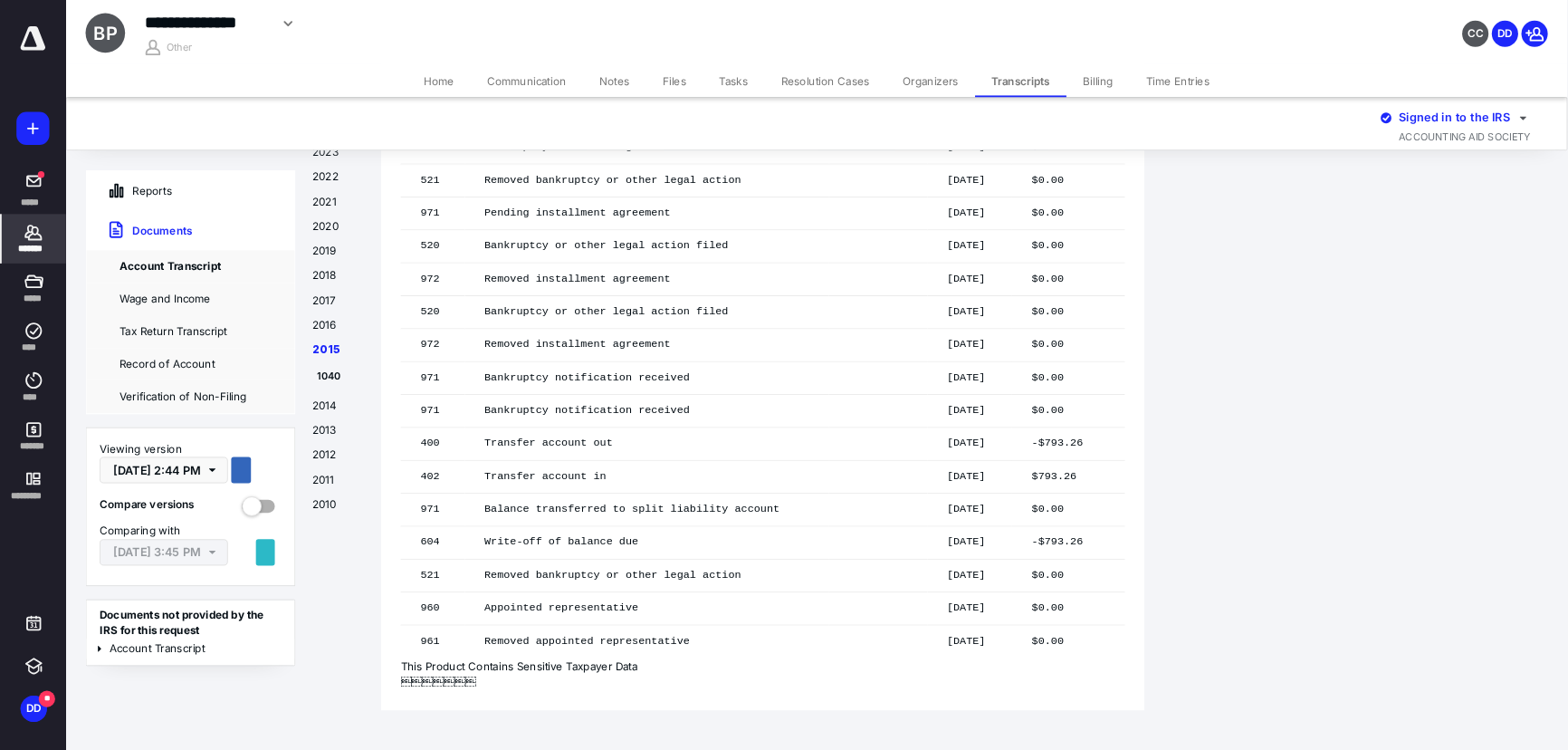 scroll, scrollTop: 19021, scrollLeft: 0, axis: vertical 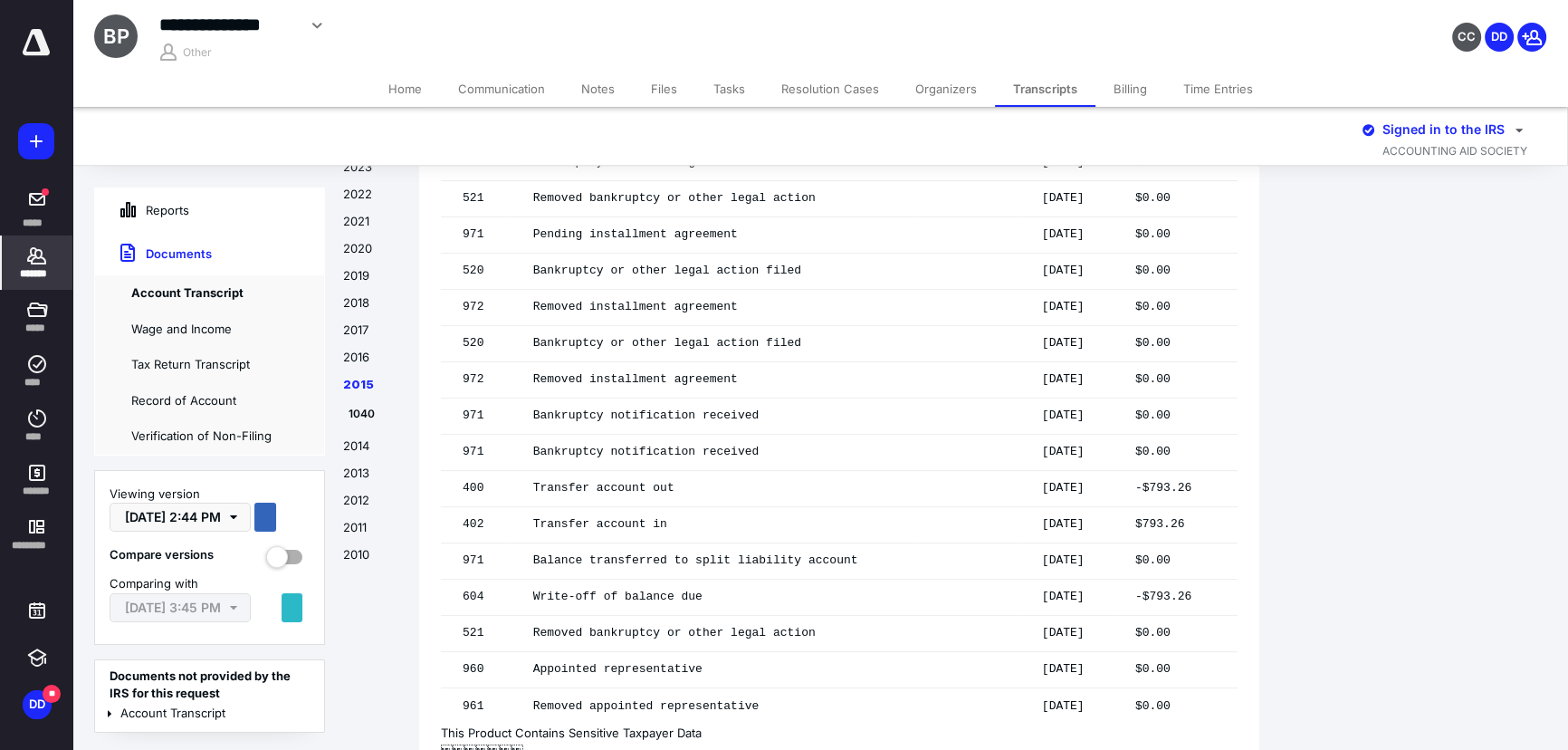 drag, startPoint x: 1714, startPoint y: 2, endPoint x: 1468, endPoint y: 728, distance: 766.5455 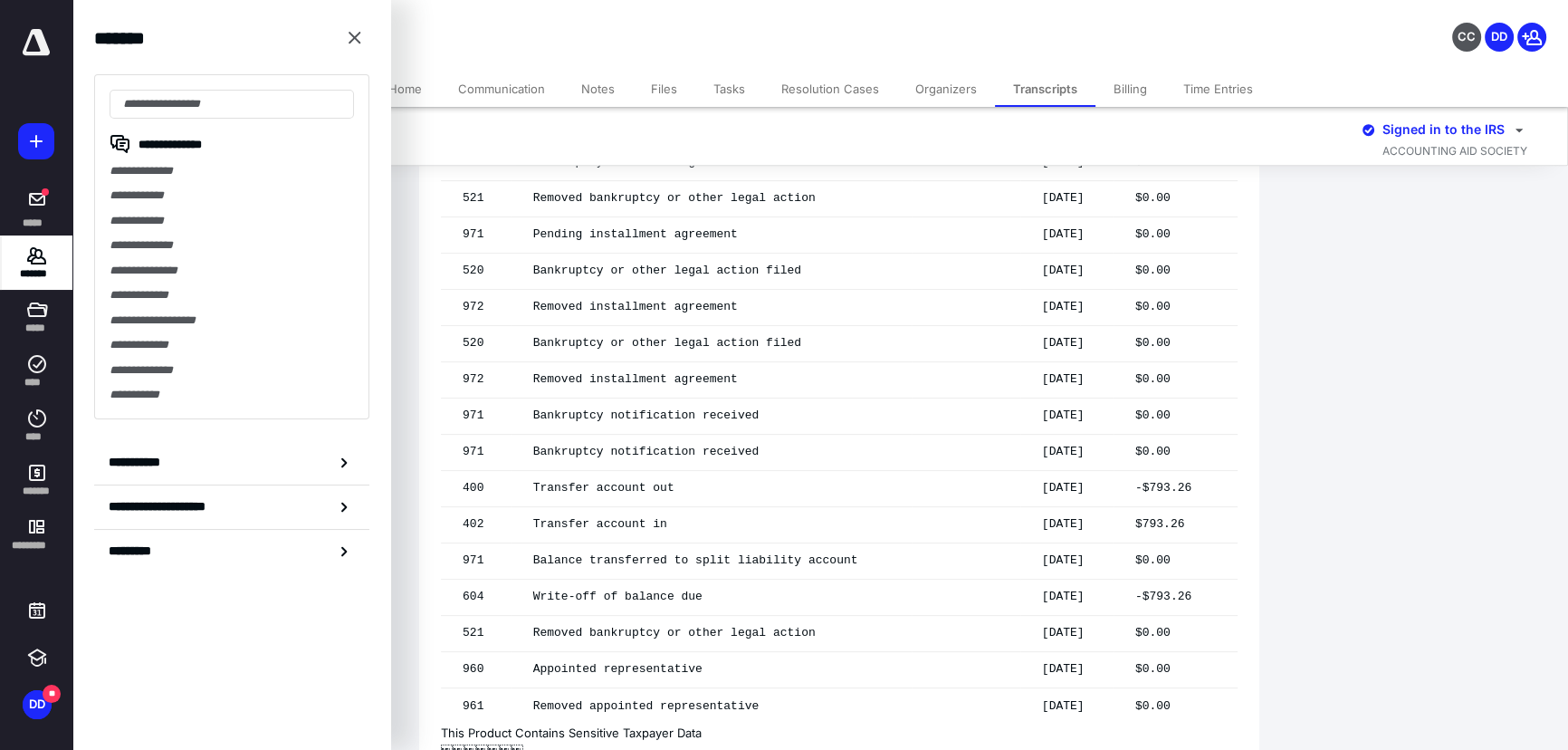 click at bounding box center (232, 104) 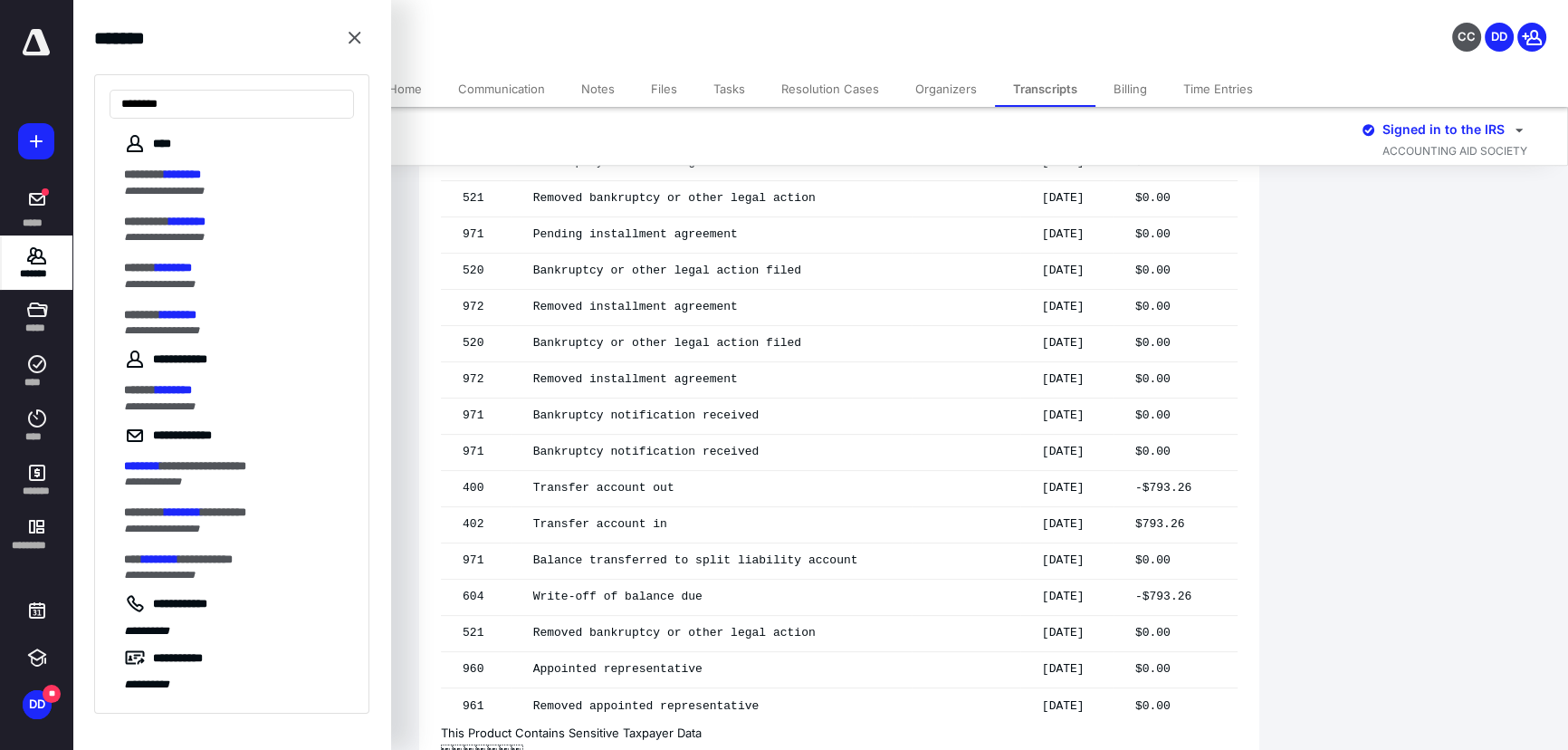 type on "********" 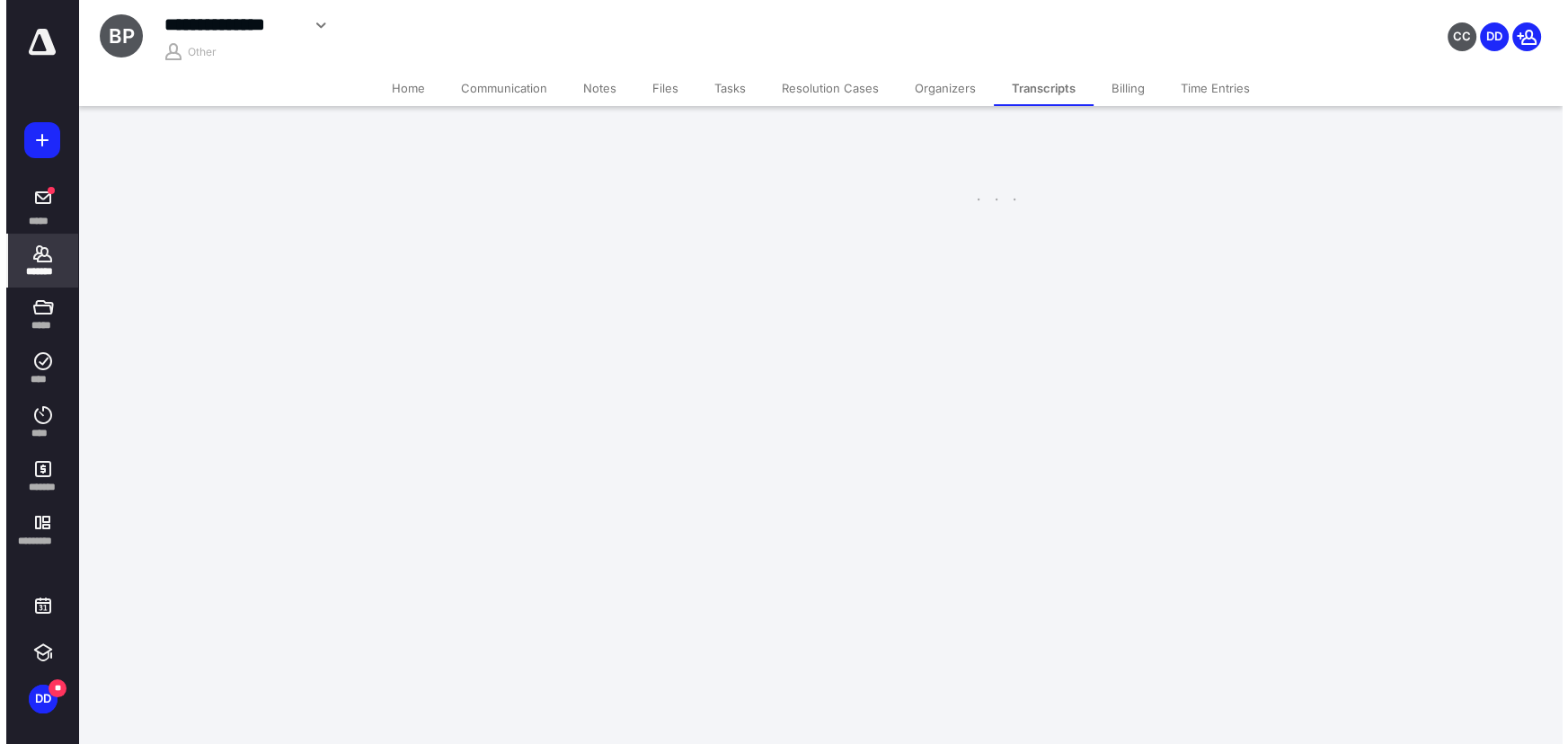 scroll, scrollTop: 0, scrollLeft: 0, axis: both 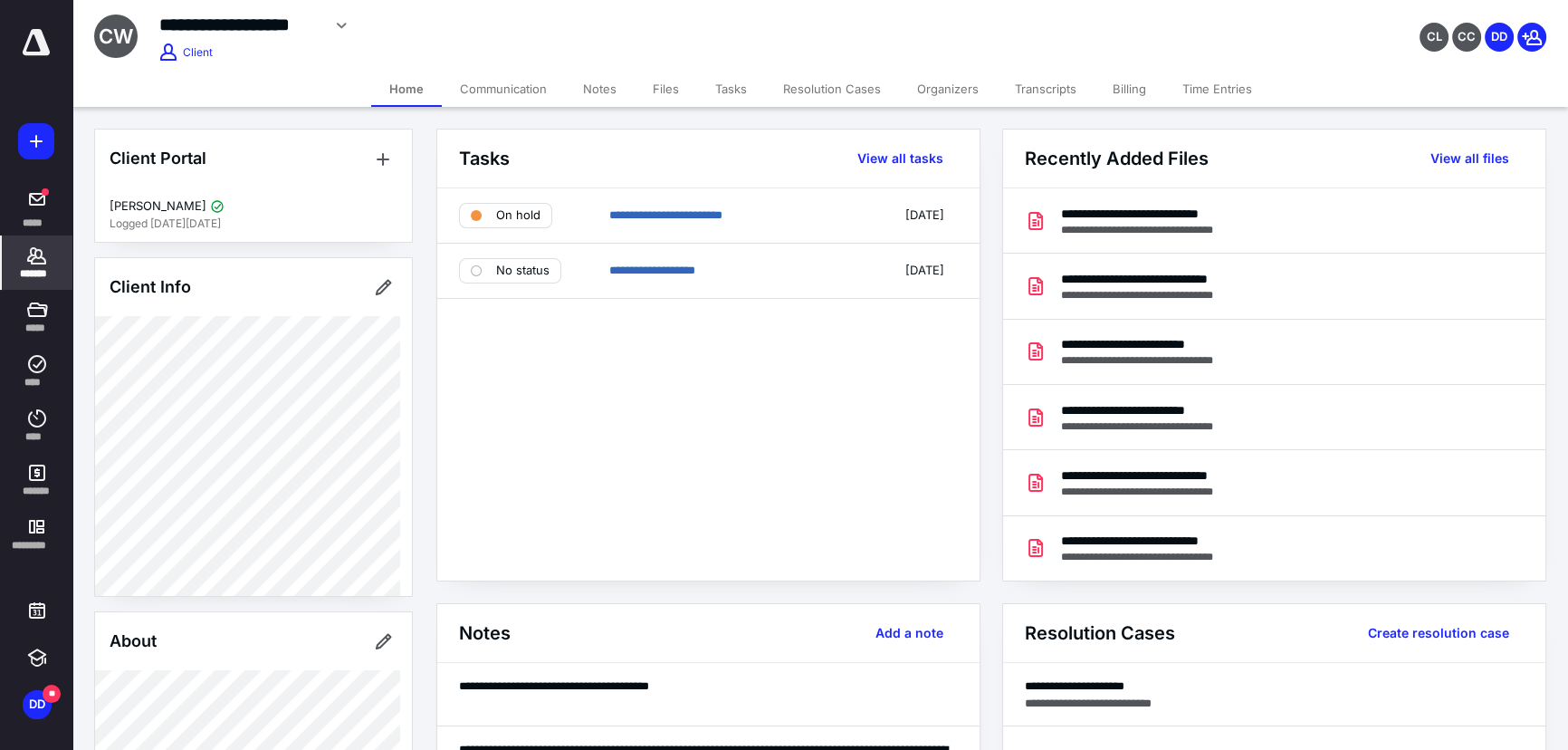 click on "Tasks" at bounding box center (731, 89) 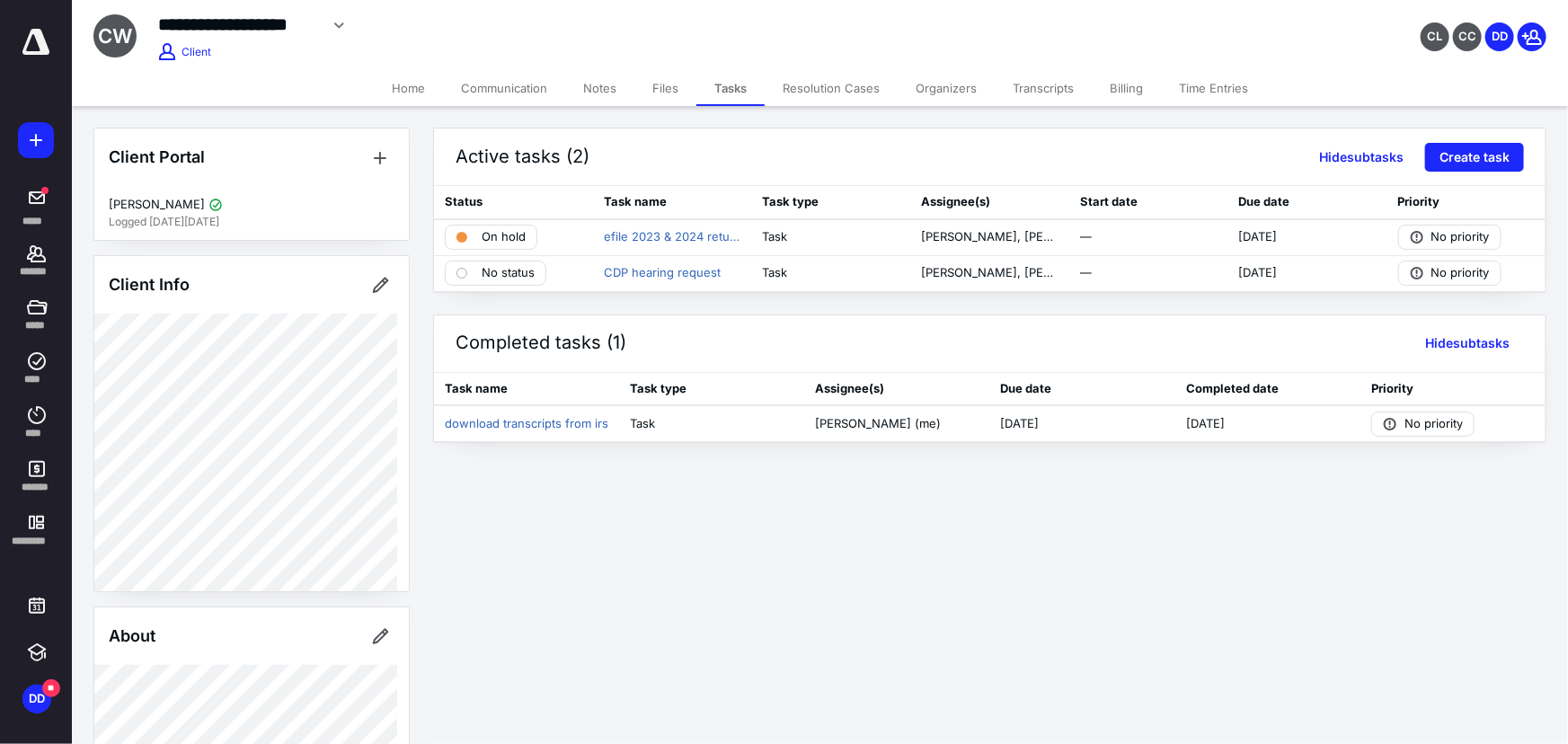 click on "Files" at bounding box center [665, 88] 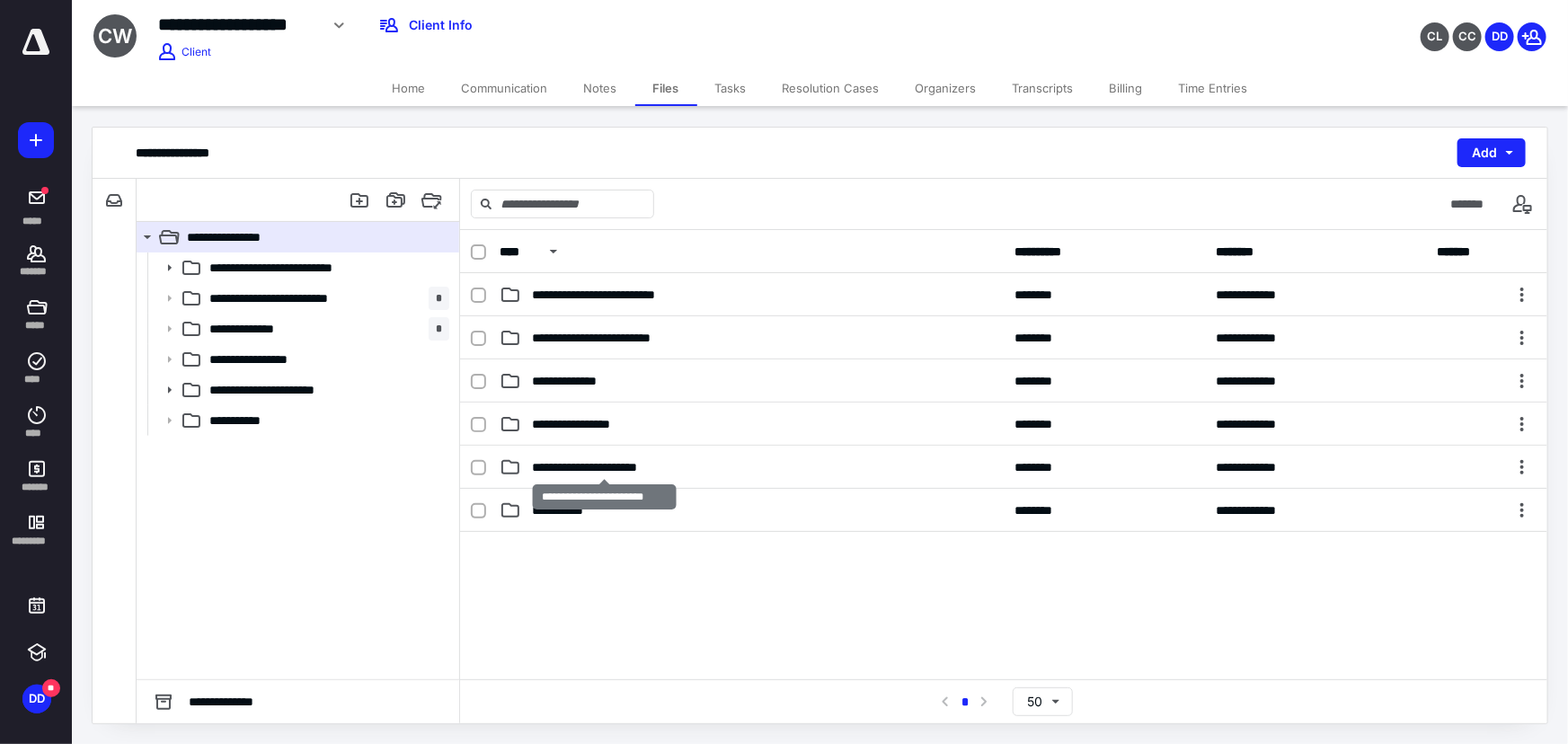 click on "**********" at bounding box center (604, 467) 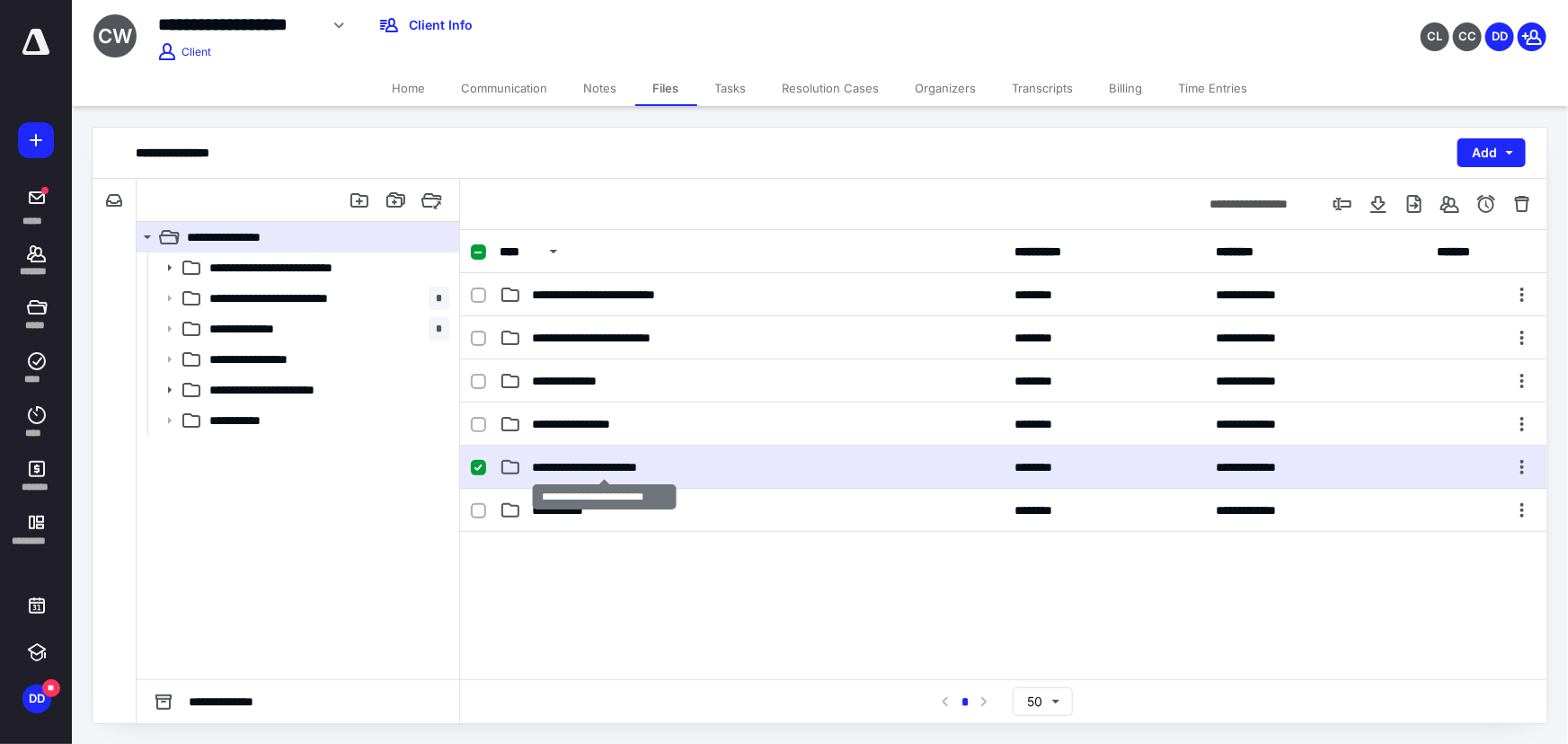 click on "**********" at bounding box center (604, 467) 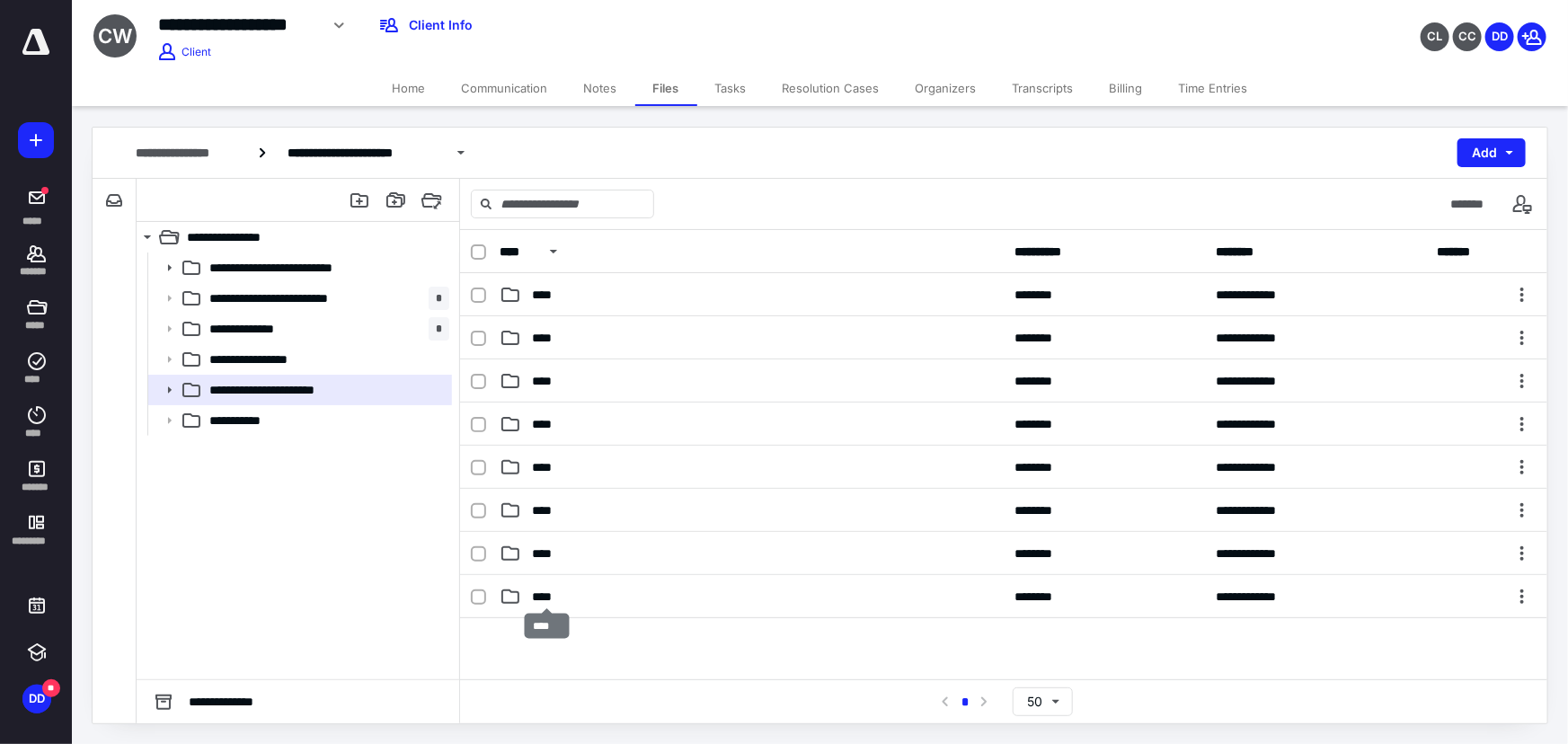 click on "****" at bounding box center [547, 597] 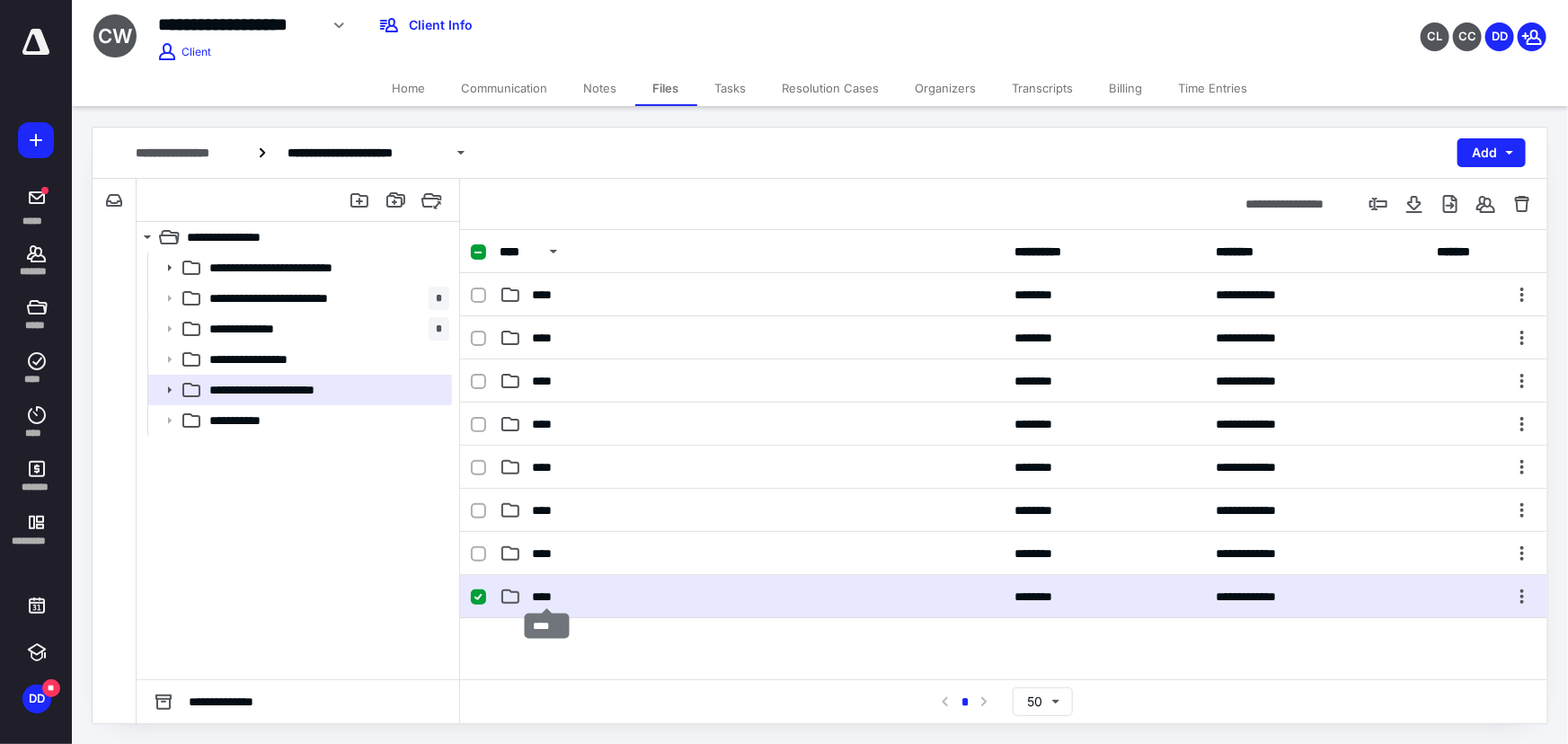 click on "****" at bounding box center (547, 597) 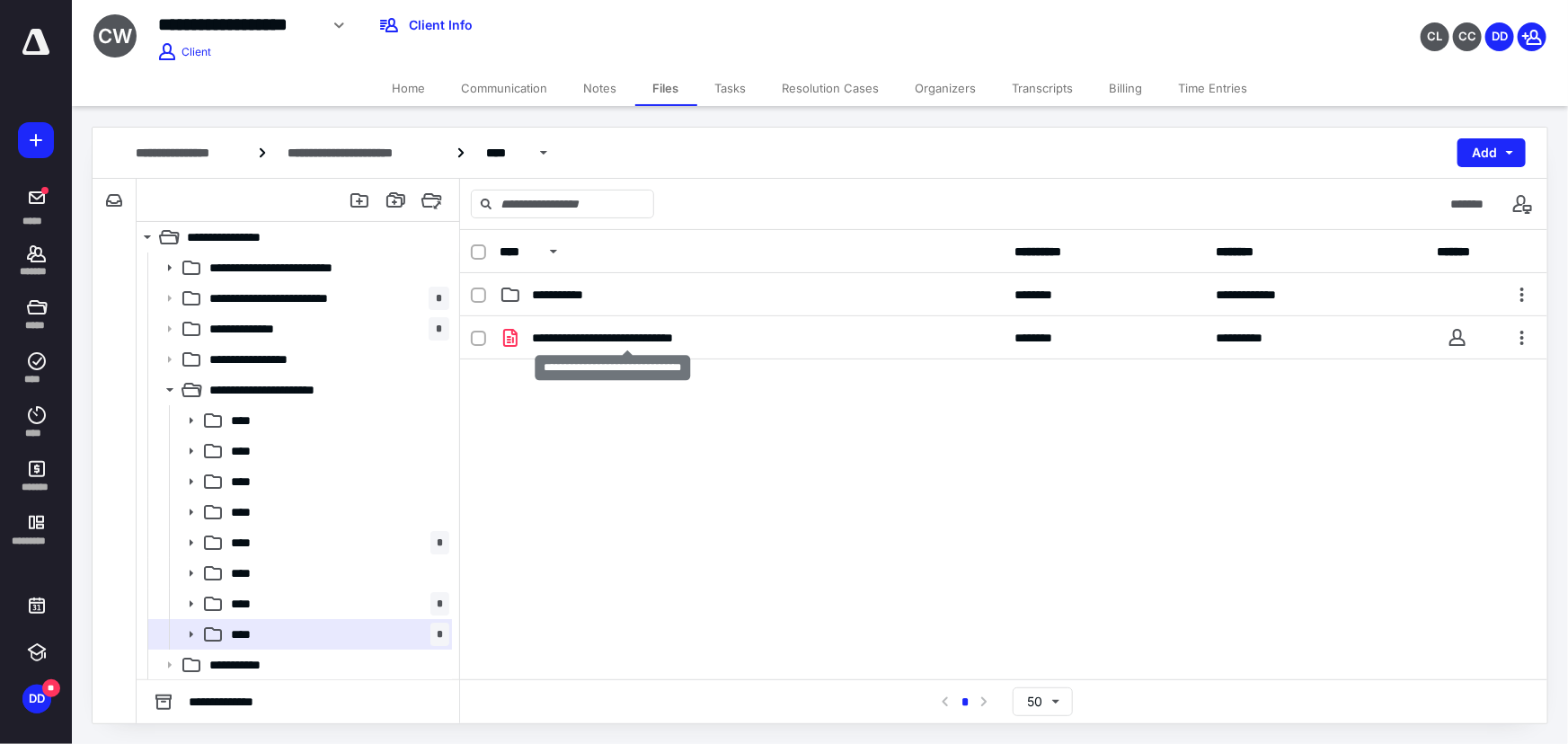 click on "**********" at bounding box center [627, 338] 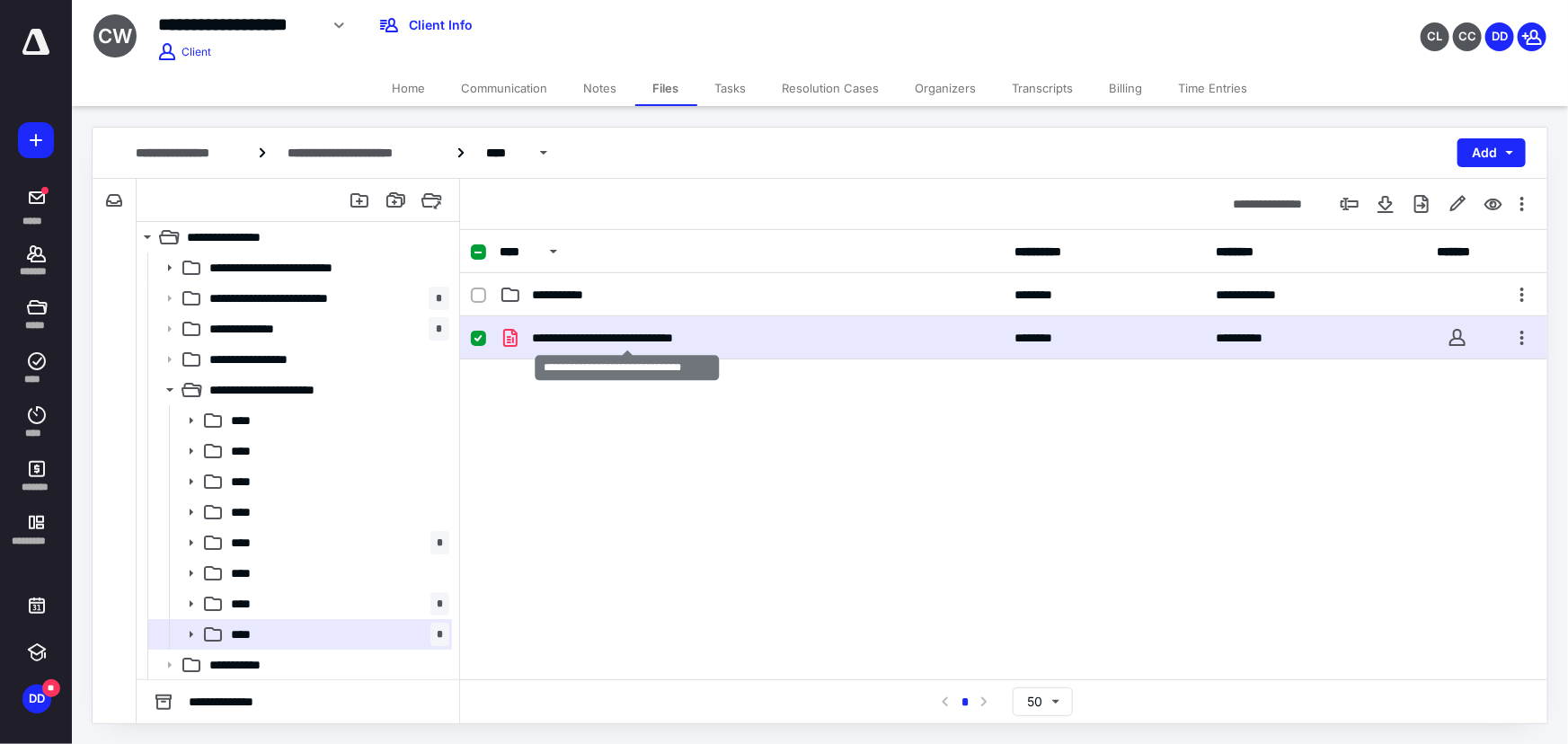 click on "**********" at bounding box center [627, 338] 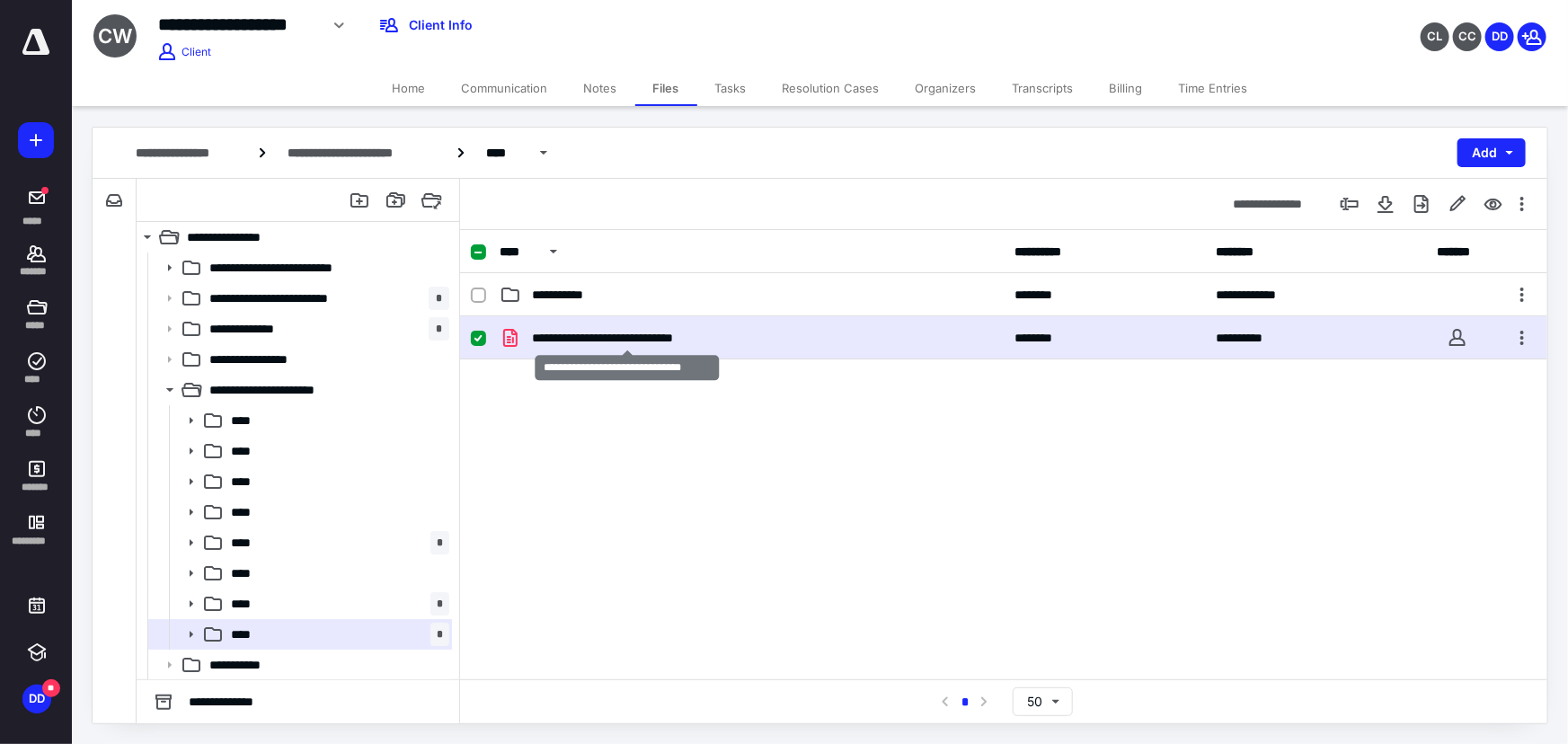 click on "**********" at bounding box center (627, 338) 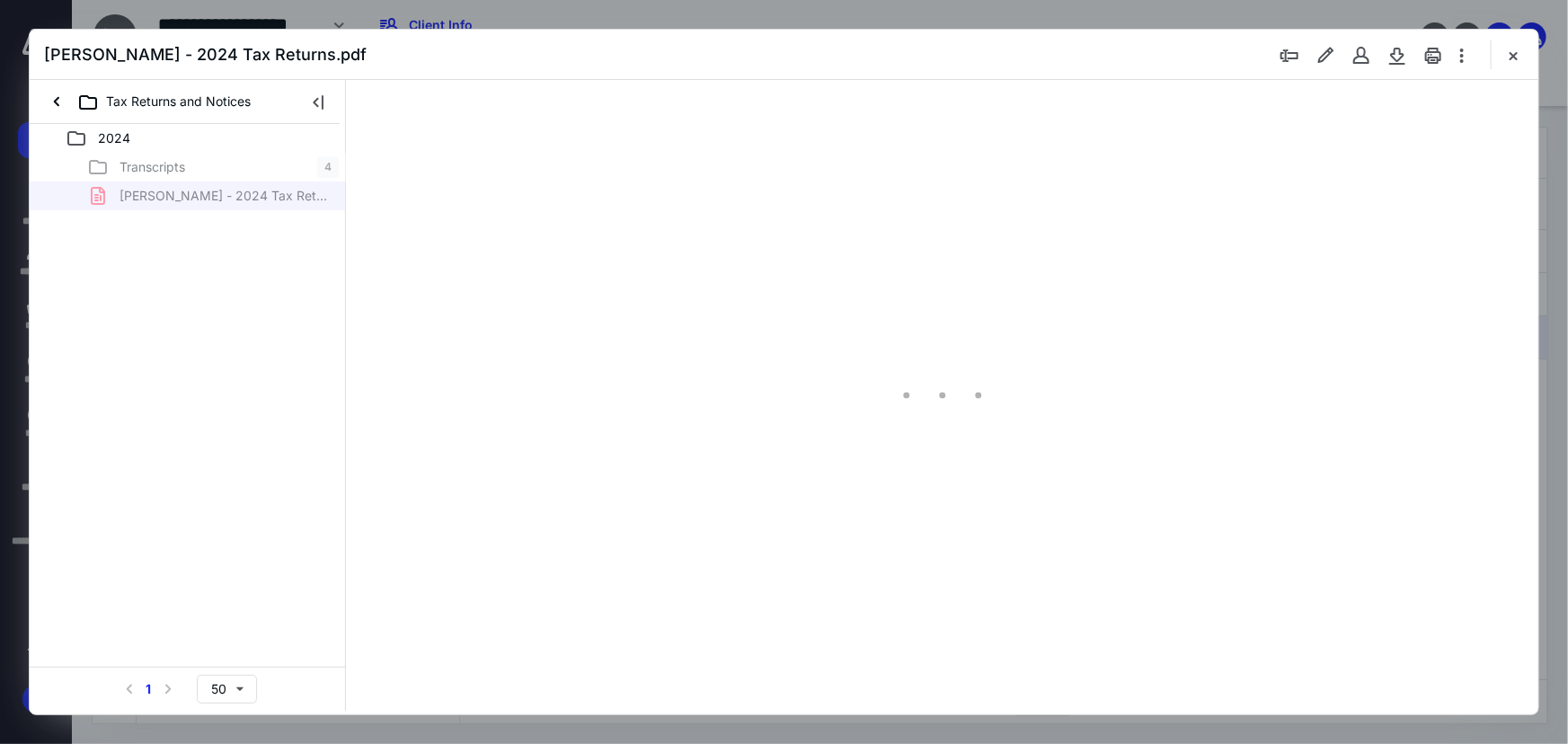 scroll, scrollTop: 0, scrollLeft: 0, axis: both 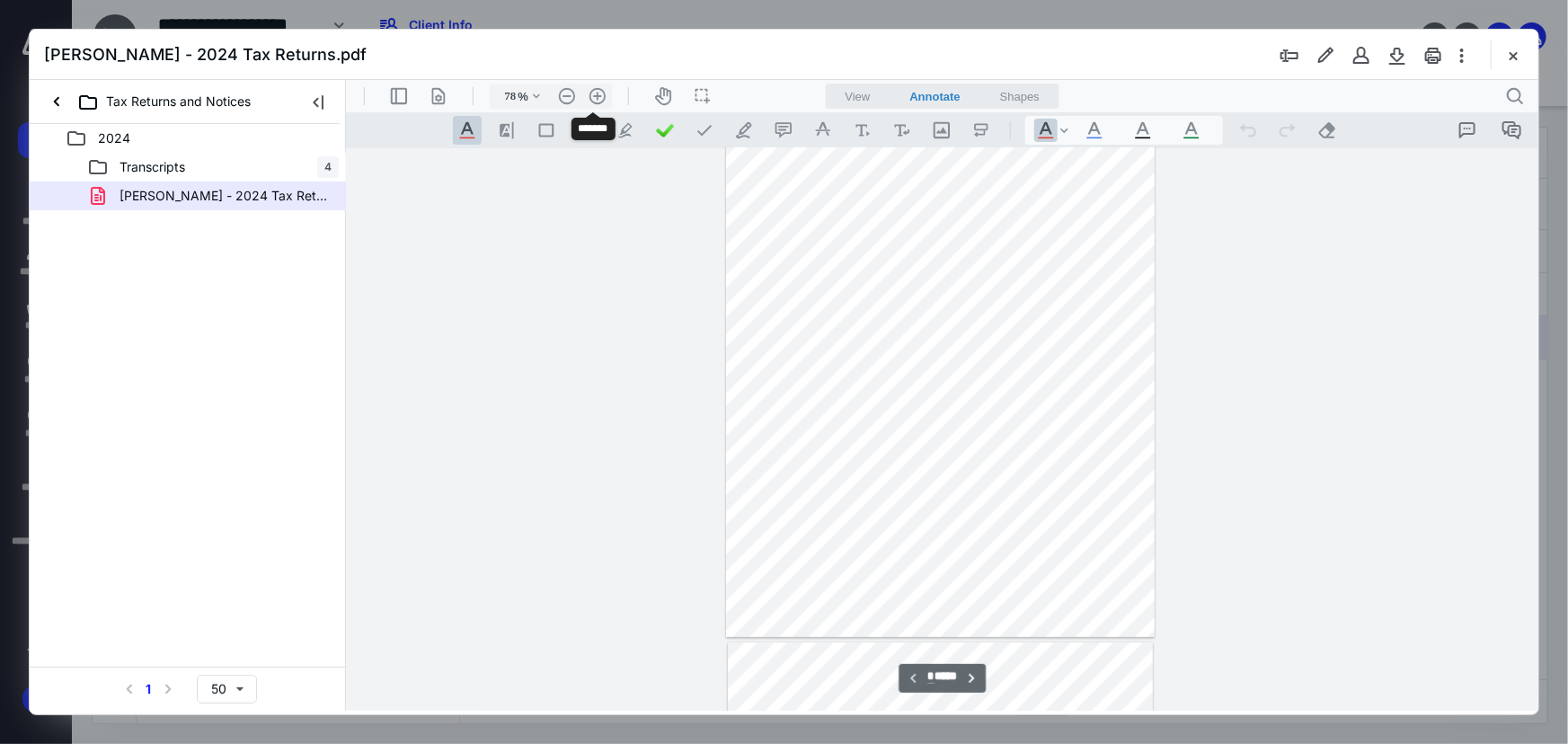 click on ".cls-1{fill:#abb0c4;} icon - header - zoom - in - line" at bounding box center (597, 95) 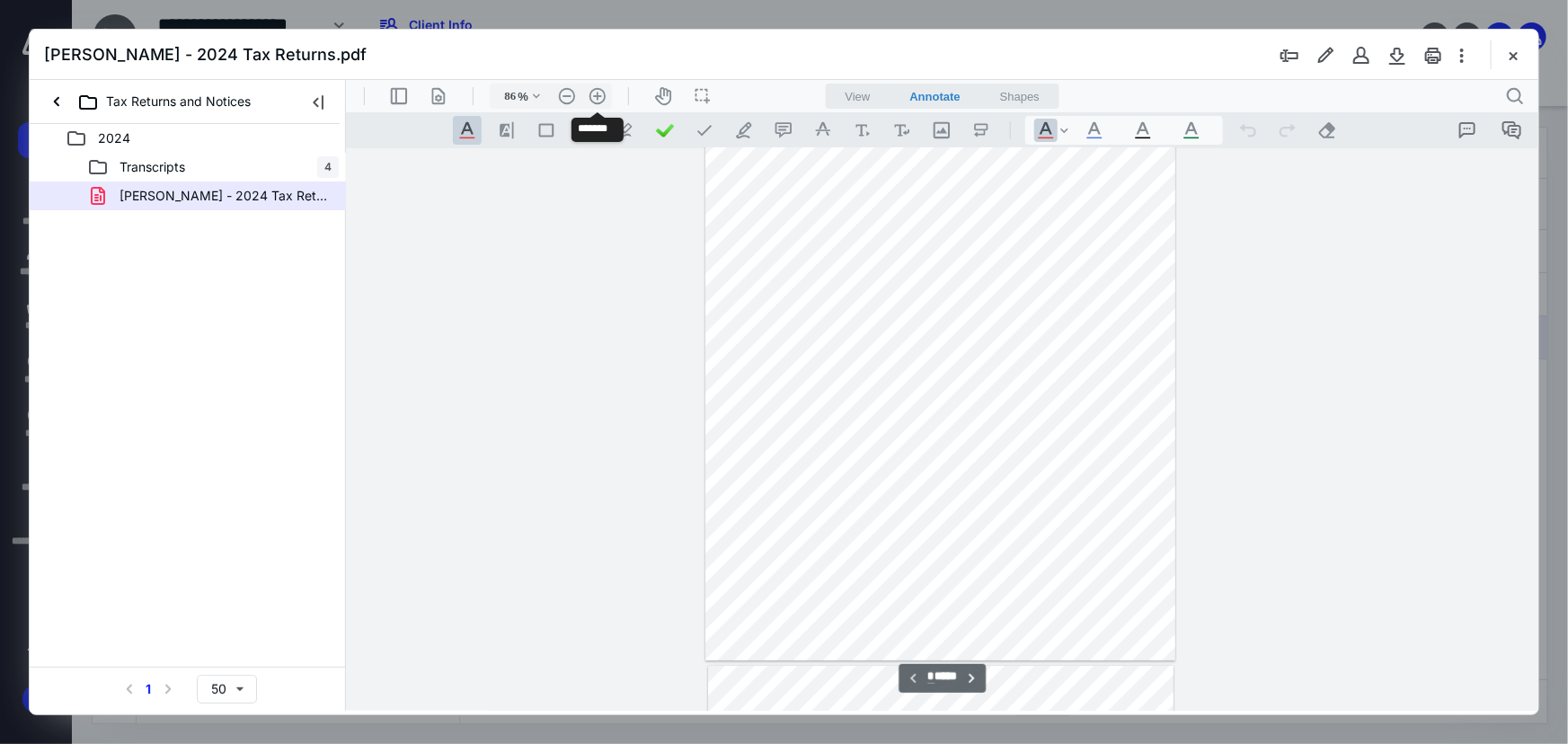 click on ".cls-1{fill:#abb0c4;} icon - header - zoom - in - line" at bounding box center [597, 95] 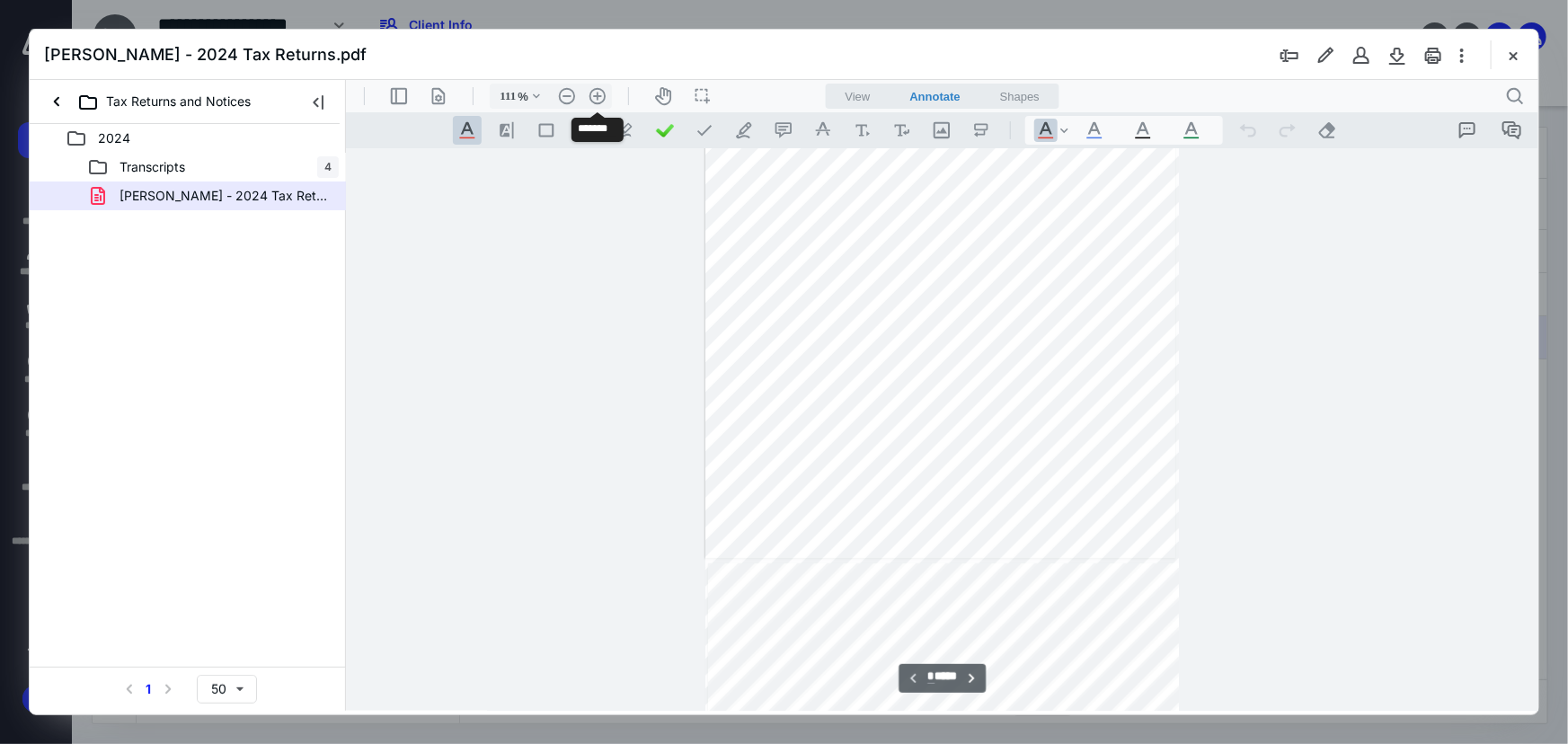 click on ".cls-1{fill:#abb0c4;} icon - header - zoom - in - line" at bounding box center (597, 95) 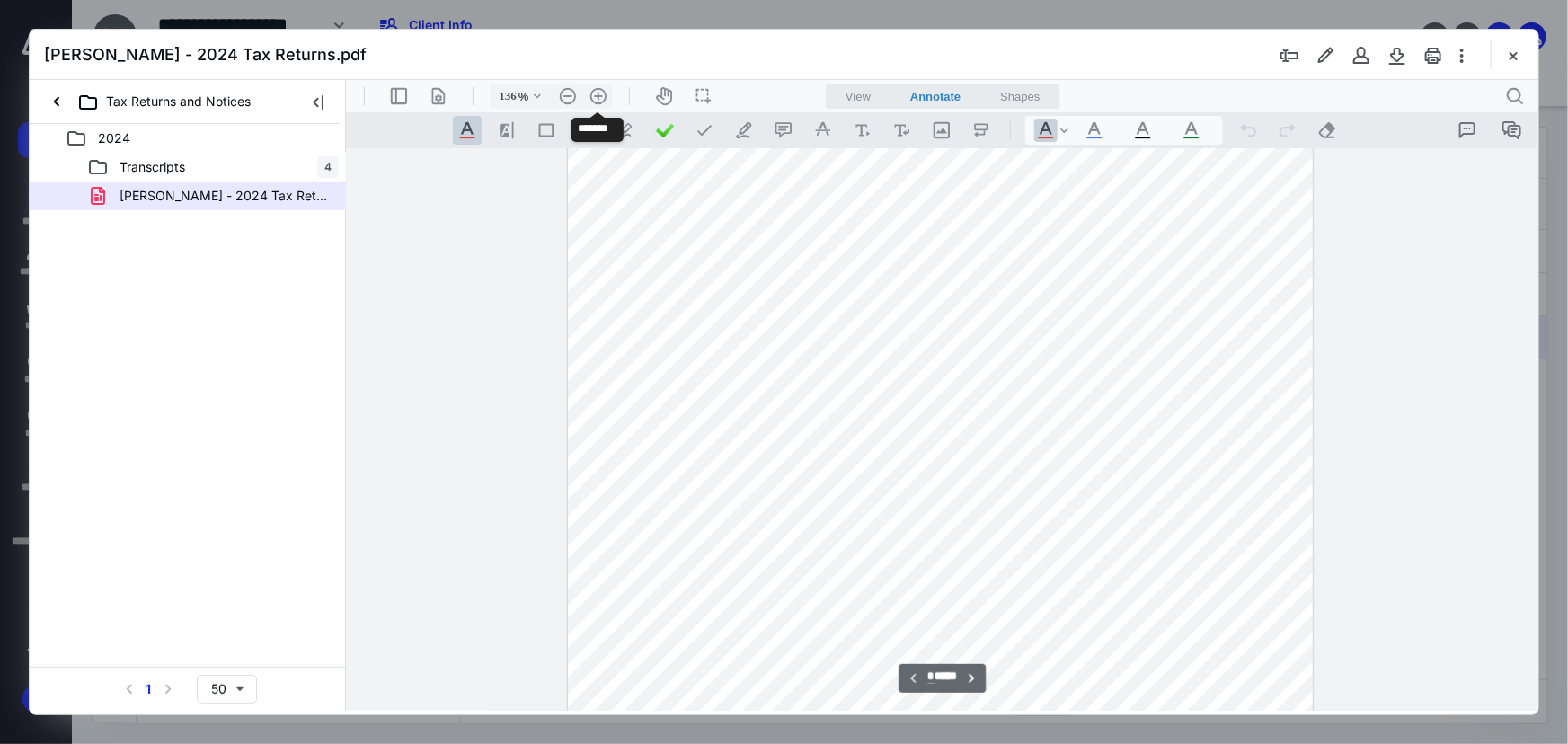 click on ".cls-1{fill:#abb0c4;} icon - header - zoom - in - line" at bounding box center [598, 95] 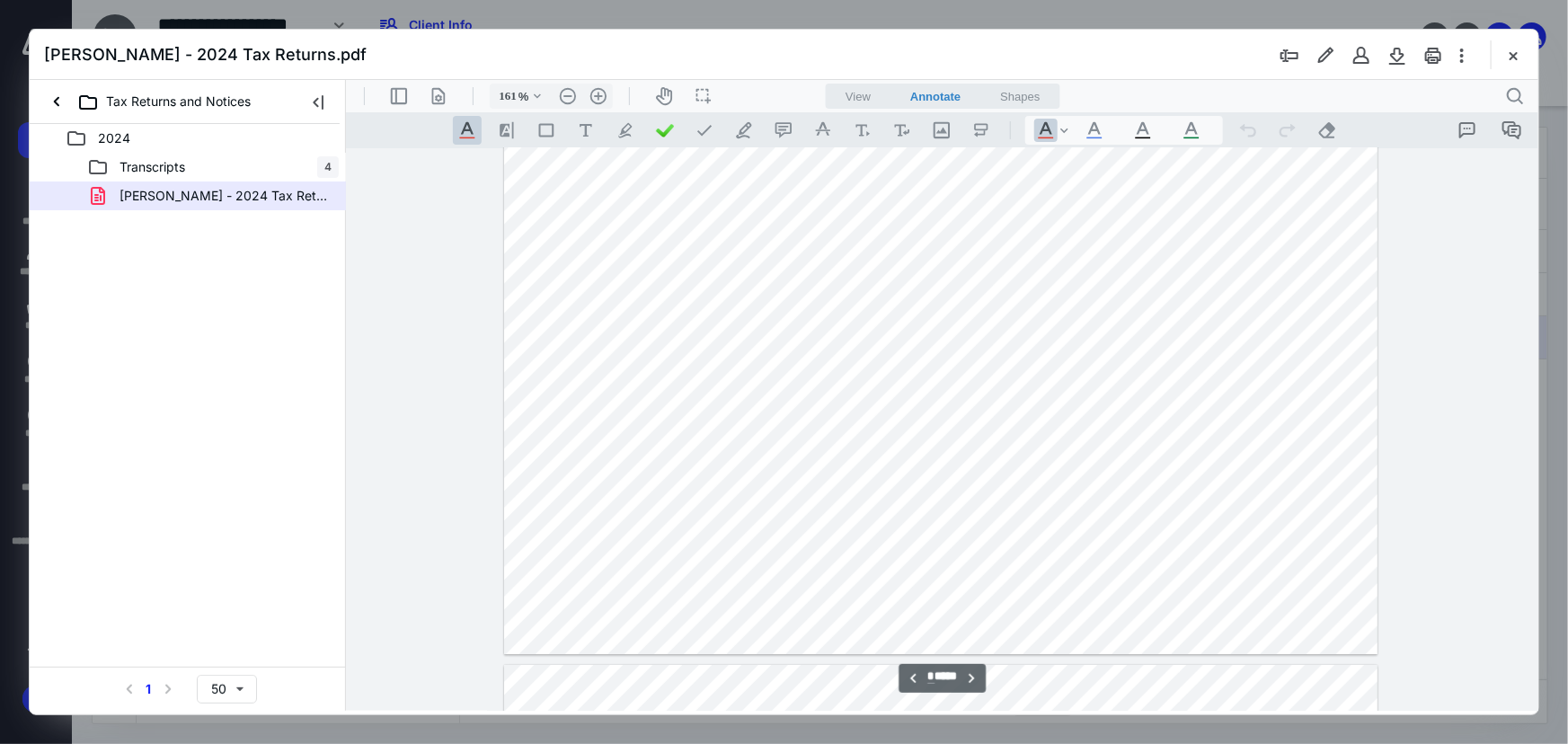 scroll, scrollTop: 6371, scrollLeft: 0, axis: vertical 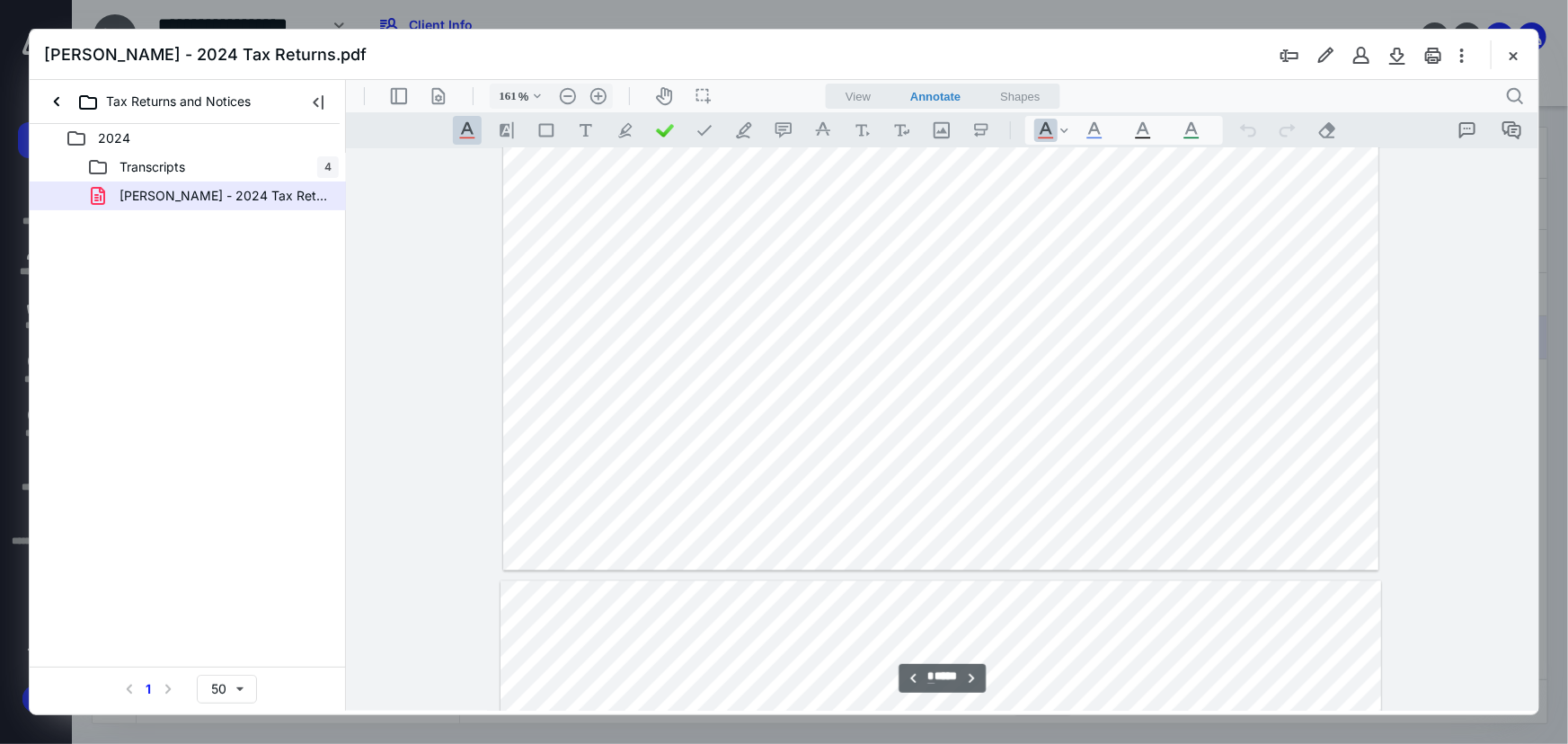 type on "*" 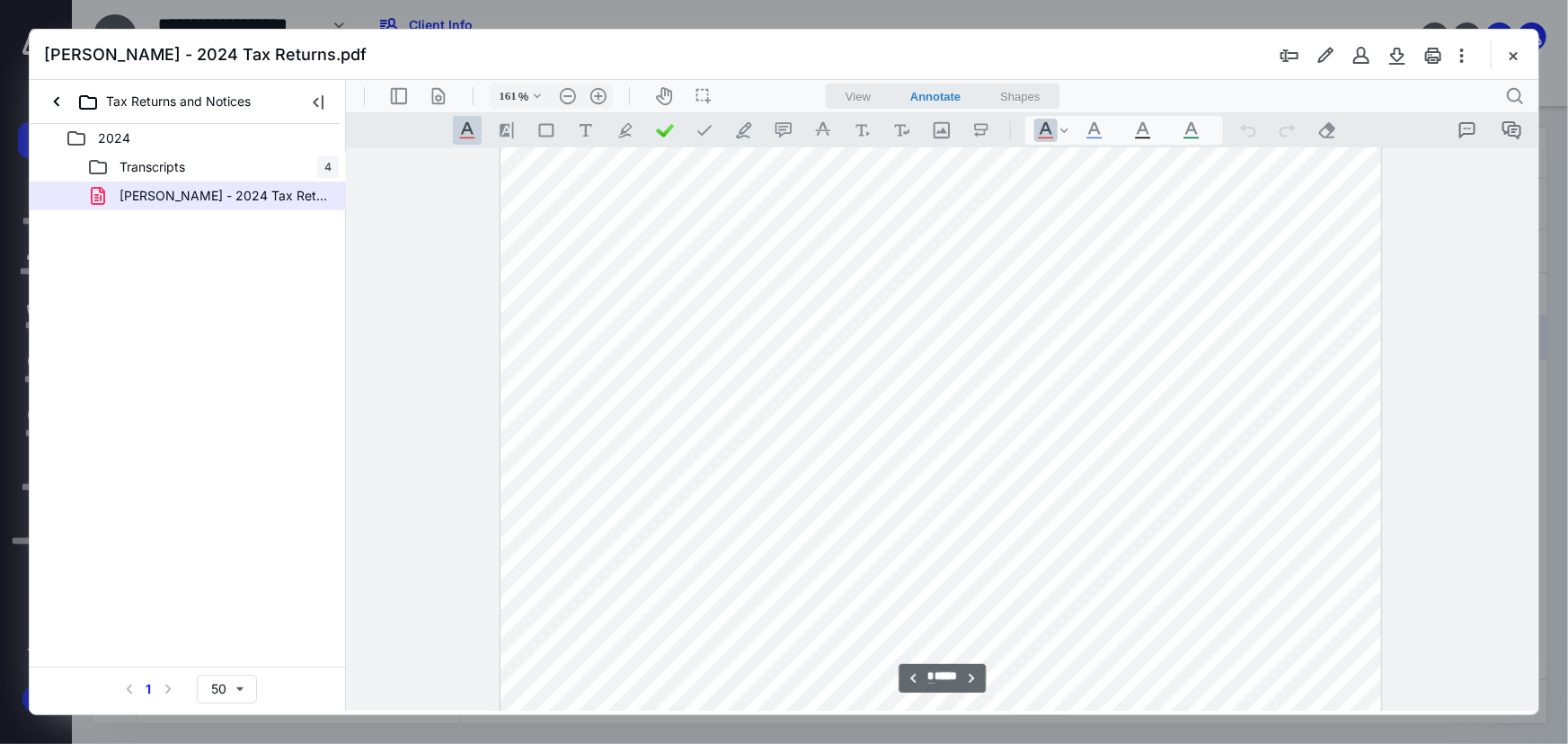 scroll, scrollTop: 9393, scrollLeft: 0, axis: vertical 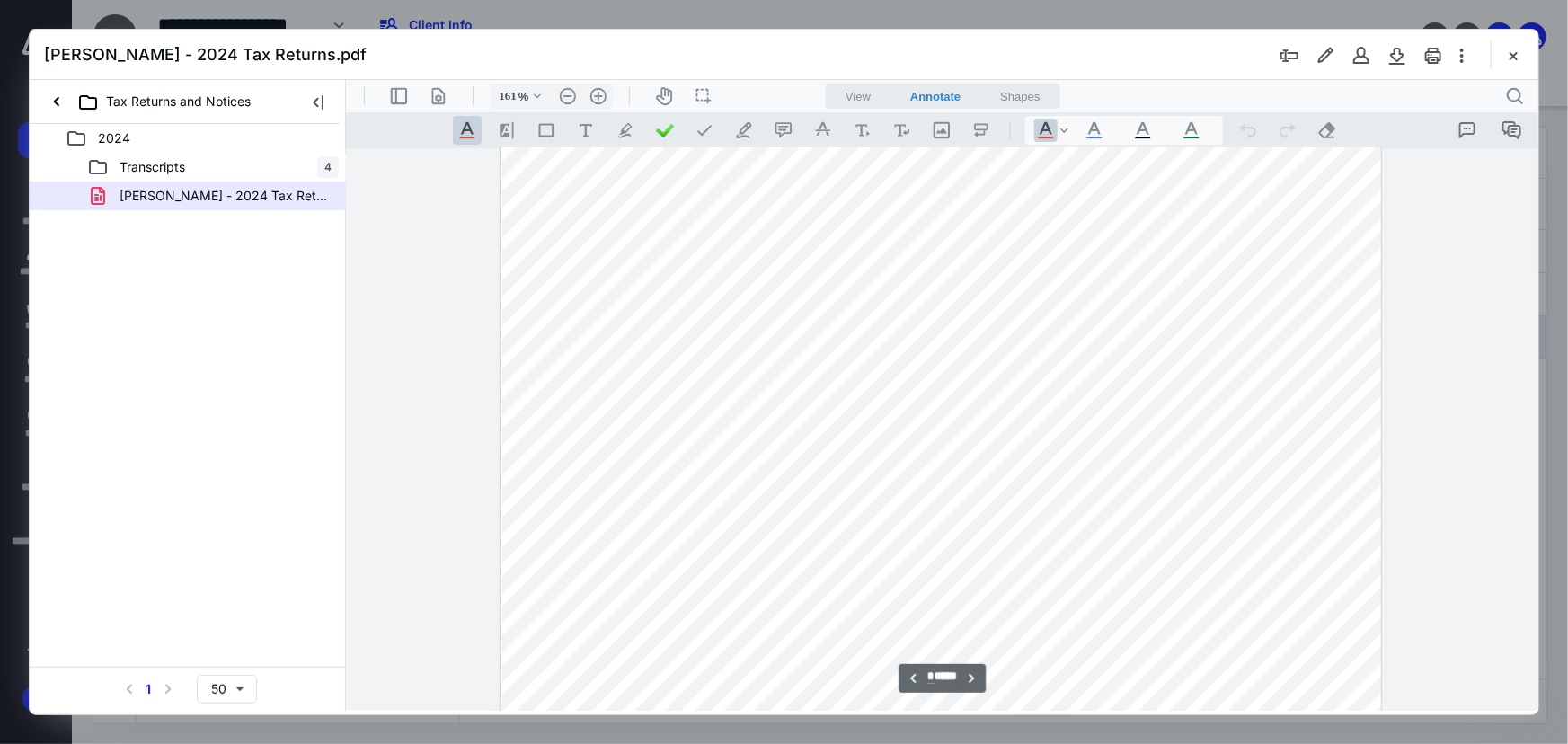 click at bounding box center [1513, 55] 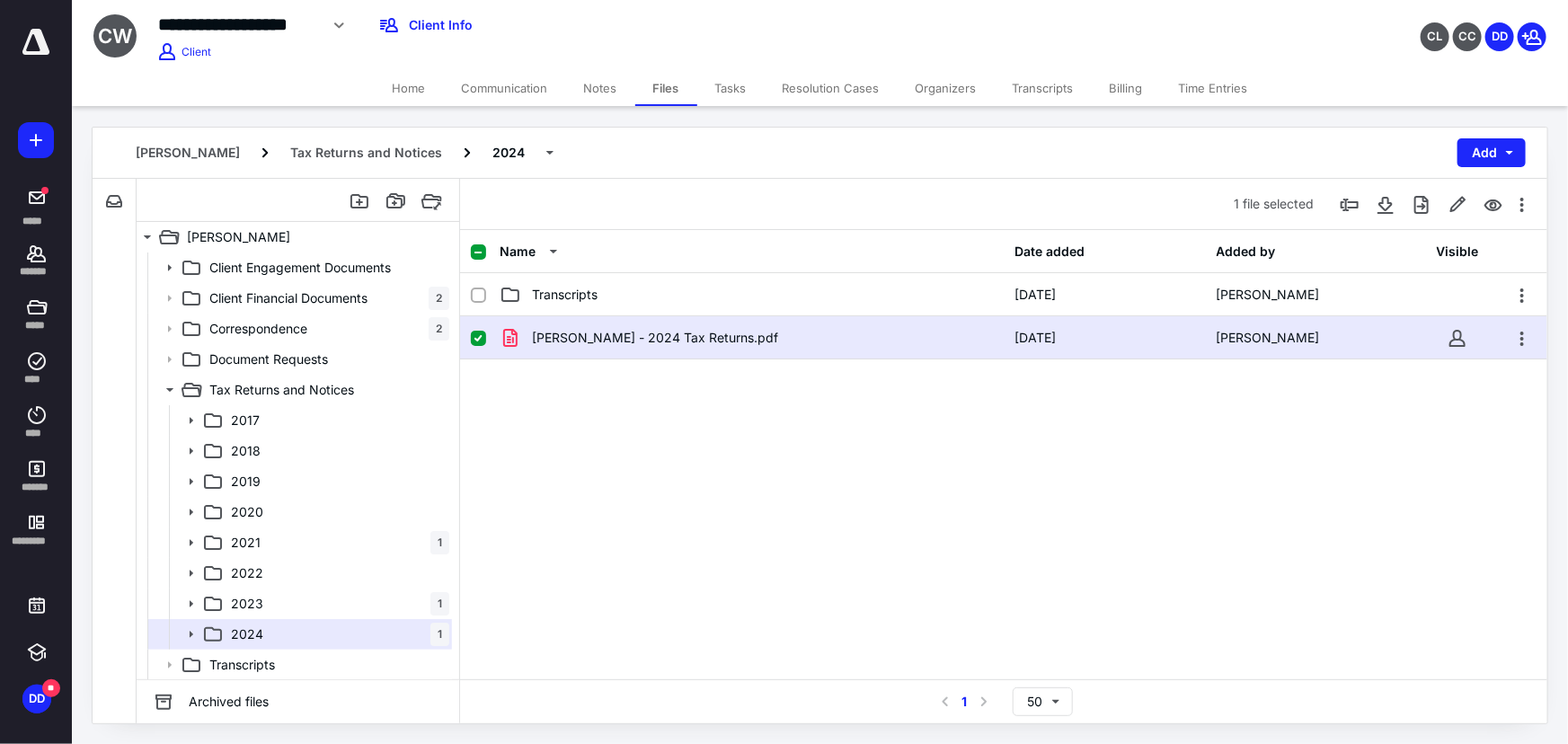 click on "2023" at bounding box center (247, 604) 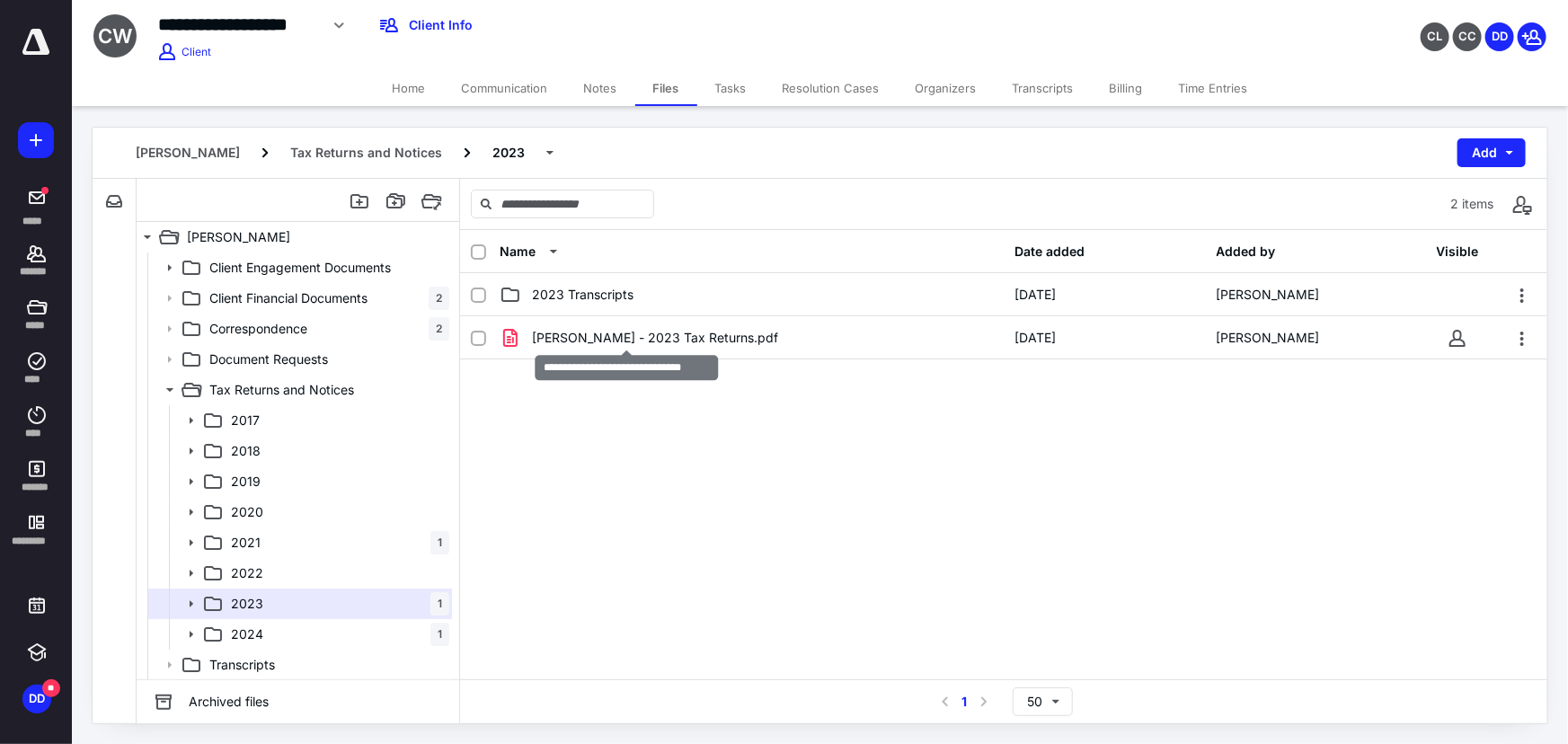 click on "[PERSON_NAME] - 2023 Tax Returns.pdf" at bounding box center [655, 338] 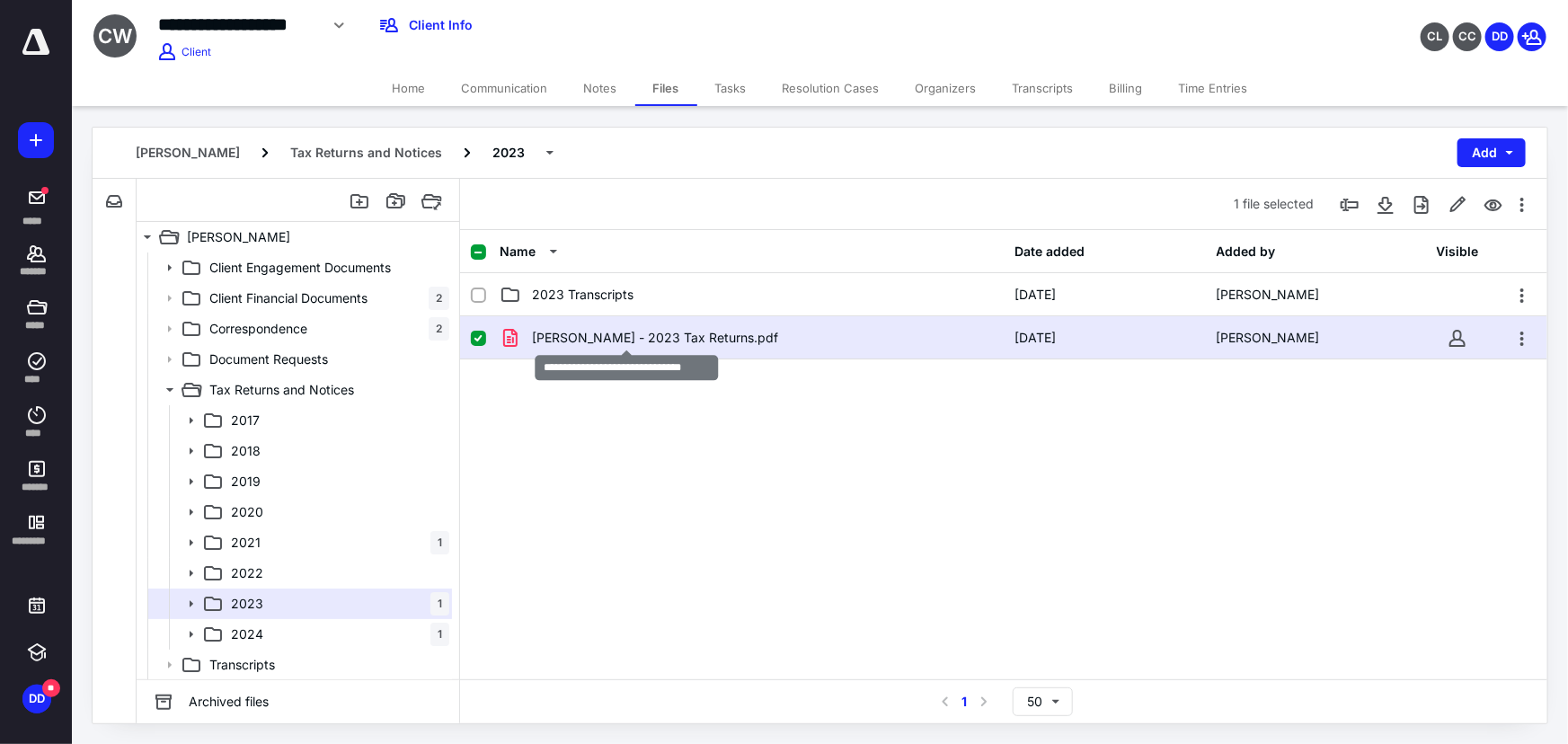 click on "[PERSON_NAME] - 2023 Tax Returns.pdf" at bounding box center [655, 338] 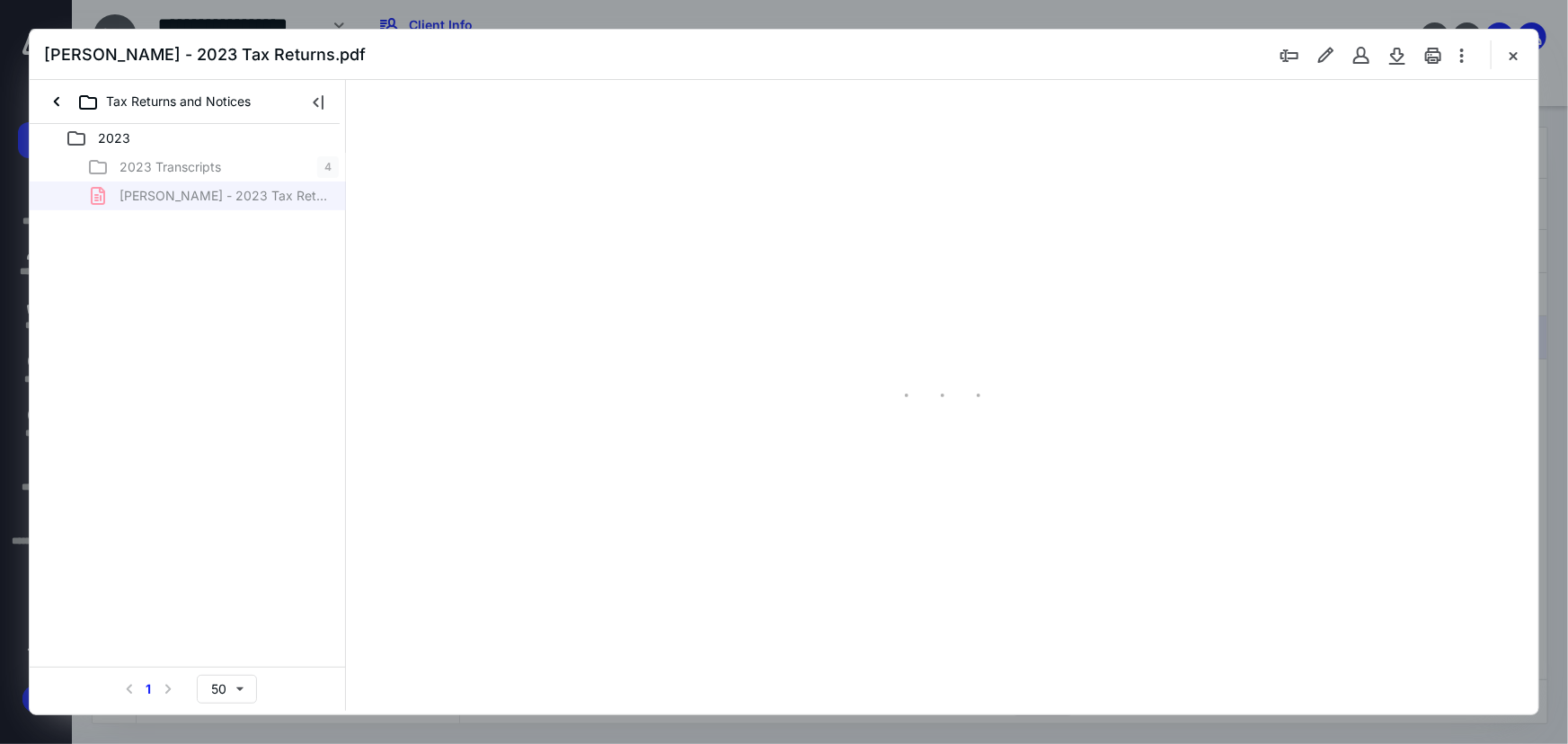 scroll, scrollTop: 0, scrollLeft: 0, axis: both 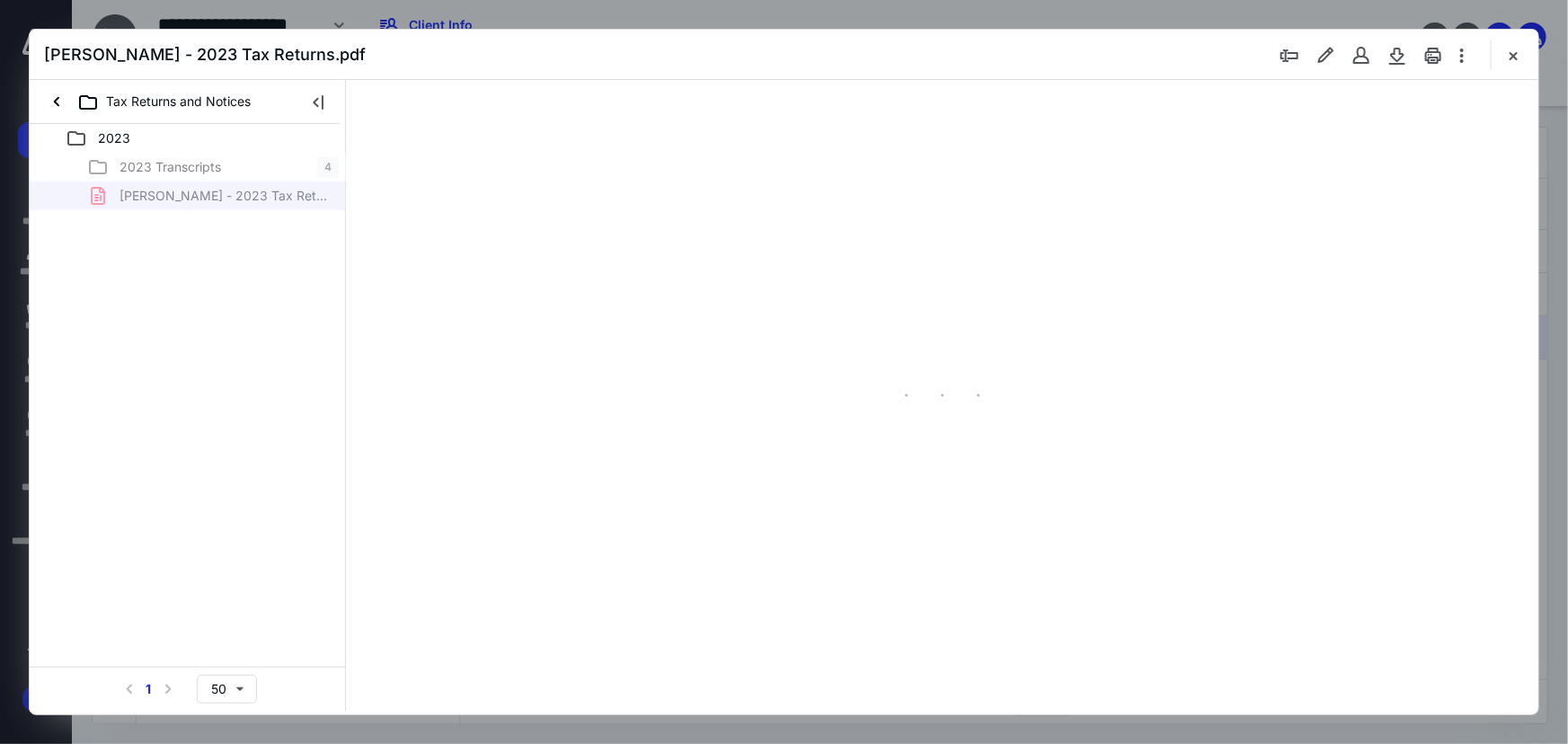 type on "78" 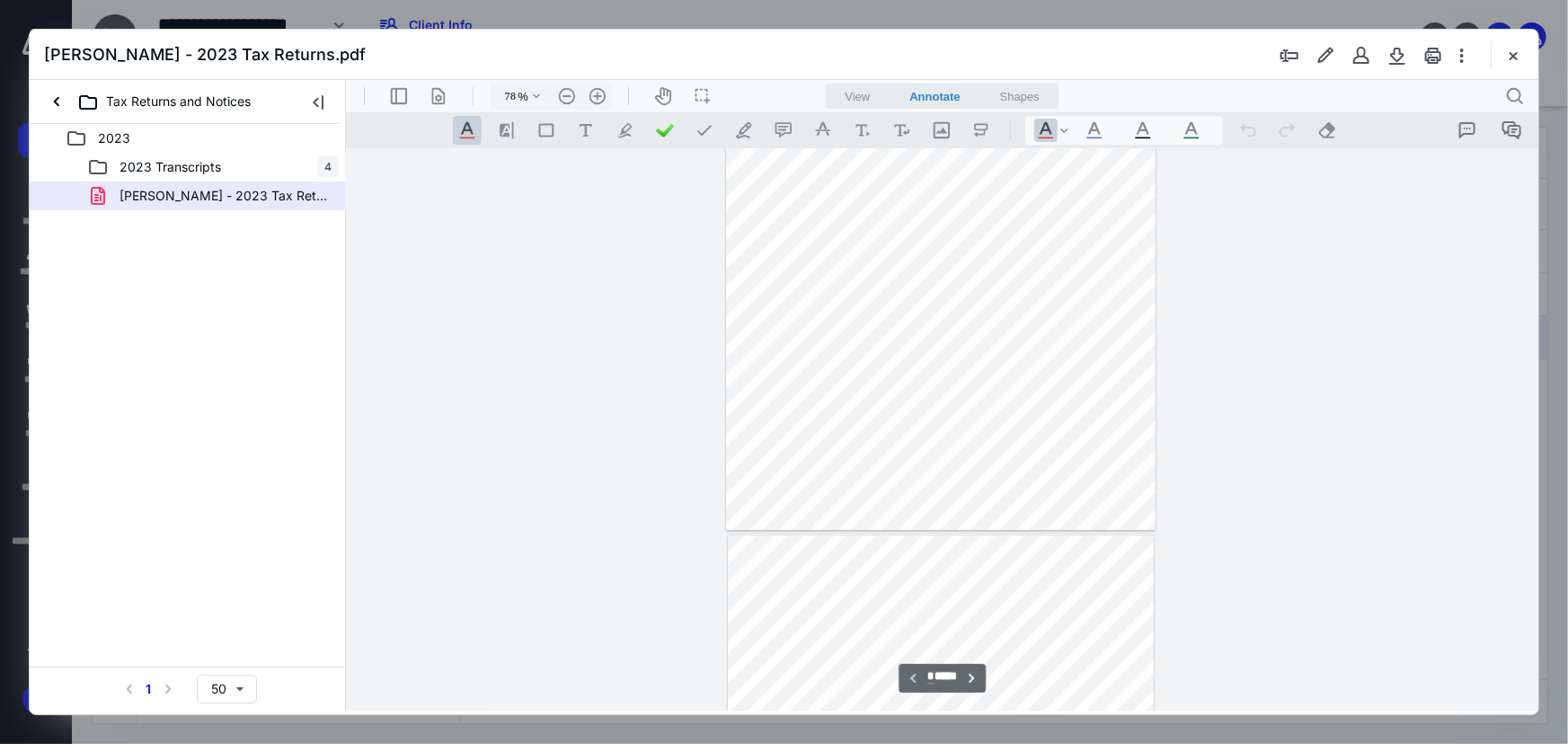 type on "*" 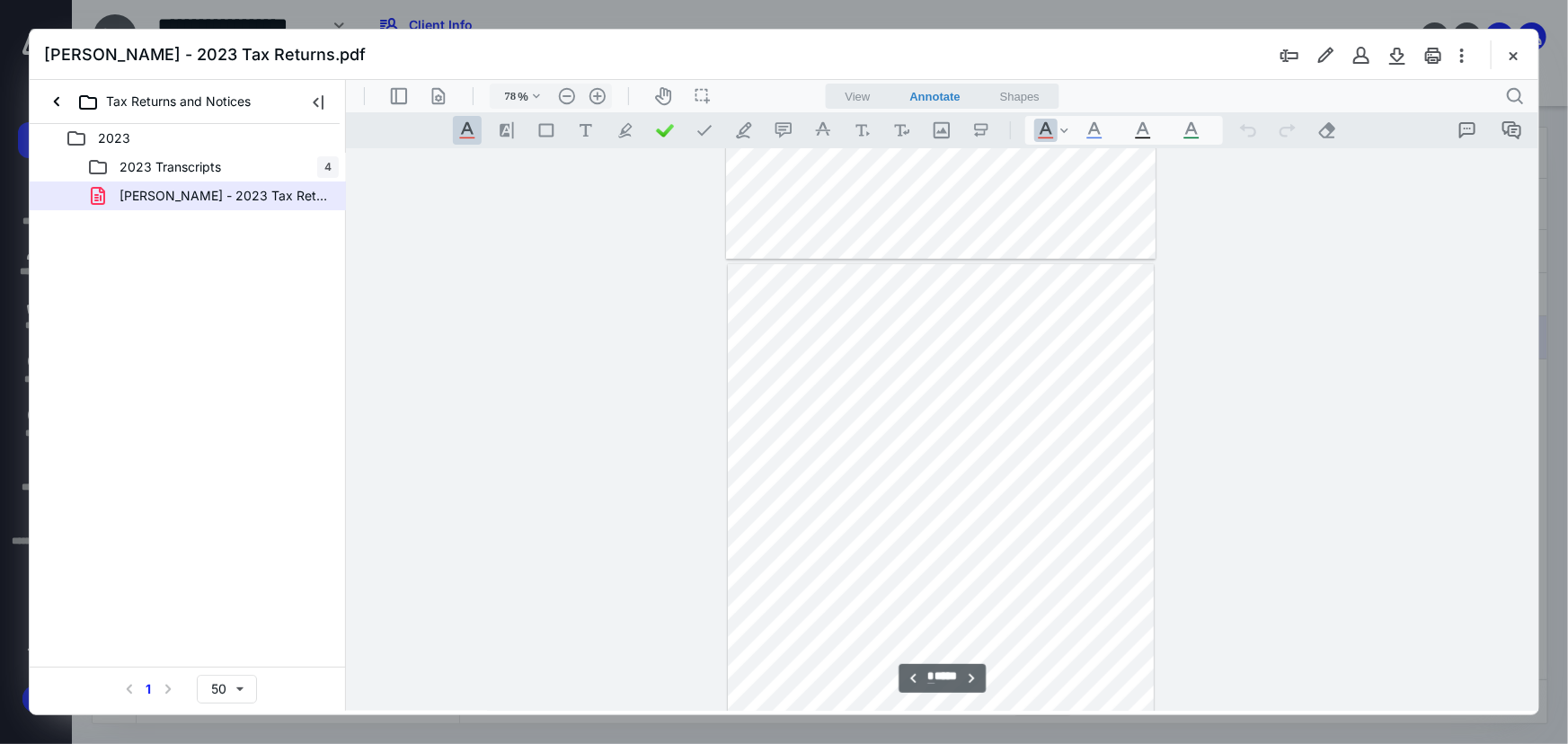 scroll, scrollTop: 479, scrollLeft: 0, axis: vertical 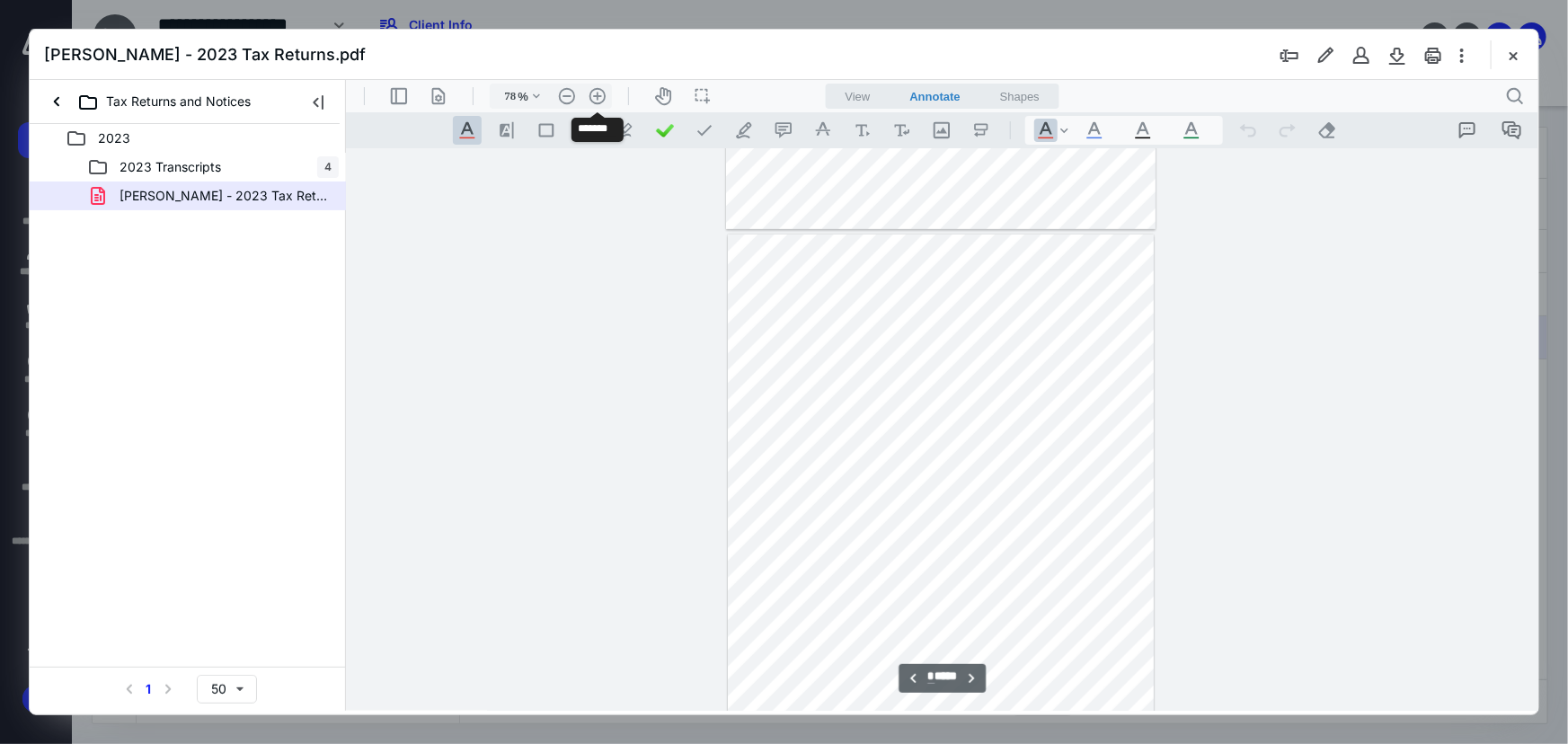 click on ".cls-1{fill:#abb0c4;} icon - header - zoom - in - line" at bounding box center [597, 95] 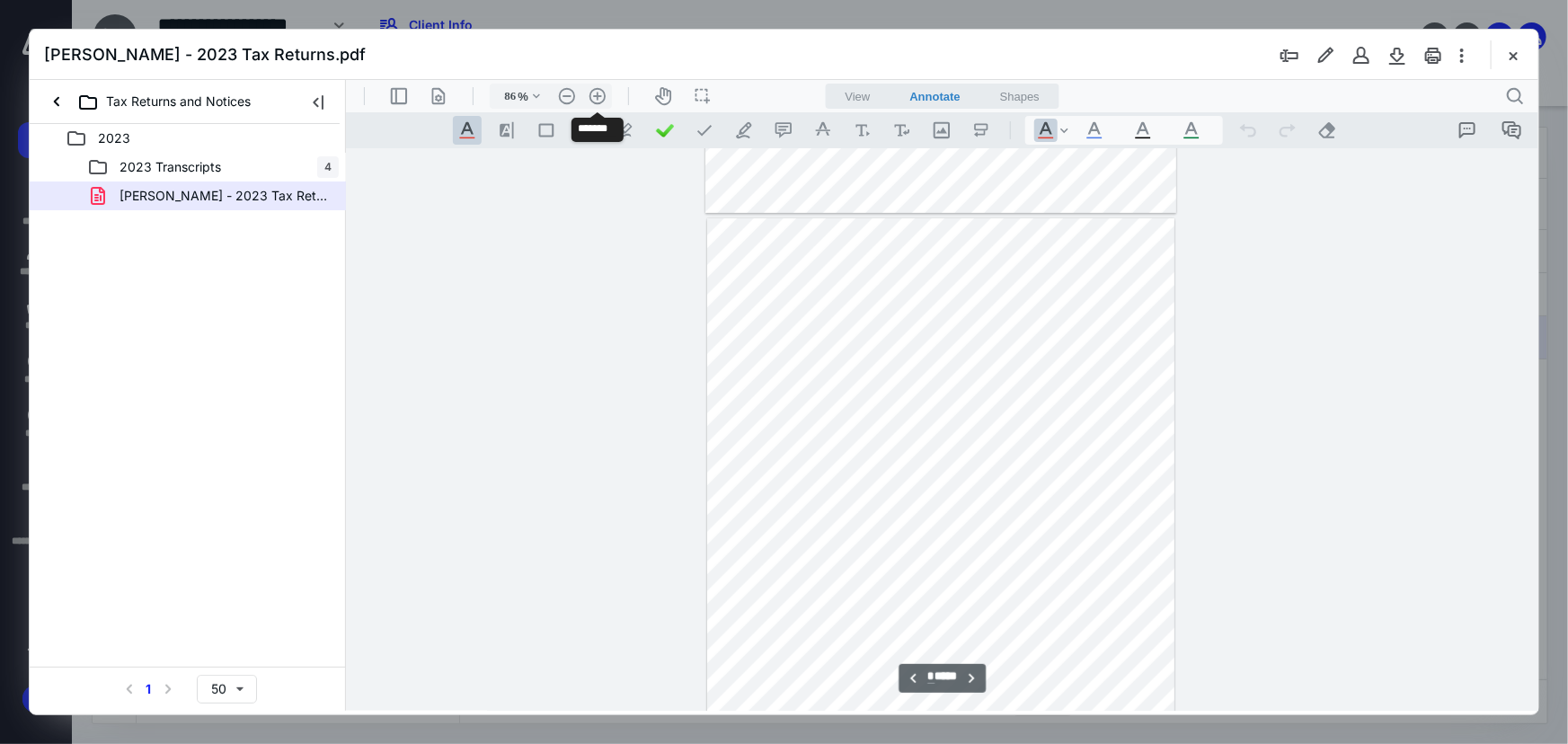click on ".cls-1{fill:#abb0c4;} icon - header - zoom - in - line" at bounding box center (597, 95) 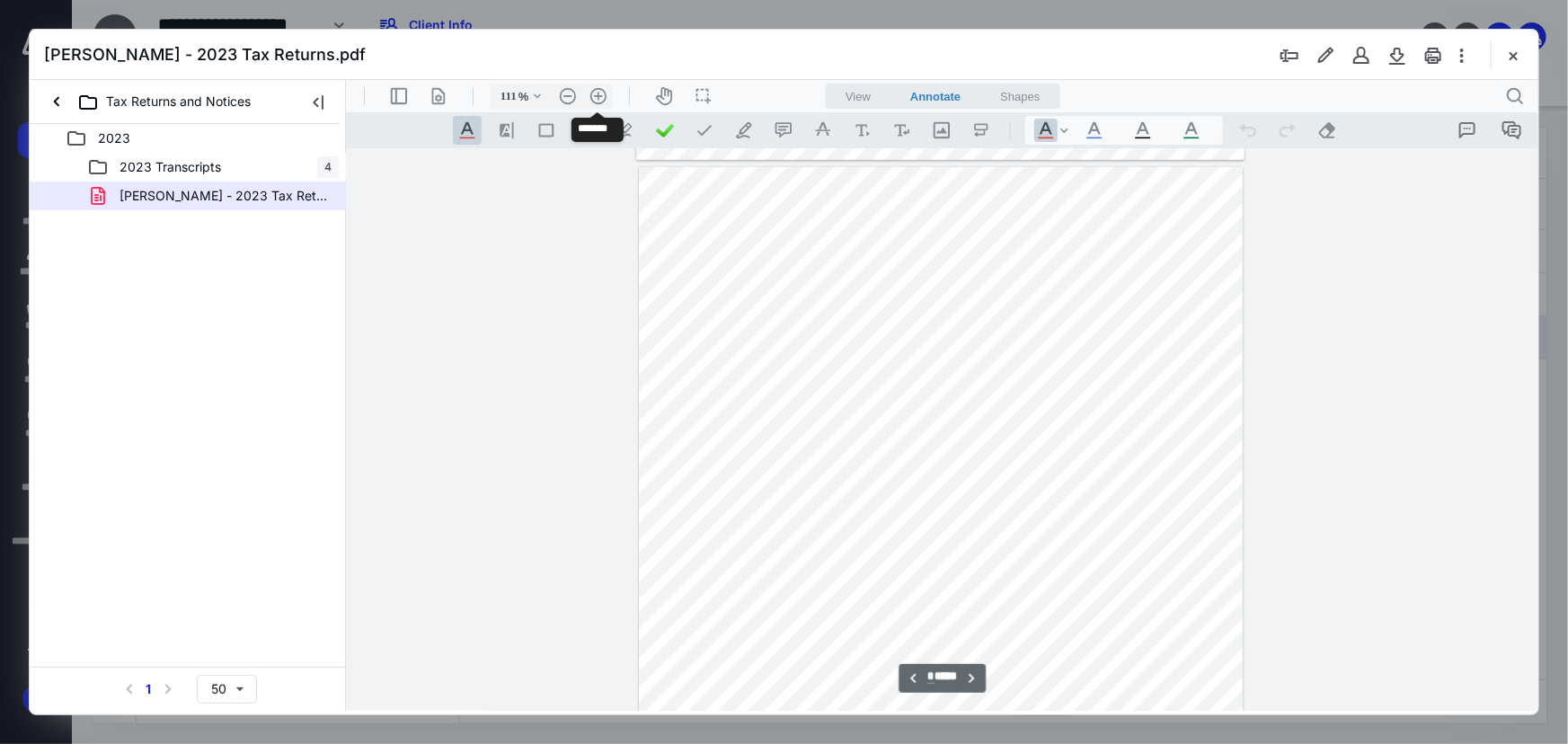 click on ".cls-1{fill:#abb0c4;} icon - header - zoom - in - line" at bounding box center [598, 95] 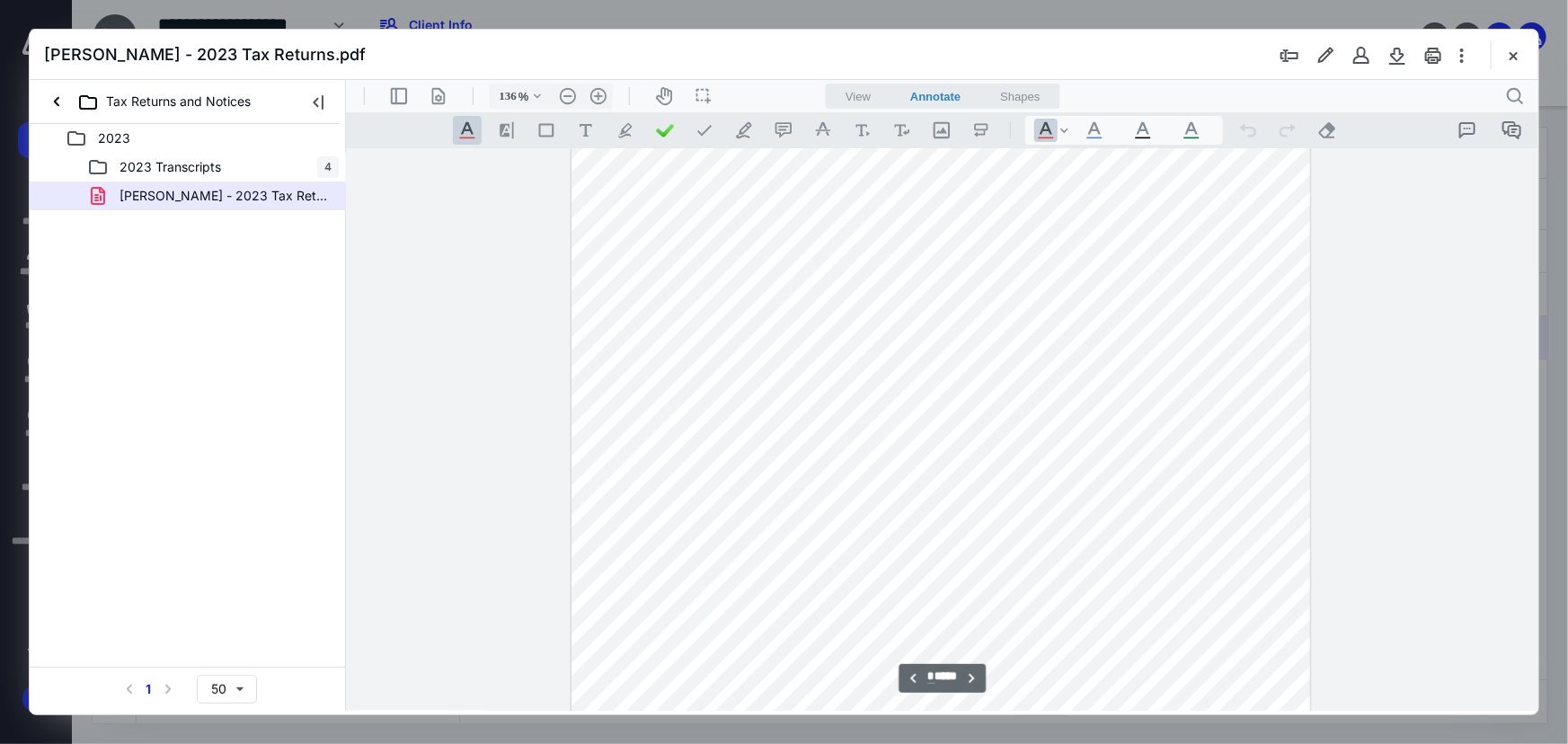 scroll, scrollTop: 5181, scrollLeft: 0, axis: vertical 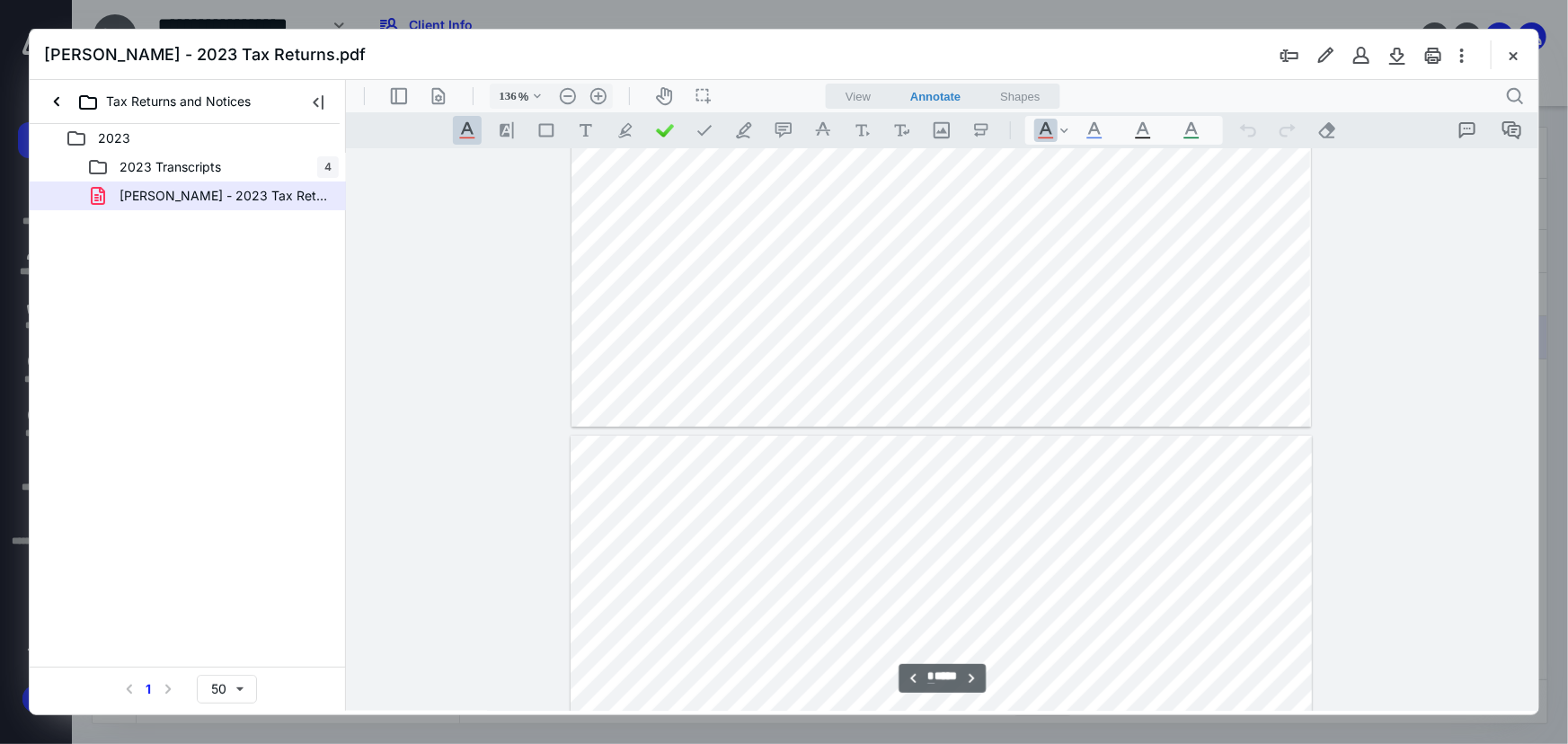 type on "*" 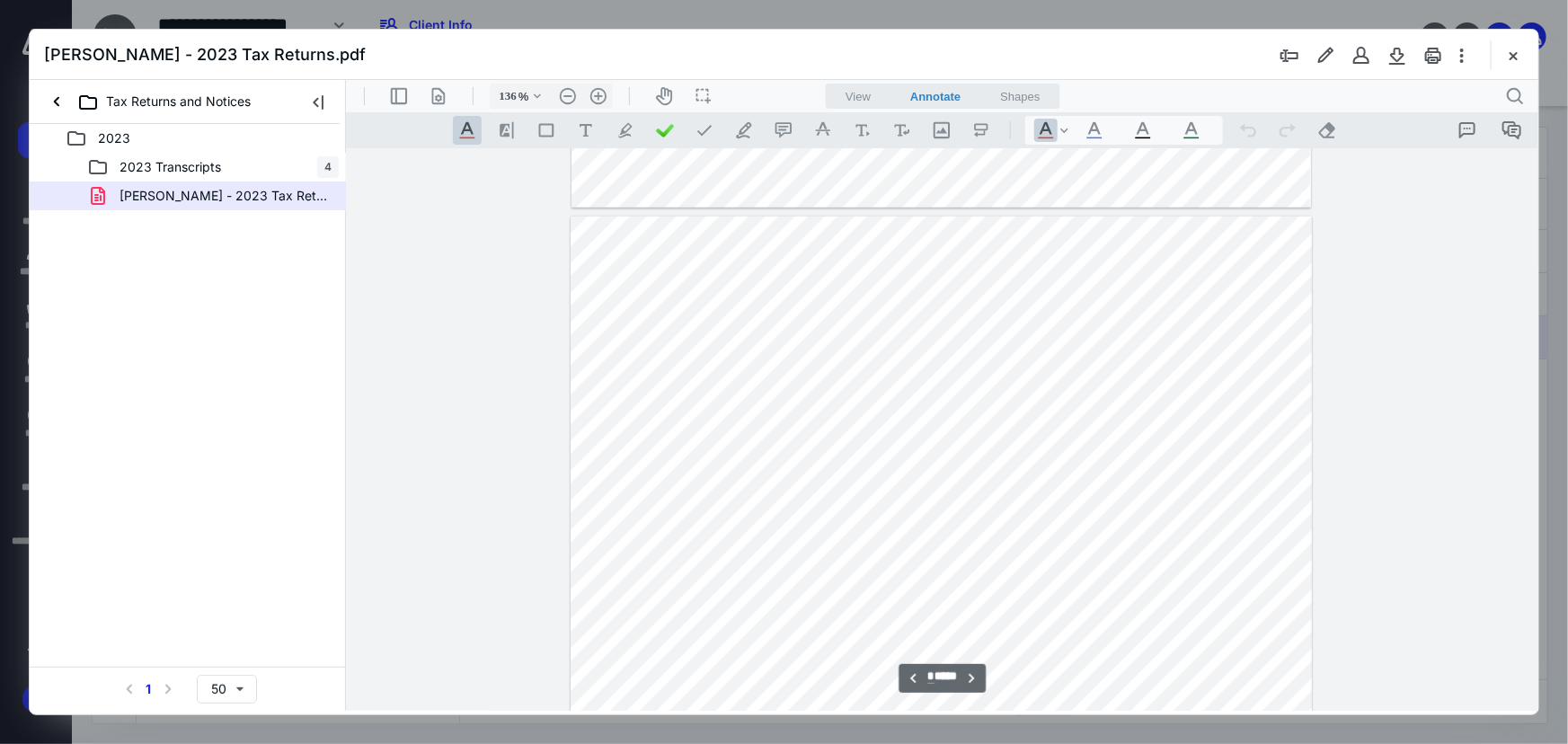 click at bounding box center [1513, 55] 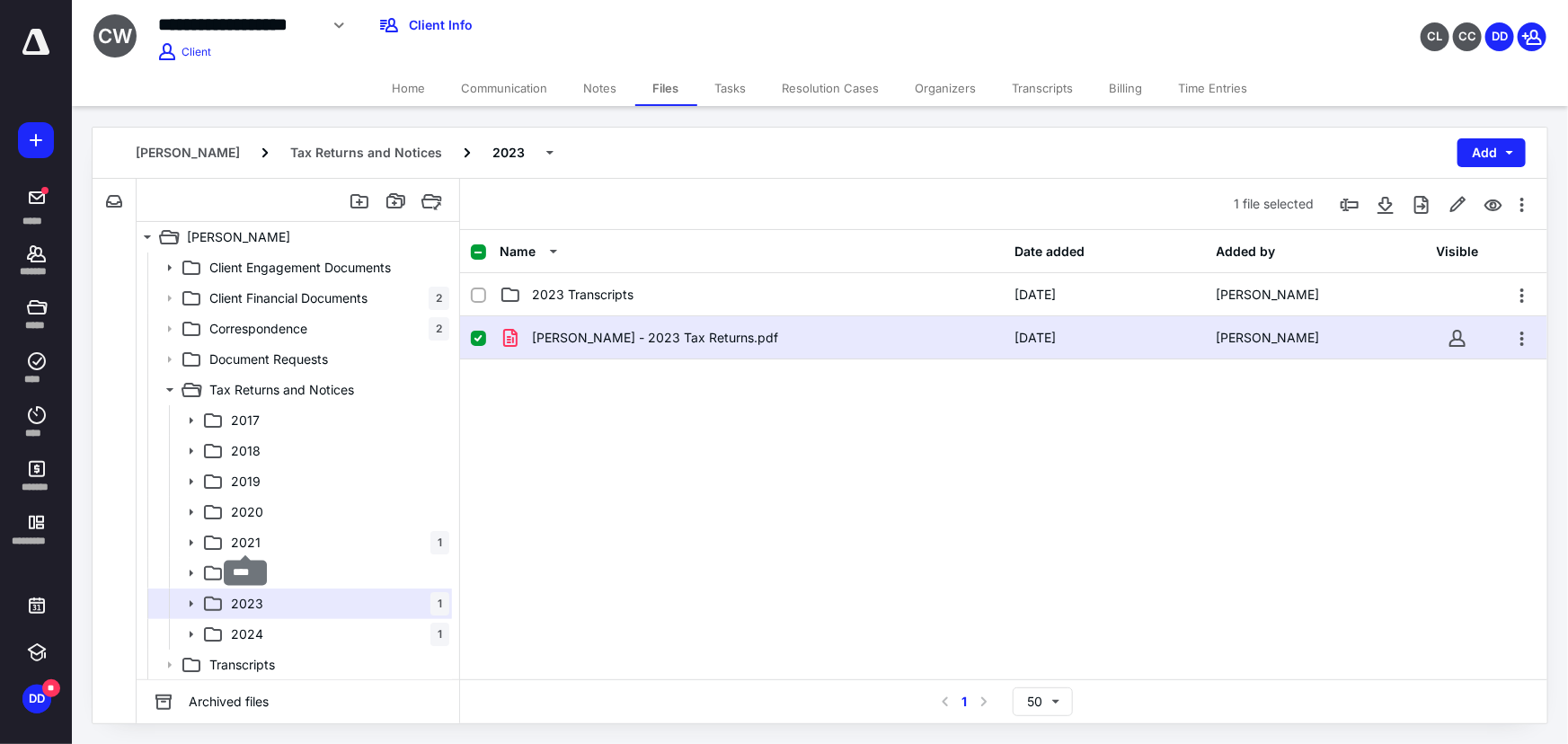 click on "2021" at bounding box center (245, 543) 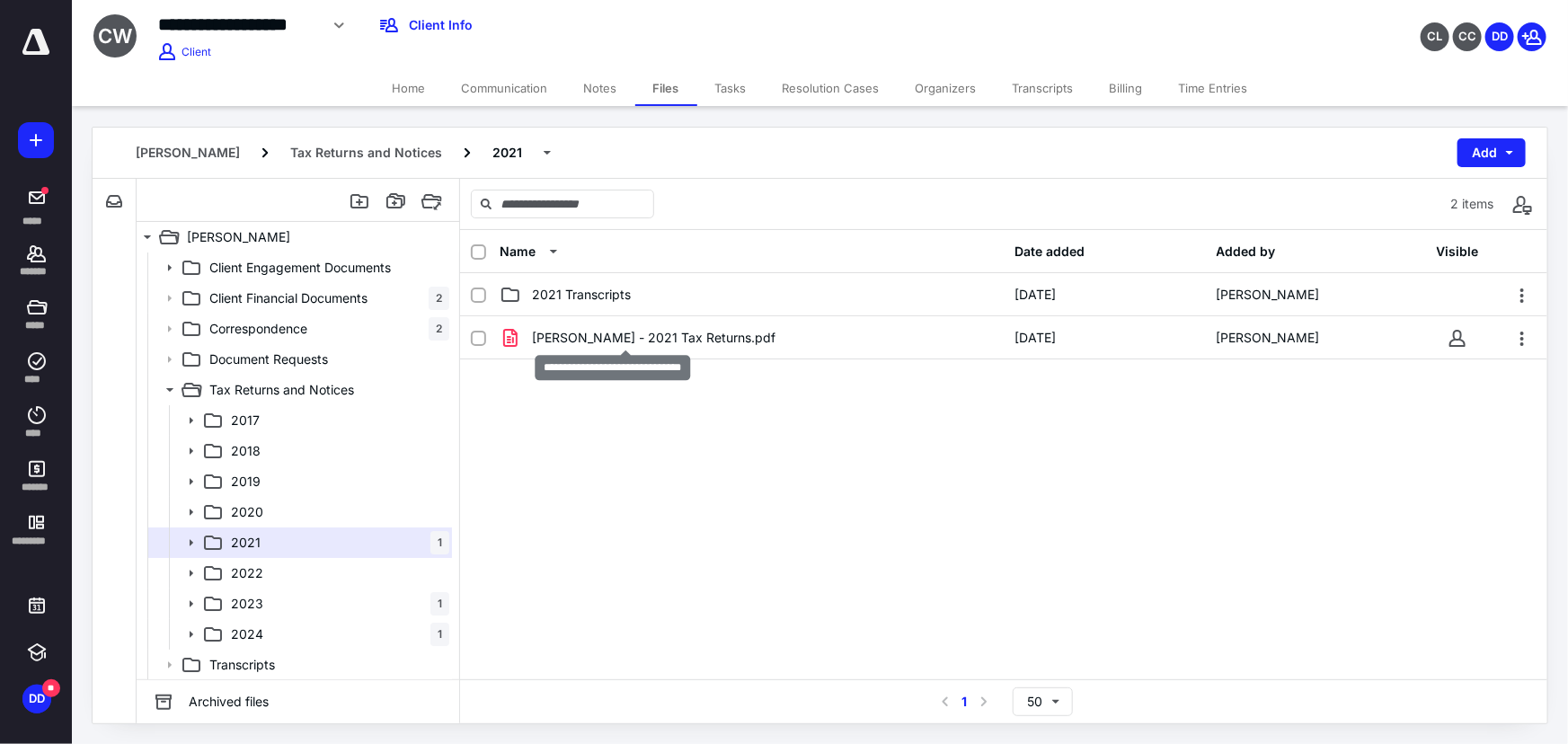 click on "[PERSON_NAME] - 2021 Tax Returns.pdf" at bounding box center (653, 338) 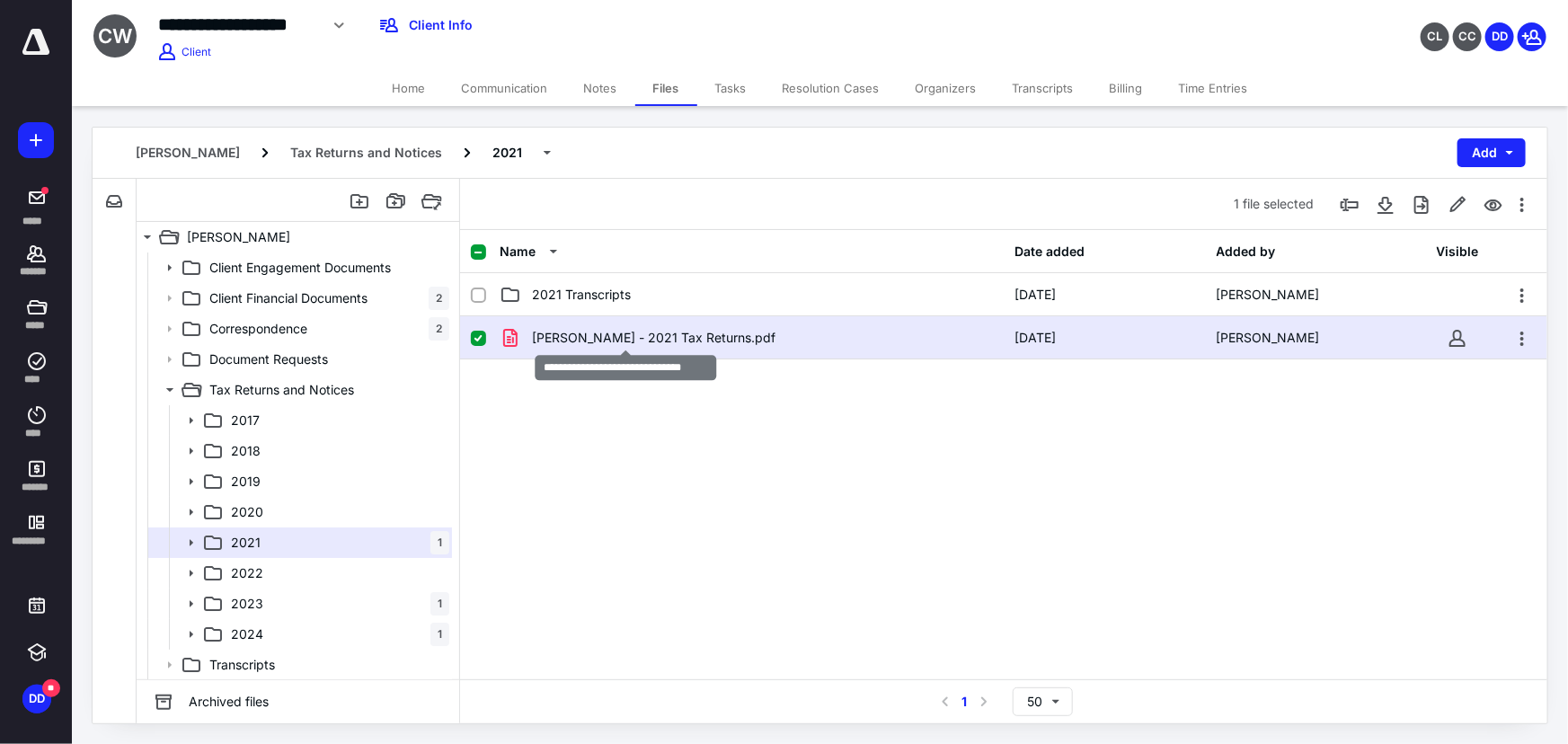 click on "[PERSON_NAME] - 2021 Tax Returns.pdf" at bounding box center [653, 338] 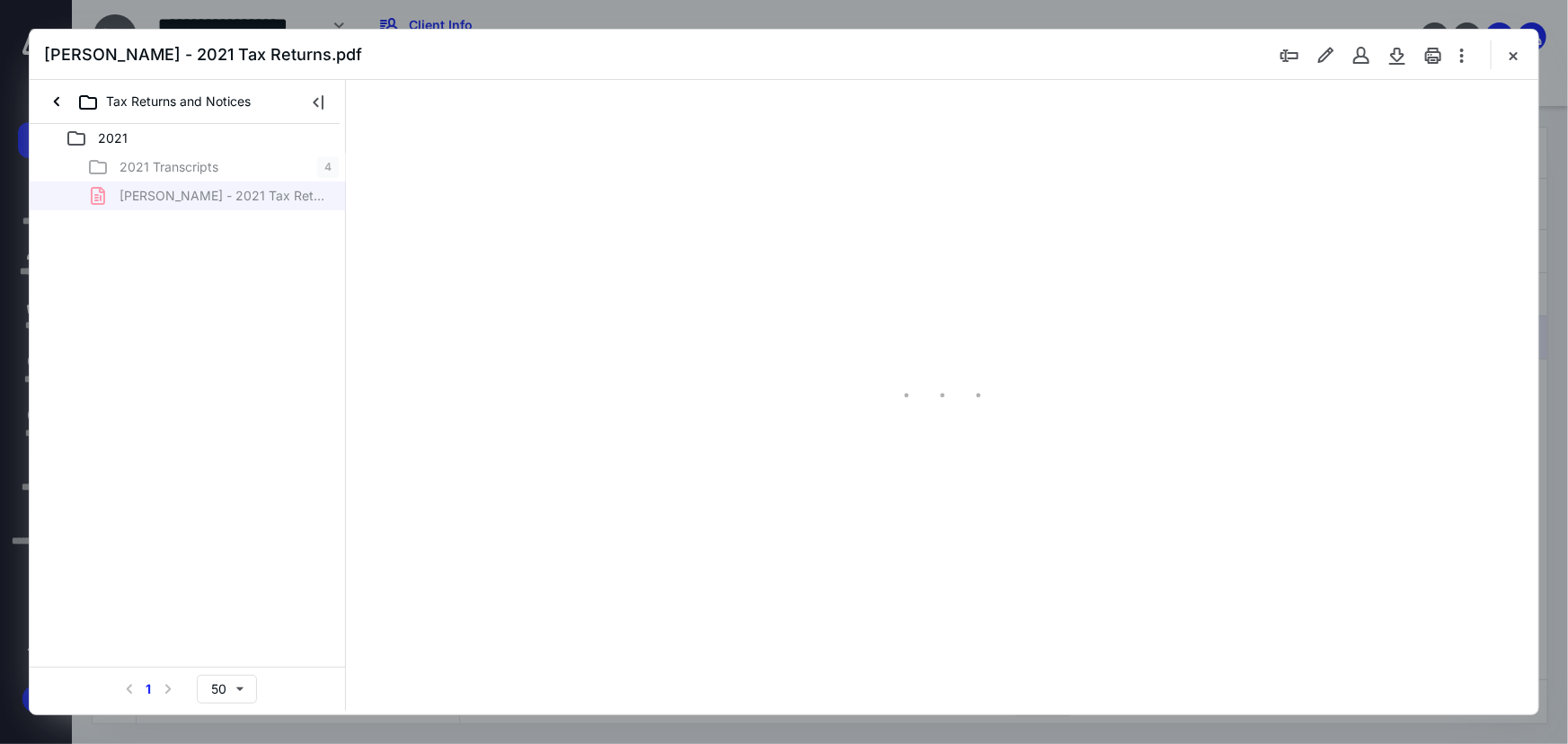 scroll, scrollTop: 0, scrollLeft: 0, axis: both 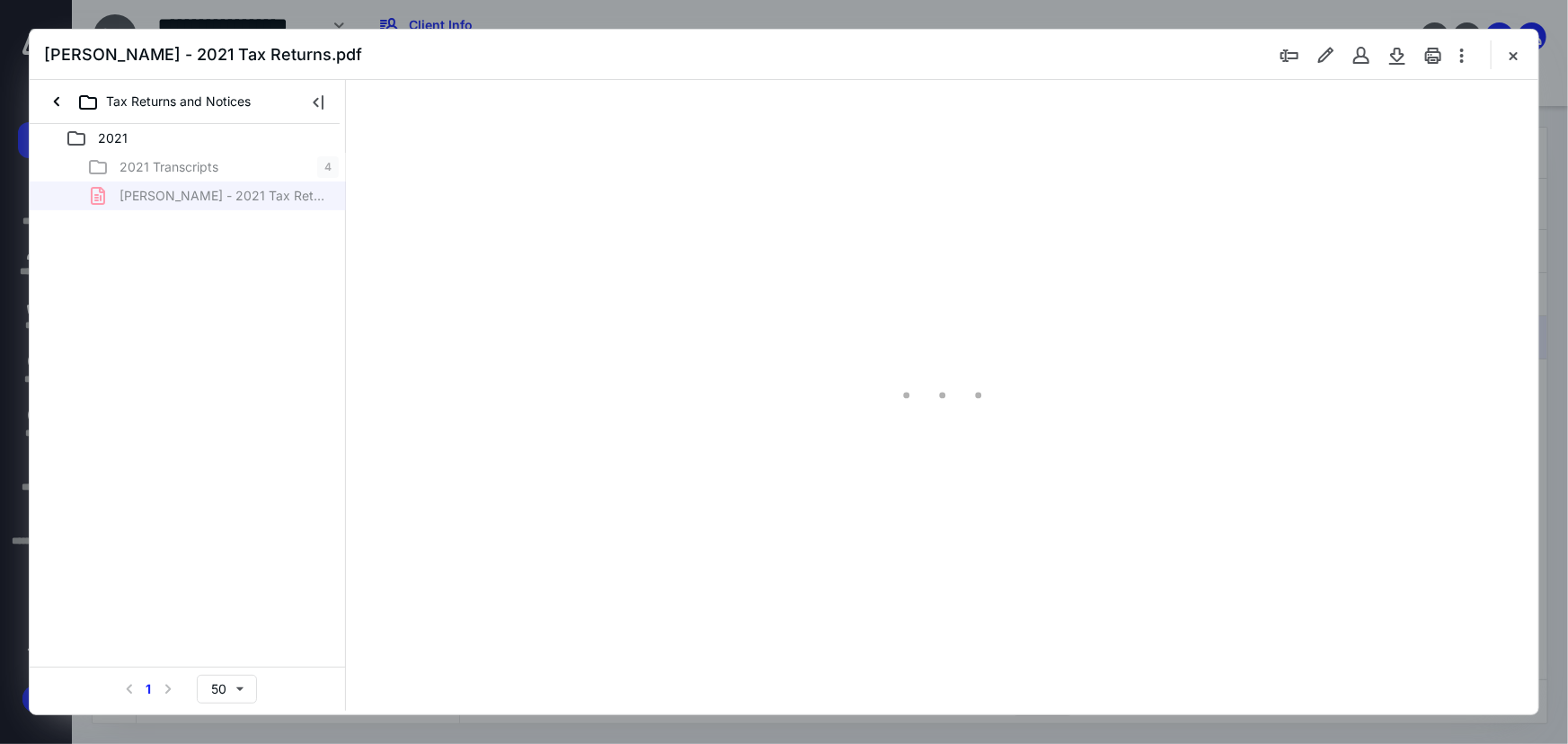 type on "79" 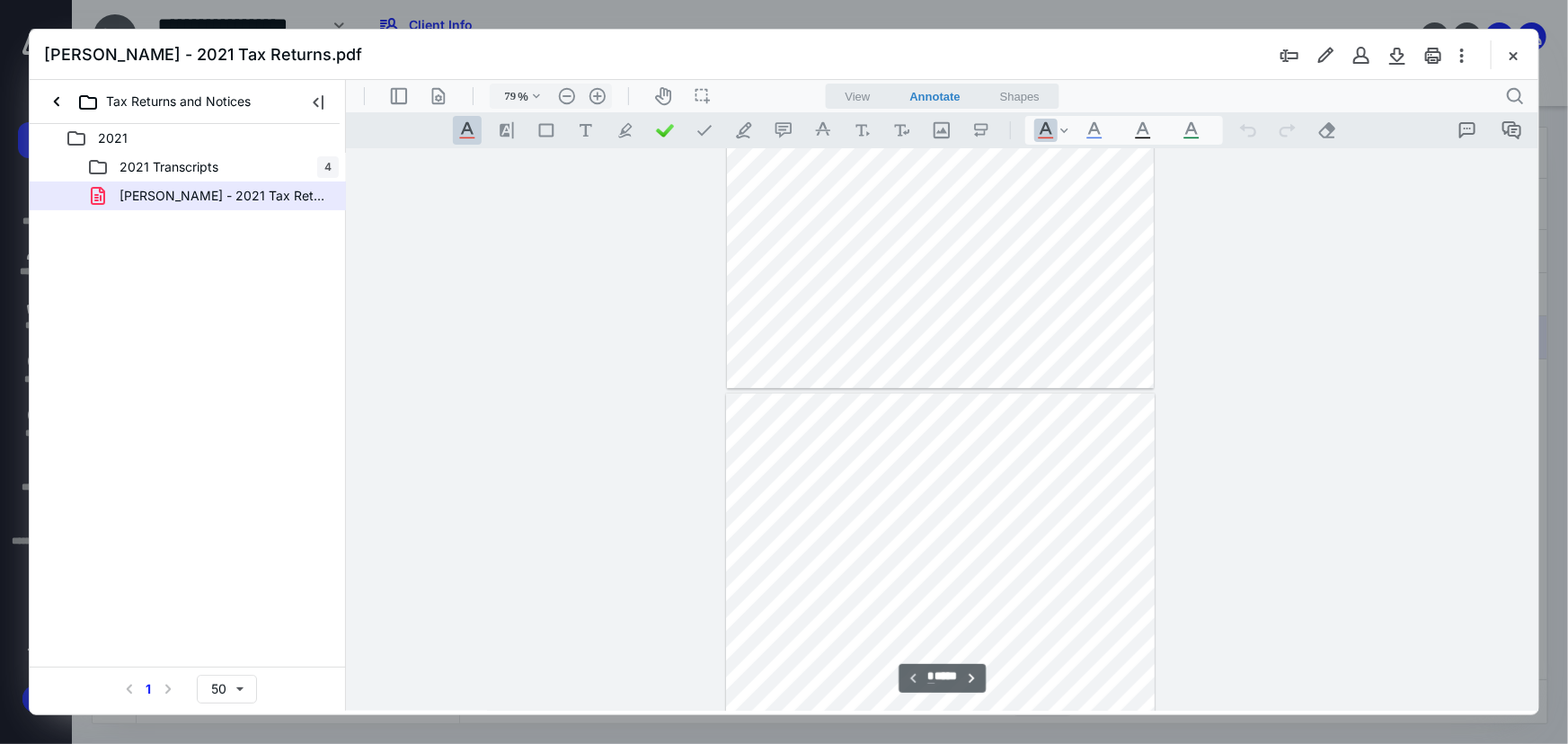 type on "*" 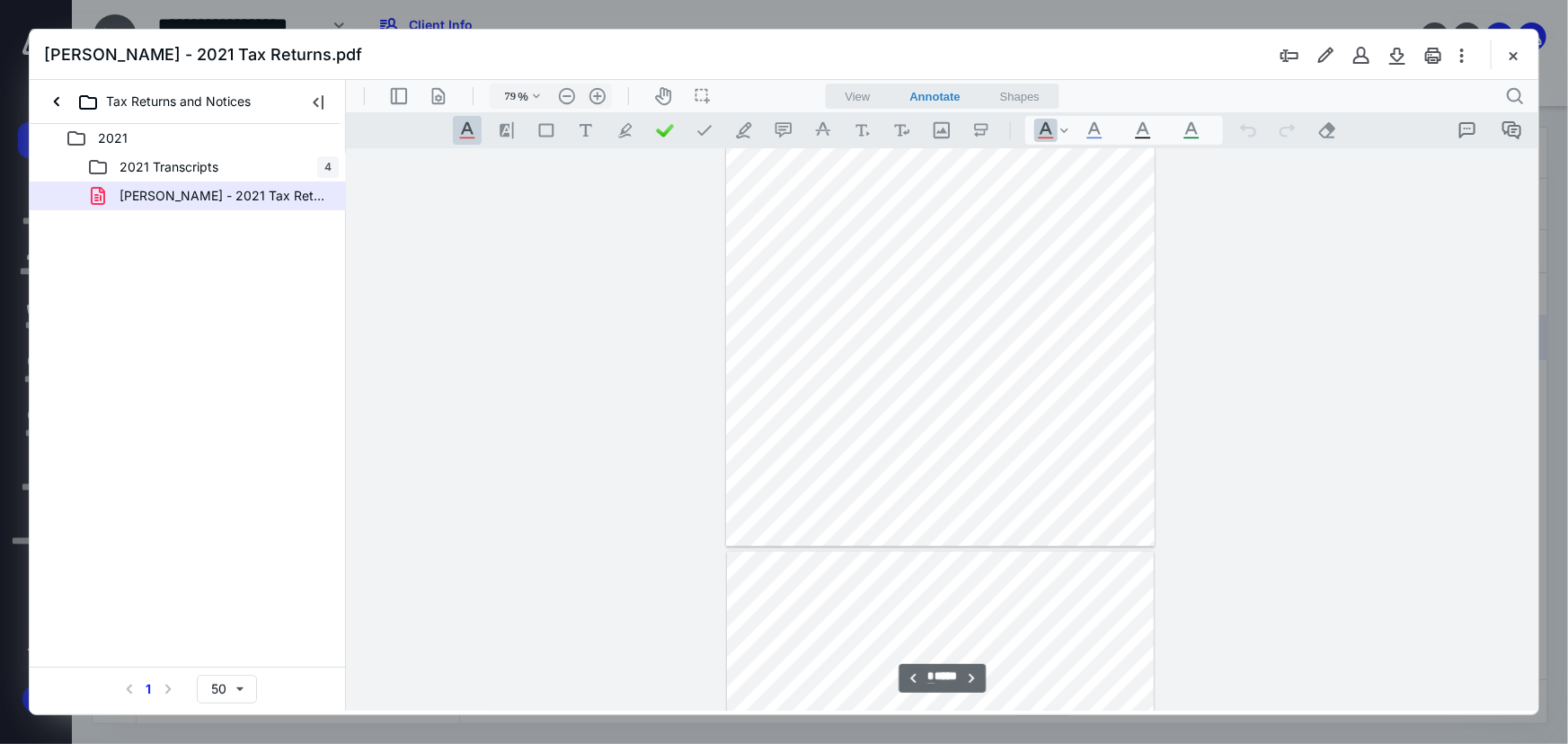 scroll, scrollTop: 724, scrollLeft: 0, axis: vertical 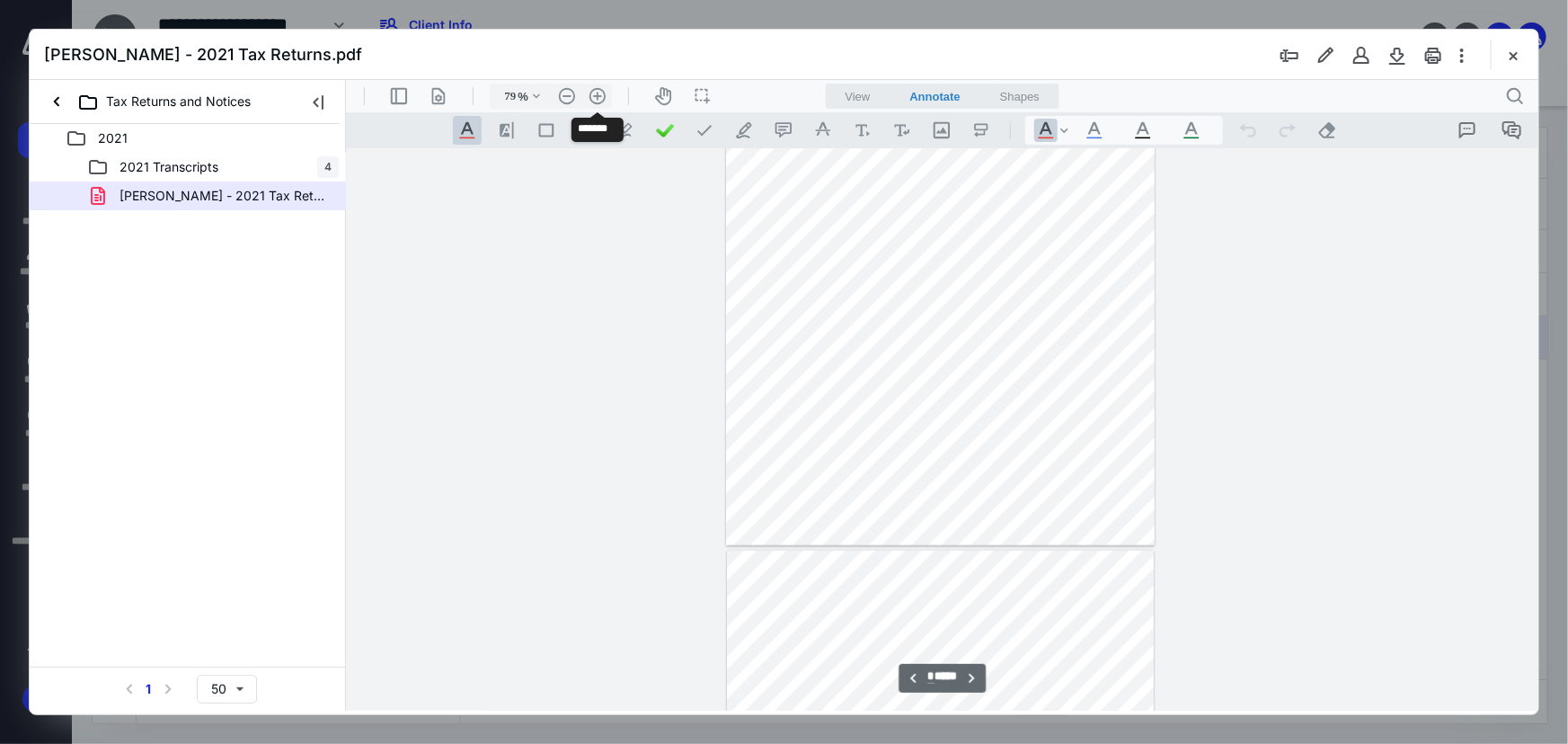 click on ".cls-1{fill:#abb0c4;} icon - header - zoom - in - line" at bounding box center [597, 95] 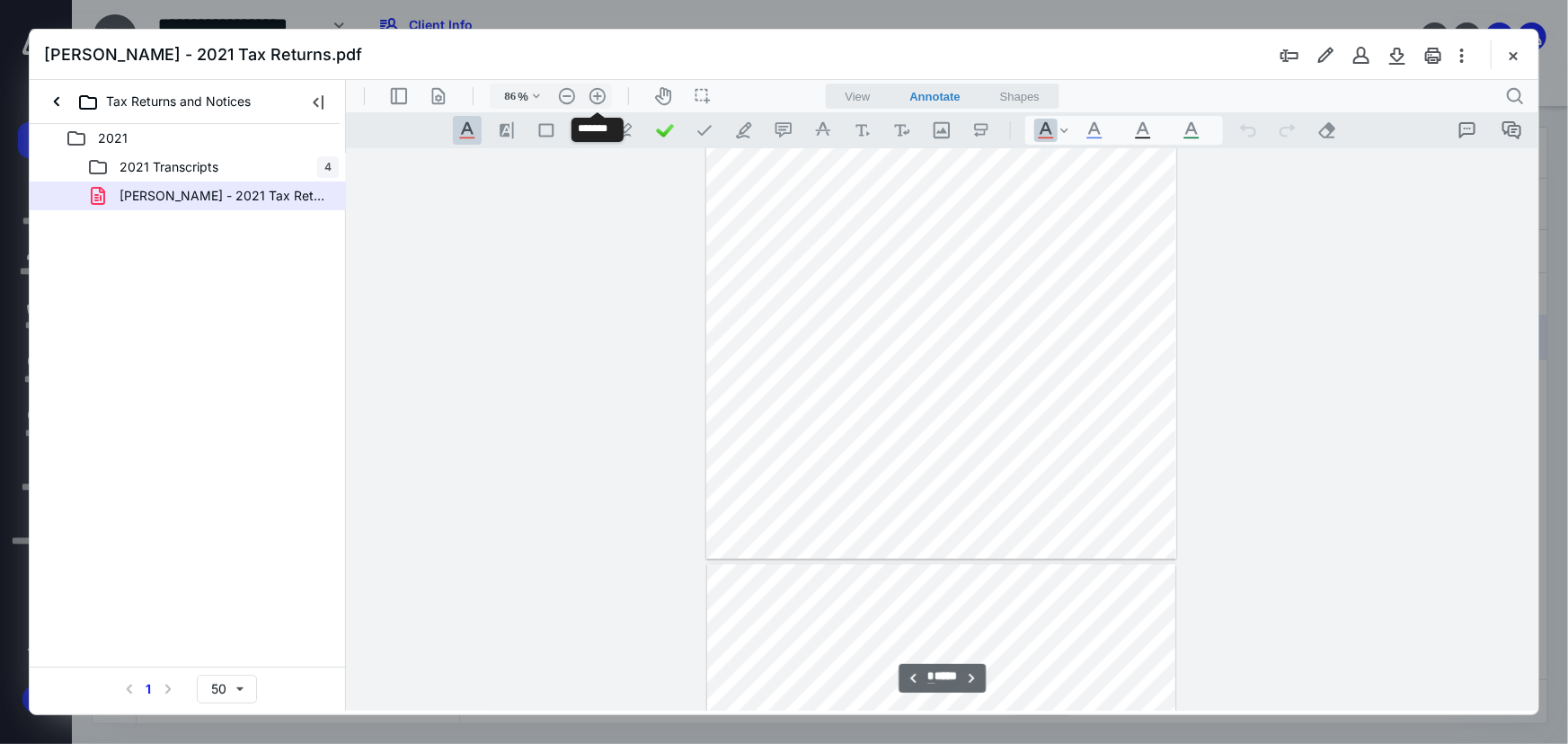 click on ".cls-1{fill:#abb0c4;} icon - header - zoom - in - line" at bounding box center (597, 95) 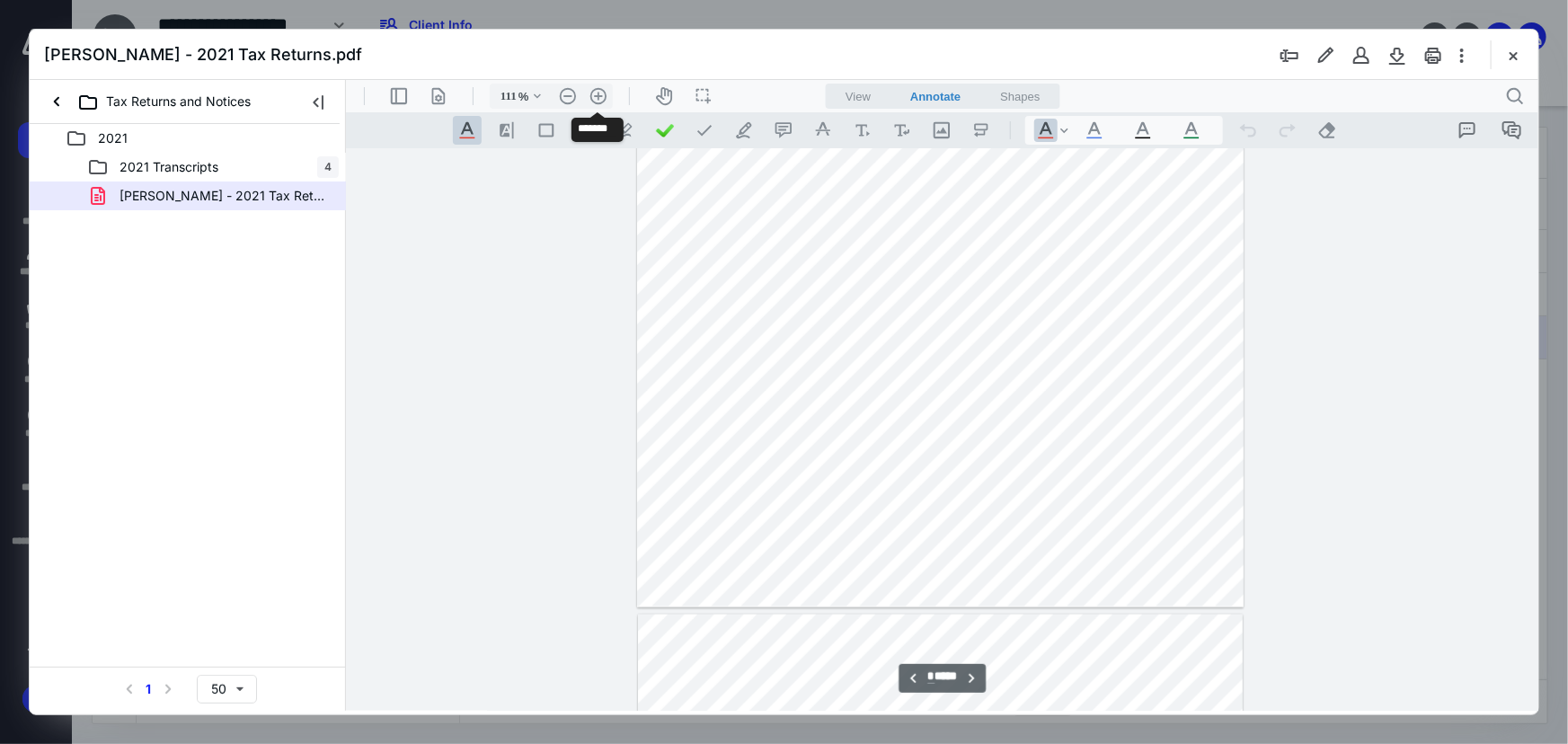 click on ".cls-1{fill:#abb0c4;} icon - header - zoom - in - line" at bounding box center (598, 95) 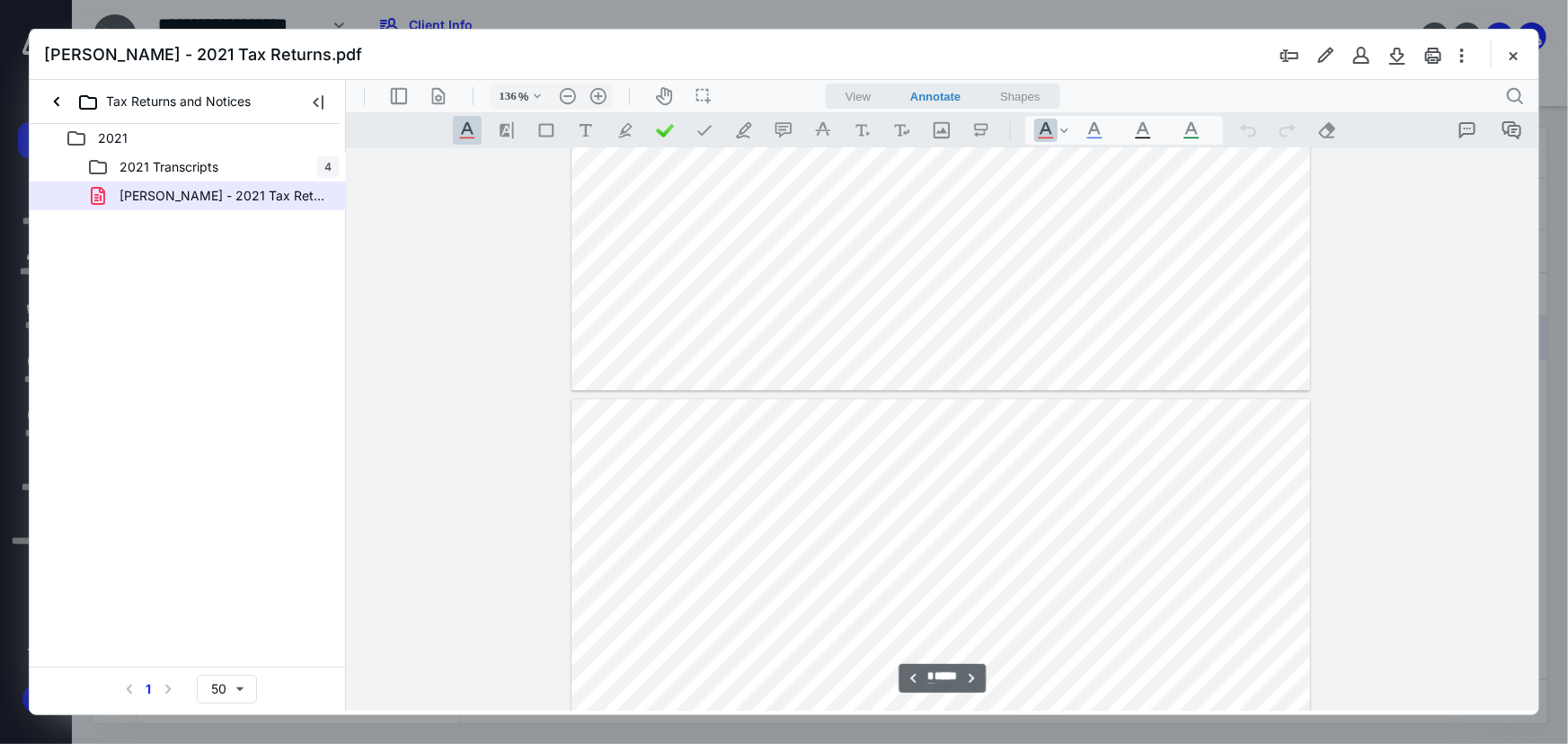 type on "*" 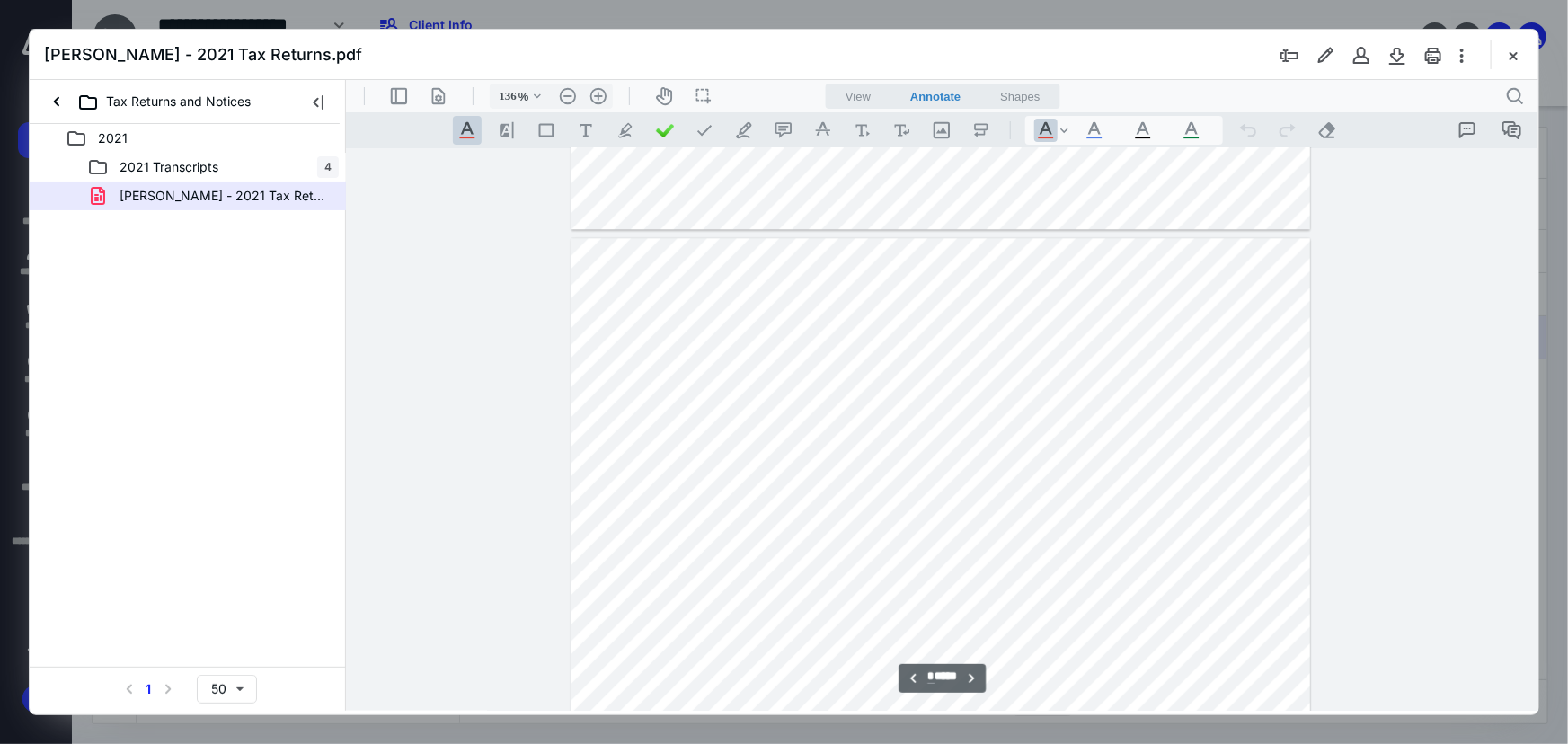 scroll, scrollTop: 5768, scrollLeft: 0, axis: vertical 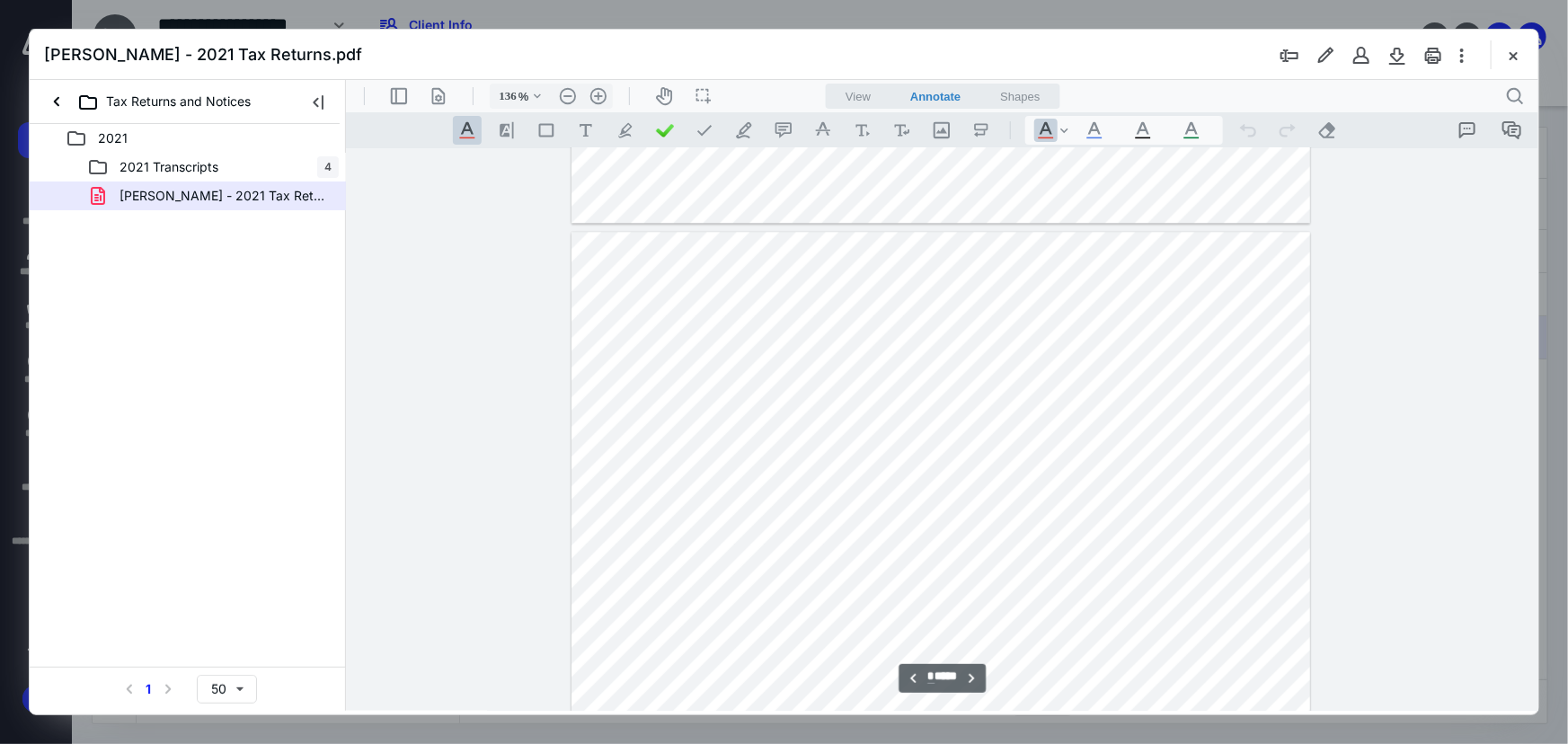 click at bounding box center [1513, 55] 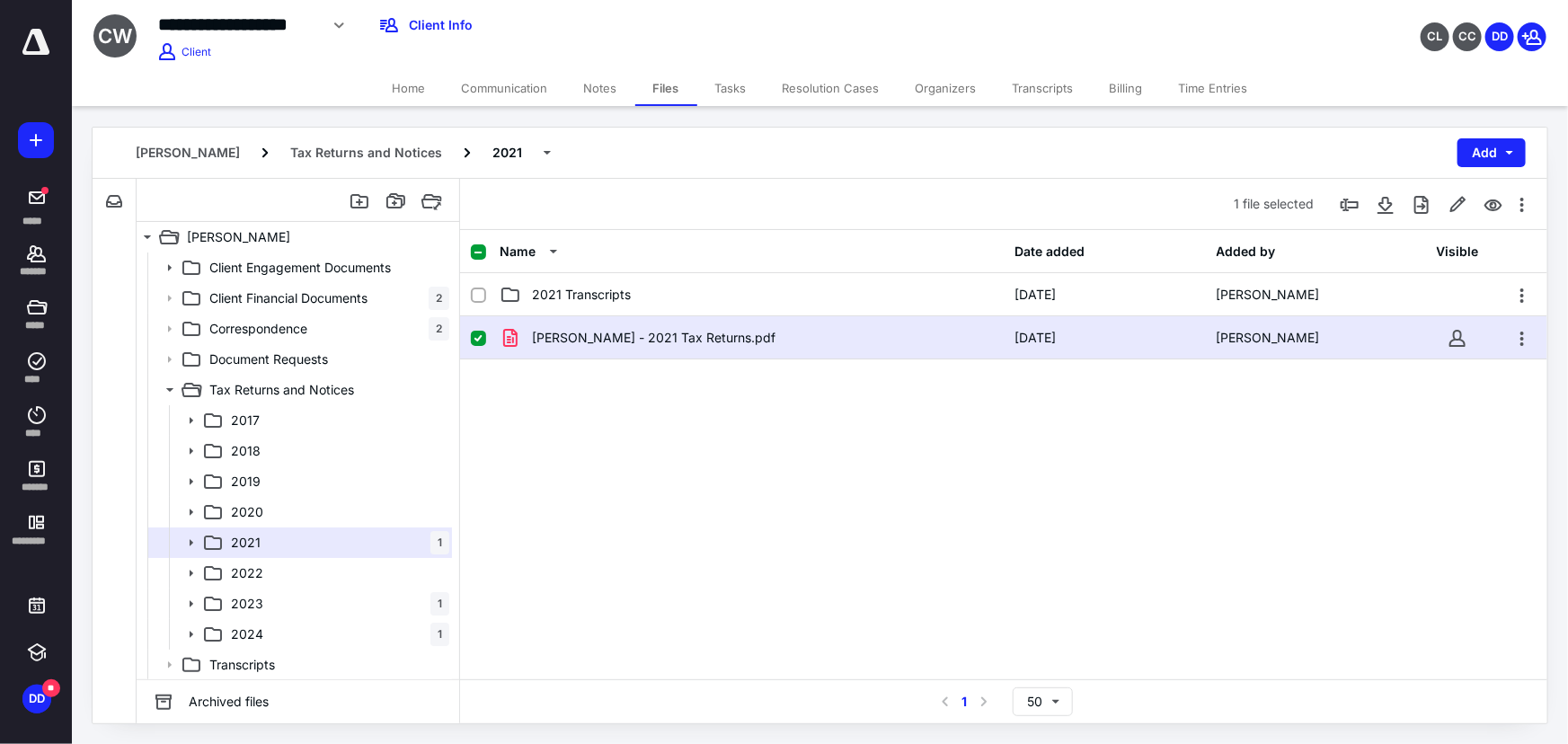 click on "2024 1" at bounding box center [336, 634] 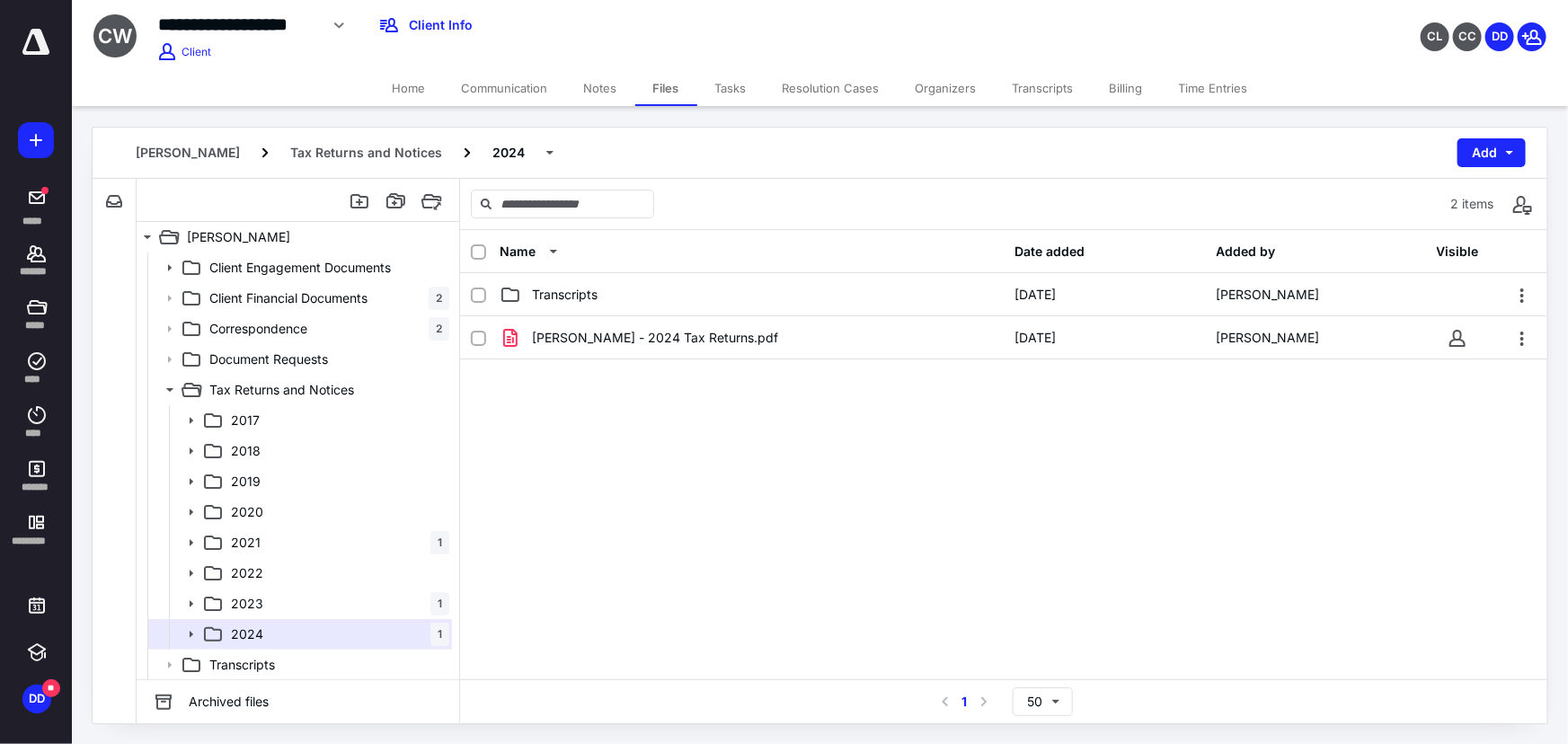 click on "2023 1" at bounding box center [336, 604] 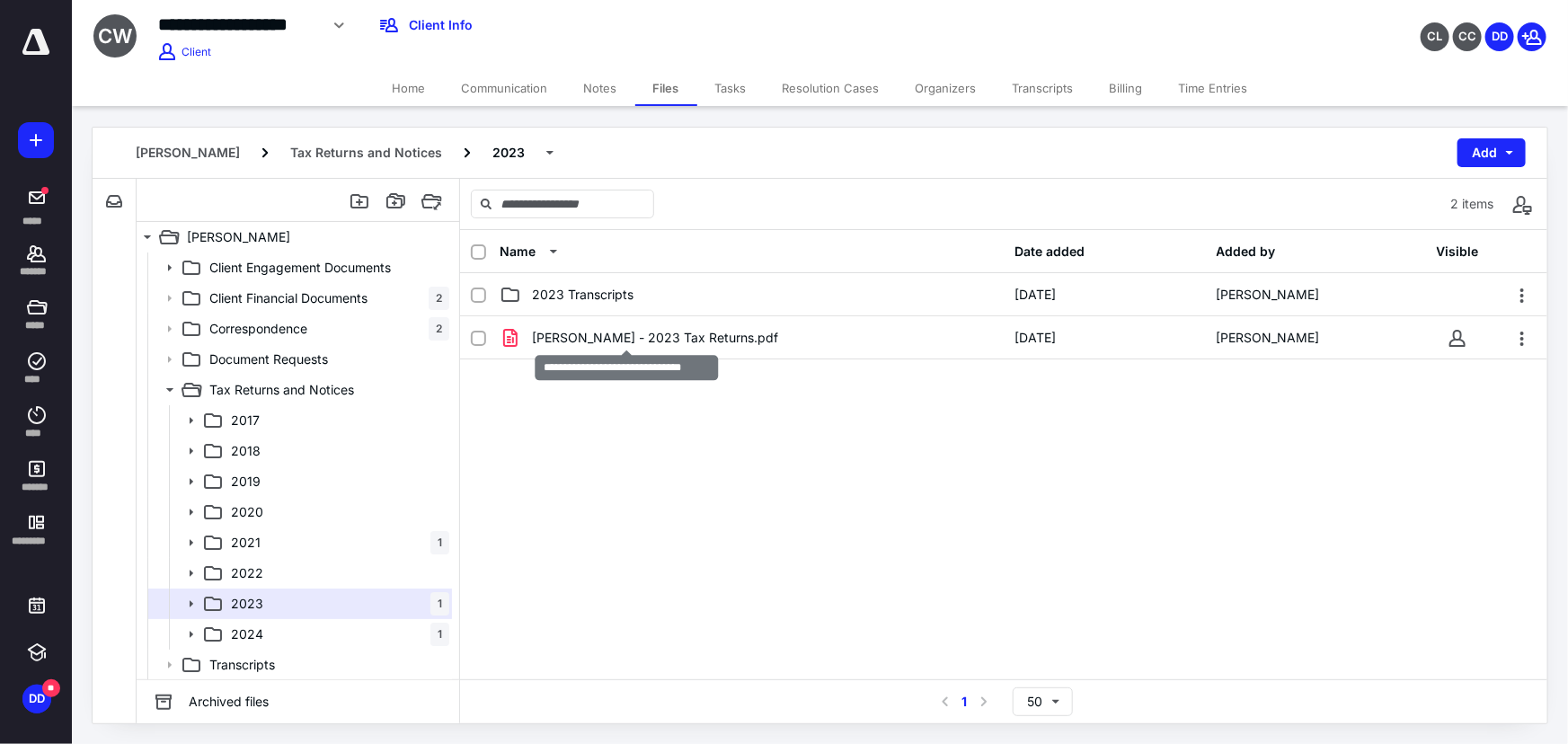 click on "[PERSON_NAME] - 2023 Tax Returns.pdf" at bounding box center [655, 338] 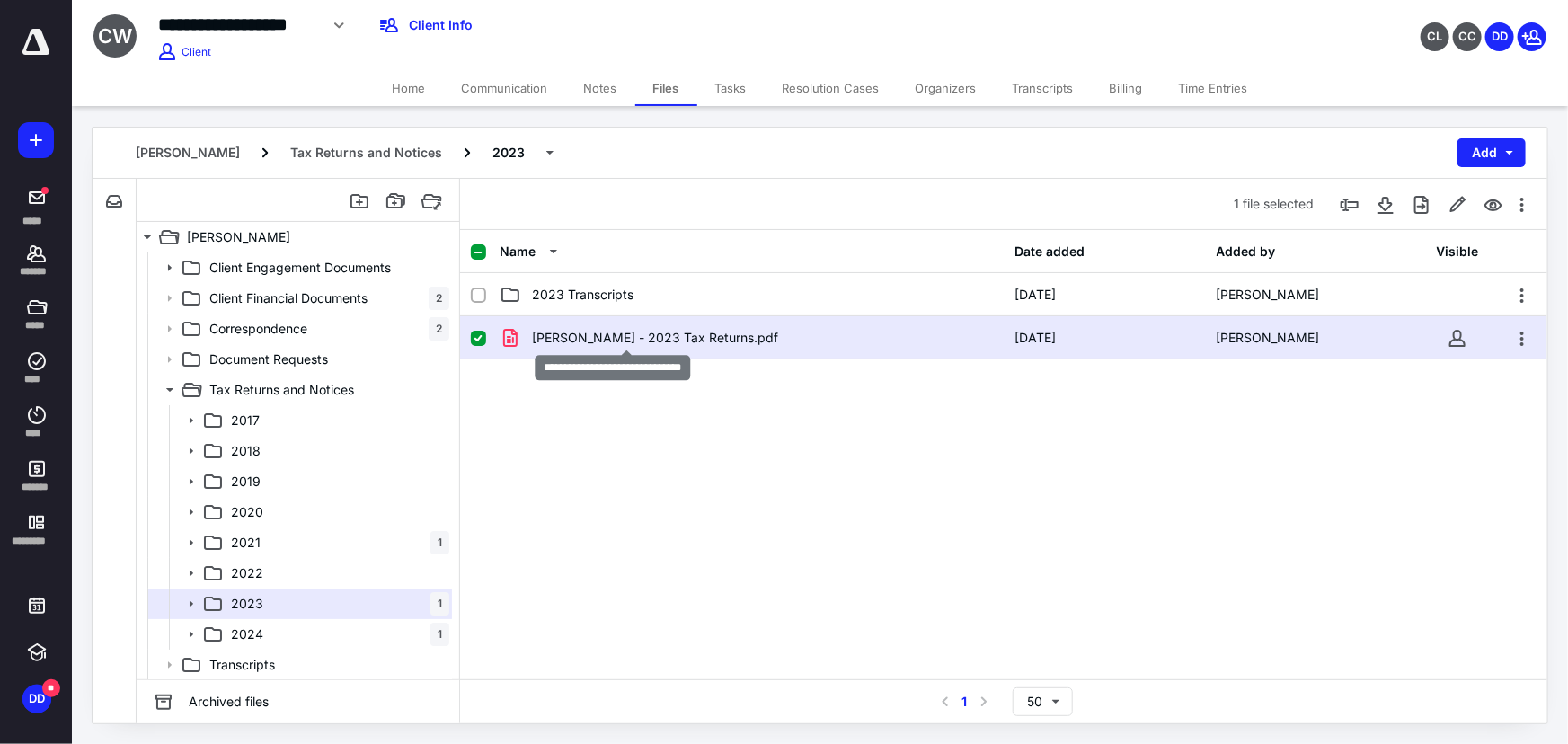 click on "[PERSON_NAME] - 2023 Tax Returns.pdf" at bounding box center [655, 338] 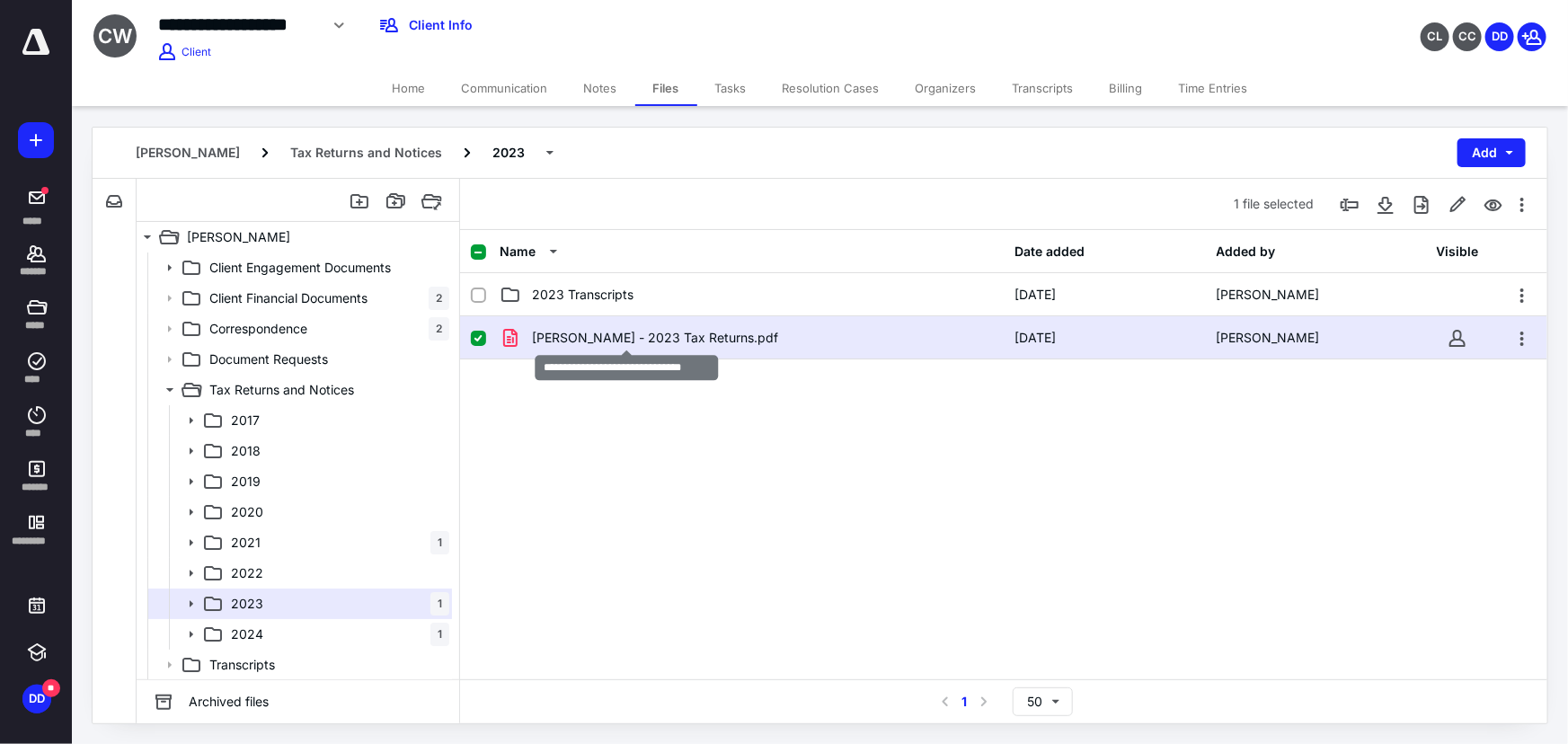 click on "[PERSON_NAME] - 2023 Tax Returns.pdf" at bounding box center (655, 338) 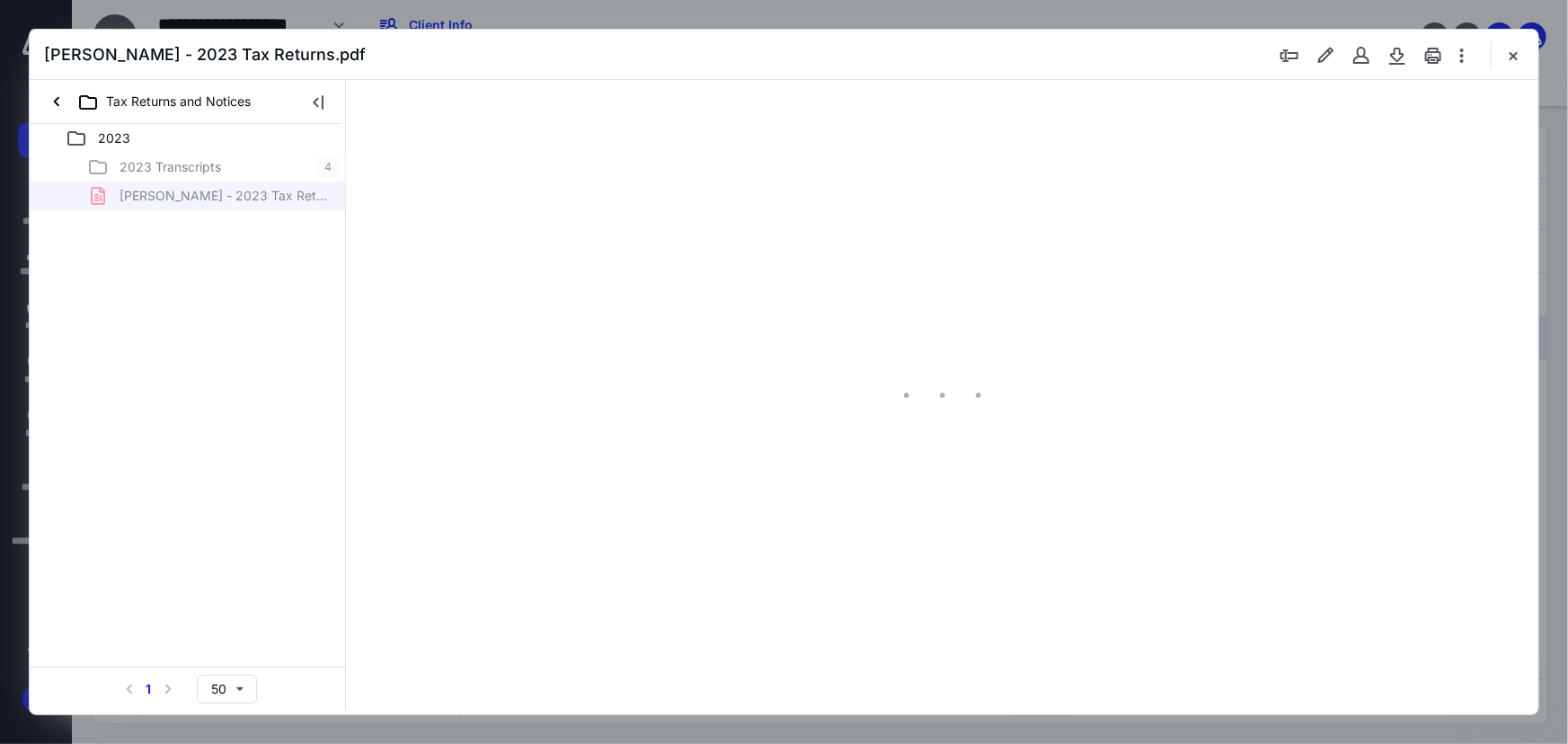 scroll, scrollTop: 0, scrollLeft: 0, axis: both 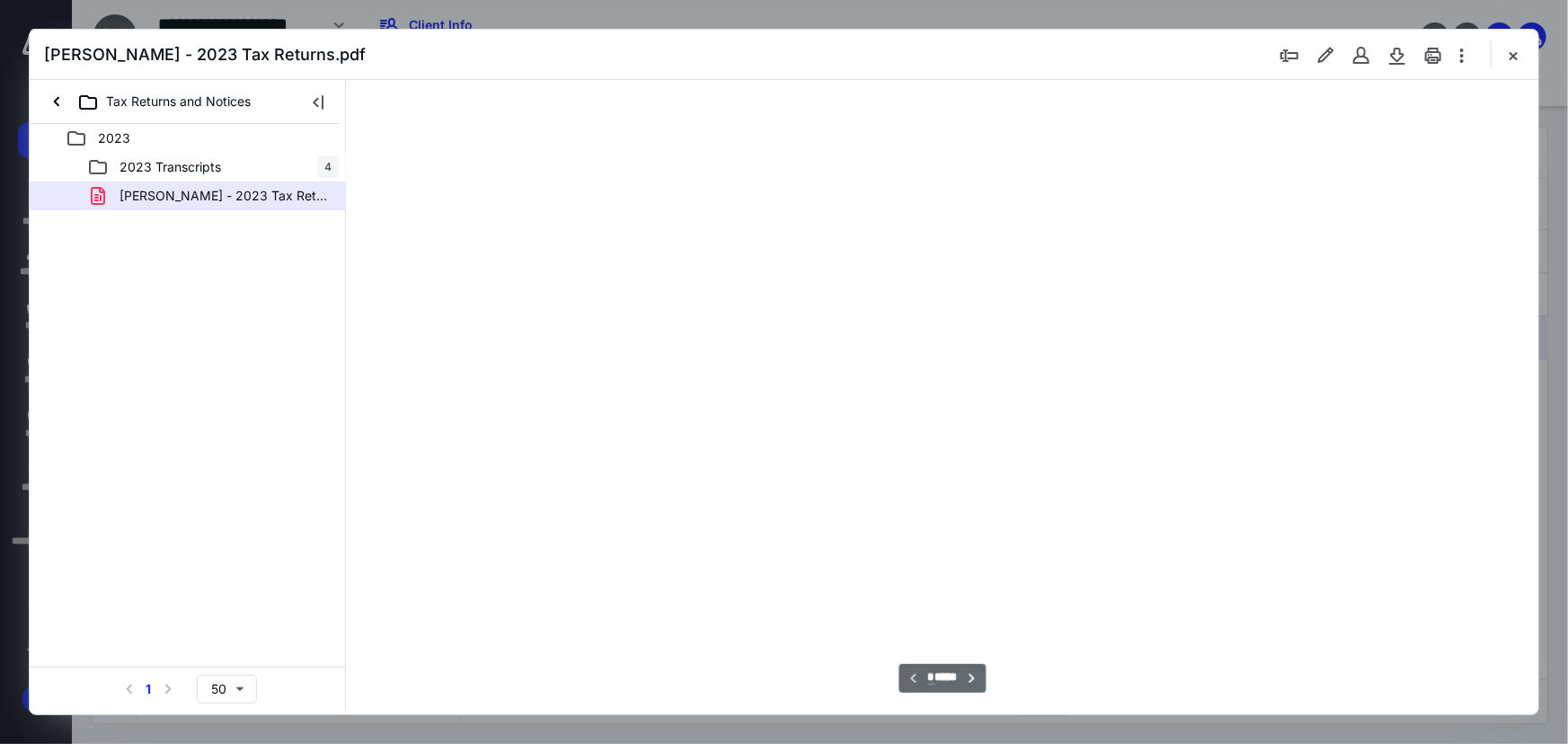 type on "78" 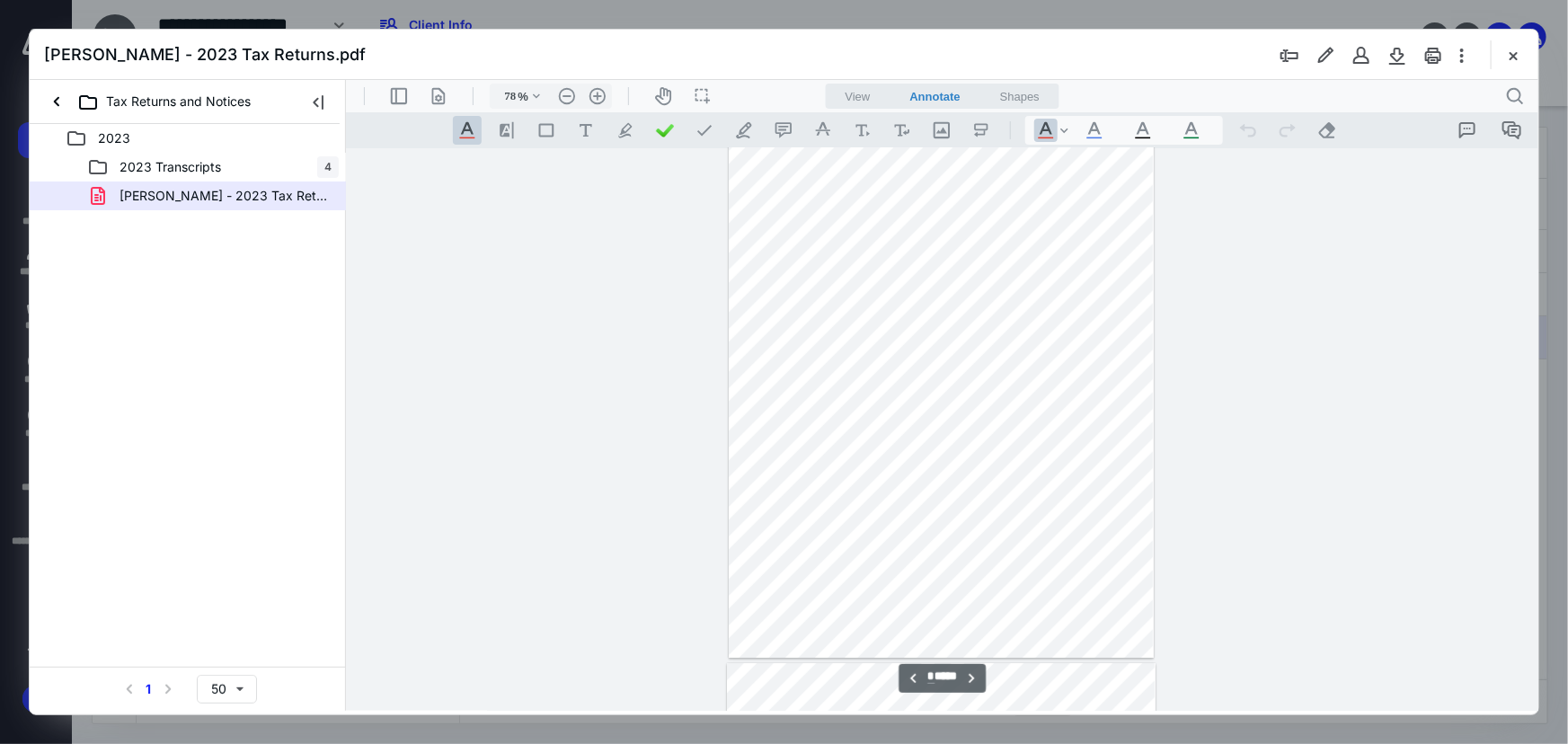 scroll, scrollTop: 2848, scrollLeft: 0, axis: vertical 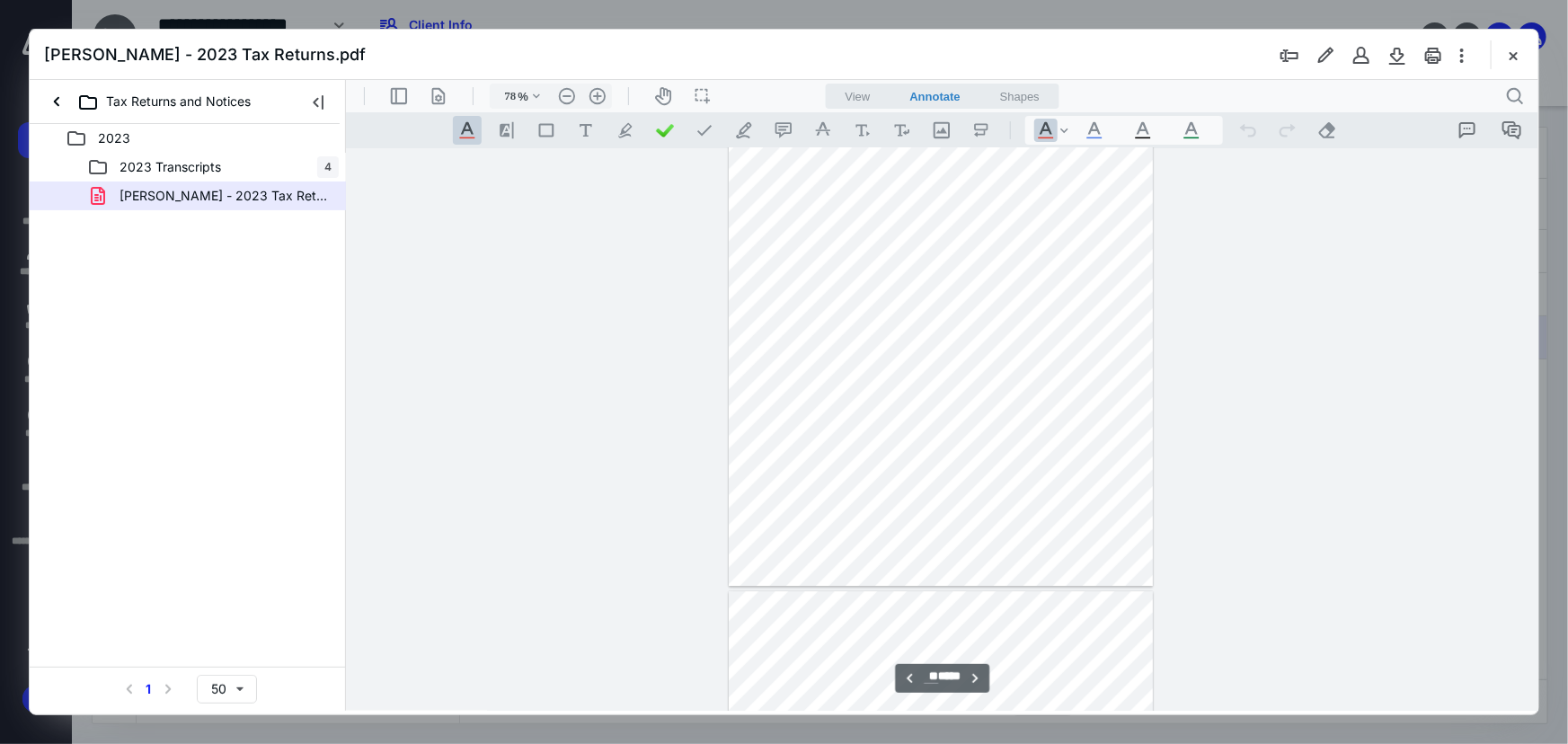 type on "**" 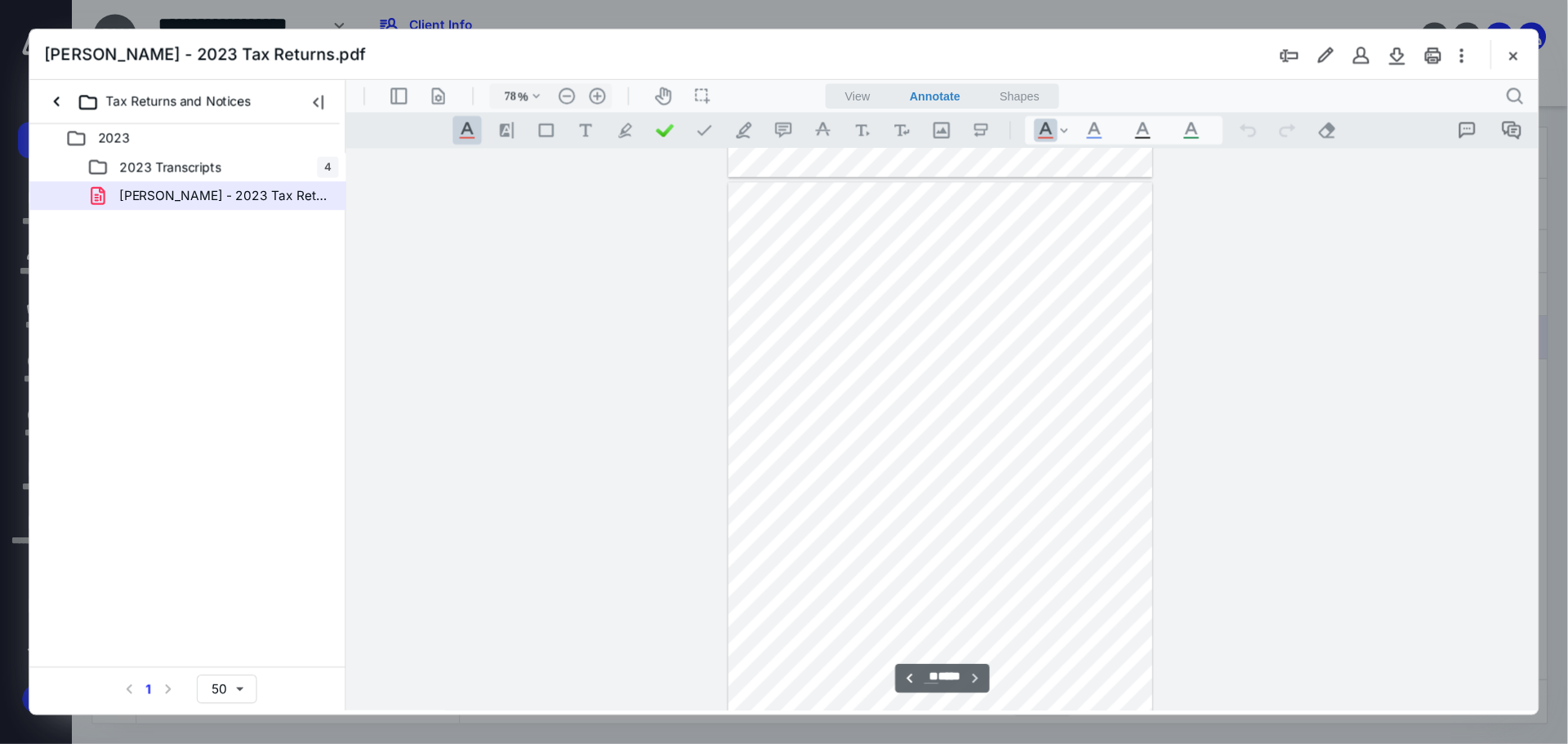 scroll, scrollTop: 9147, scrollLeft: 0, axis: vertical 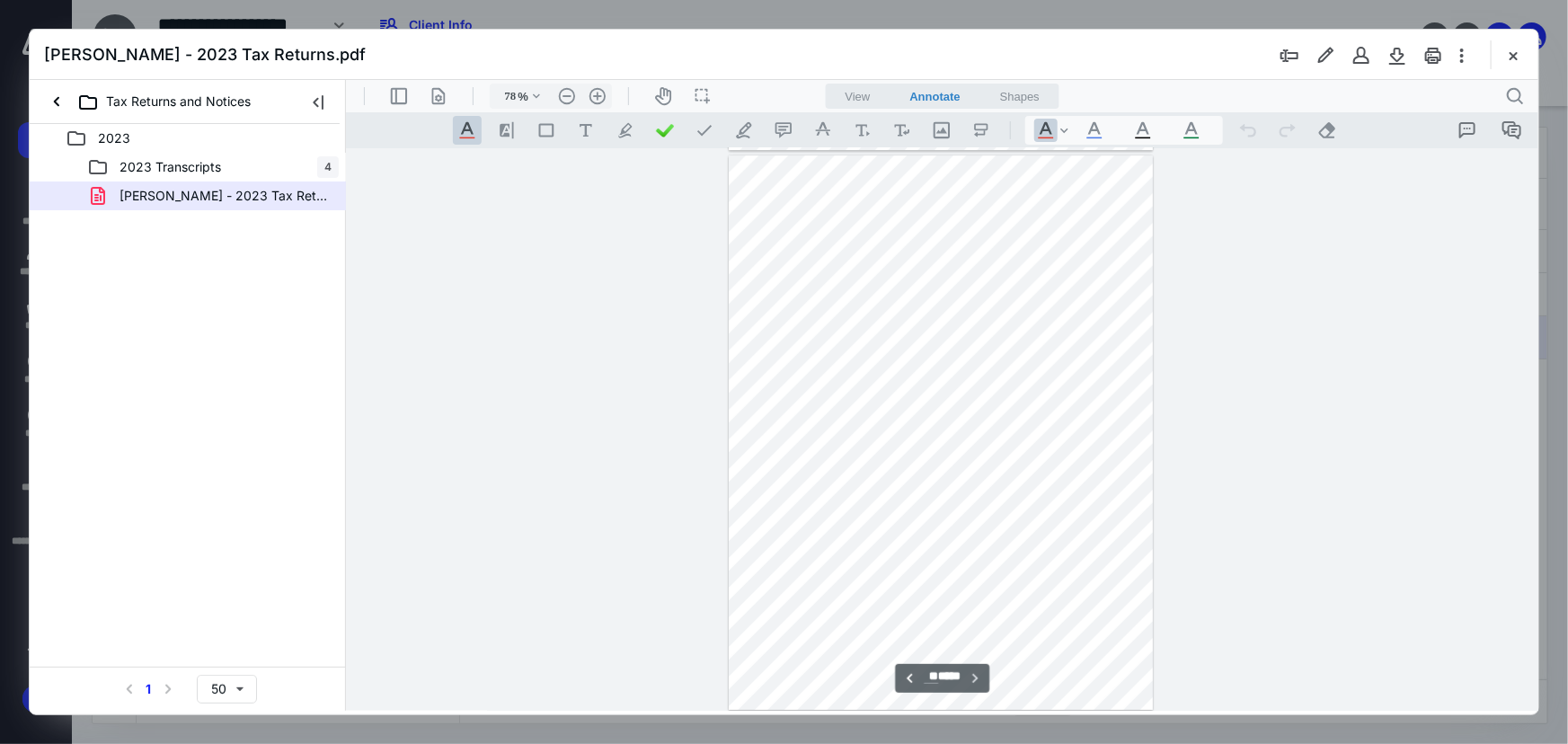 click at bounding box center (1513, 55) 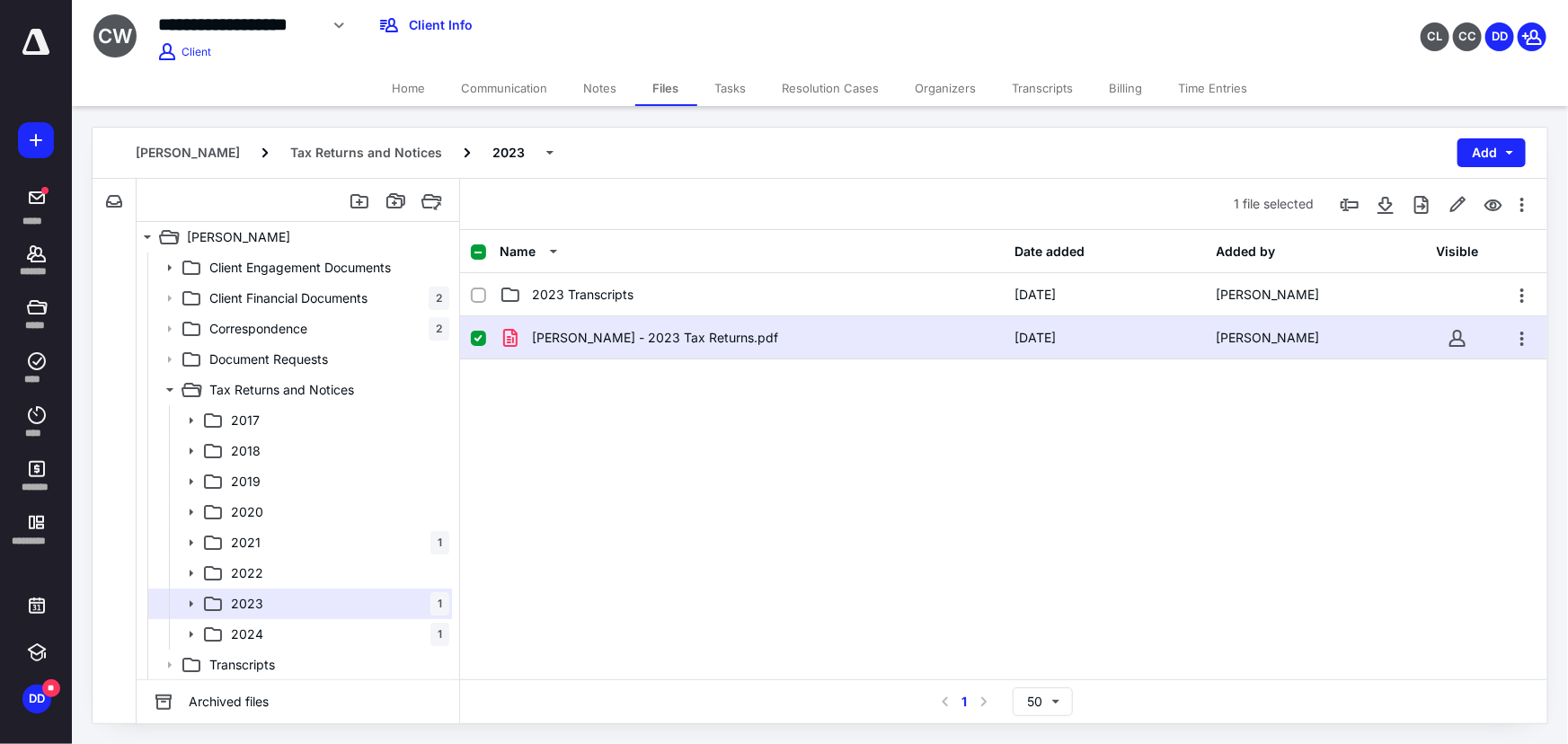 click on "Transcripts" at bounding box center [1043, 88] 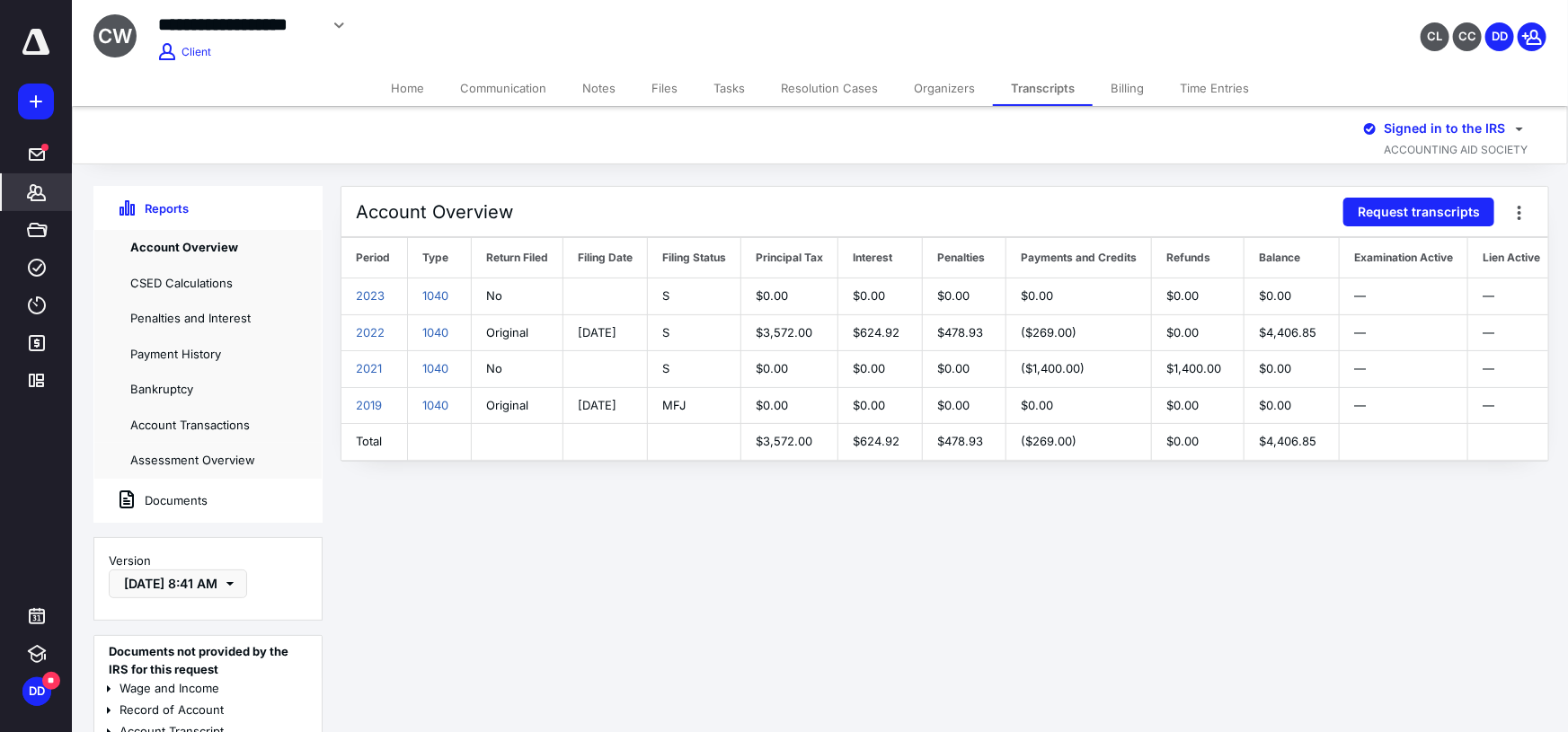 click 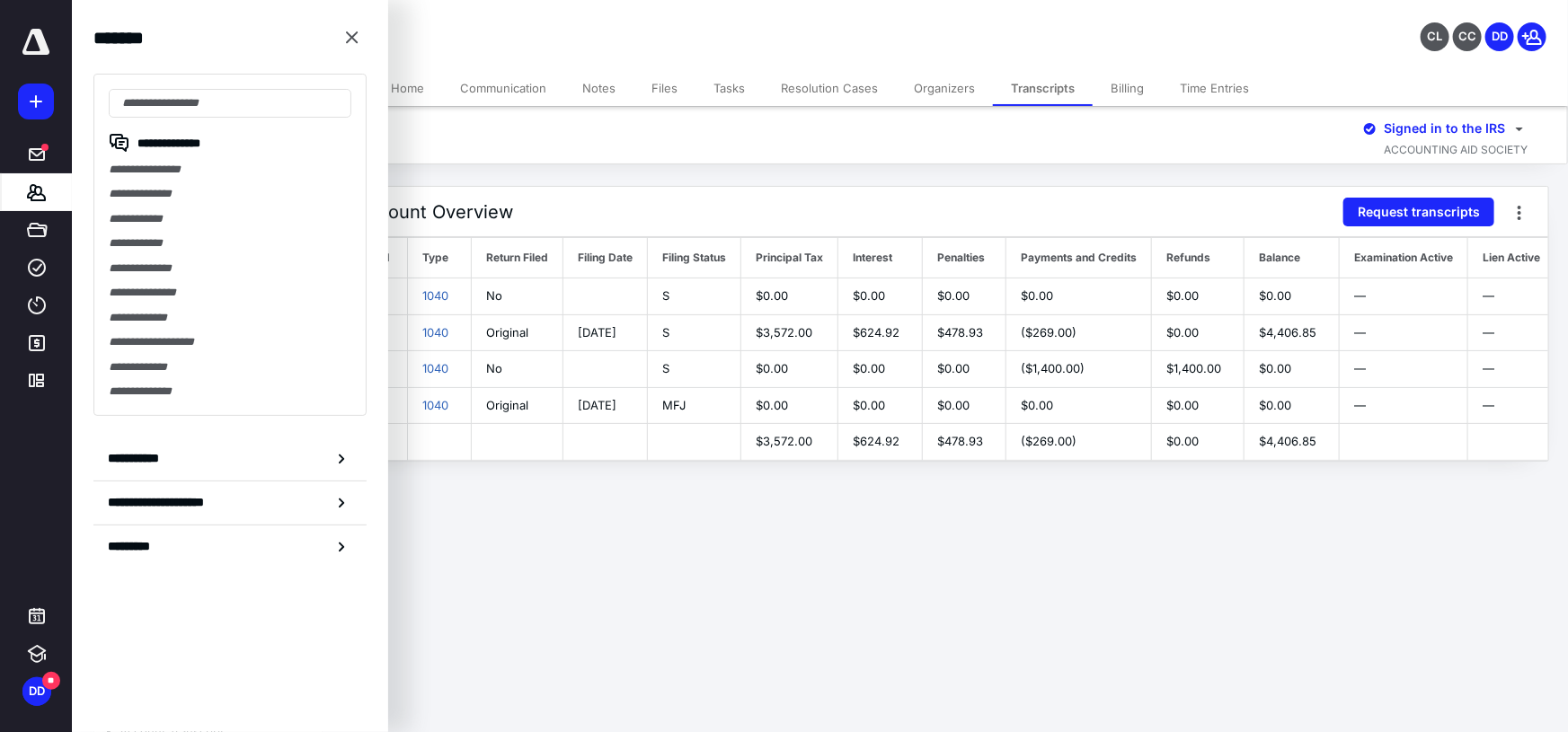 click on "Signed in to the IRS ACCOUNTING AID SOCIETY" at bounding box center [819, 135] 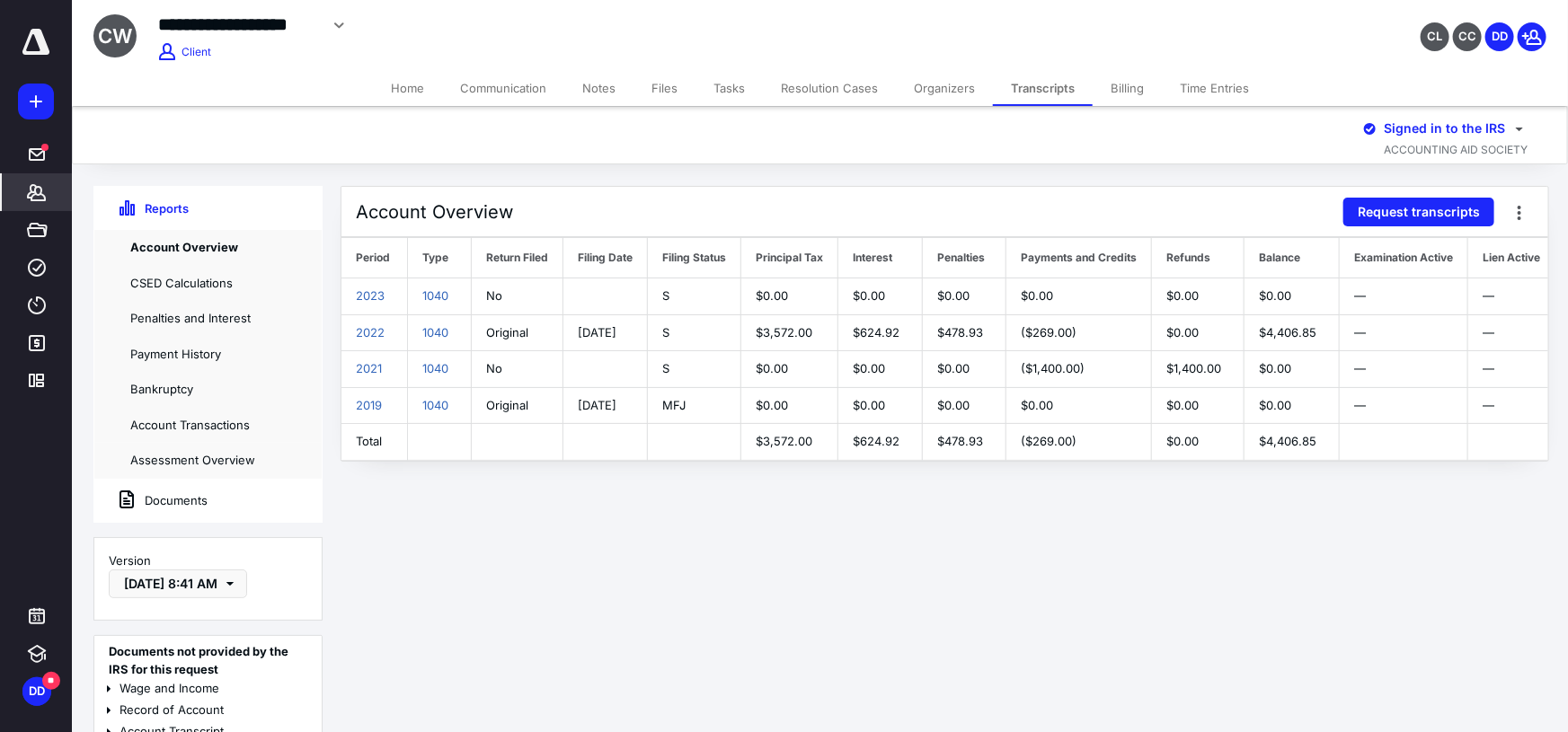 click 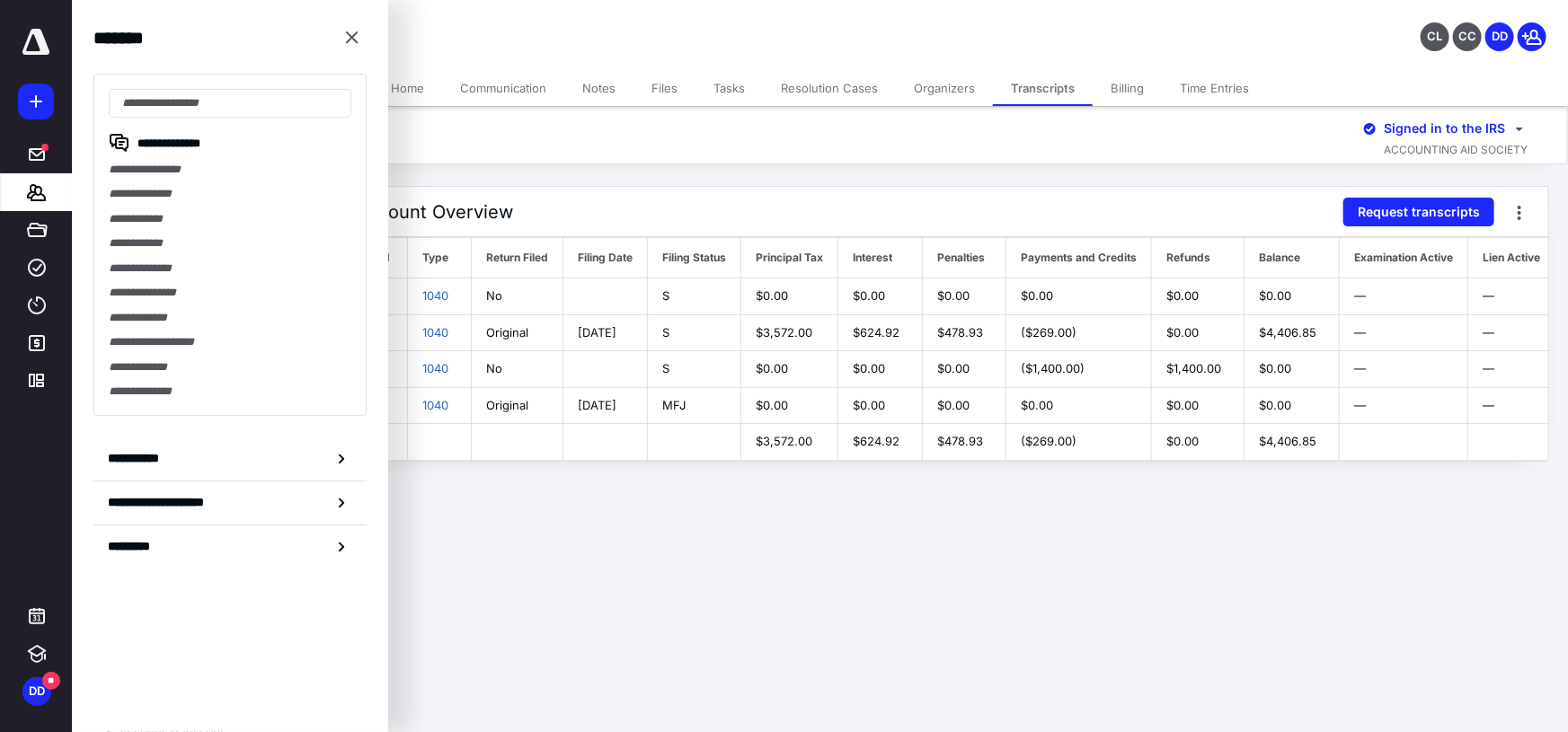 click at bounding box center (230, 103) 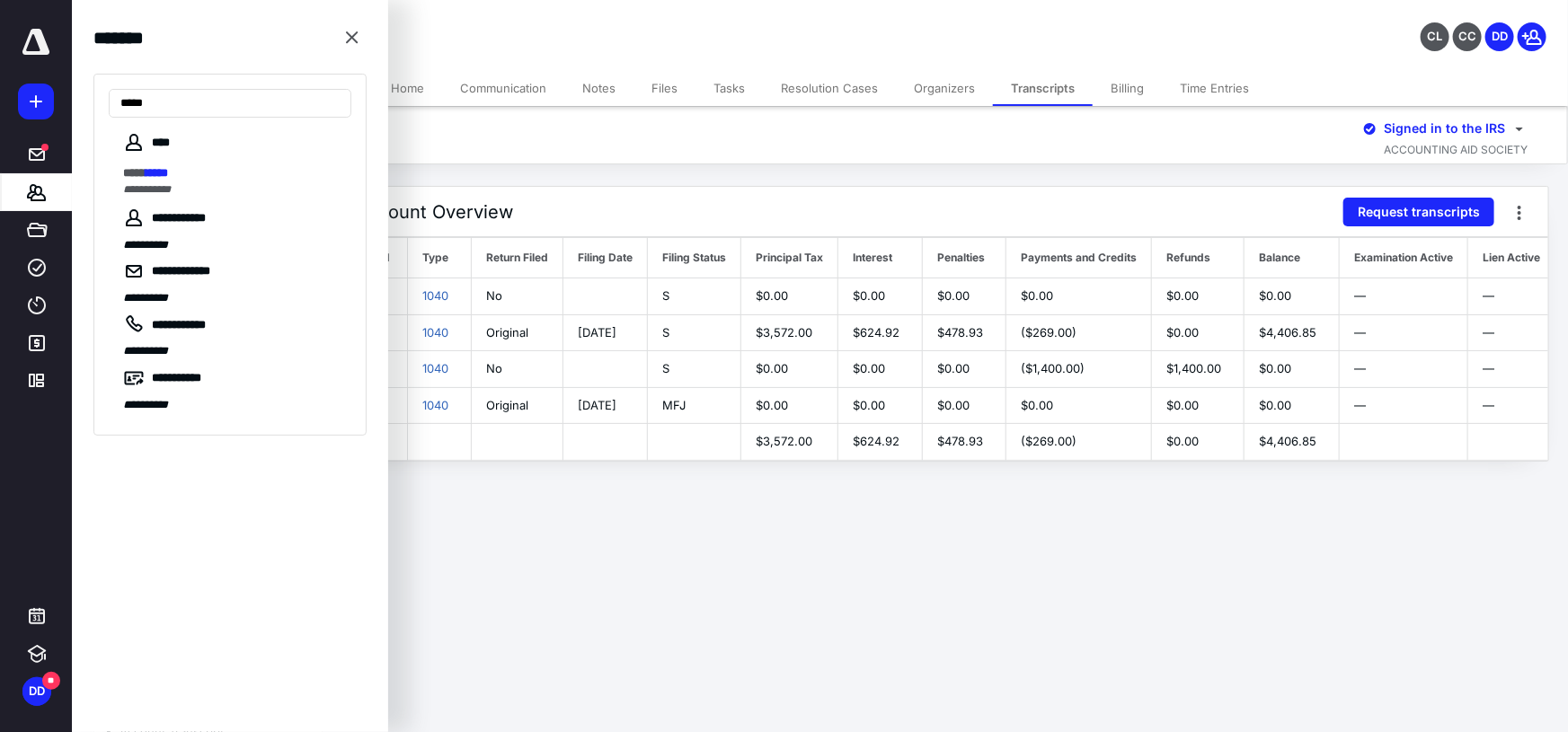 type on "*****" 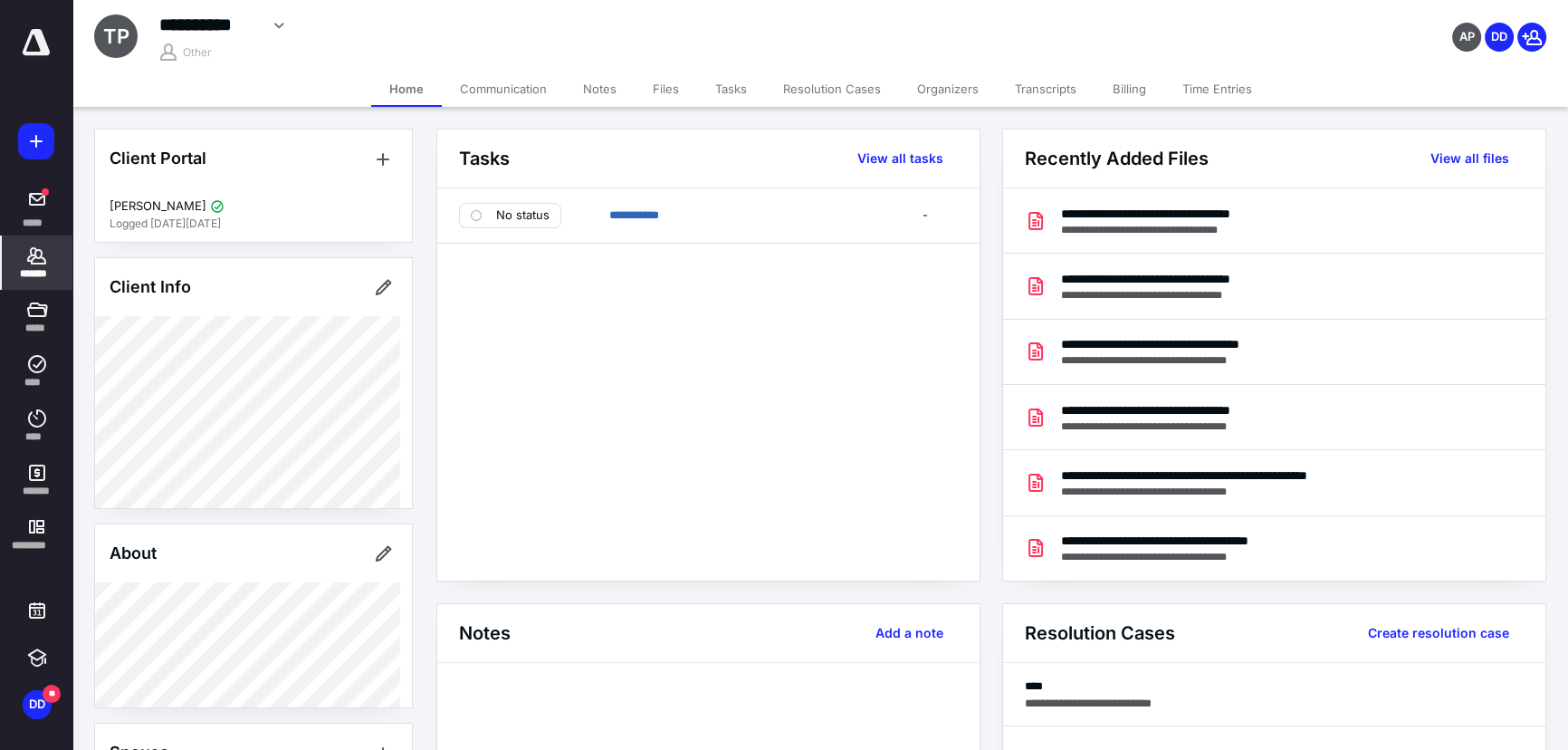 click on "Files" at bounding box center (665, 89) 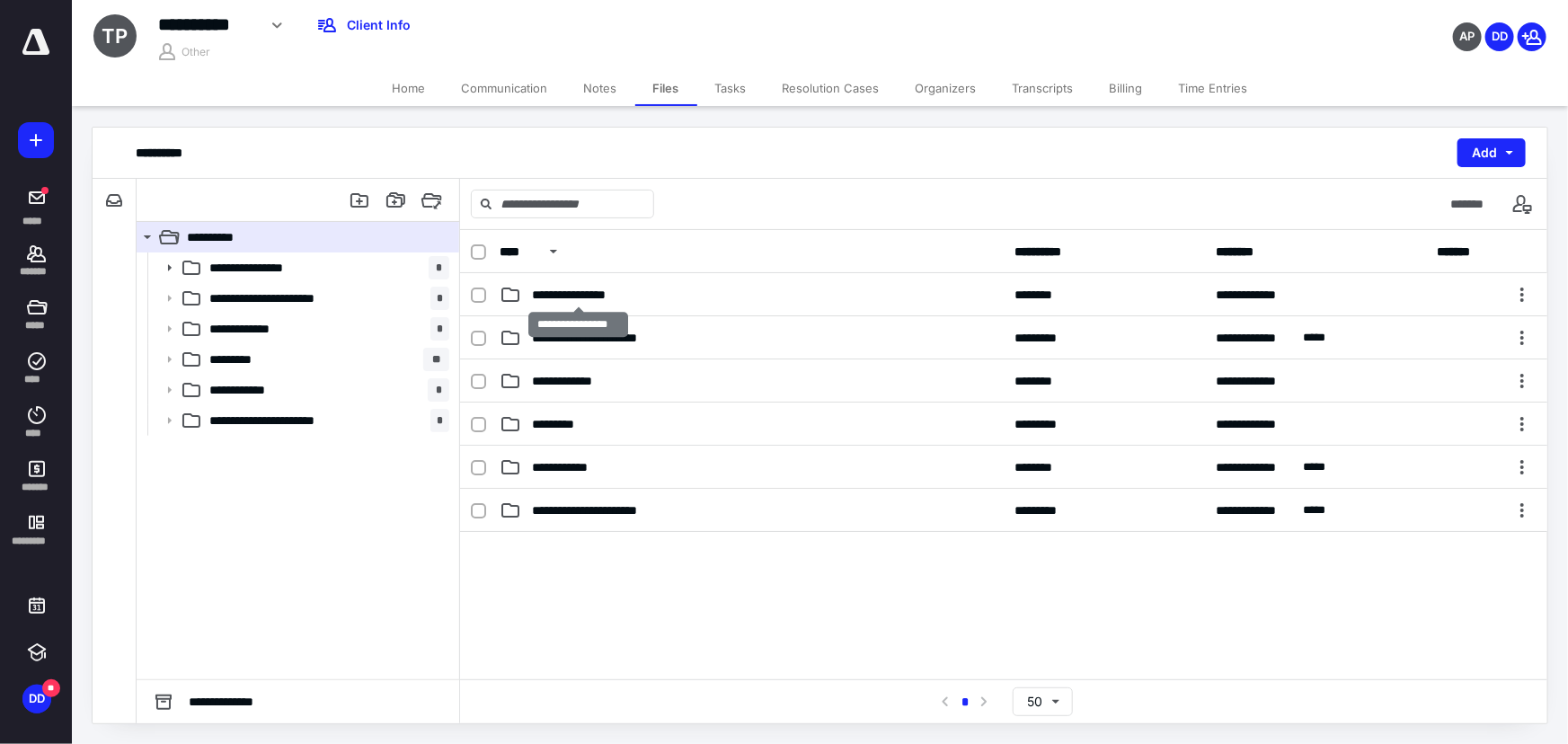 click on "**********" at bounding box center [579, 295] 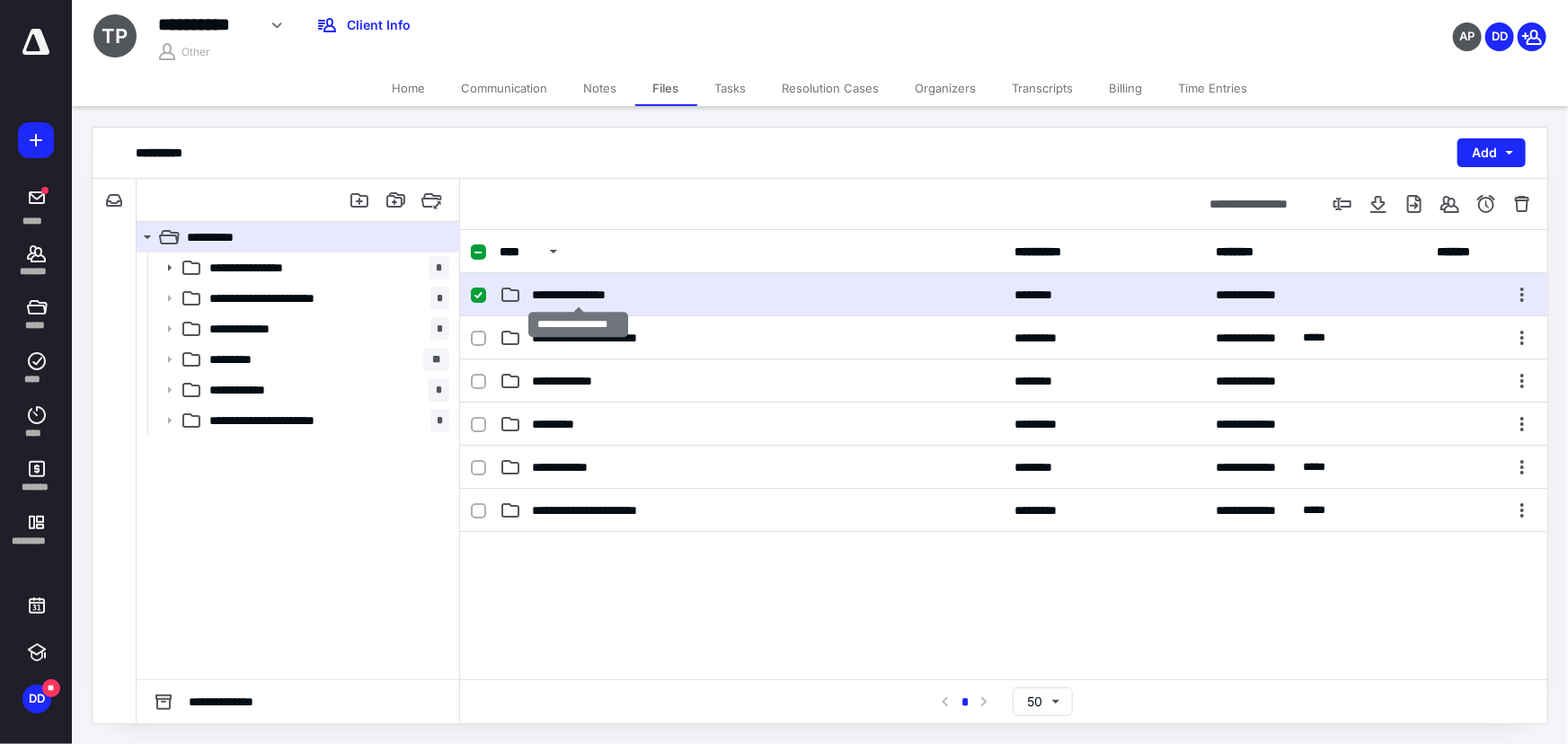 click on "**********" at bounding box center (579, 295) 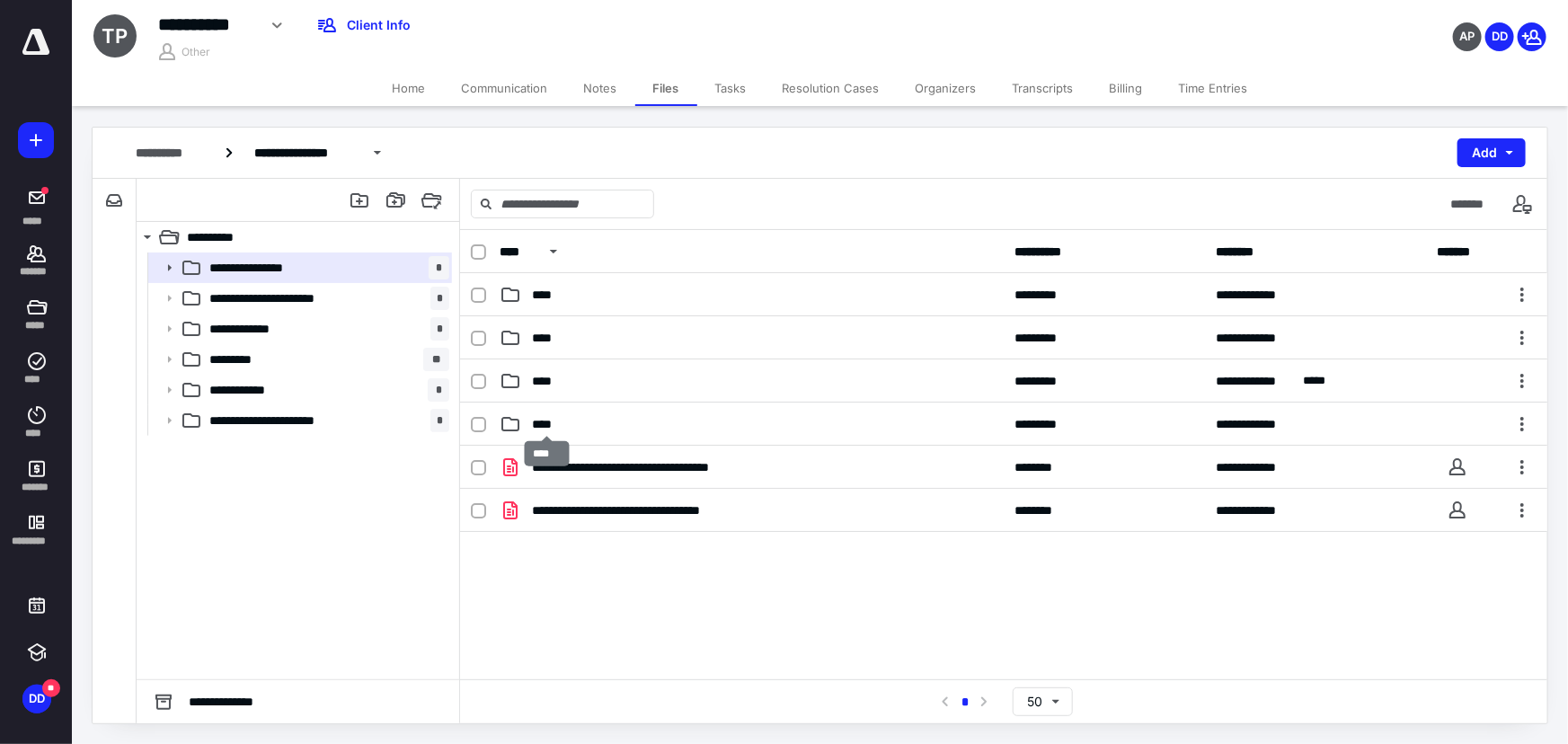 click on "****" at bounding box center (547, 424) 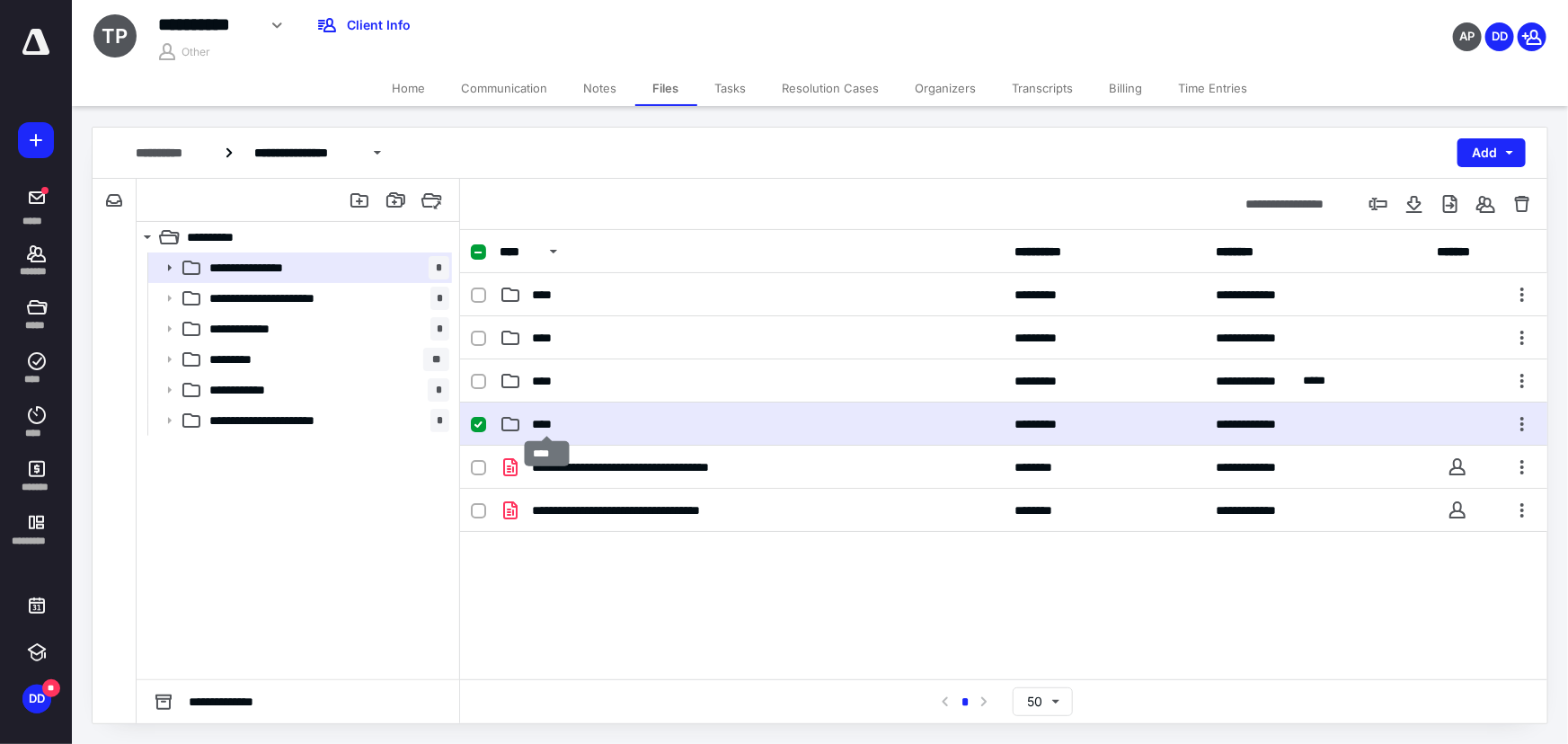 click on "****" at bounding box center (547, 424) 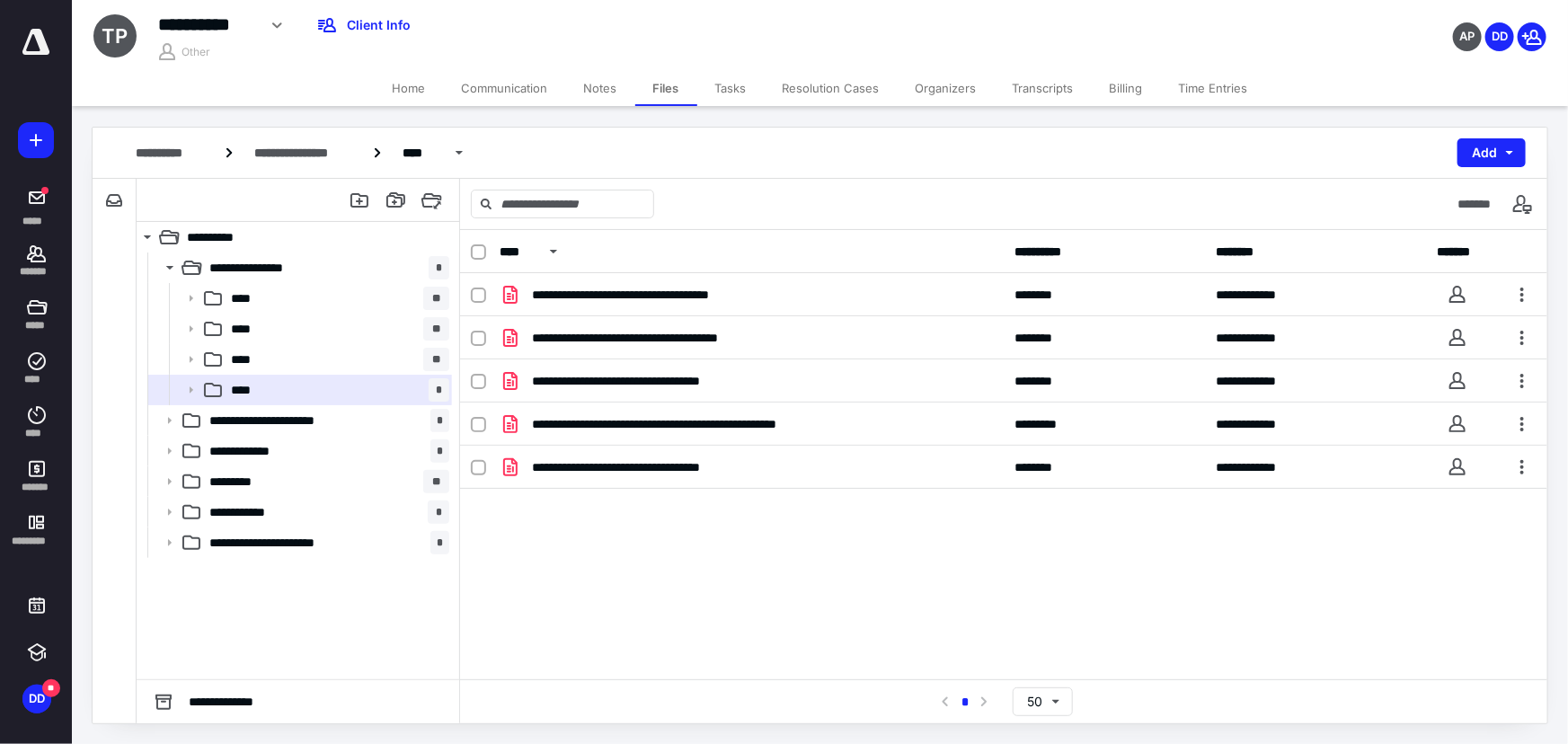 click 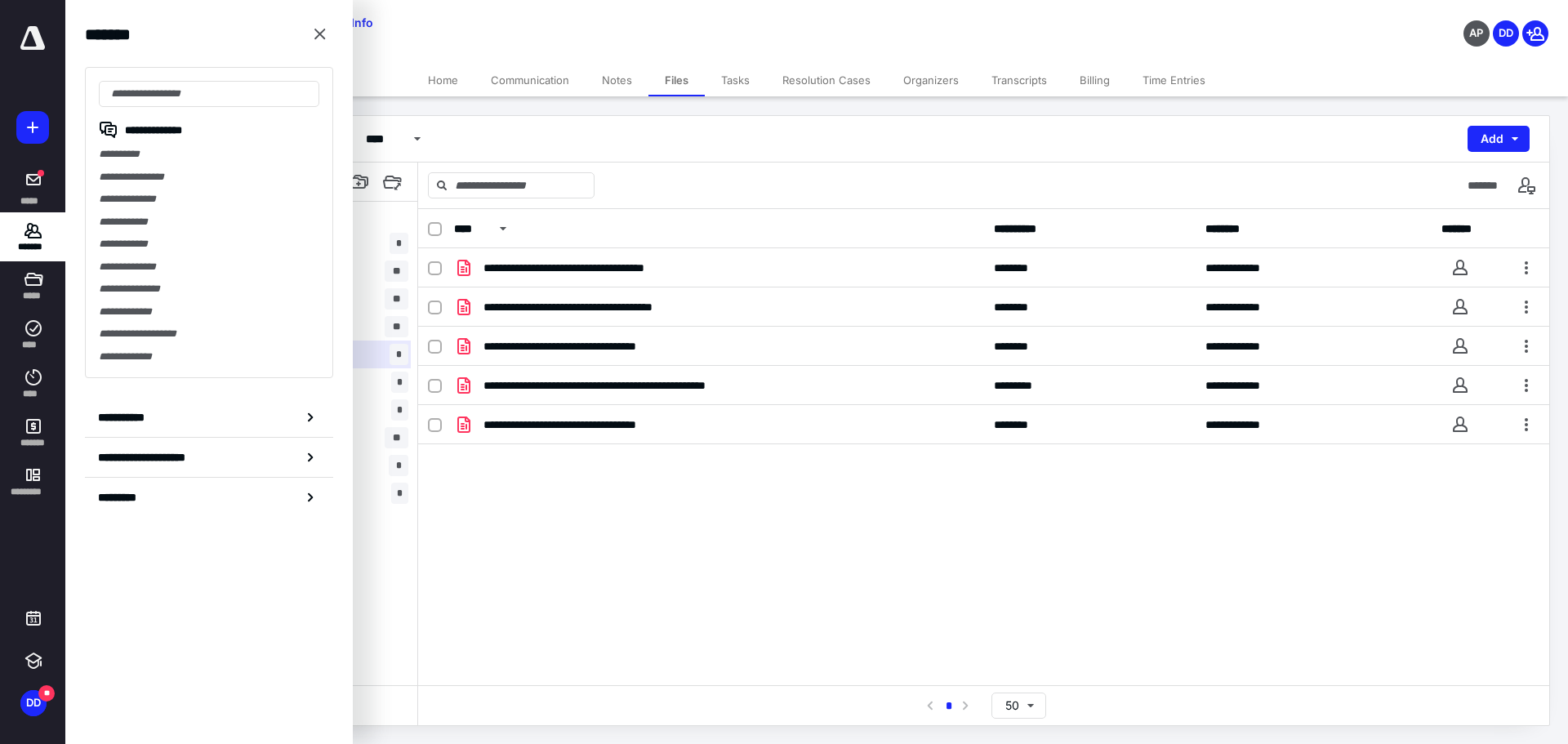drag, startPoint x: 1225, startPoint y: 2, endPoint x: 592, endPoint y: 580, distance: 857.189 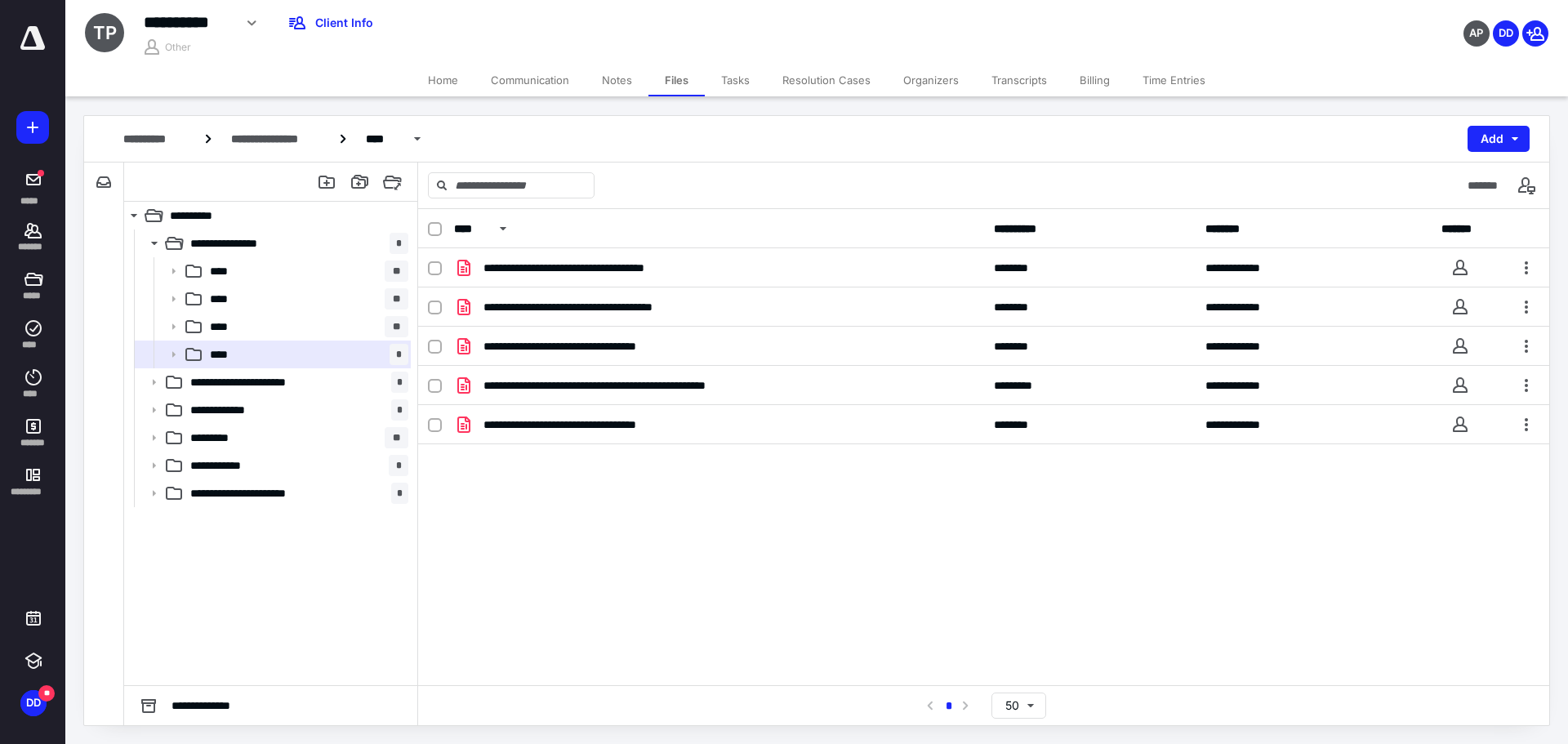 click 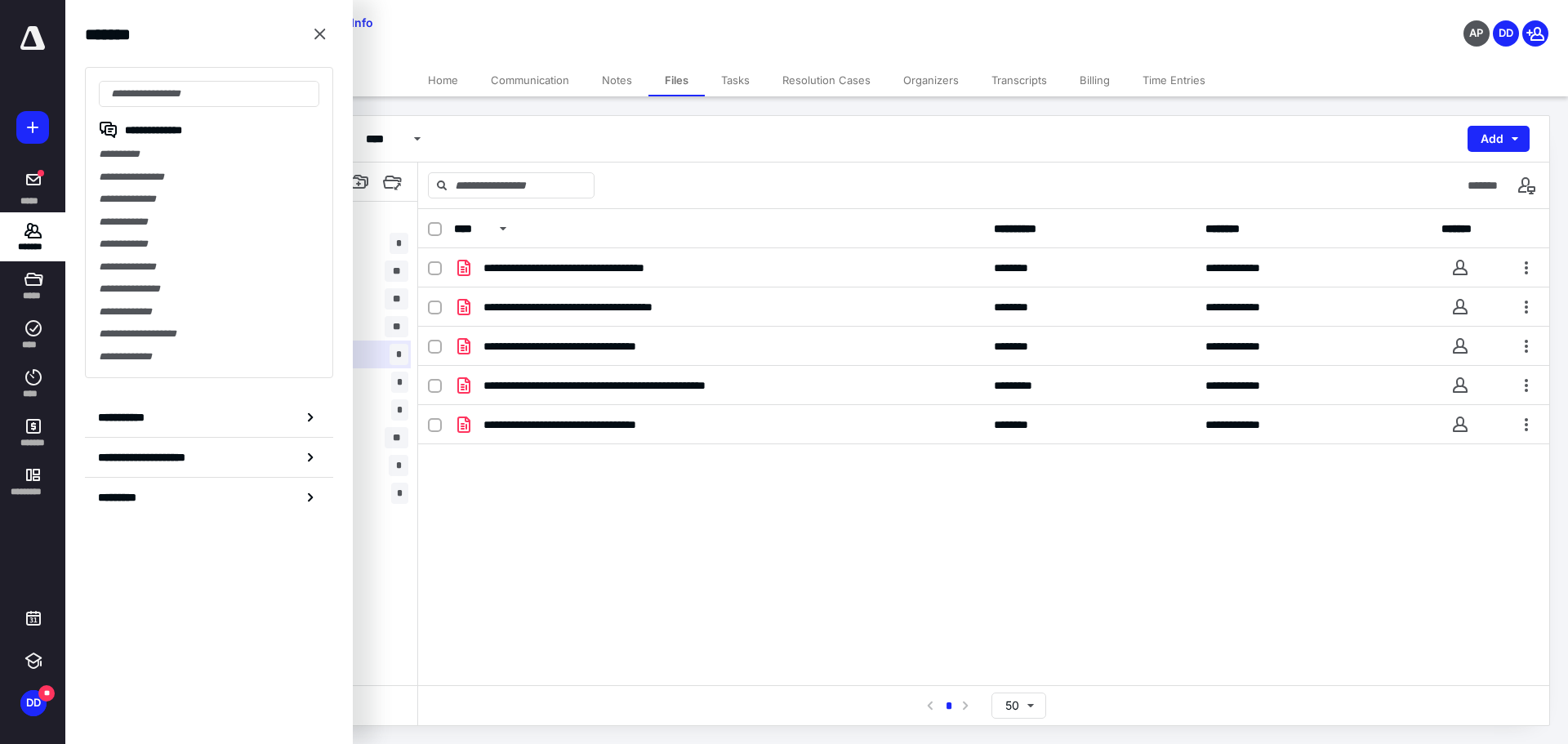 click on "**********" at bounding box center [209, 244] 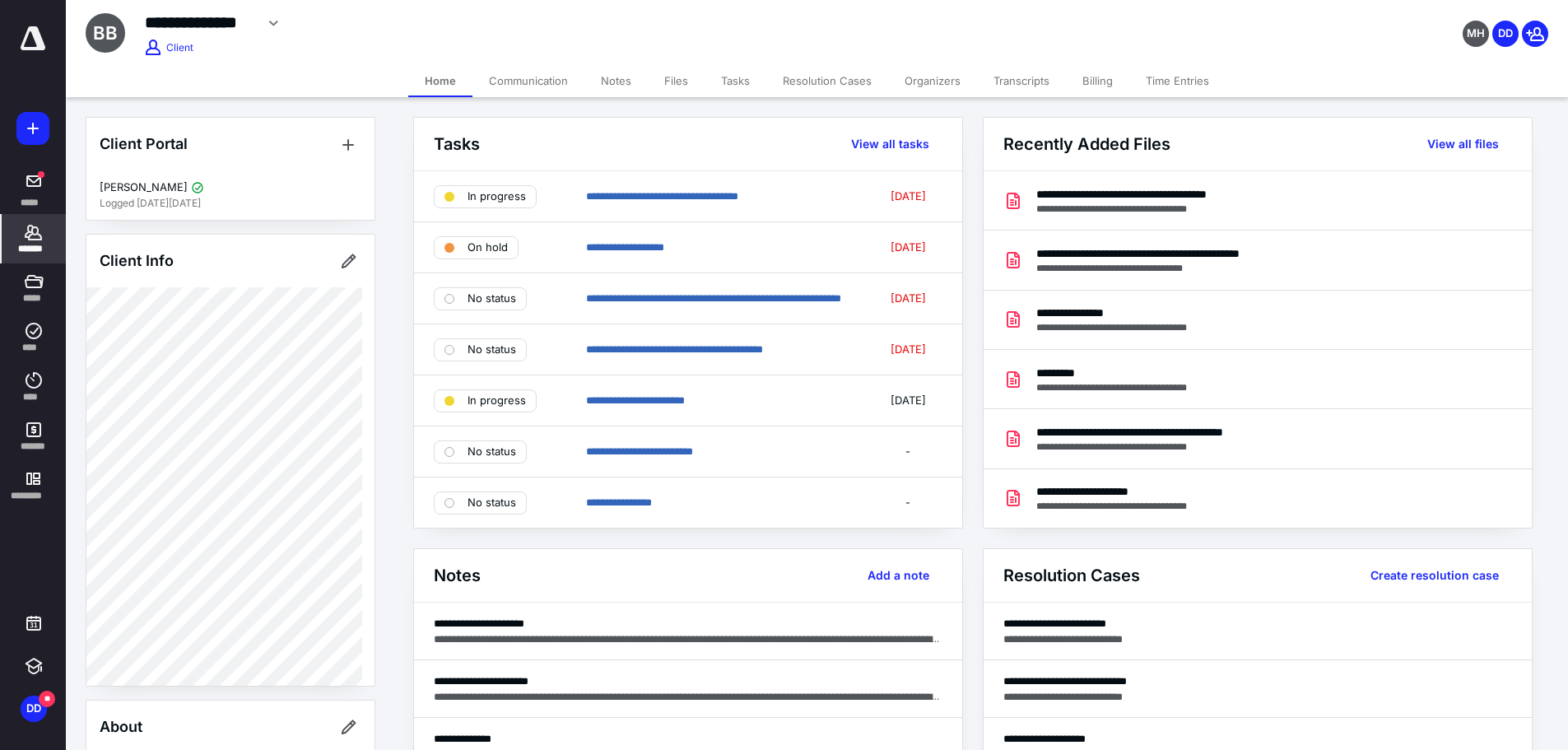 drag, startPoint x: 33, startPoint y: 233, endPoint x: 39, endPoint y: 254, distance: 21.84033 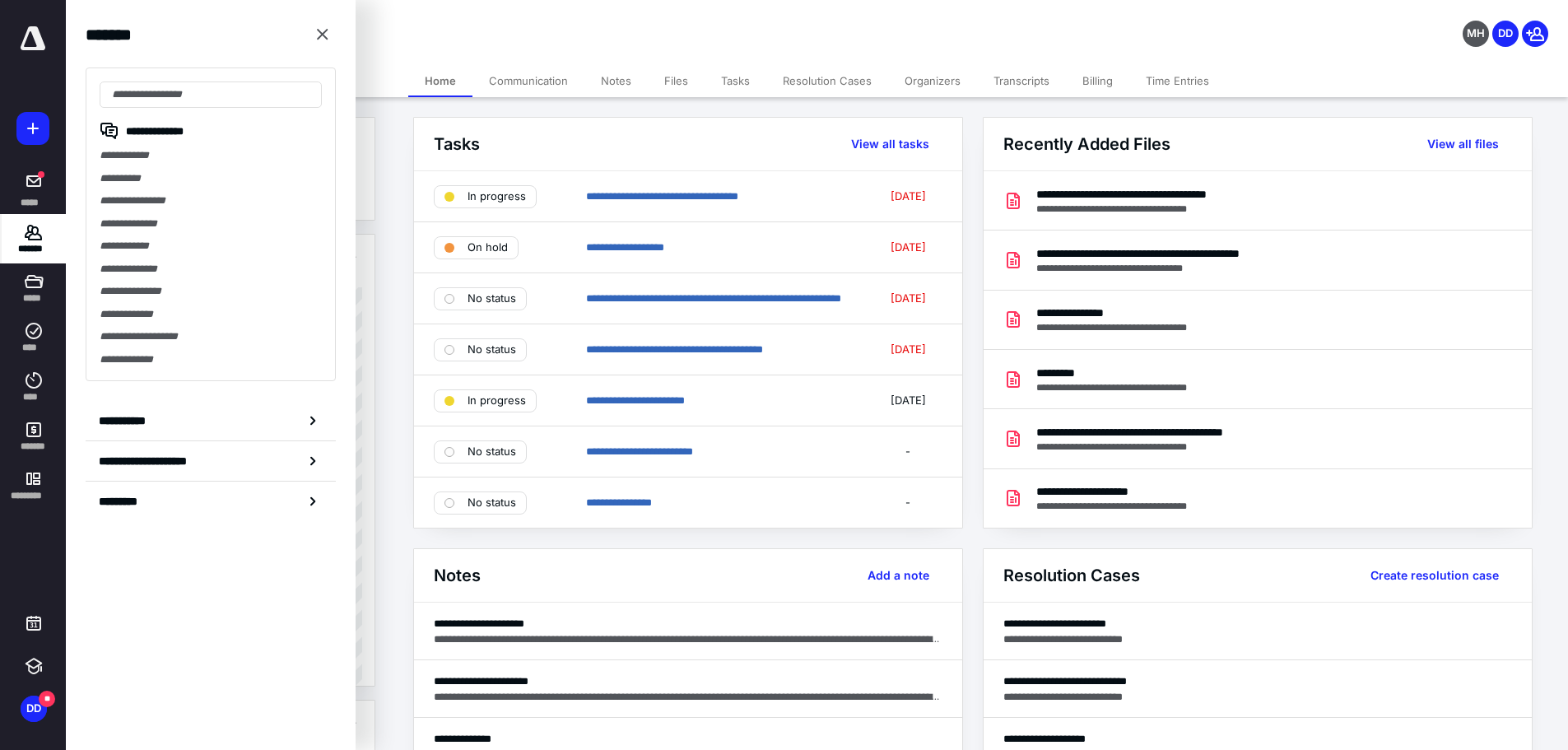 drag, startPoint x: 161, startPoint y: 93, endPoint x: 174, endPoint y: 83, distance: 16.401219 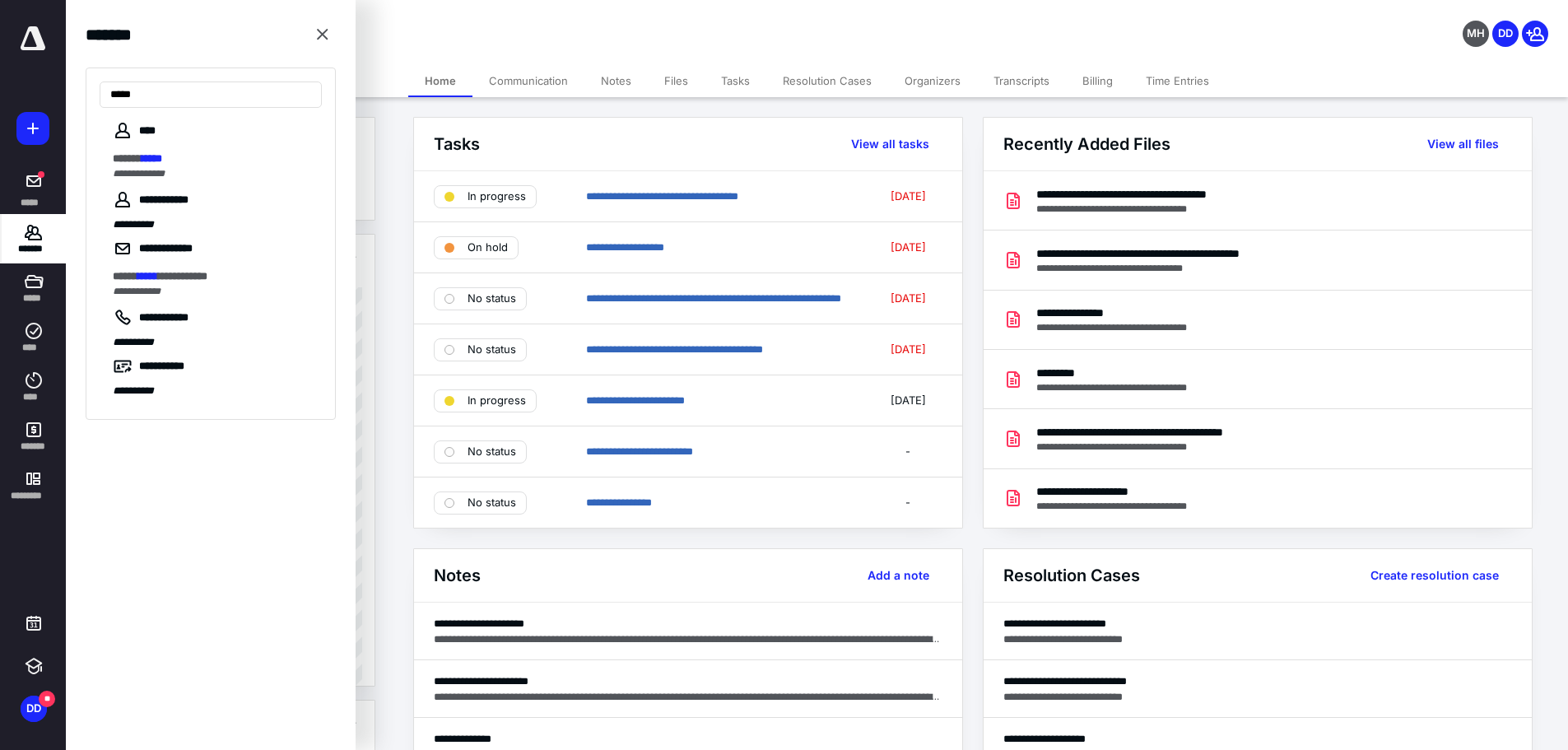 type on "*****" 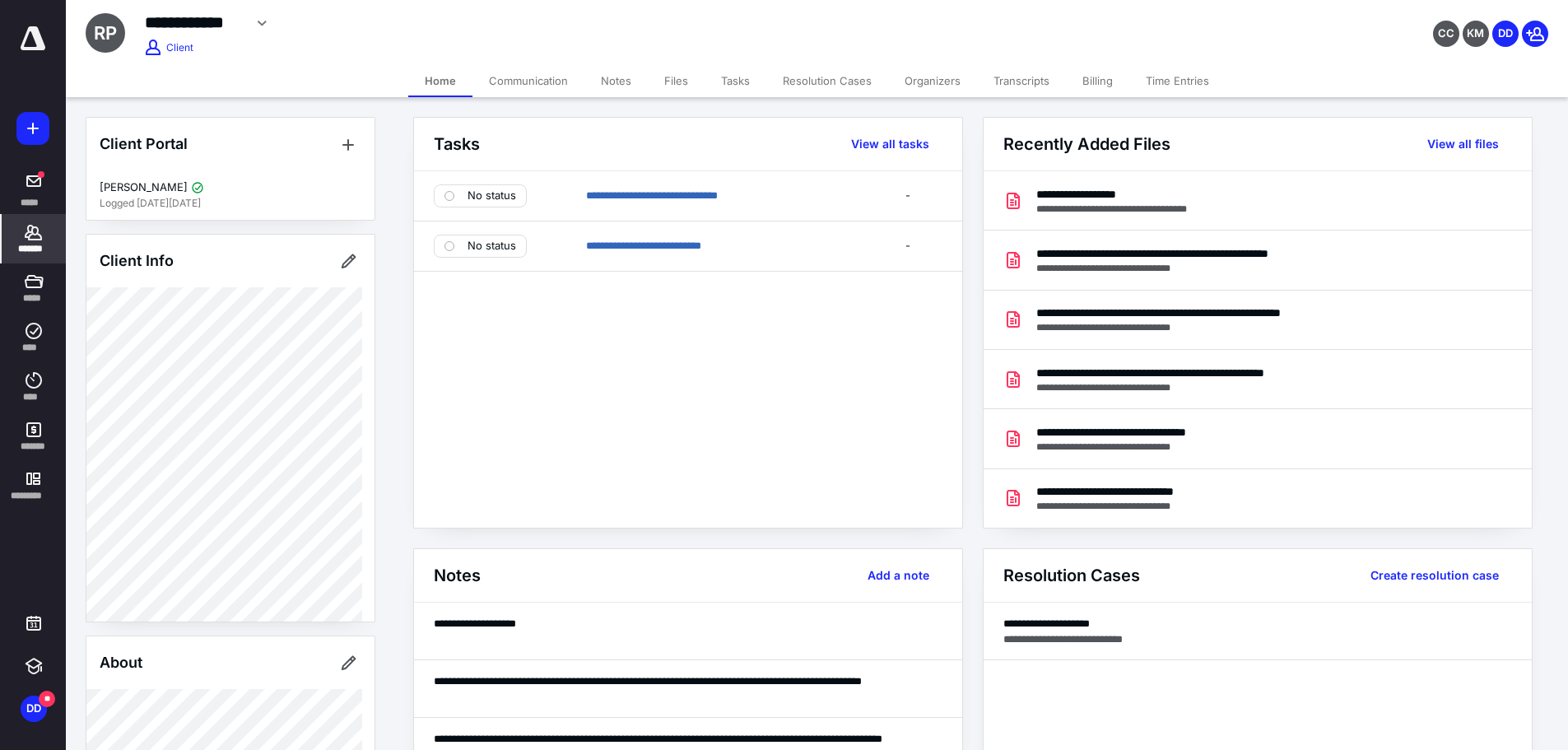 click on "Transcripts" at bounding box center (1021, 81) 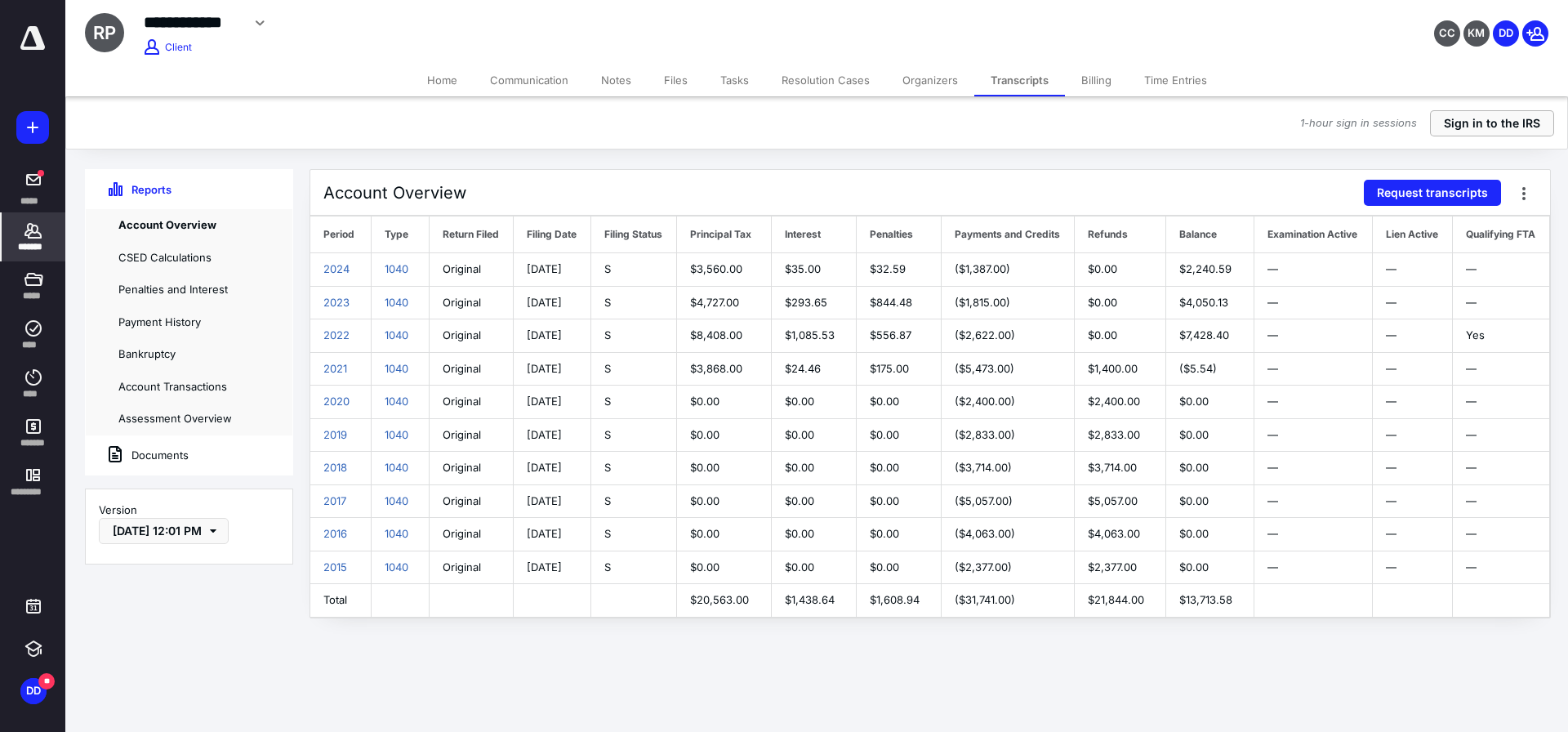 click on "Sign in to the IRS" at bounding box center [1492, 123] 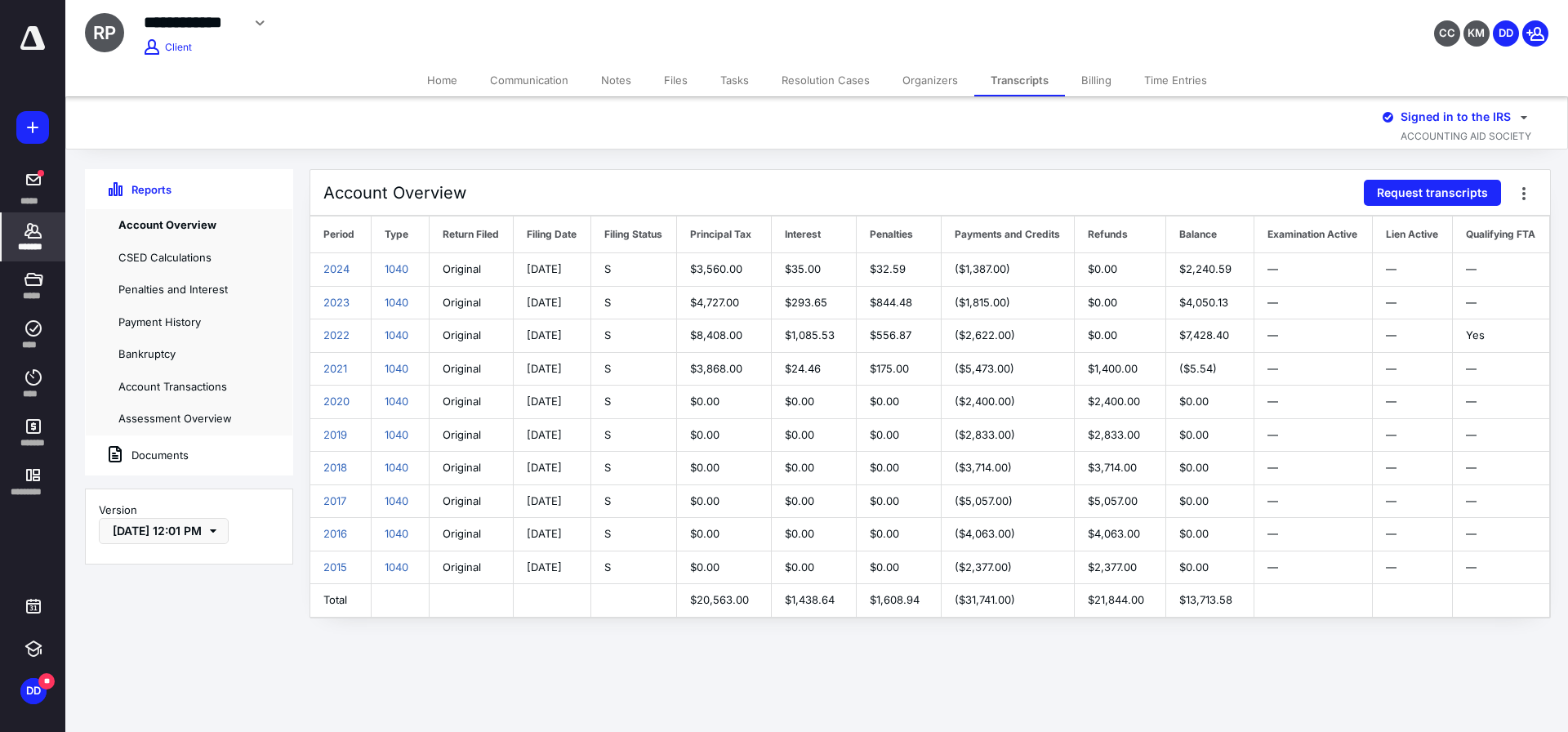 click on "Request transcripts" at bounding box center [1432, 193] 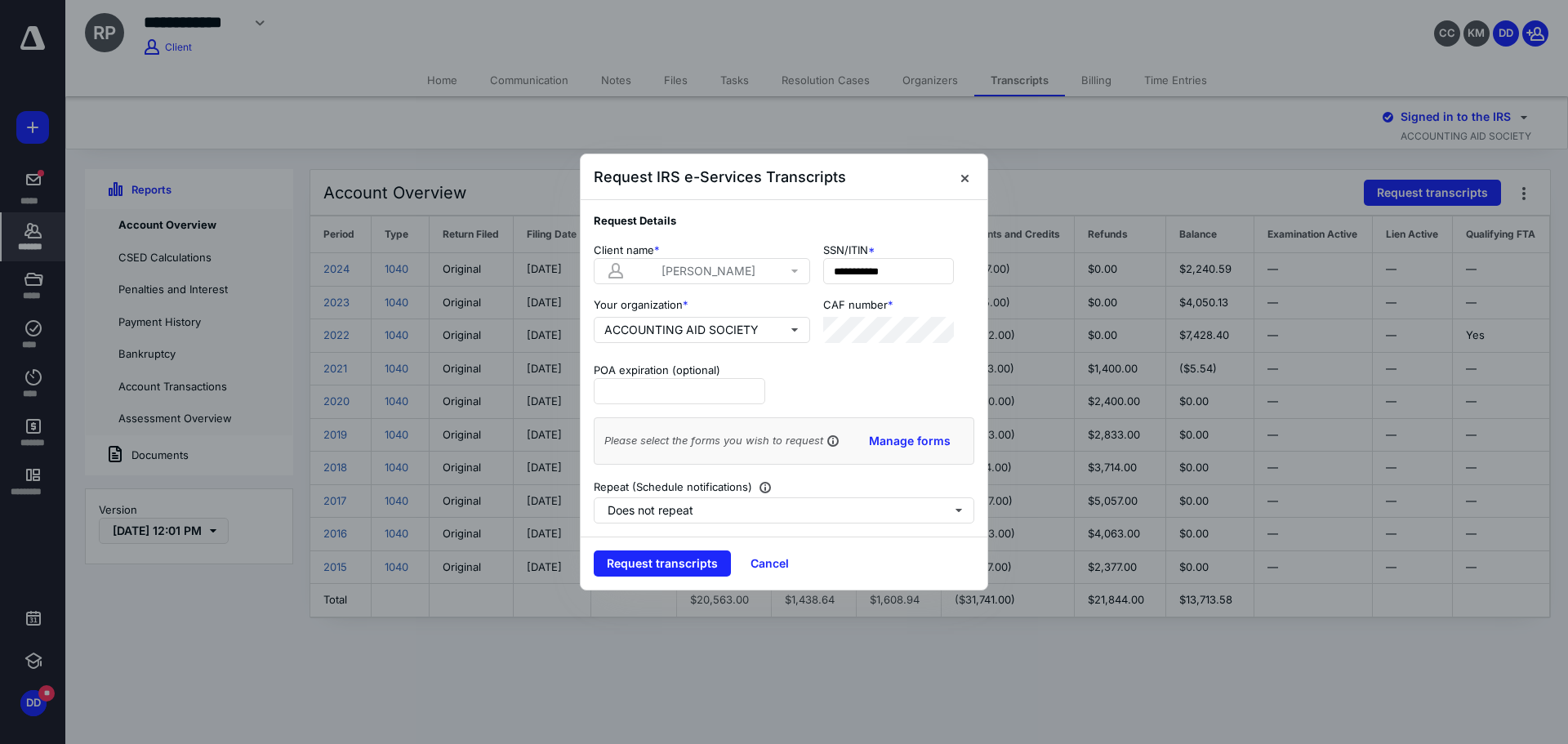 click on "Request transcripts" at bounding box center (662, 564) 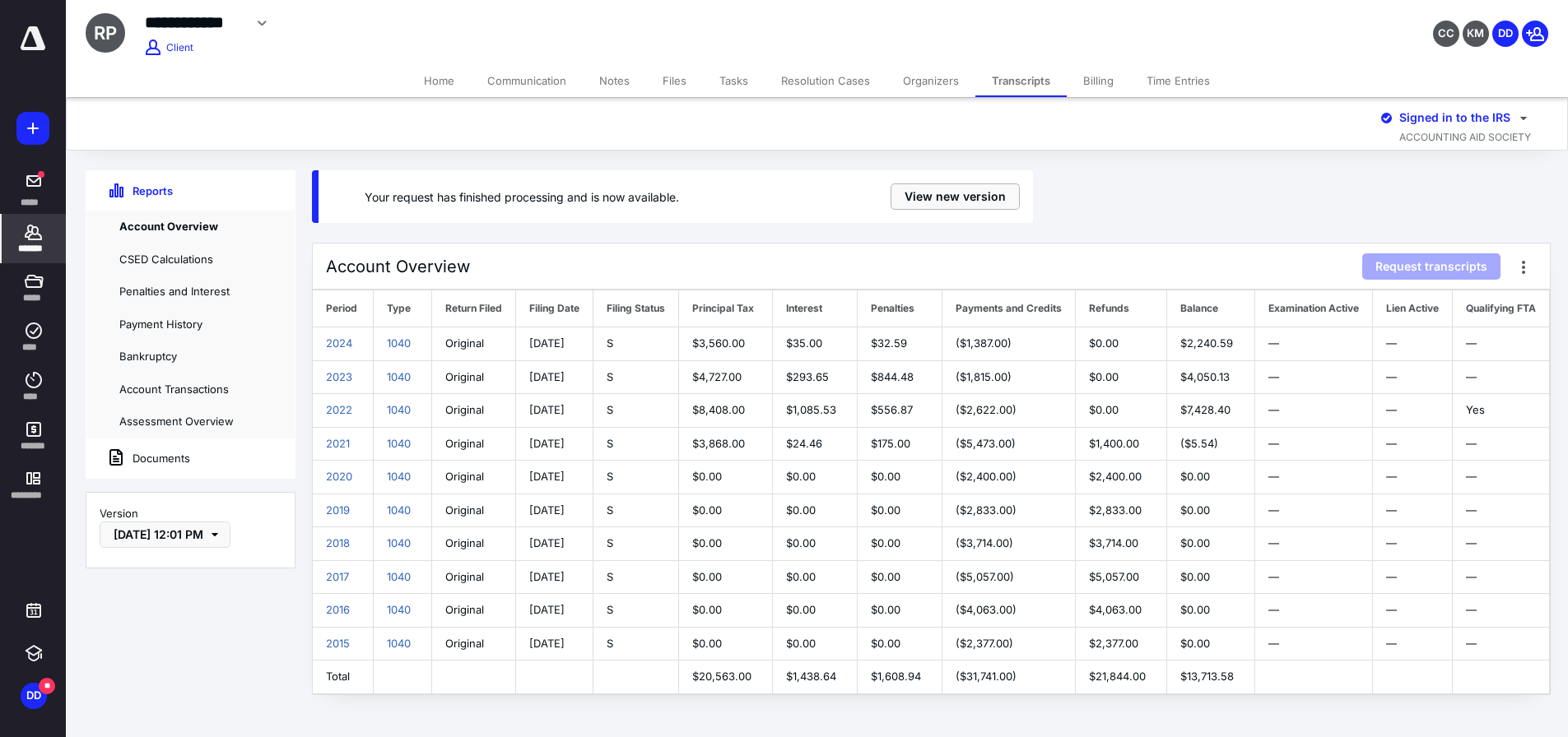 click on "View new version" at bounding box center (955, 197) 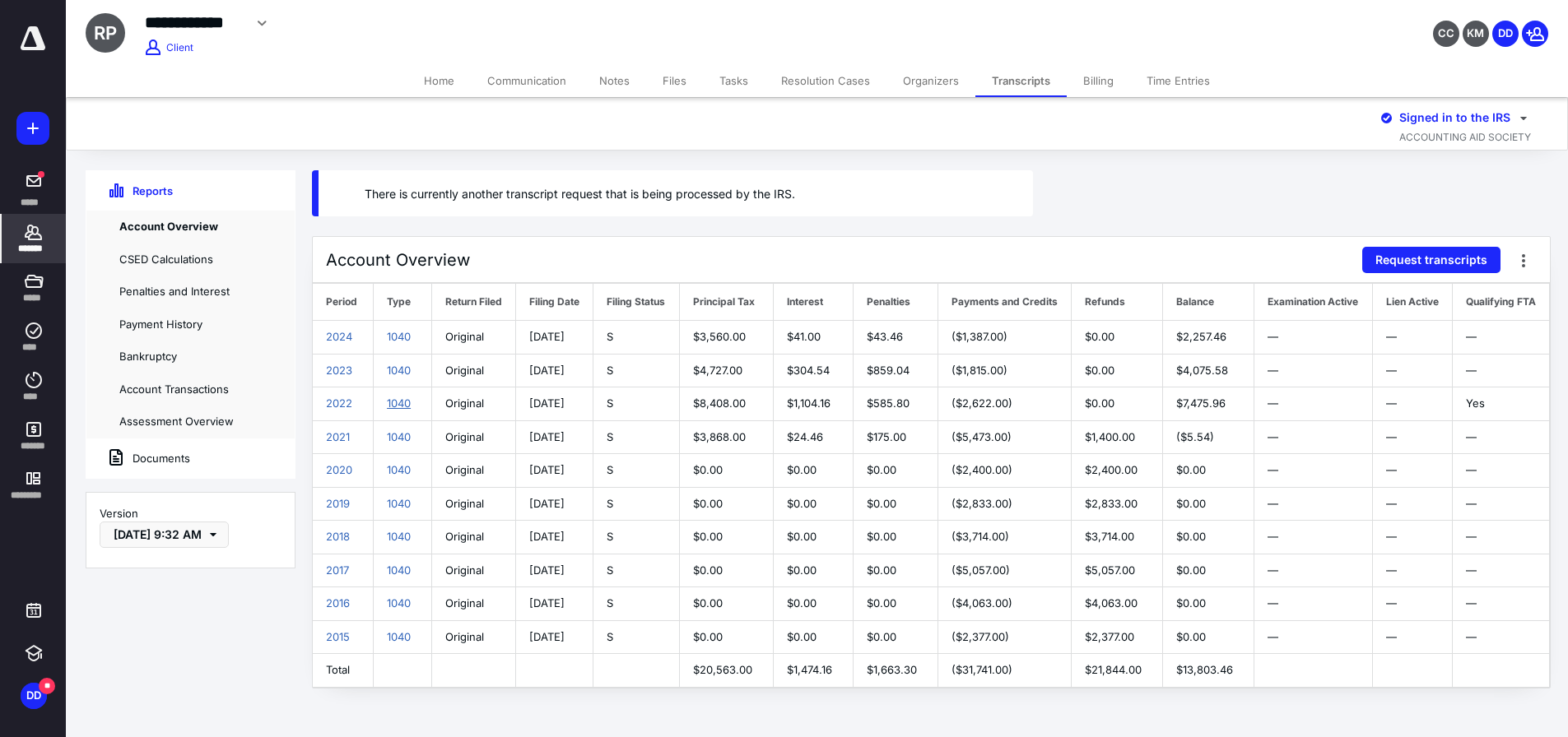 click on "1040" at bounding box center (398, 403) 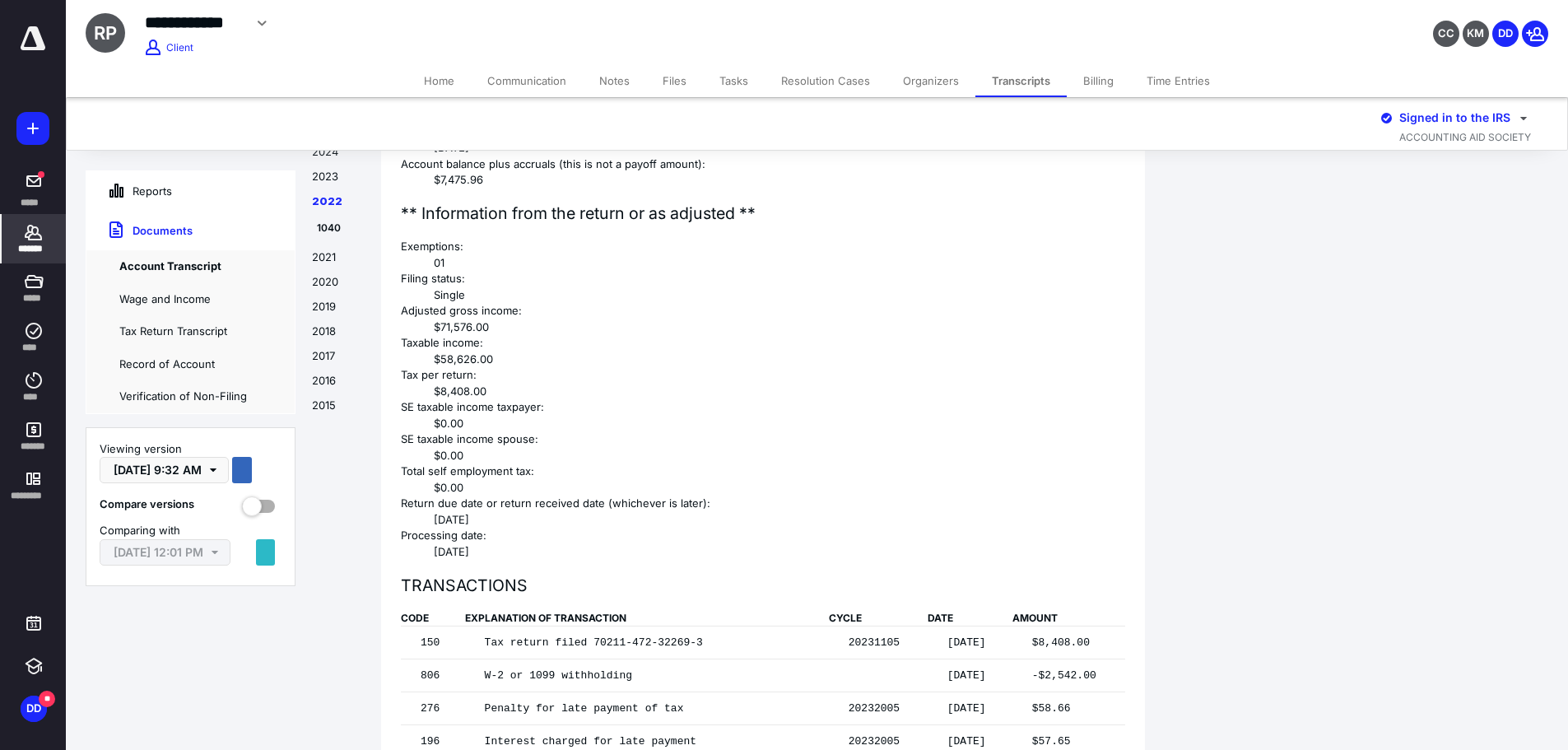 scroll, scrollTop: 4582, scrollLeft: 0, axis: vertical 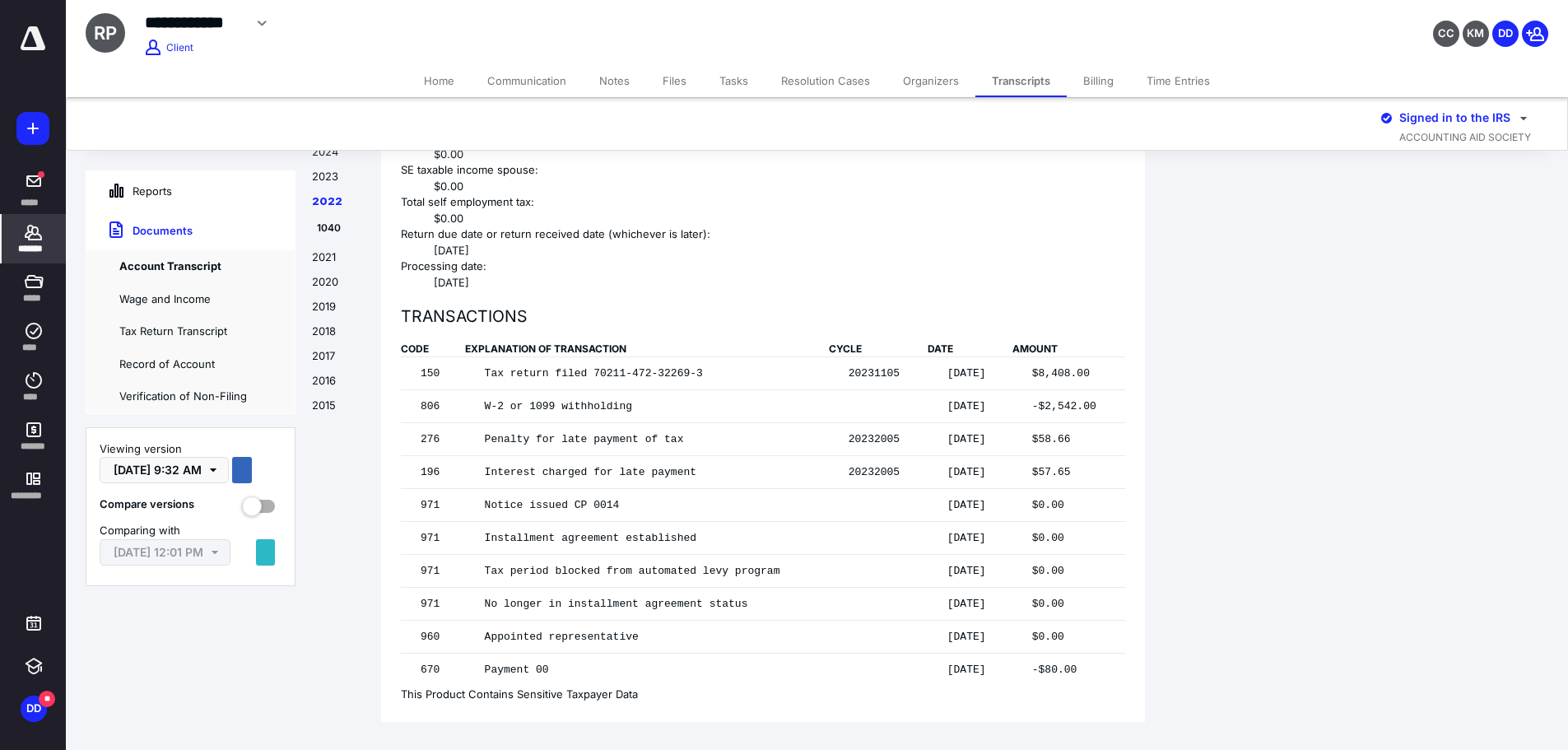 click on "2021" at bounding box center [338, 262] 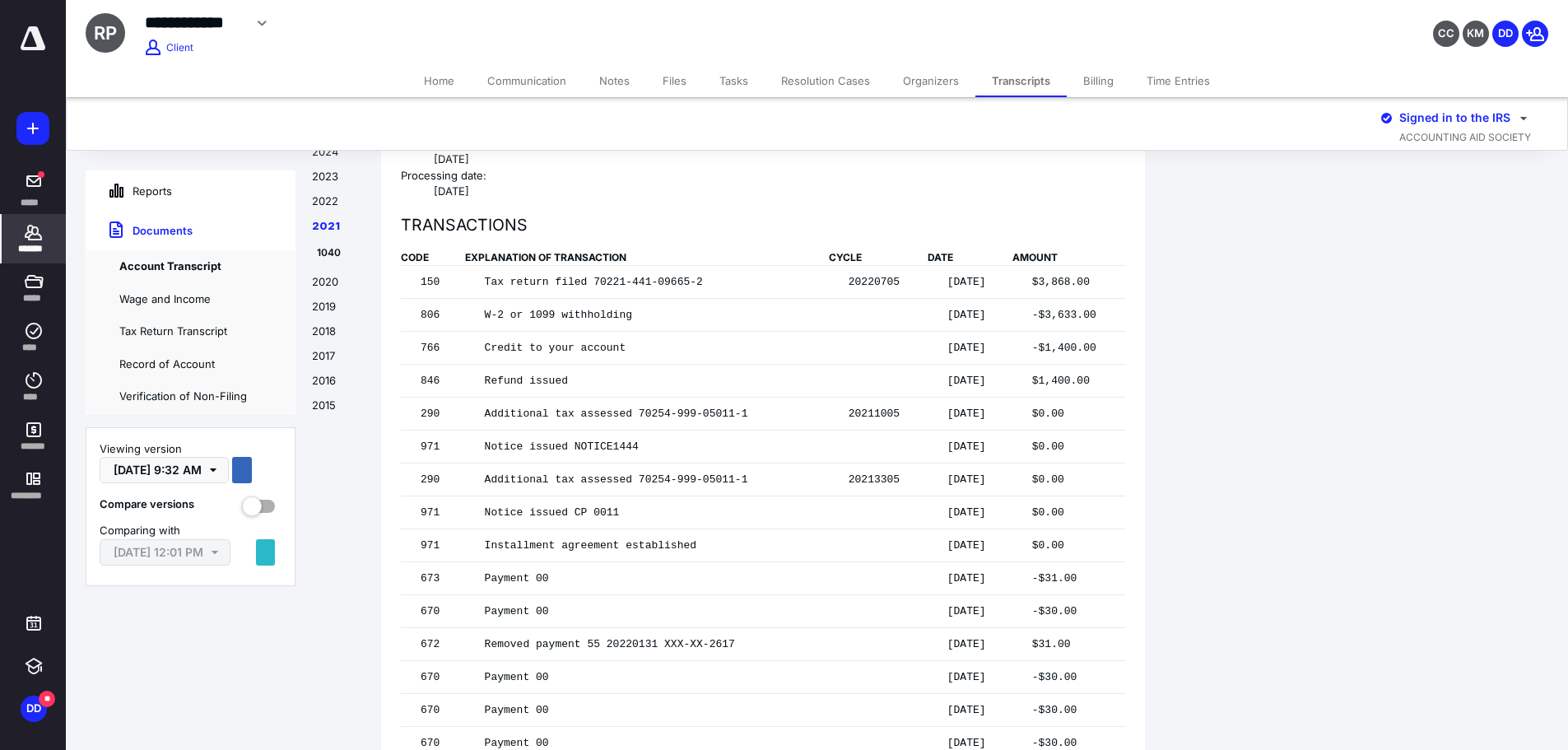 scroll, scrollTop: 7401, scrollLeft: 0, axis: vertical 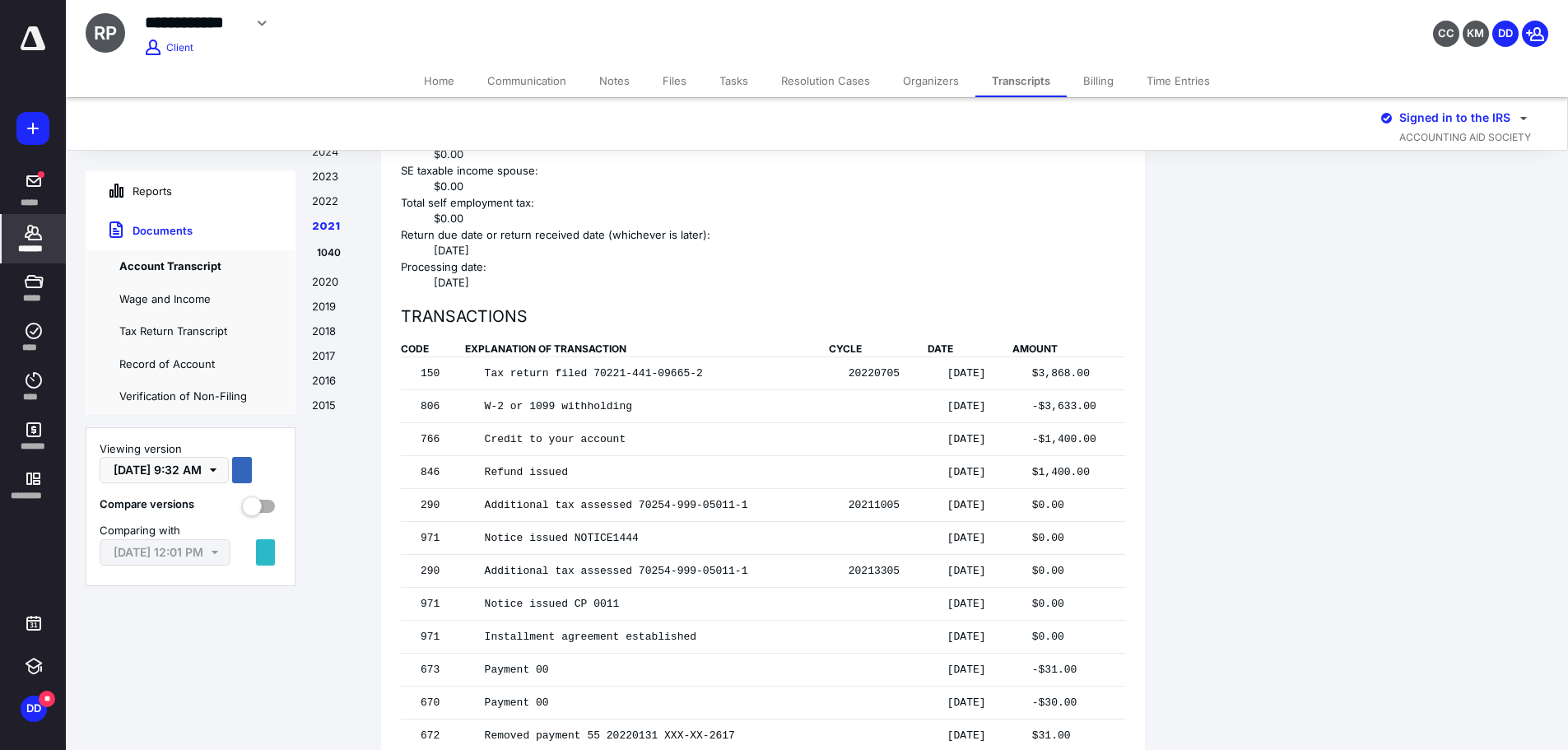 click on "Transcripts" at bounding box center [1021, 81] 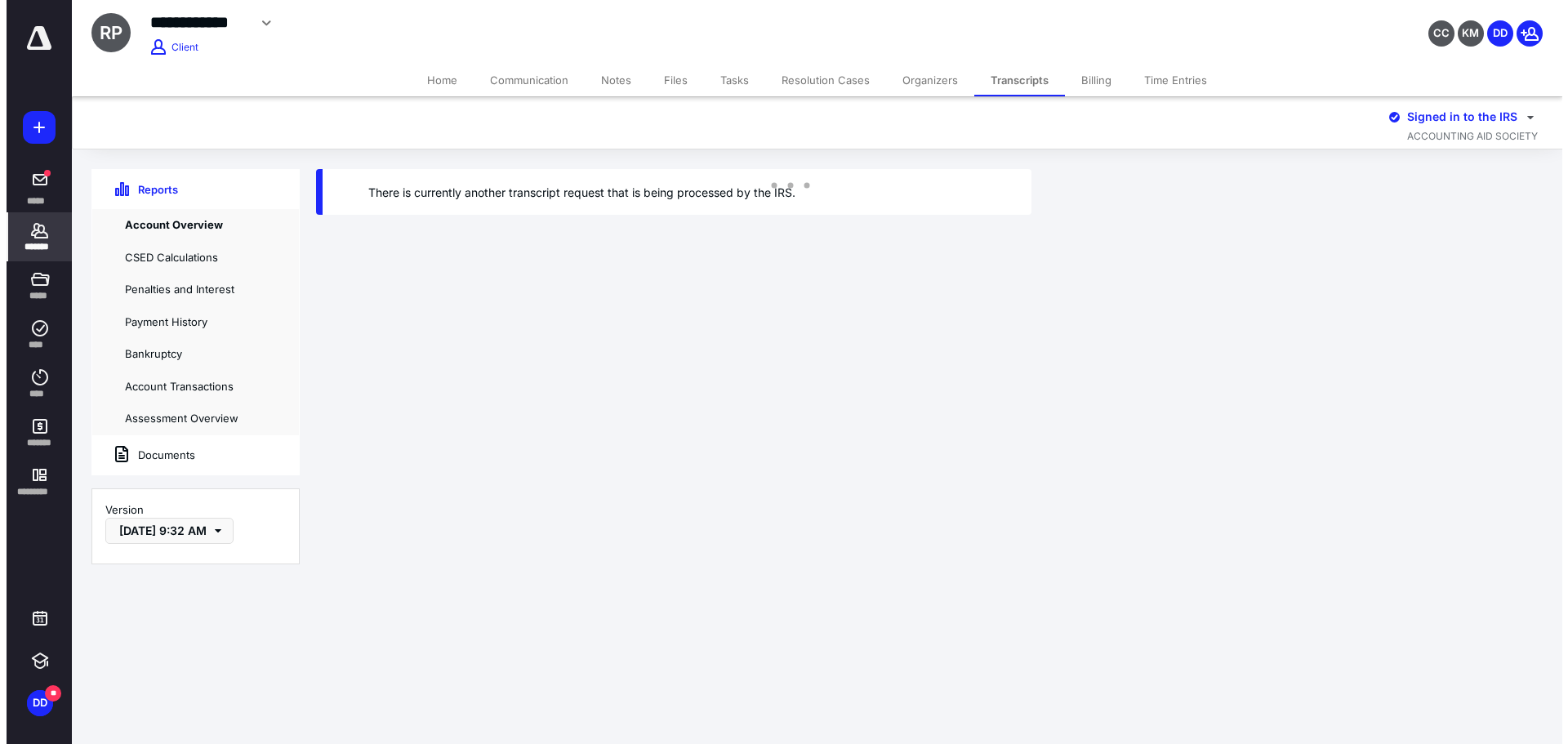 scroll, scrollTop: 0, scrollLeft: 0, axis: both 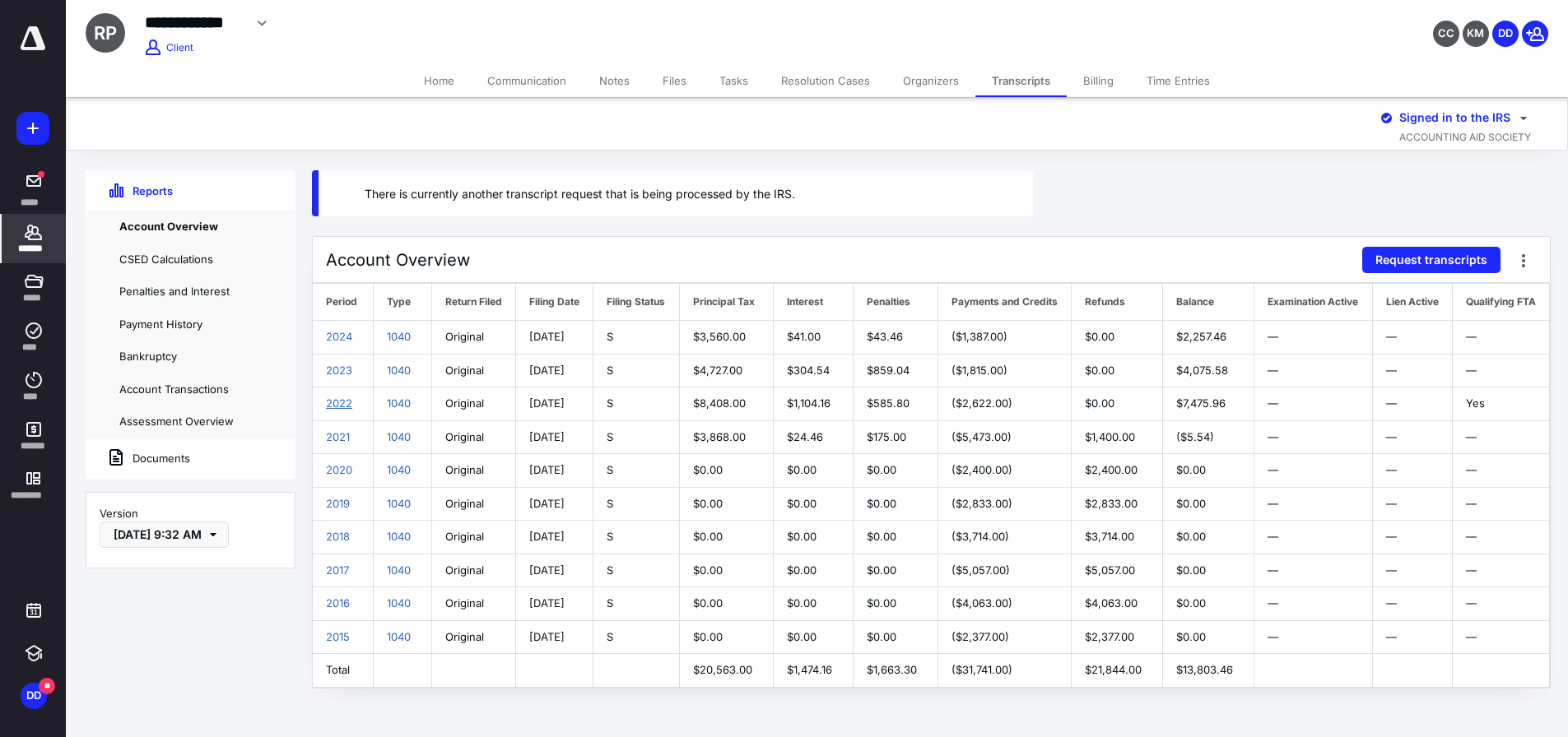 click on "2022" at bounding box center [339, 403] 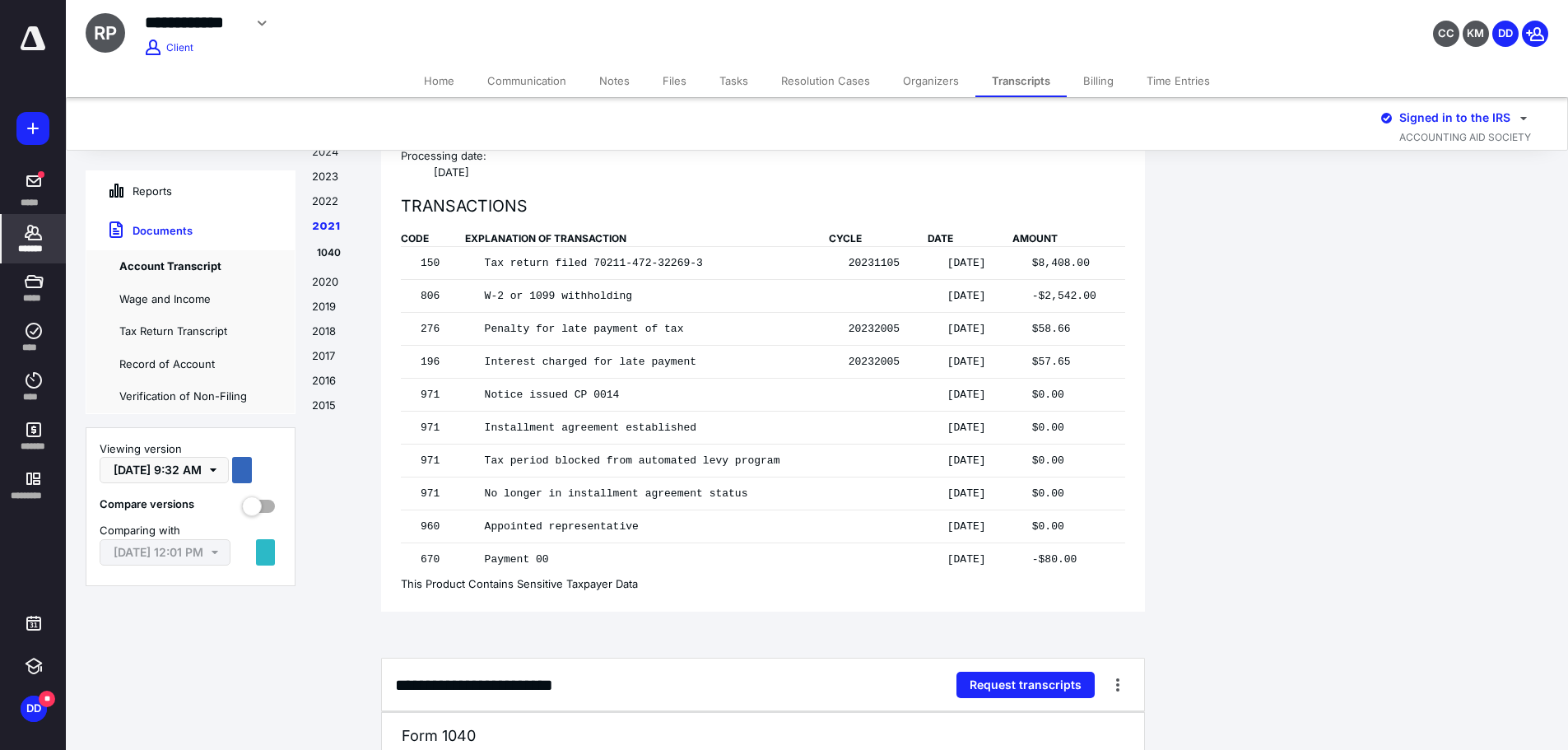 scroll, scrollTop: 5915, scrollLeft: 0, axis: vertical 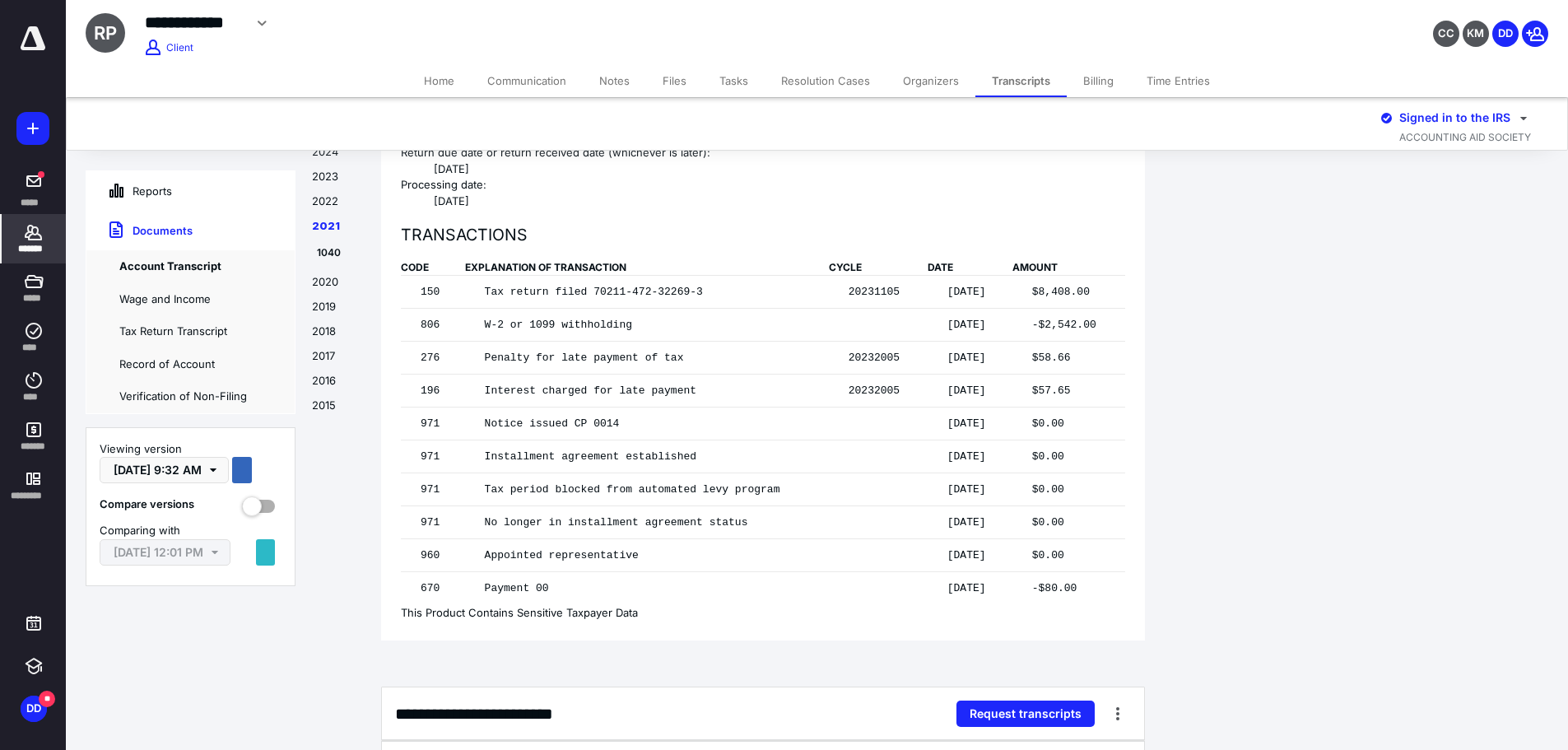 click on "2022" at bounding box center [338, 206] 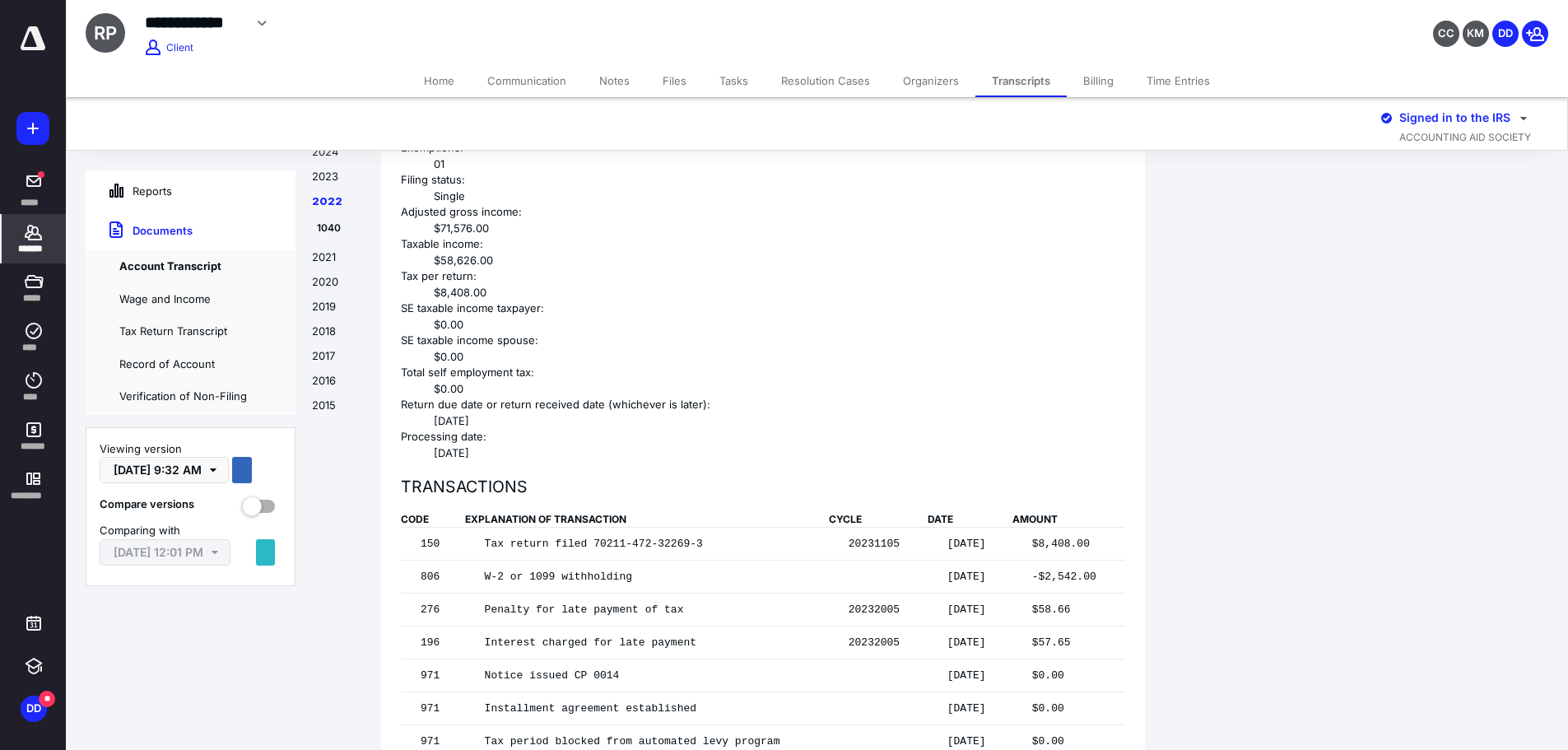 scroll, scrollTop: 4582, scrollLeft: 0, axis: vertical 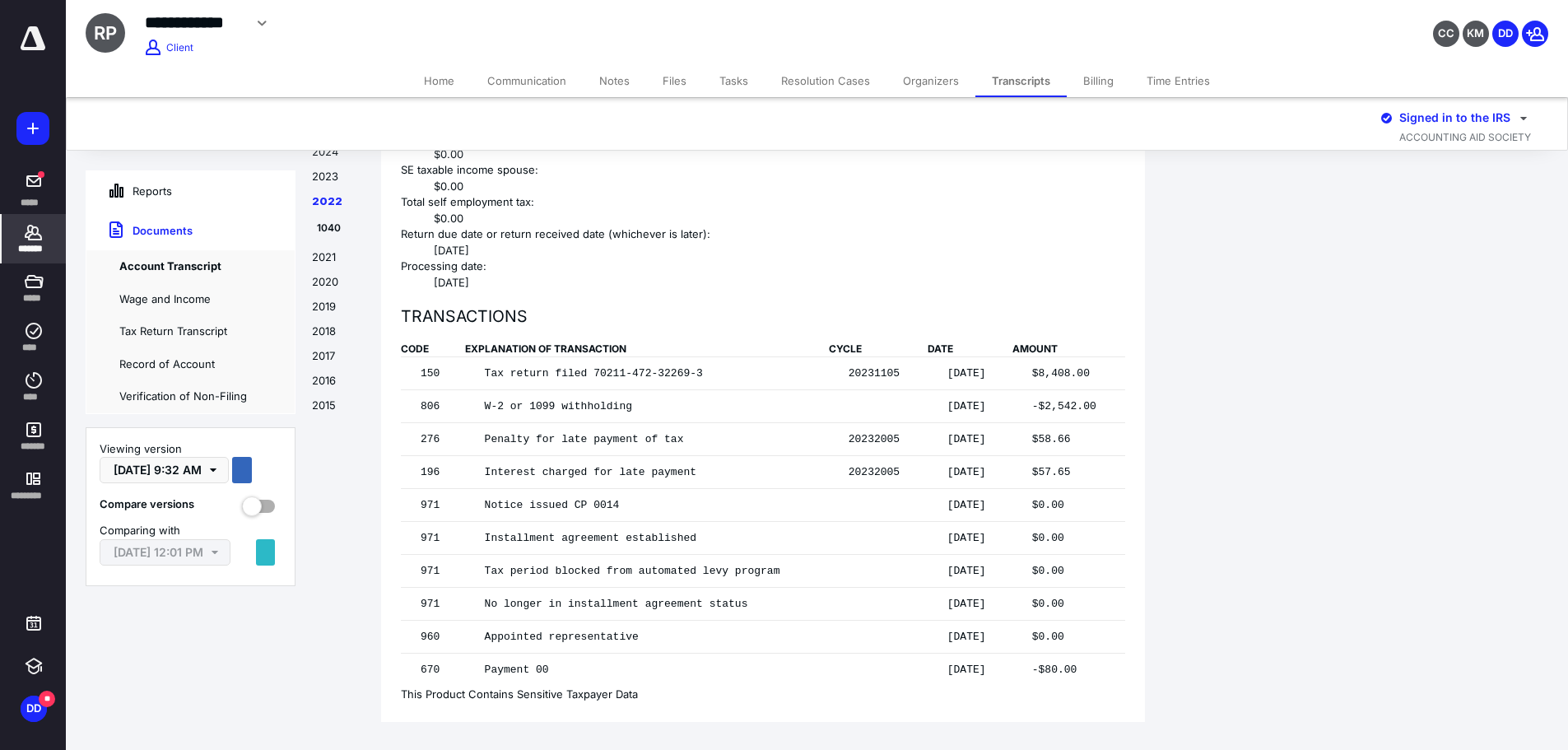 click on "Home" at bounding box center [439, 81] 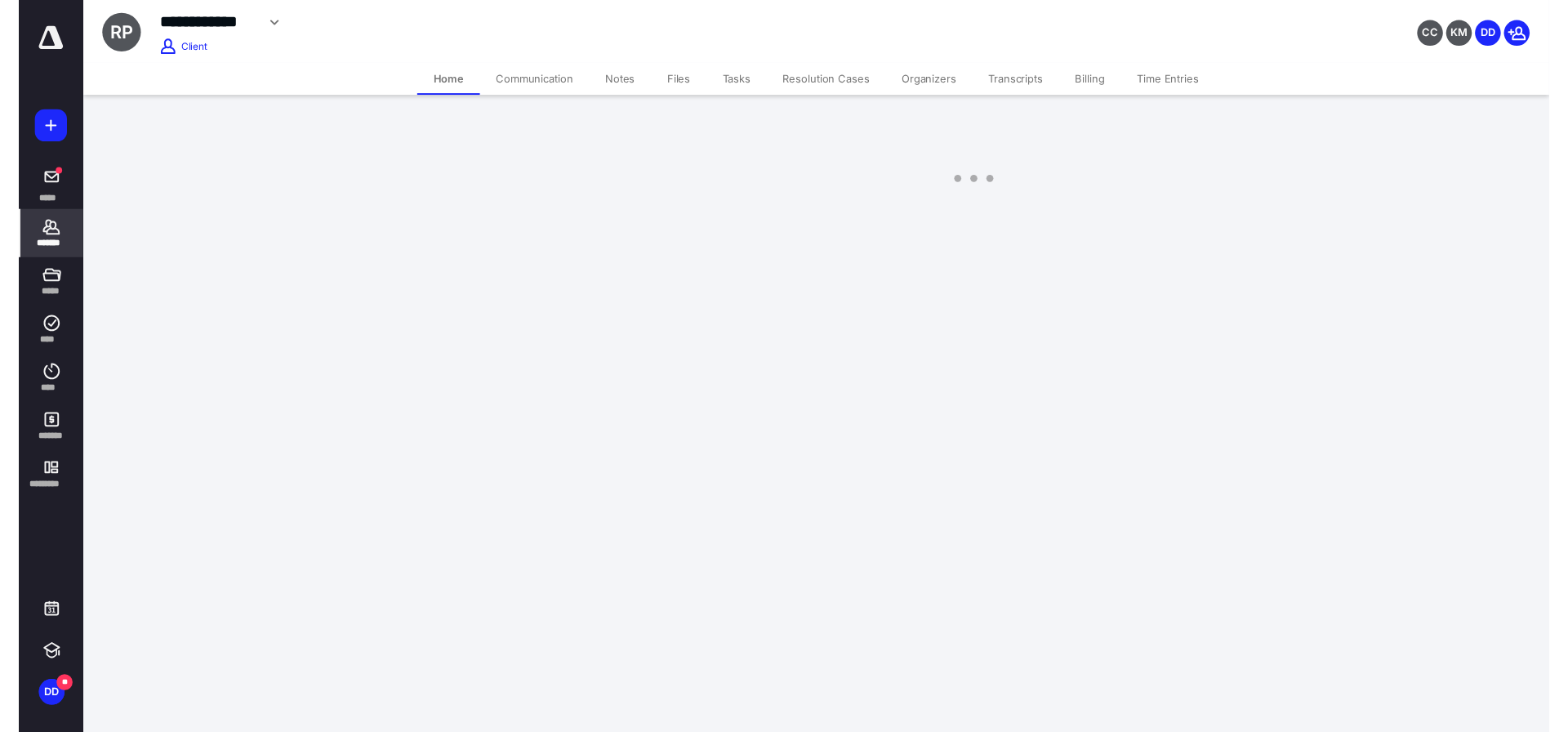 scroll, scrollTop: 0, scrollLeft: 0, axis: both 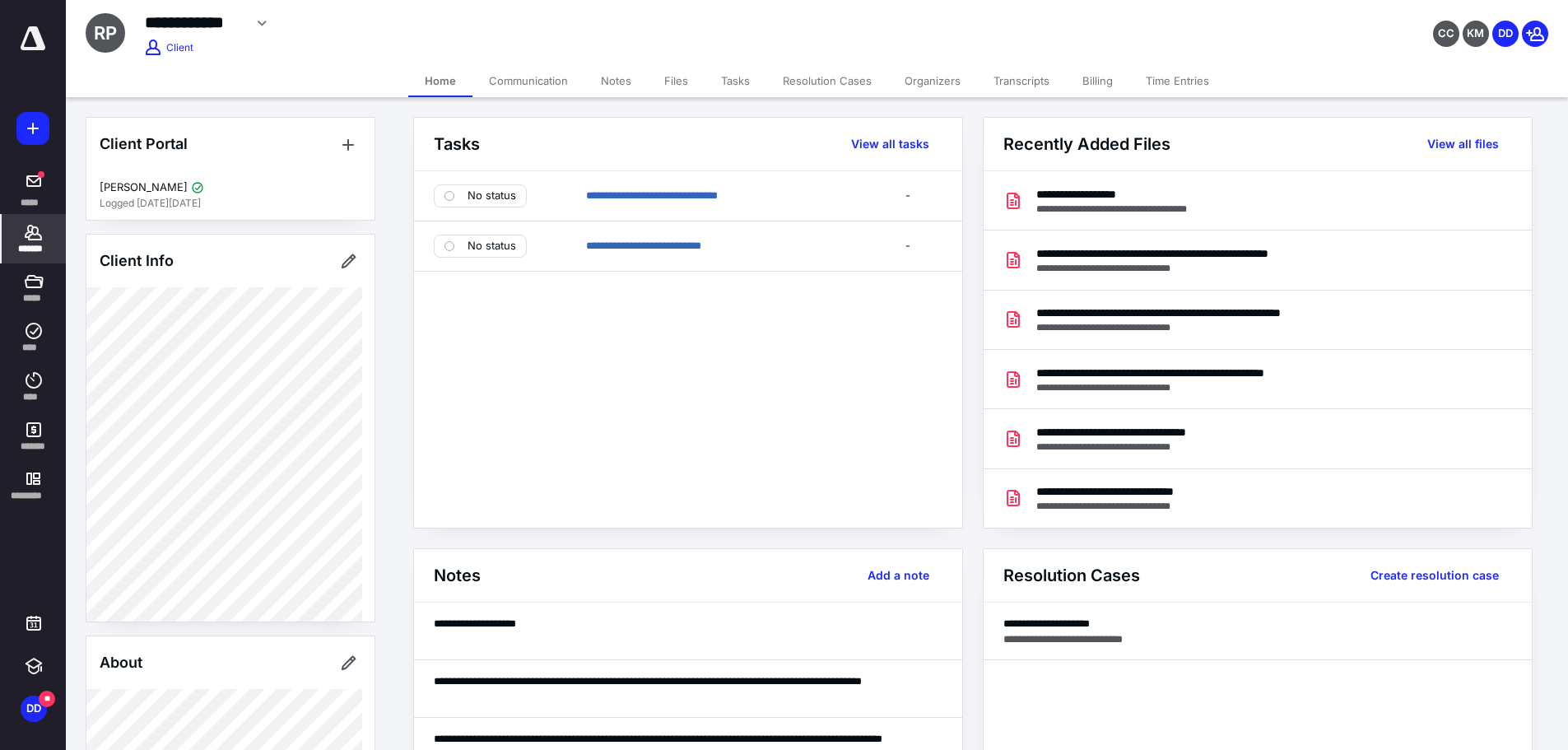 click on "Transcripts" at bounding box center (1021, 81) 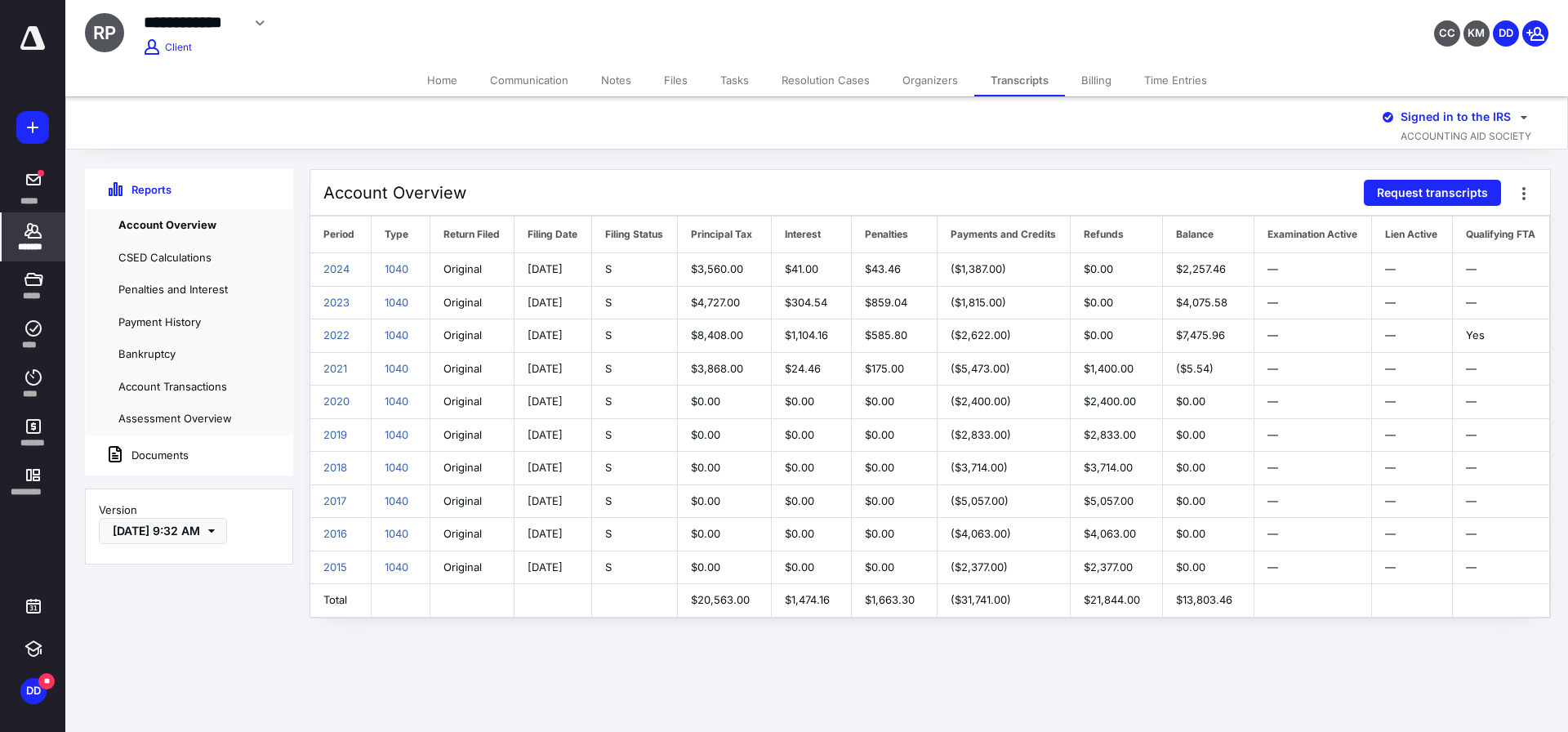 click 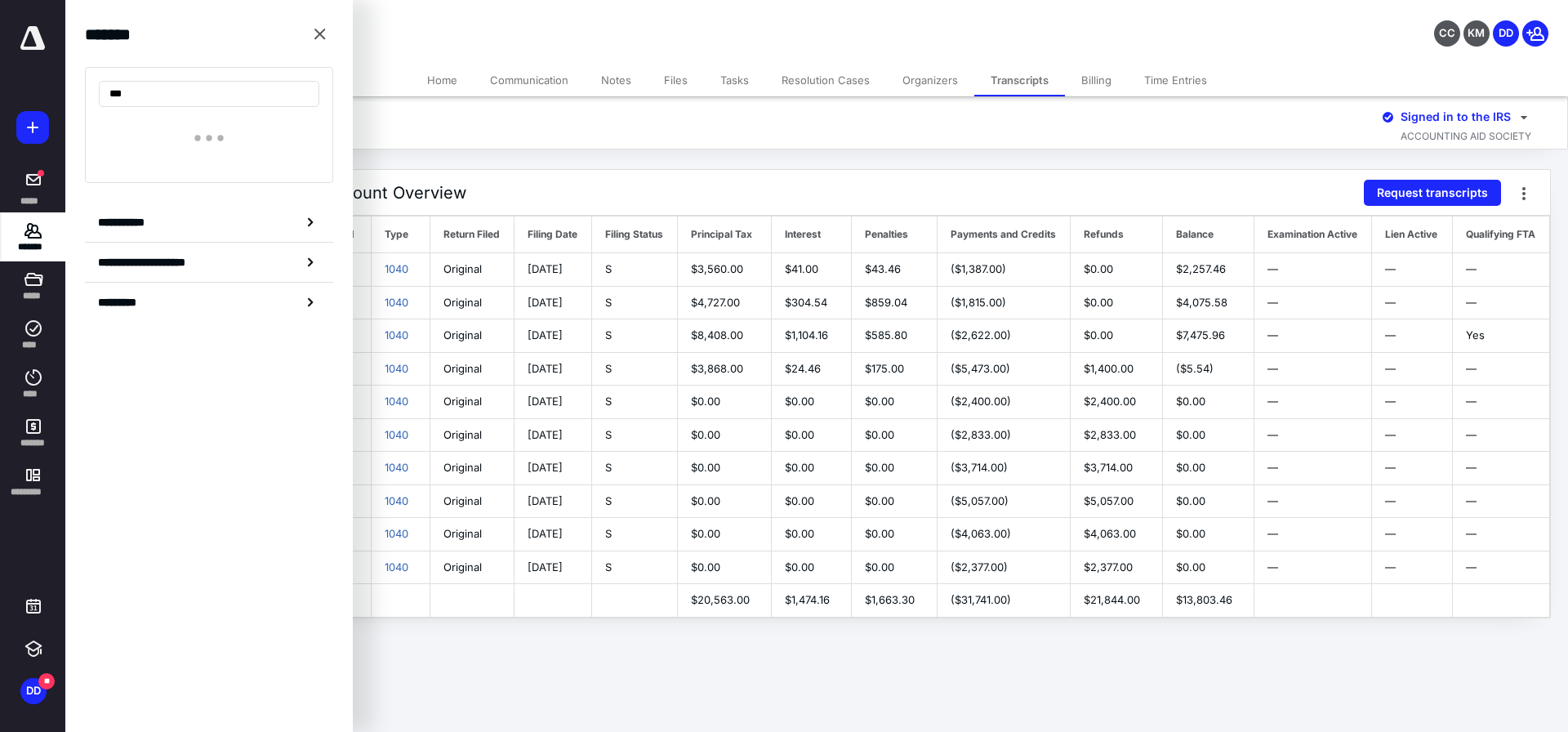 type on "****" 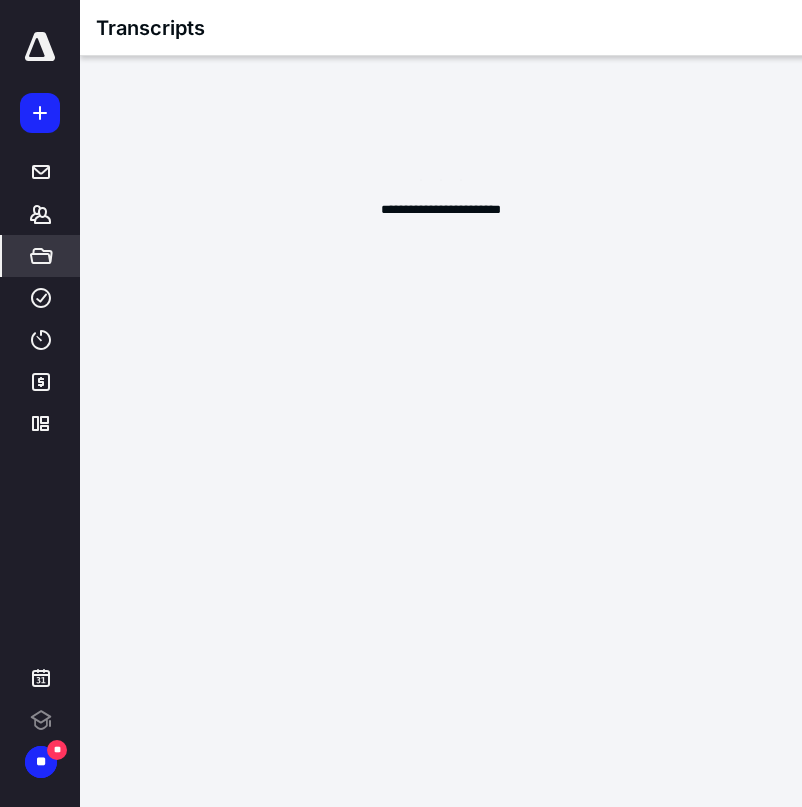 scroll, scrollTop: 0, scrollLeft: 0, axis: both 